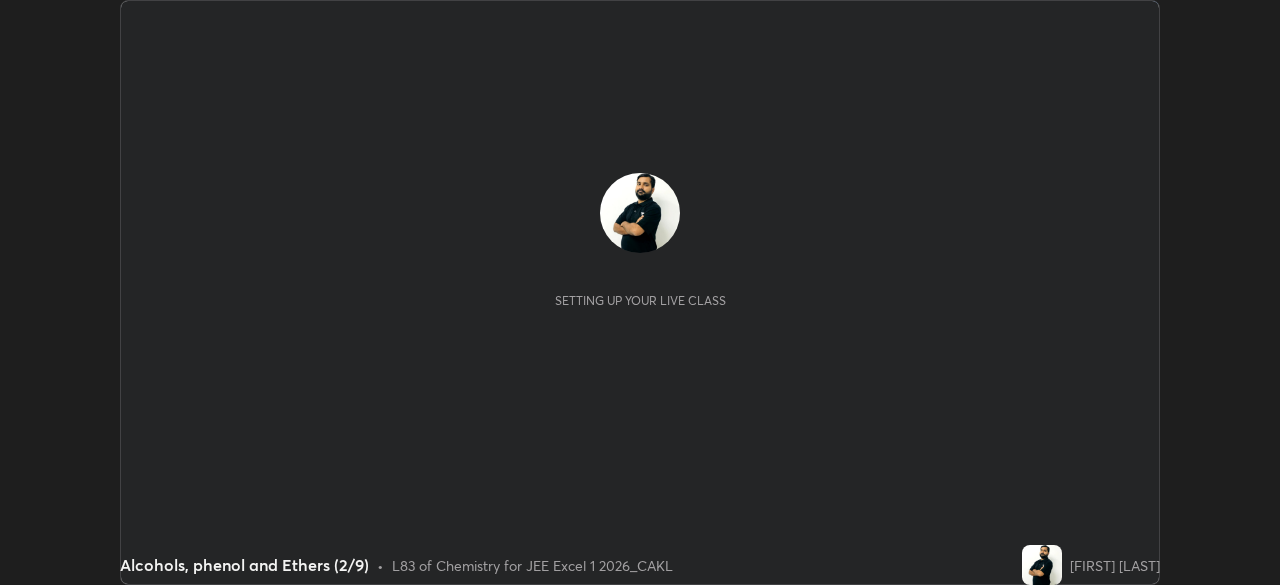scroll, scrollTop: 0, scrollLeft: 0, axis: both 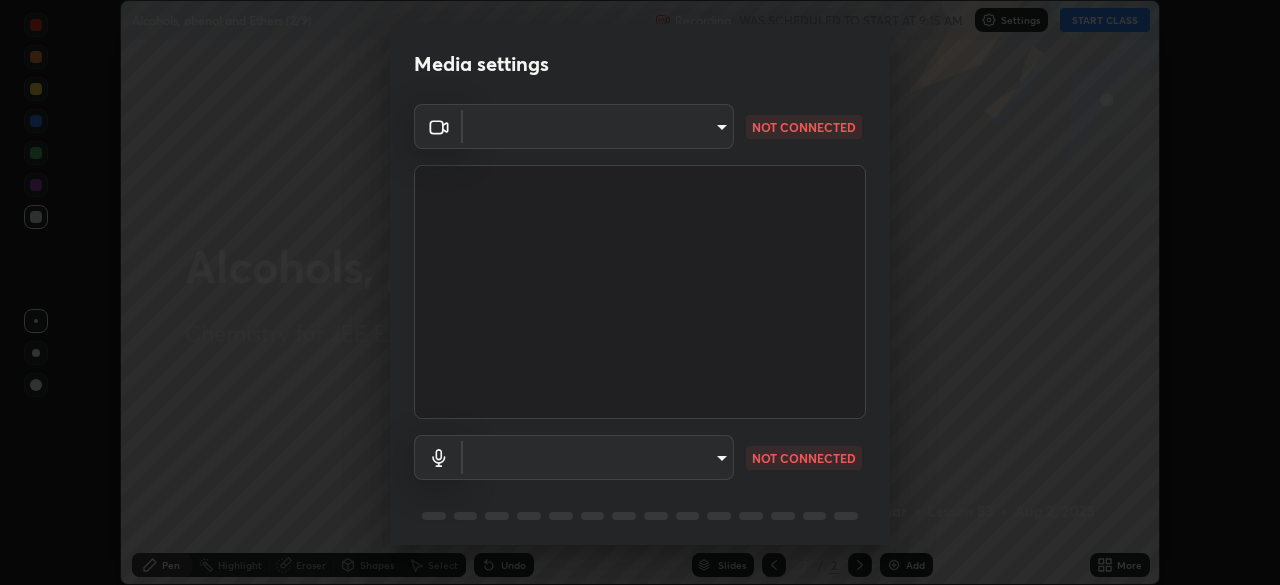 type on "fb57174be8733929c779687b6c747b251f50b7e0b4cf35f724d7f1923dedf309" 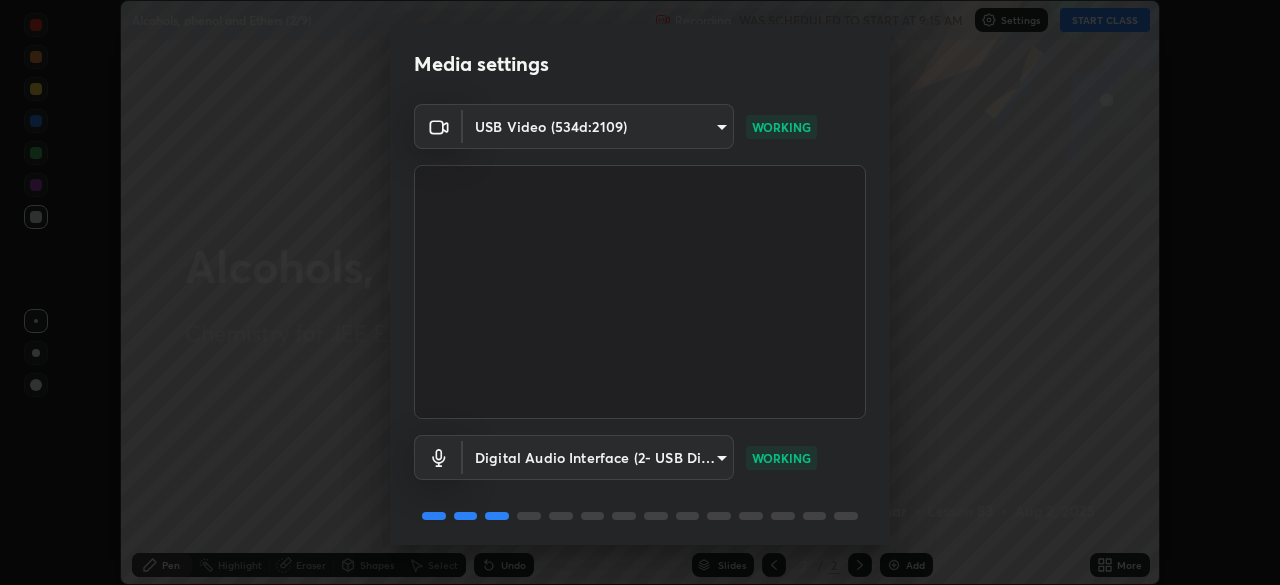 scroll, scrollTop: 71, scrollLeft: 0, axis: vertical 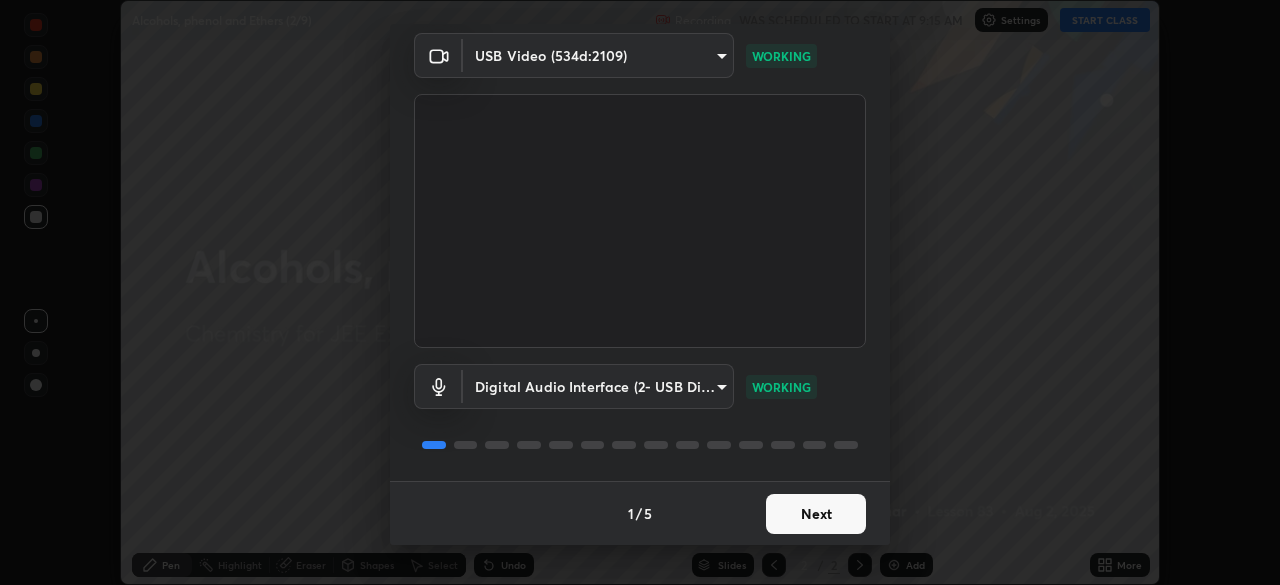 click on "Next" at bounding box center [816, 514] 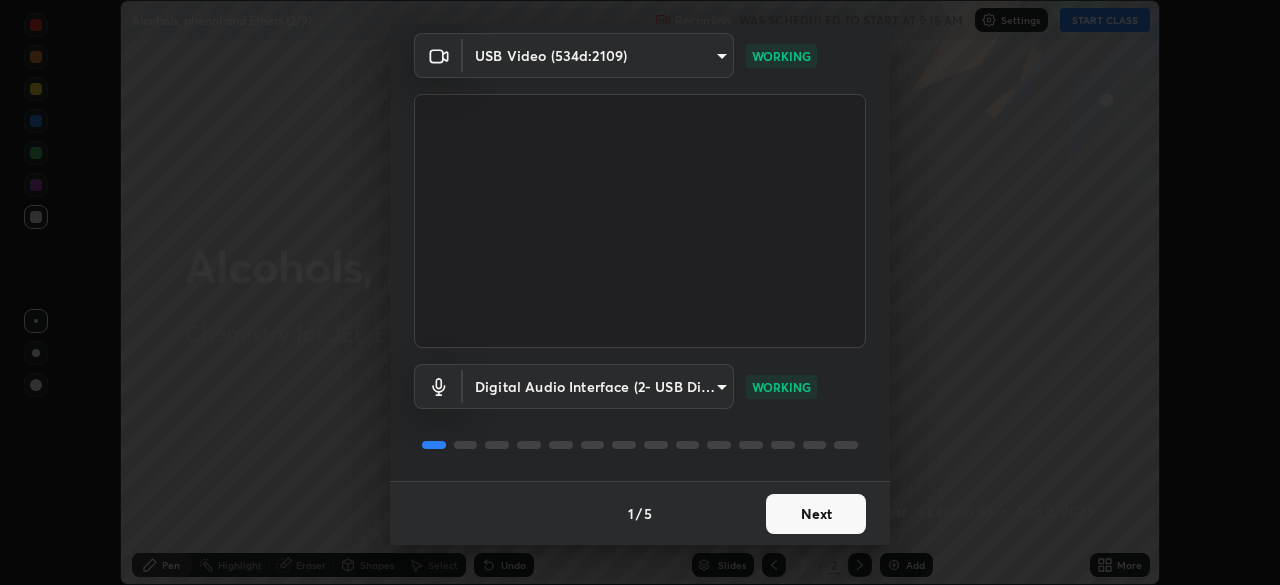 scroll, scrollTop: 0, scrollLeft: 0, axis: both 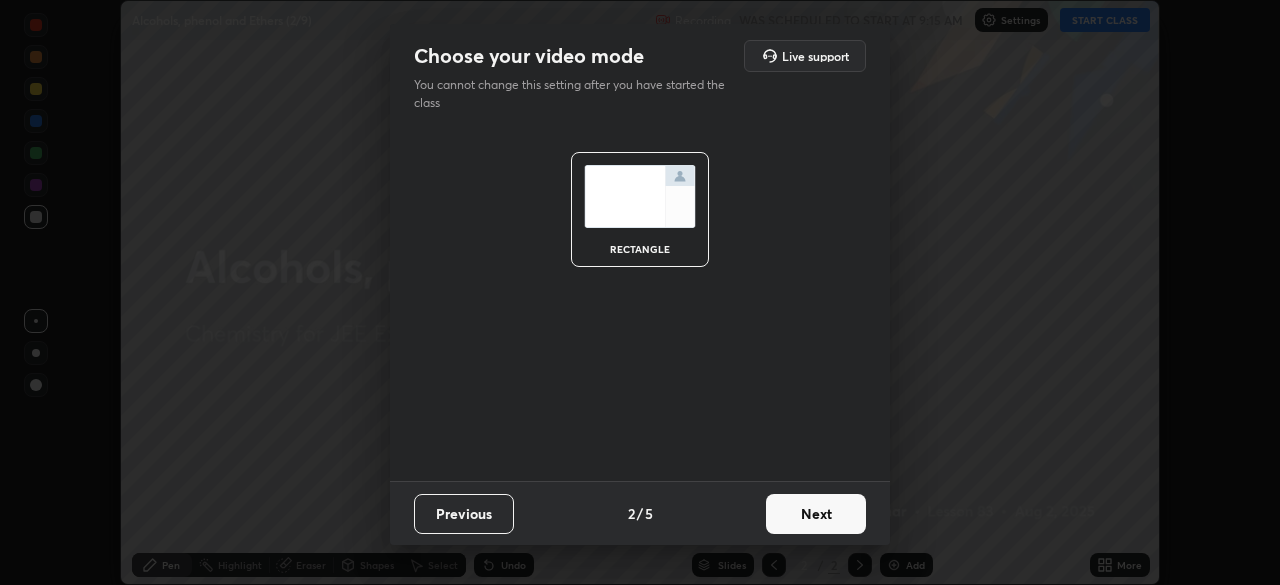 click on "Next" at bounding box center [816, 514] 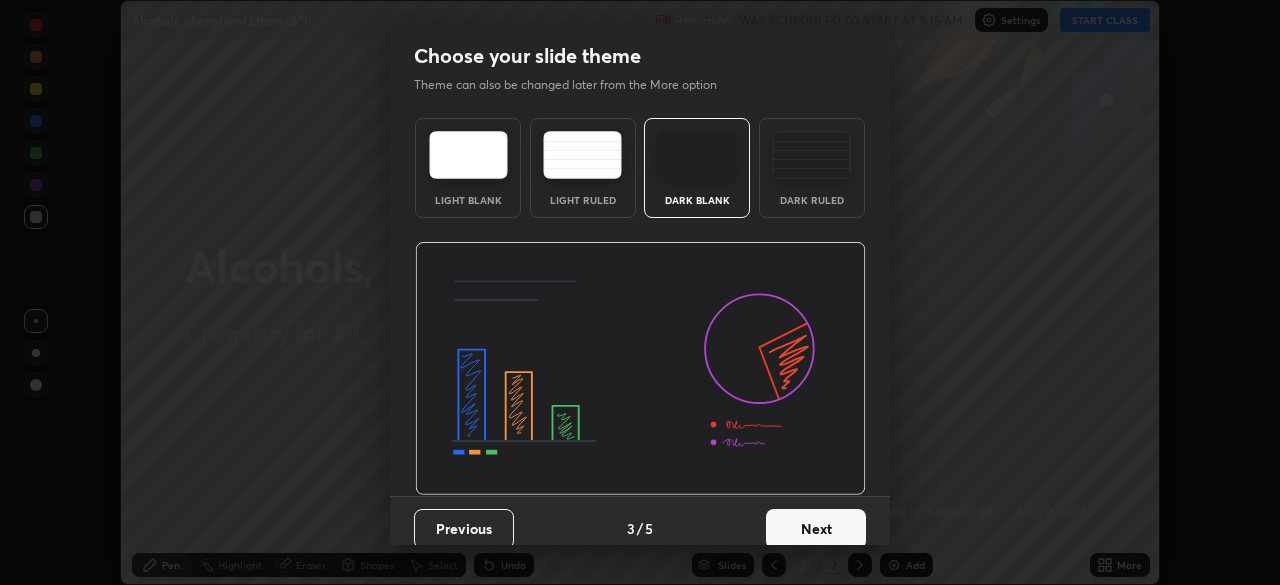 click on "Next" at bounding box center [816, 529] 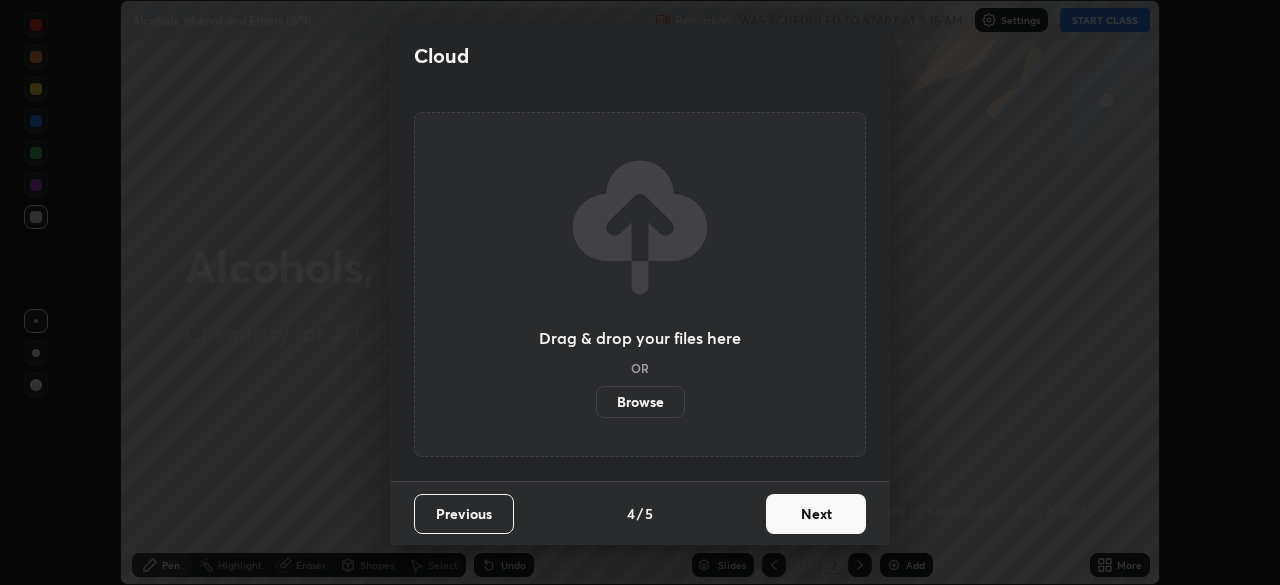 click on "Next" at bounding box center (816, 514) 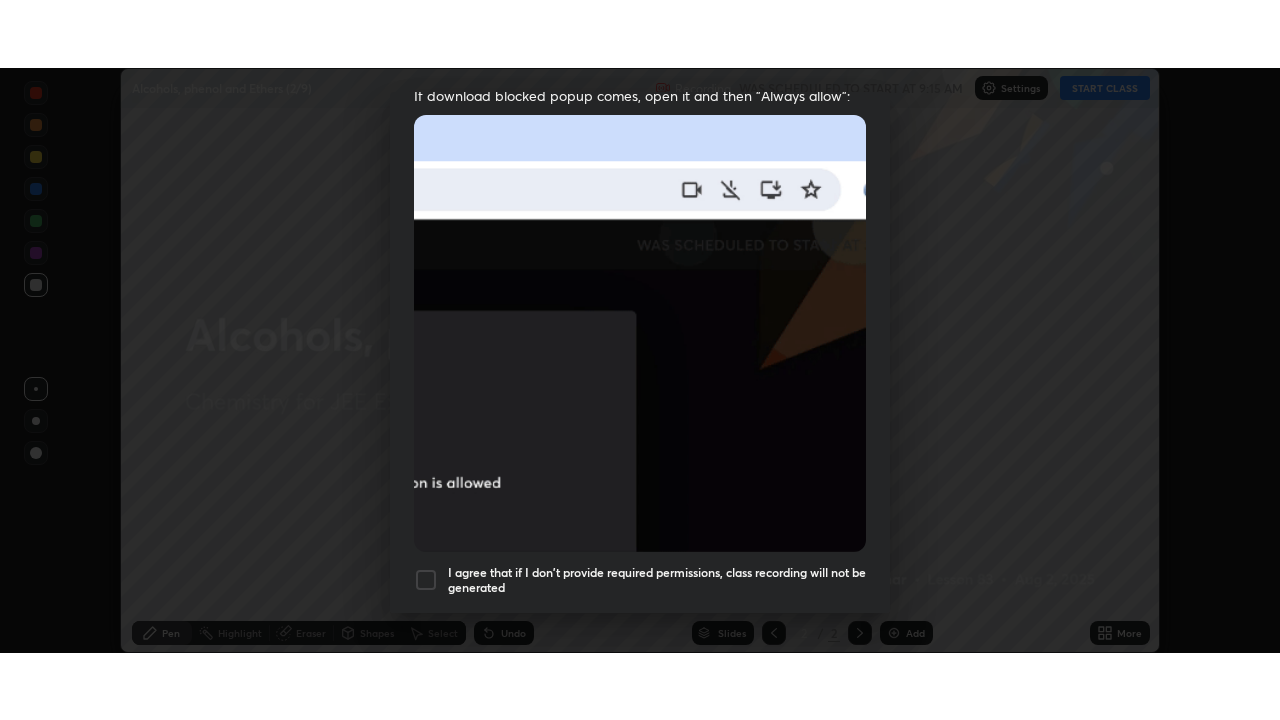 scroll, scrollTop: 479, scrollLeft: 0, axis: vertical 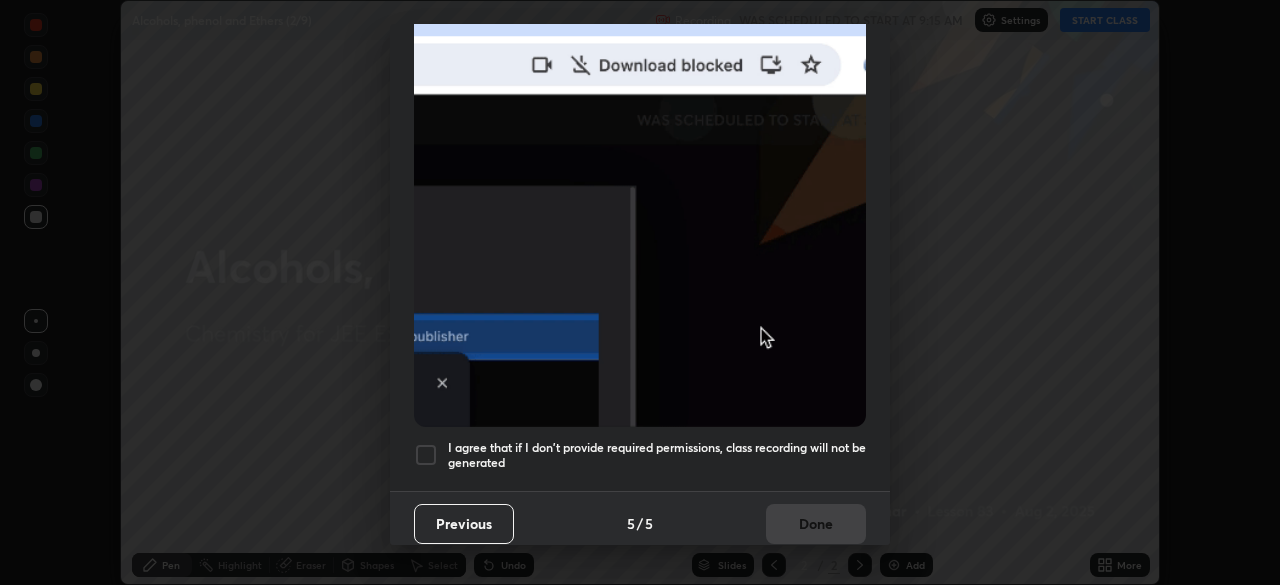click at bounding box center [426, 455] 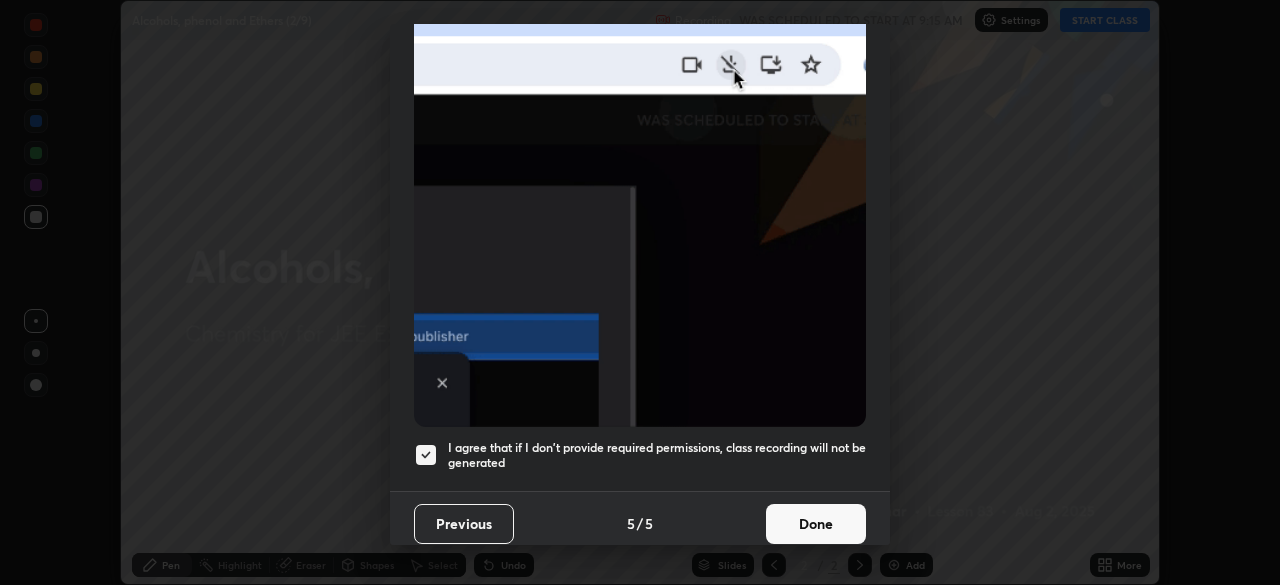 click on "Done" at bounding box center [816, 524] 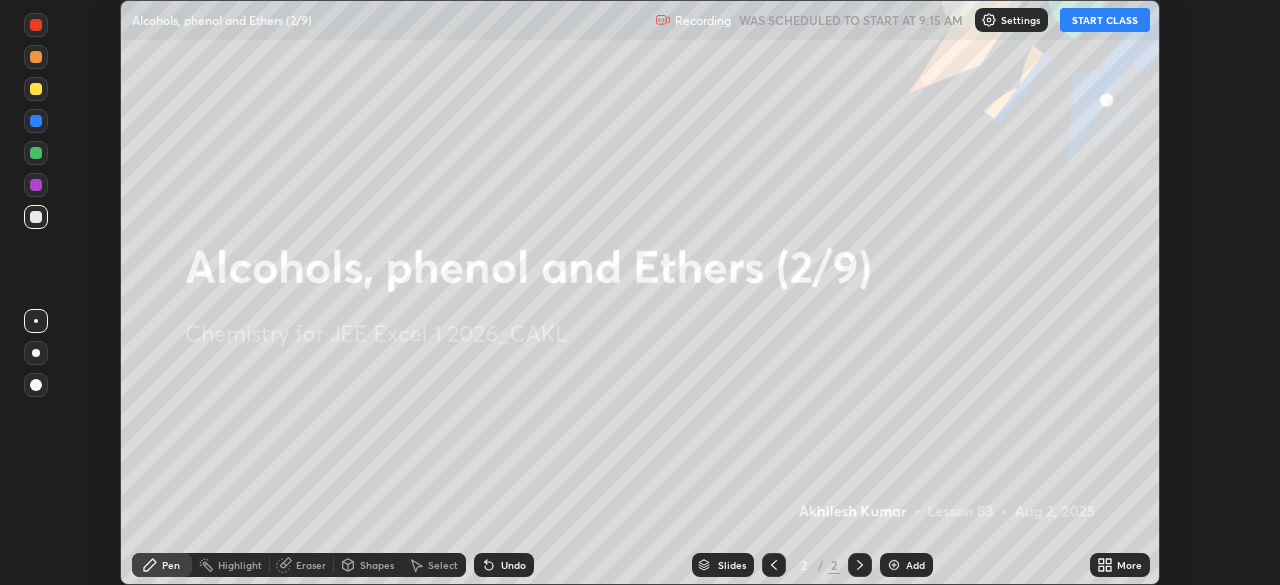 click on "START CLASS" at bounding box center [1105, 20] 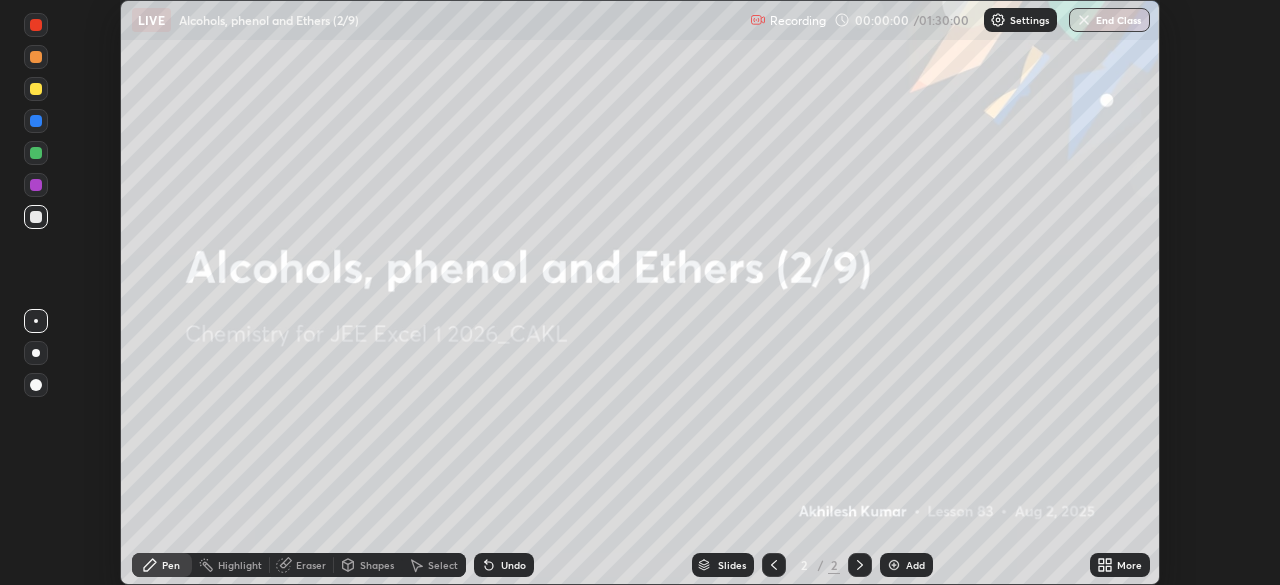 click 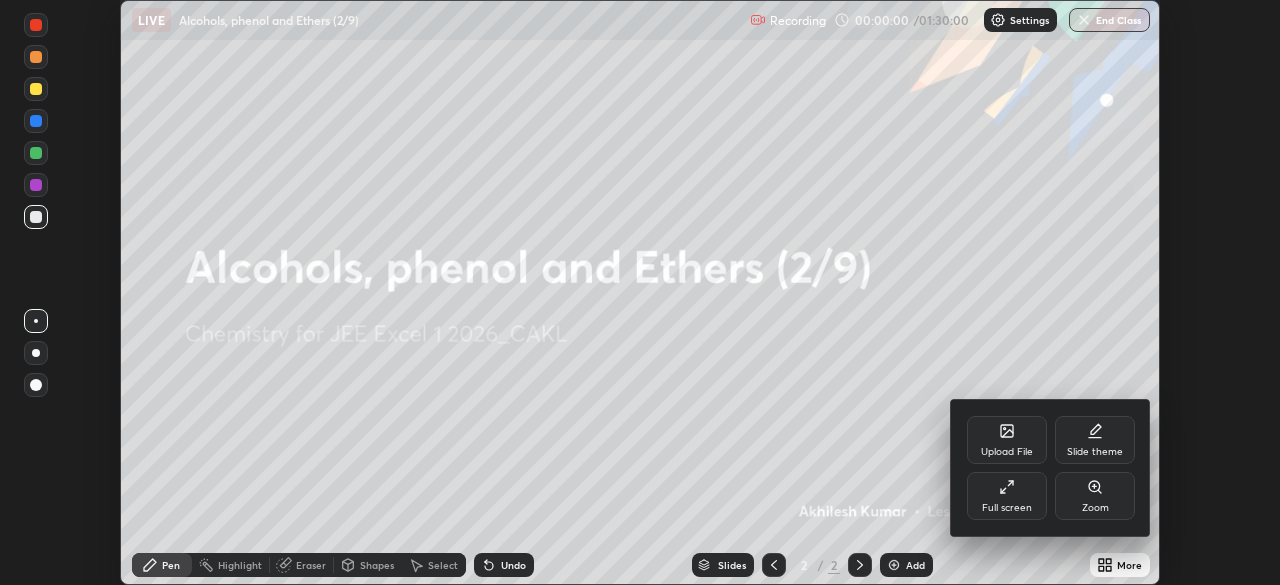 click on "Full screen" at bounding box center [1007, 496] 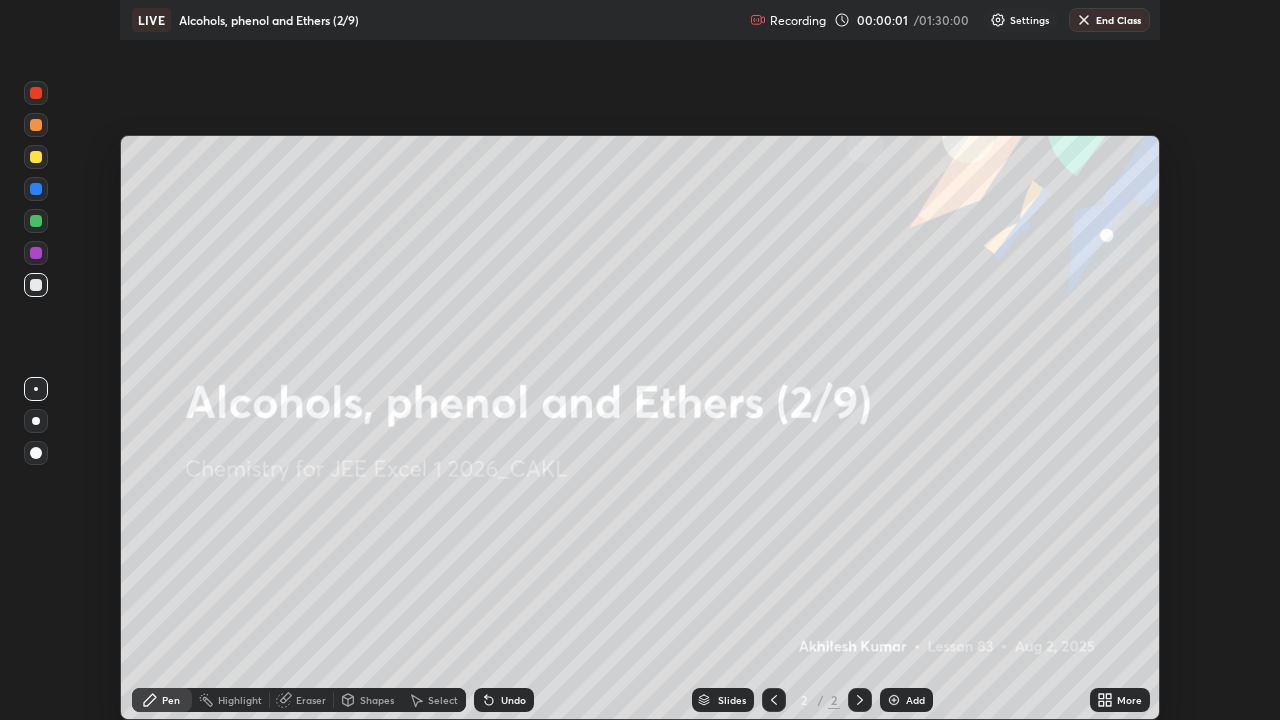 scroll, scrollTop: 99280, scrollLeft: 98720, axis: both 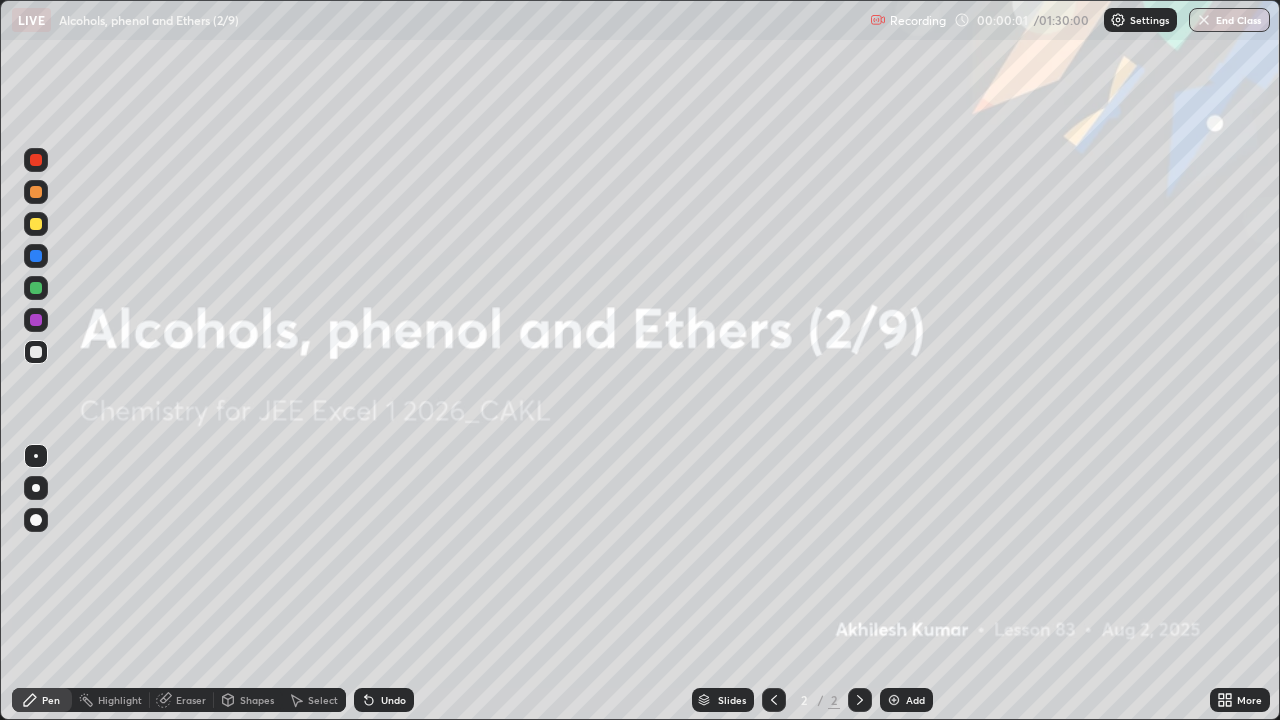 click at bounding box center [894, 700] 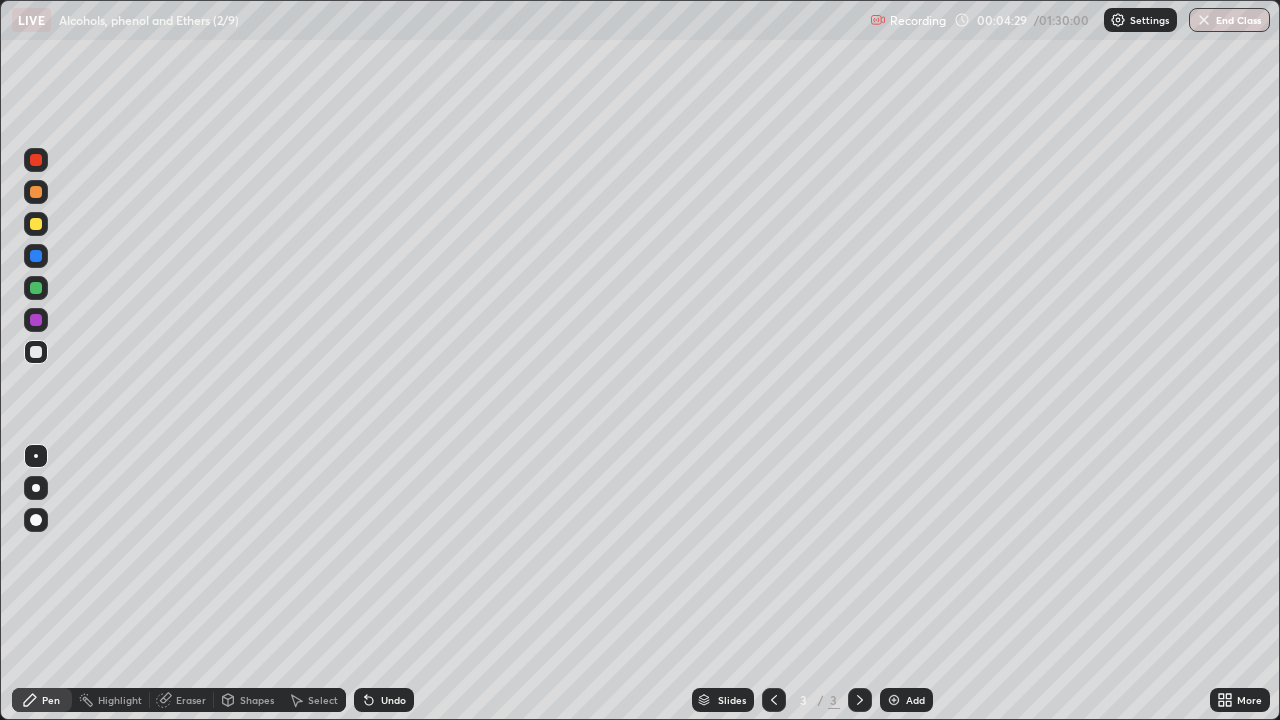 click on "Eraser" at bounding box center [182, 700] 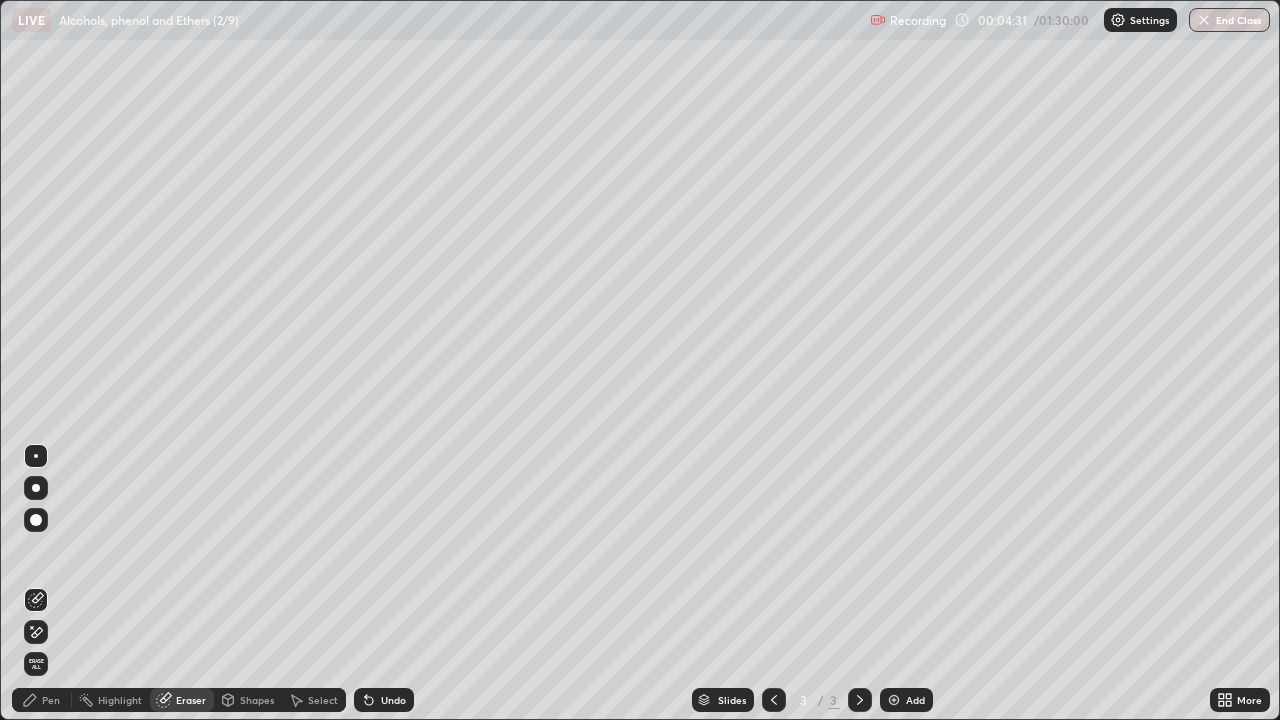 click on "Pen" at bounding box center (42, 700) 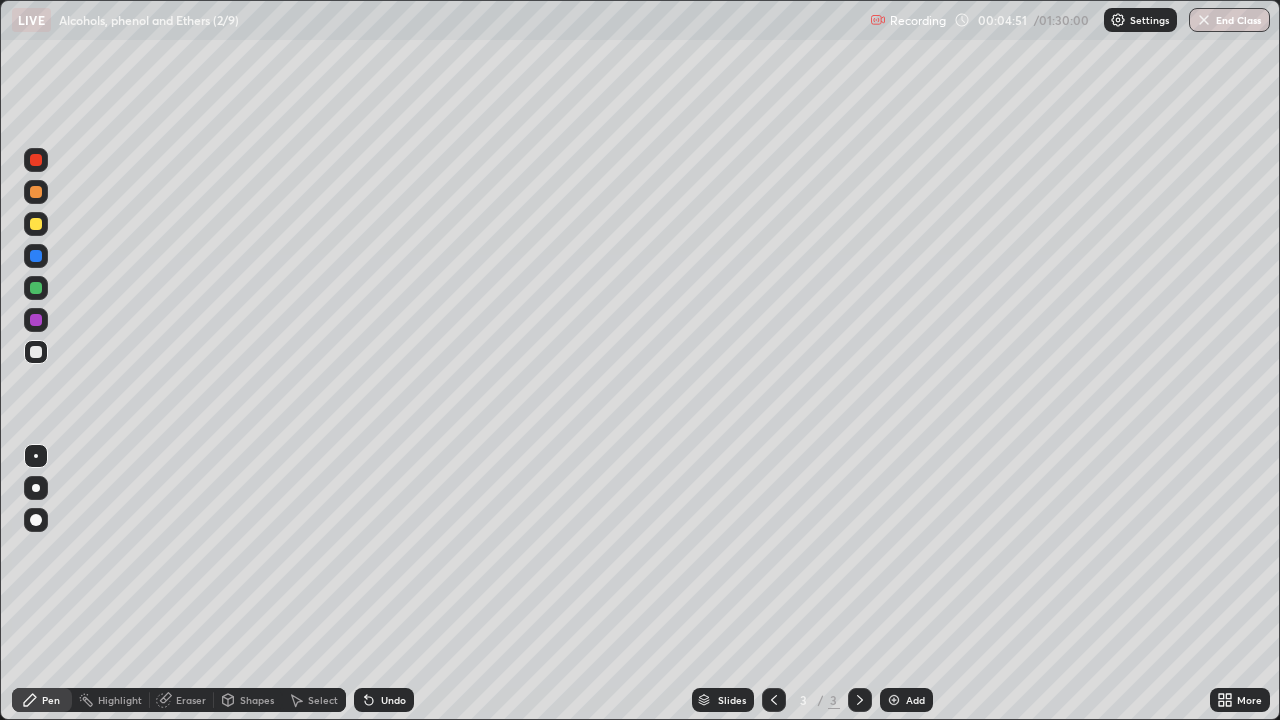 click on "Eraser" at bounding box center [182, 700] 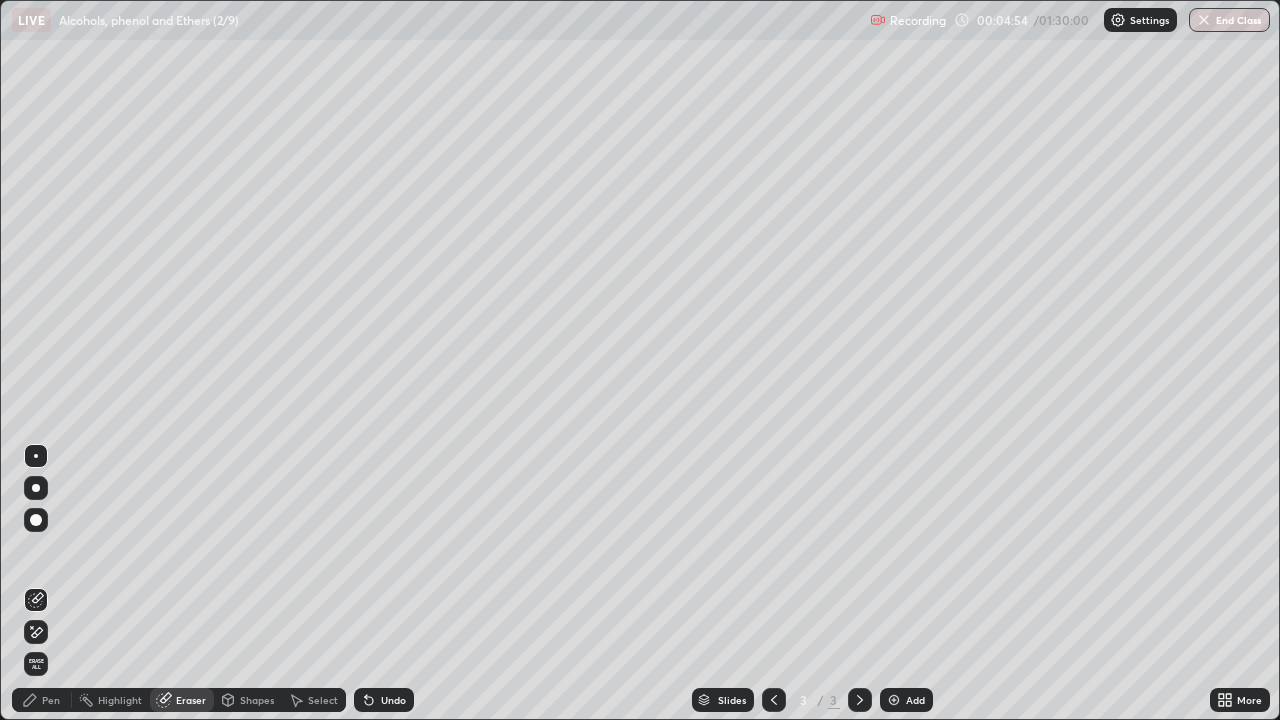 click on "Pen" at bounding box center (42, 700) 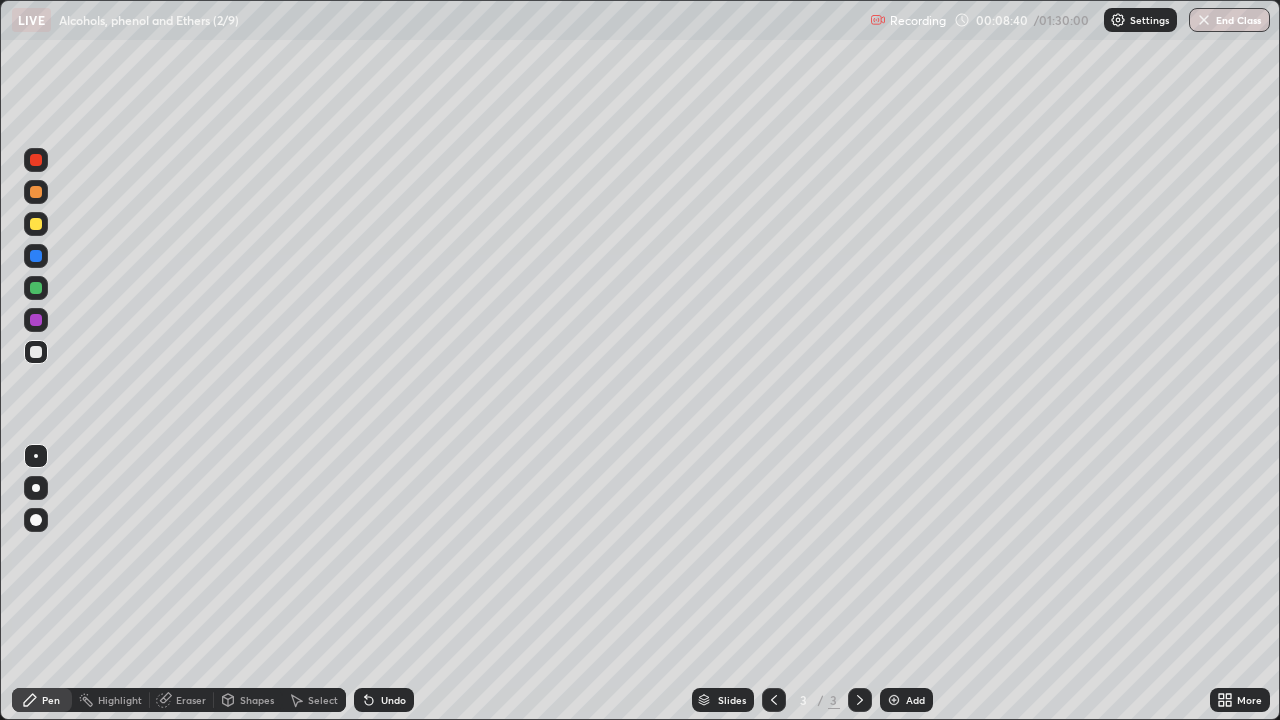click on "Eraser" at bounding box center (191, 700) 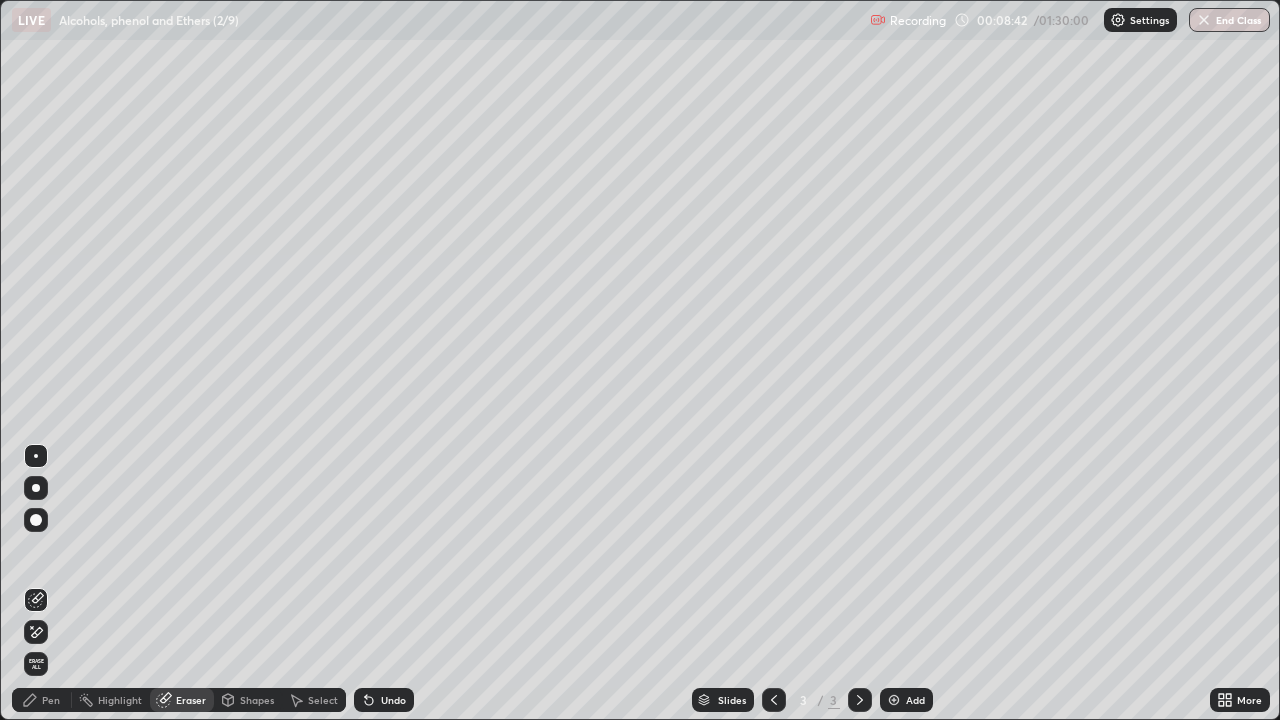 click on "Pen" at bounding box center (51, 700) 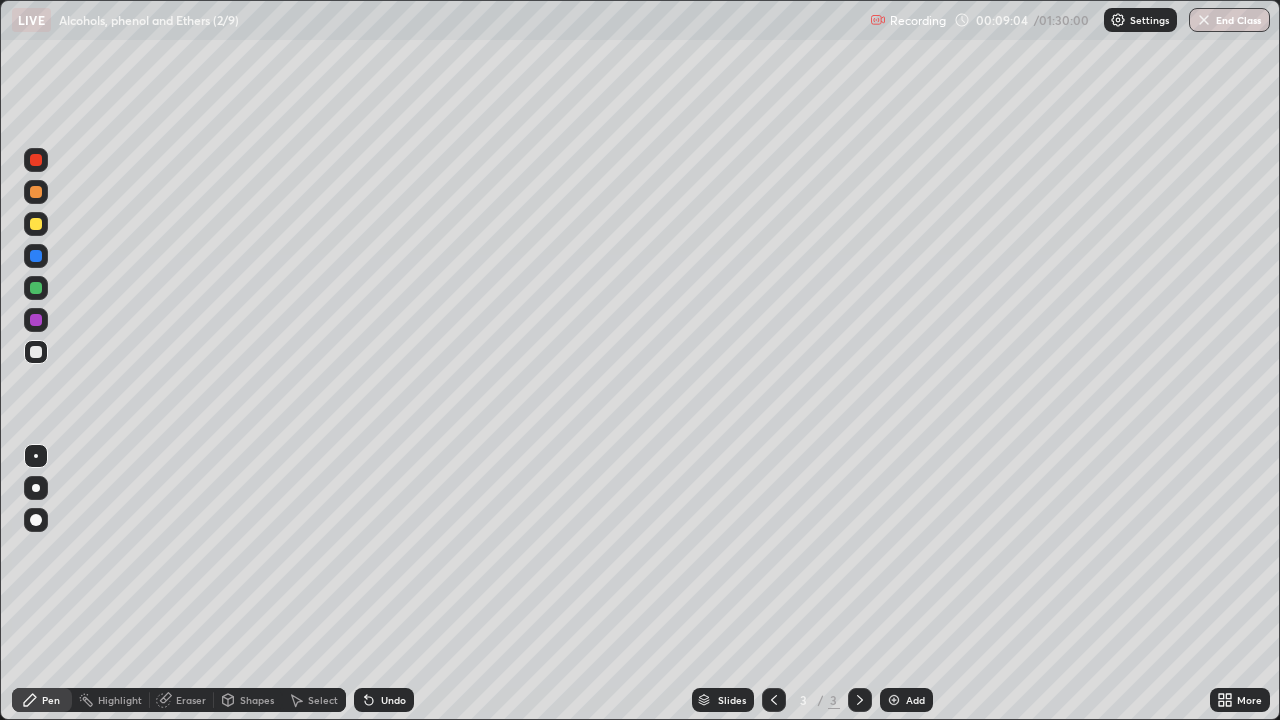 click on "Eraser" at bounding box center (191, 700) 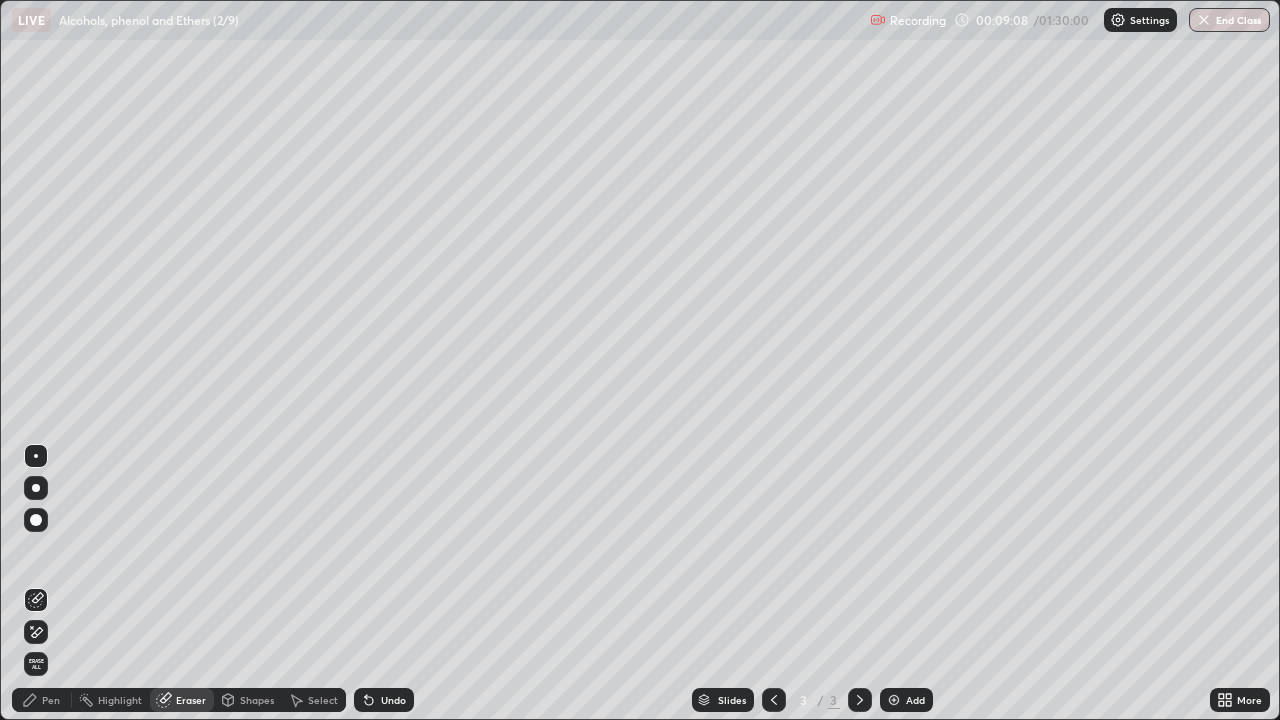 click on "Pen" at bounding box center (42, 700) 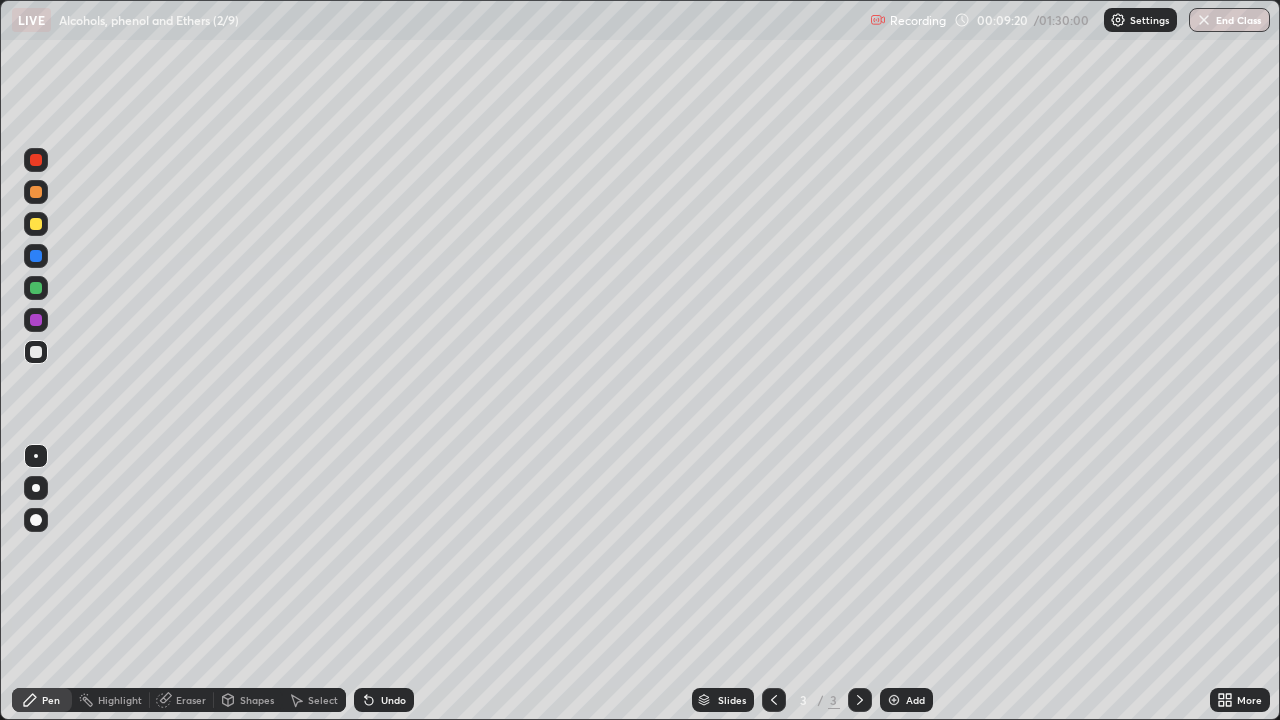 click on "Eraser" at bounding box center [182, 700] 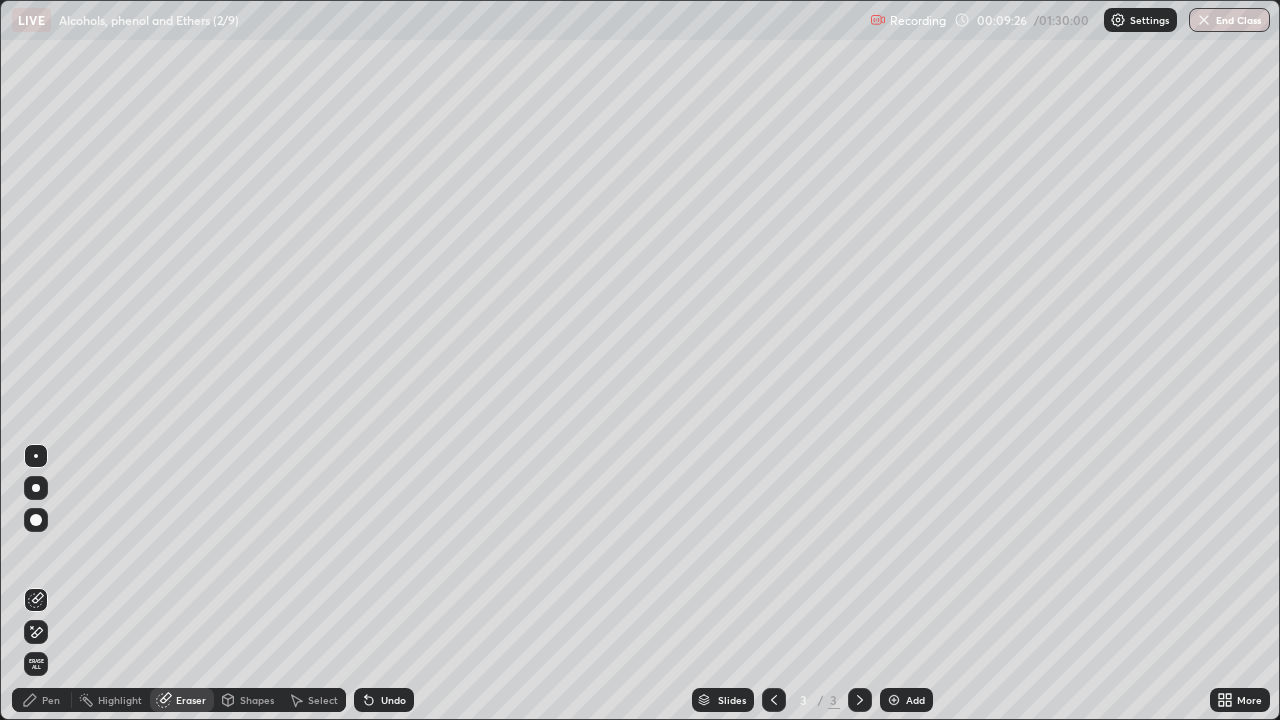click on "Pen" at bounding box center [51, 700] 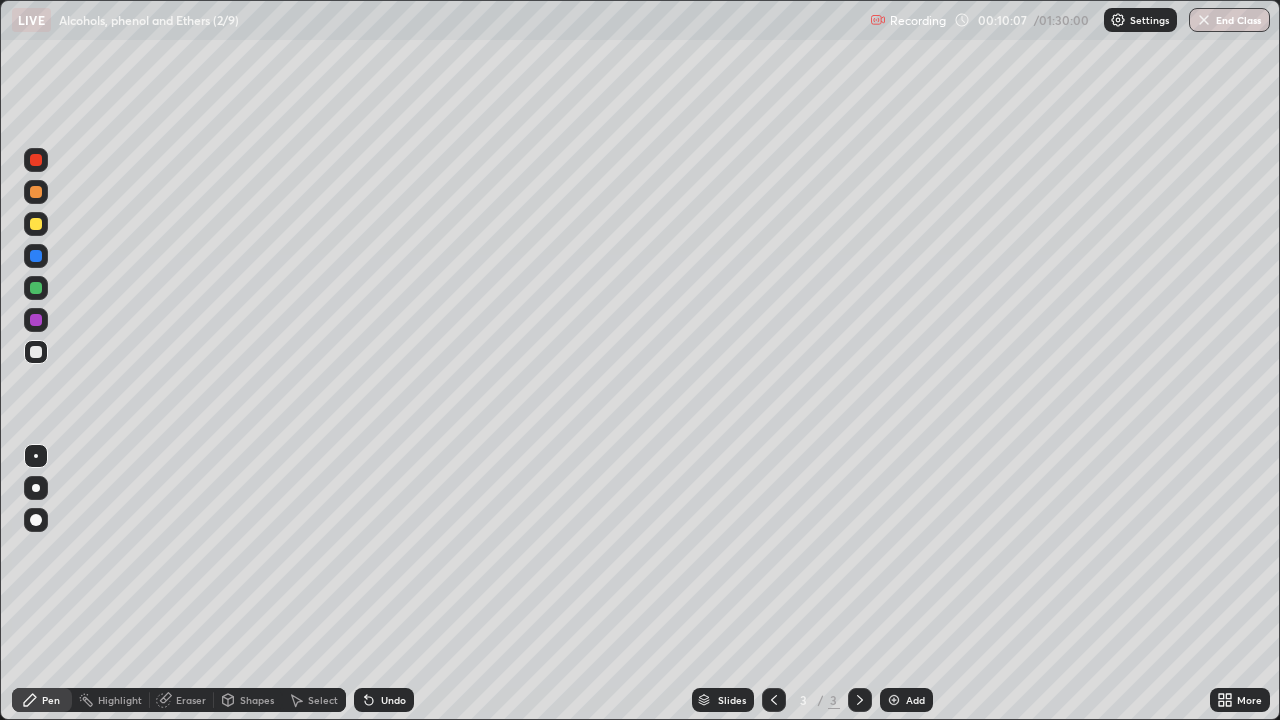 click at bounding box center (894, 700) 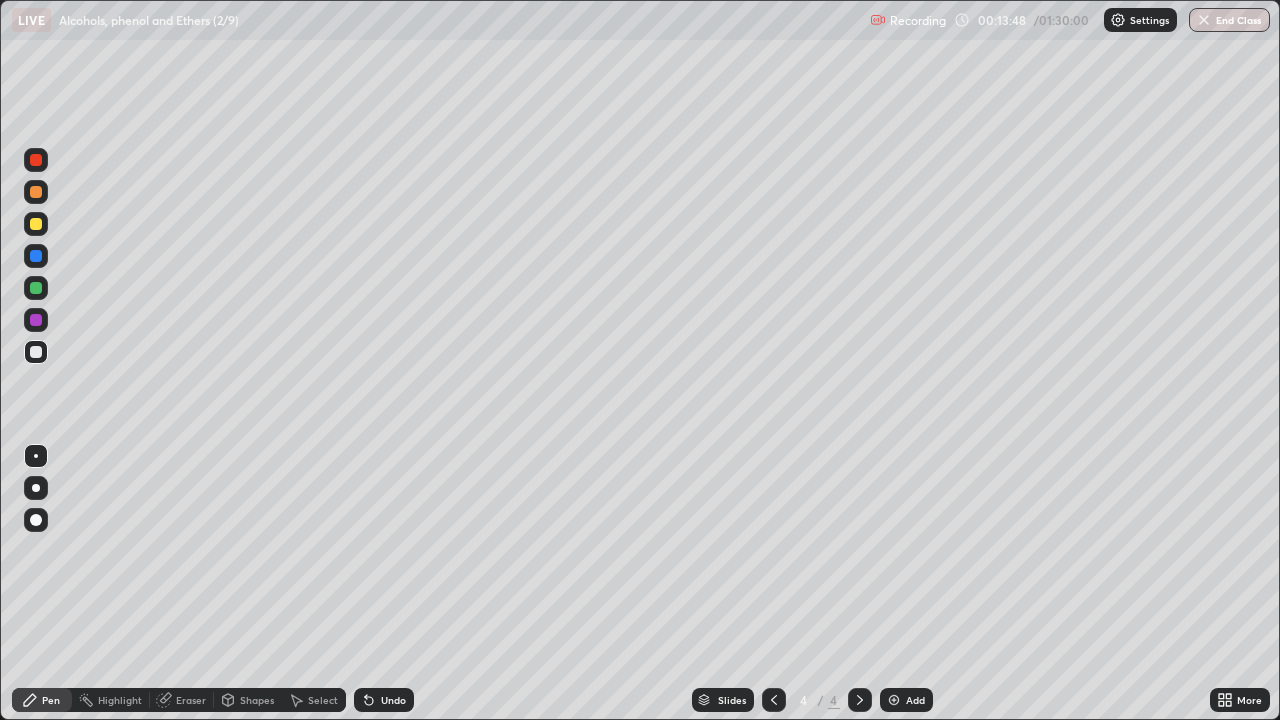 click on "Eraser" at bounding box center (191, 700) 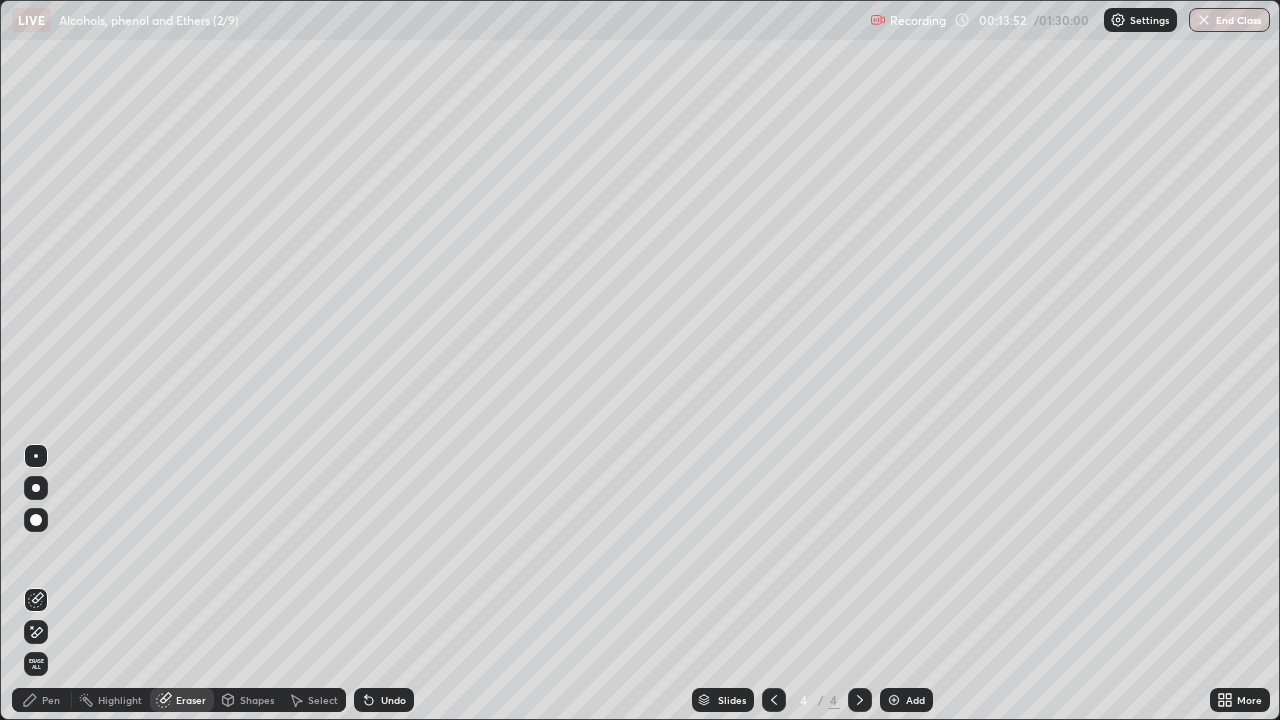 click on "Pen" at bounding box center (51, 700) 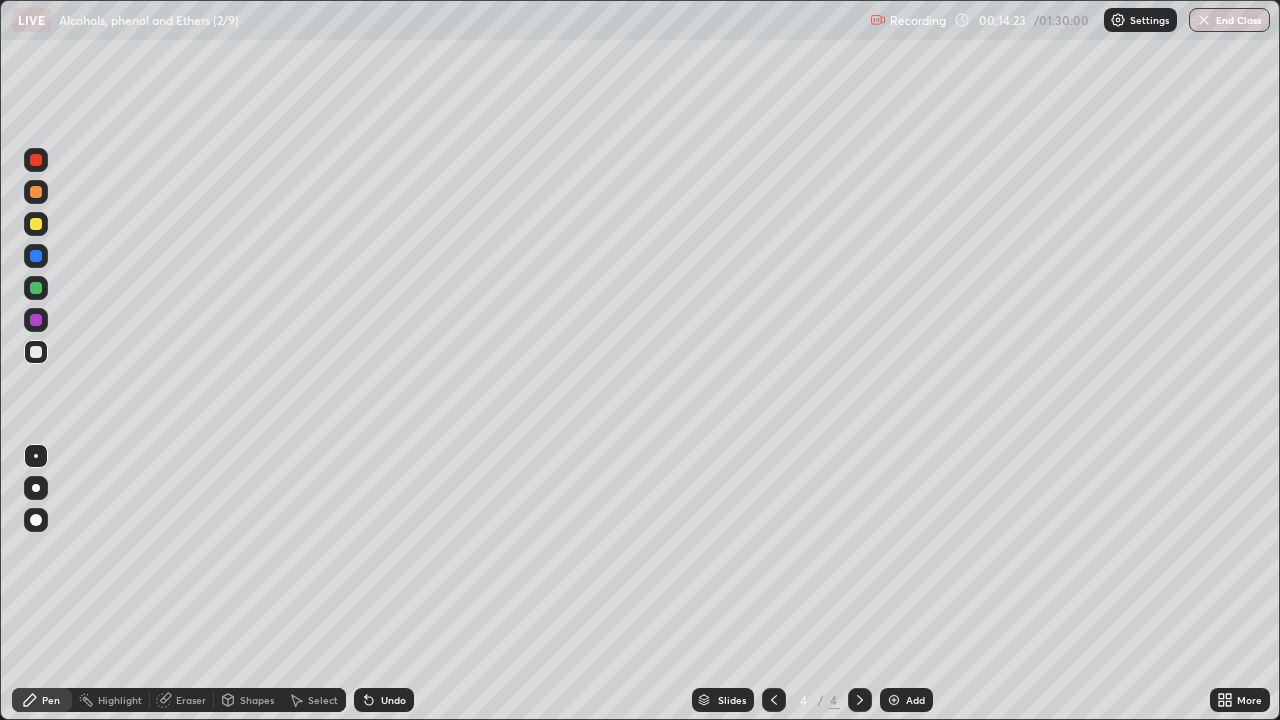 click at bounding box center (894, 700) 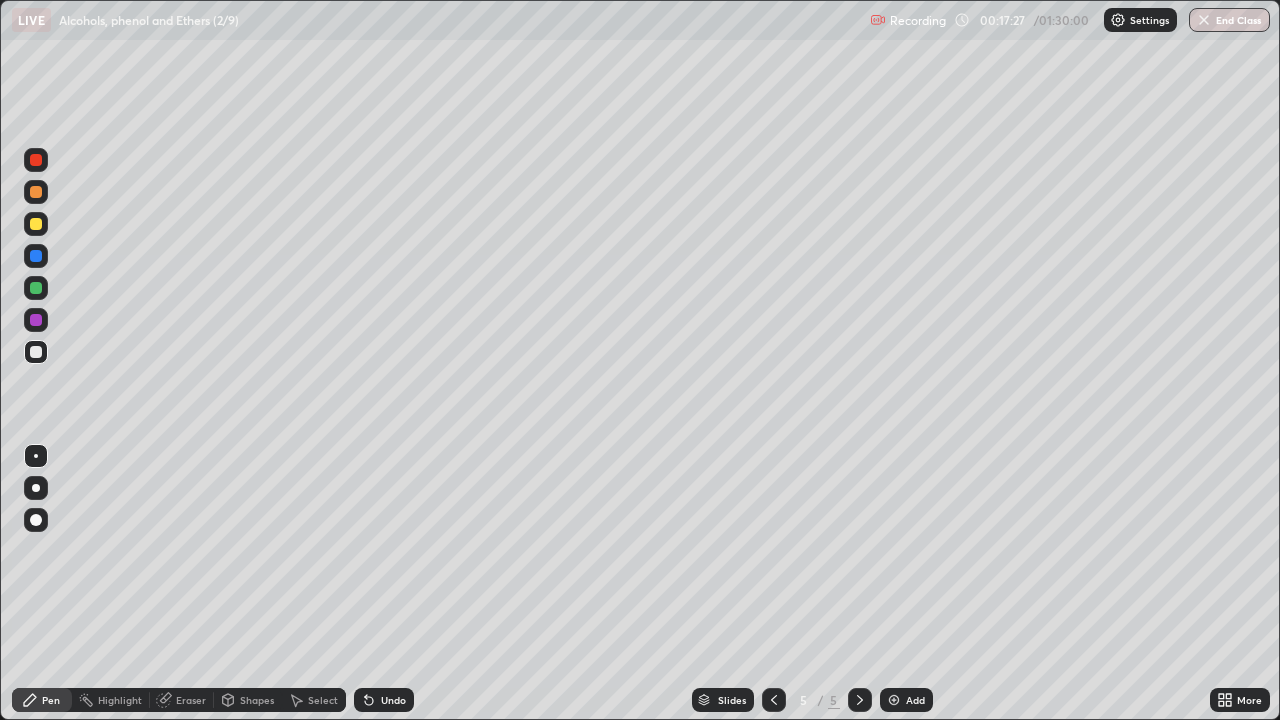 click at bounding box center (36, 160) 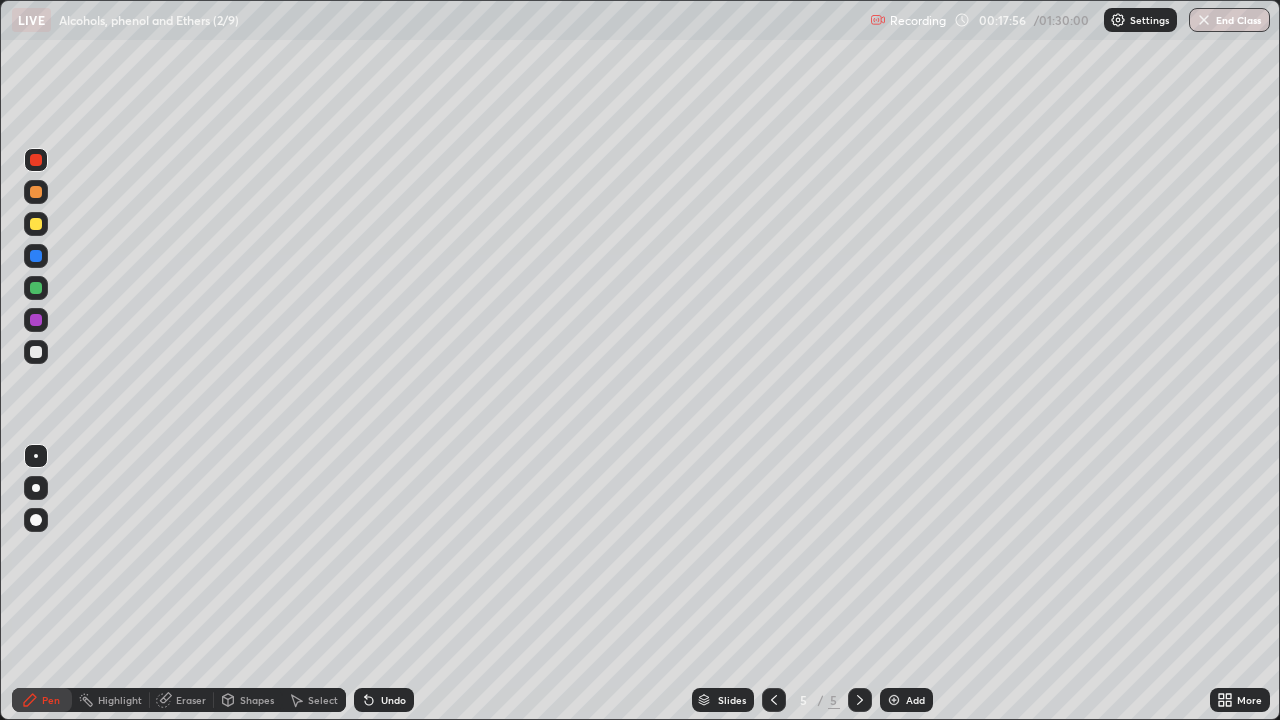 click on "Shapes" at bounding box center [257, 700] 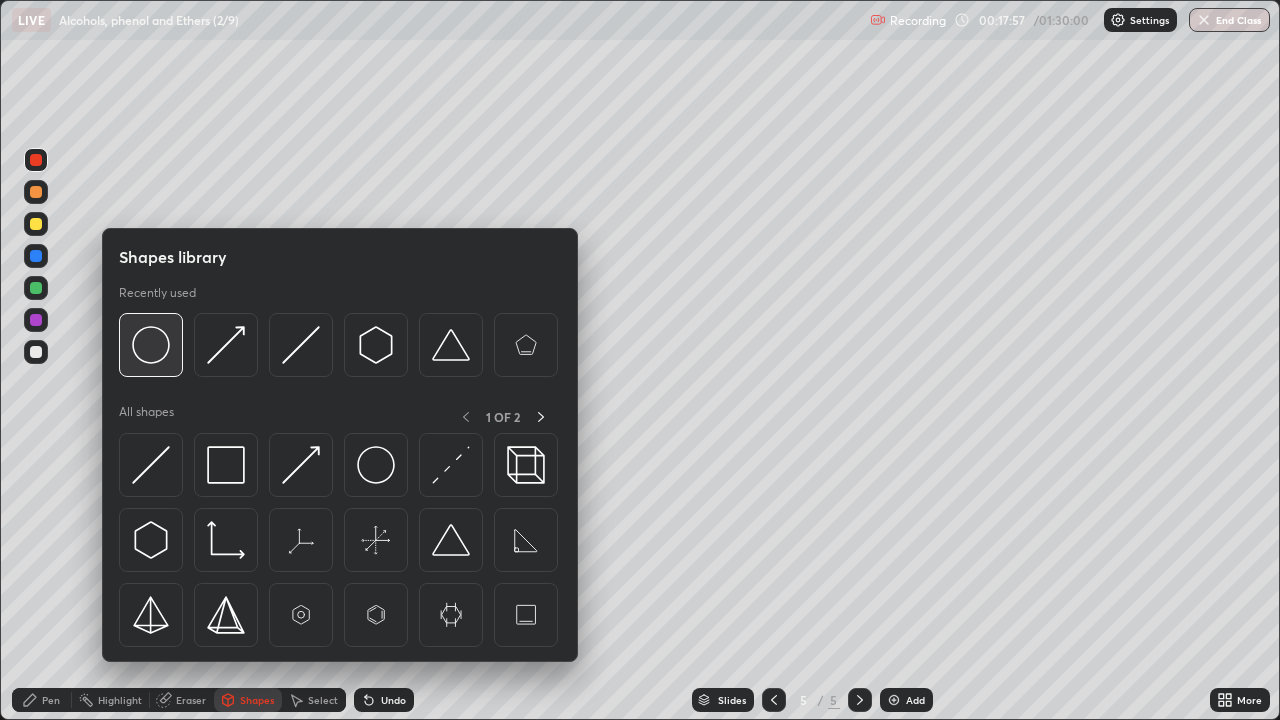 click at bounding box center (151, 345) 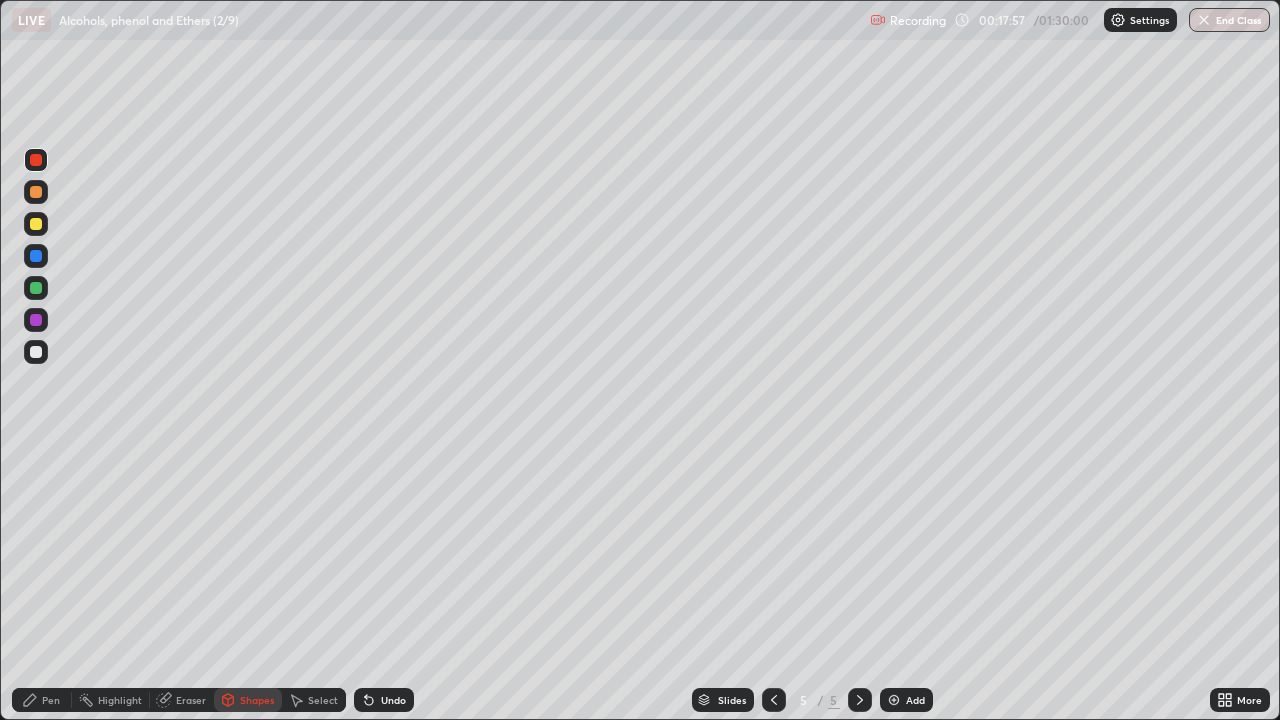 click at bounding box center (36, 320) 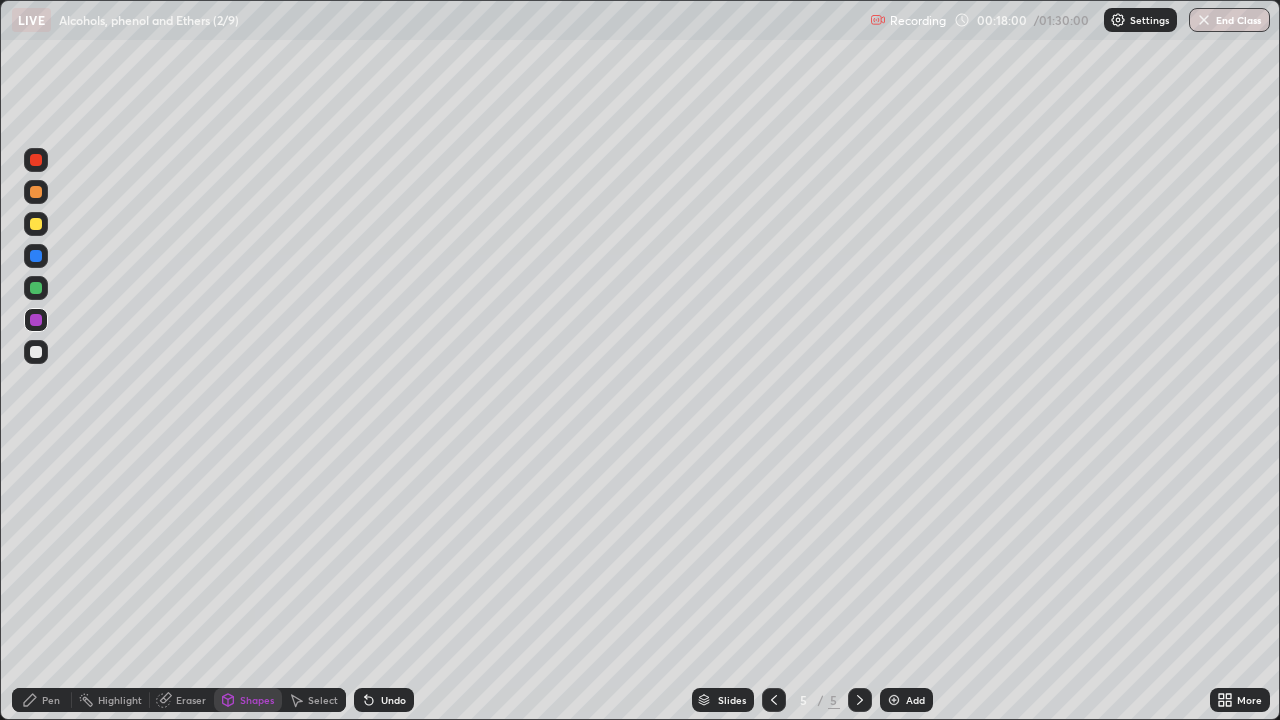 click on "Shapes" at bounding box center [257, 700] 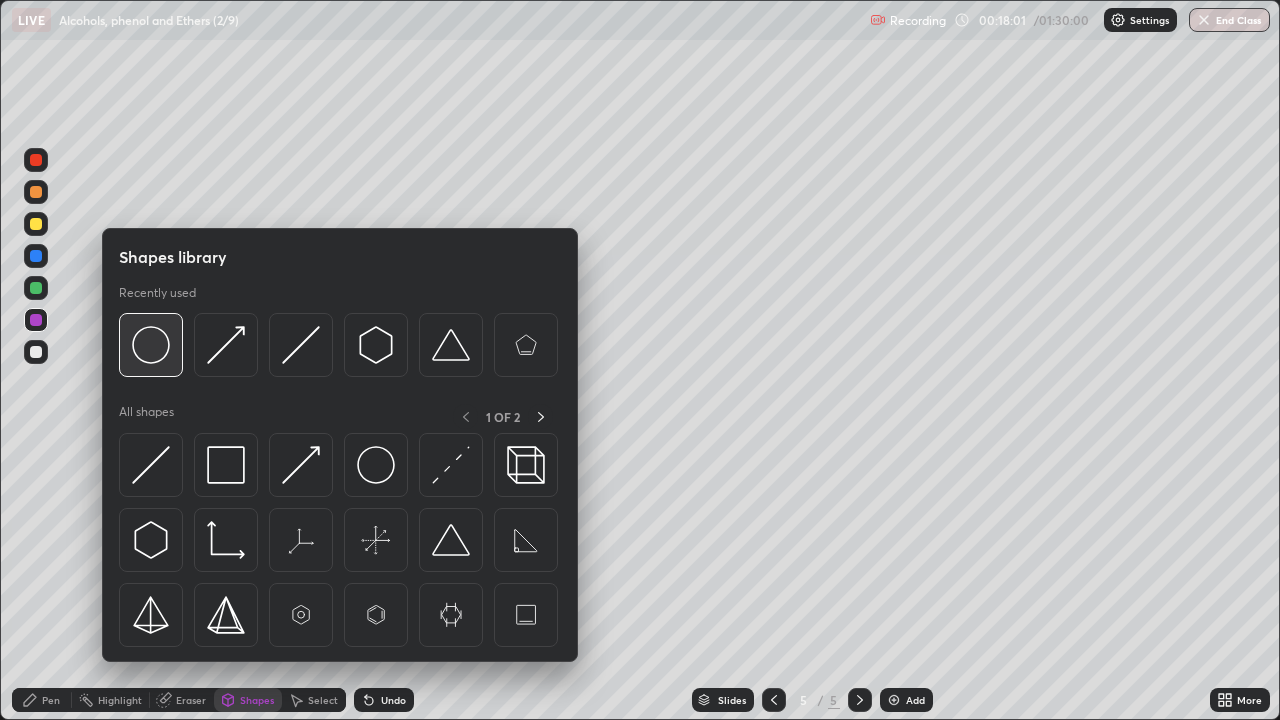 click at bounding box center (151, 345) 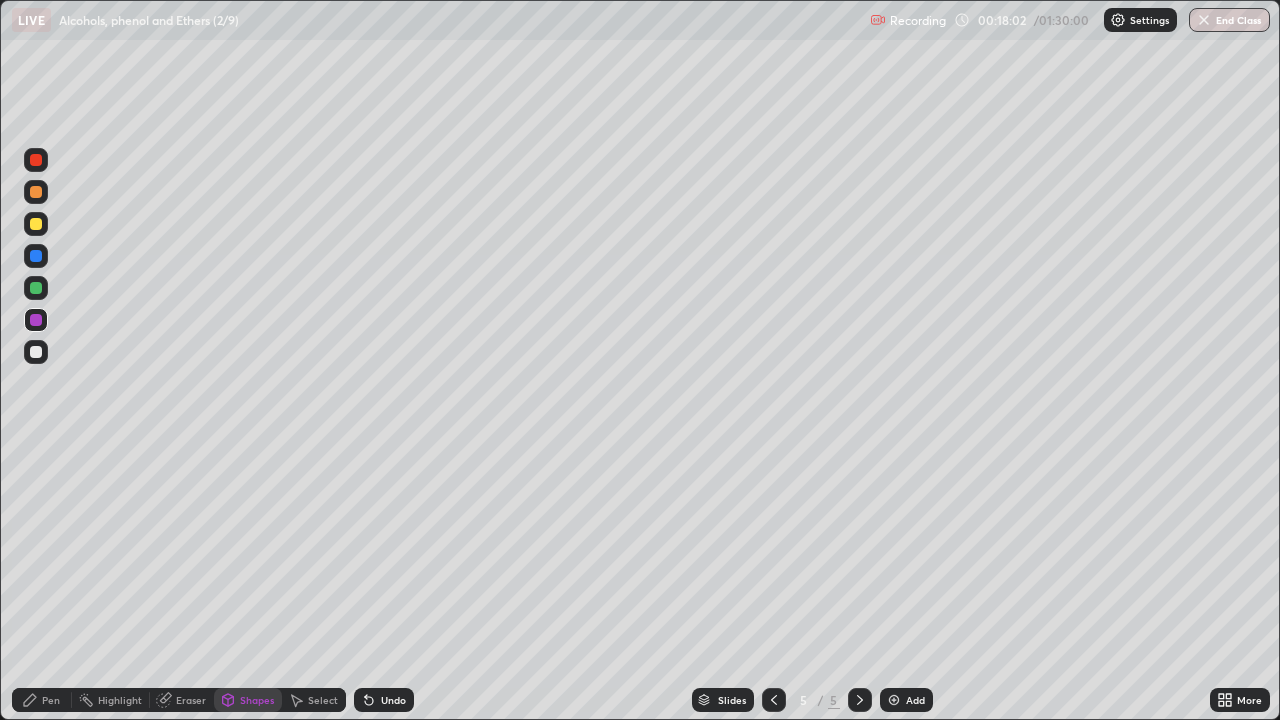 click at bounding box center (36, 288) 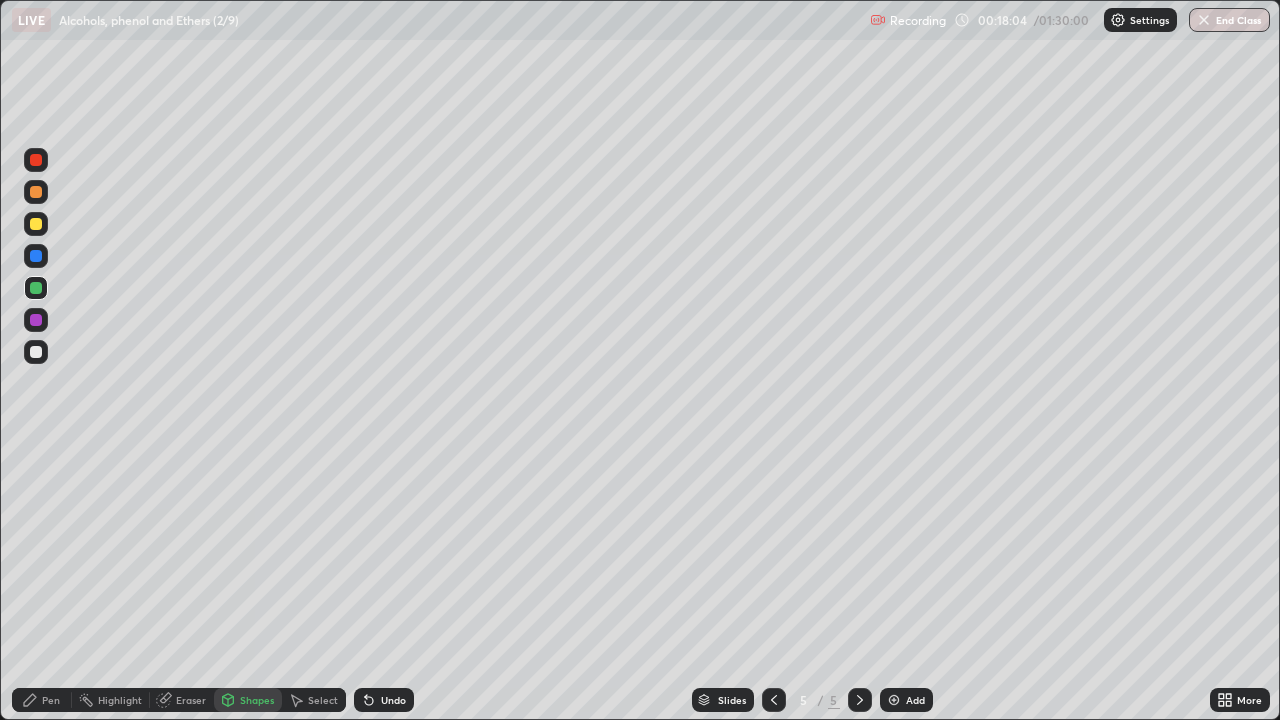 click on "Pen" at bounding box center (42, 700) 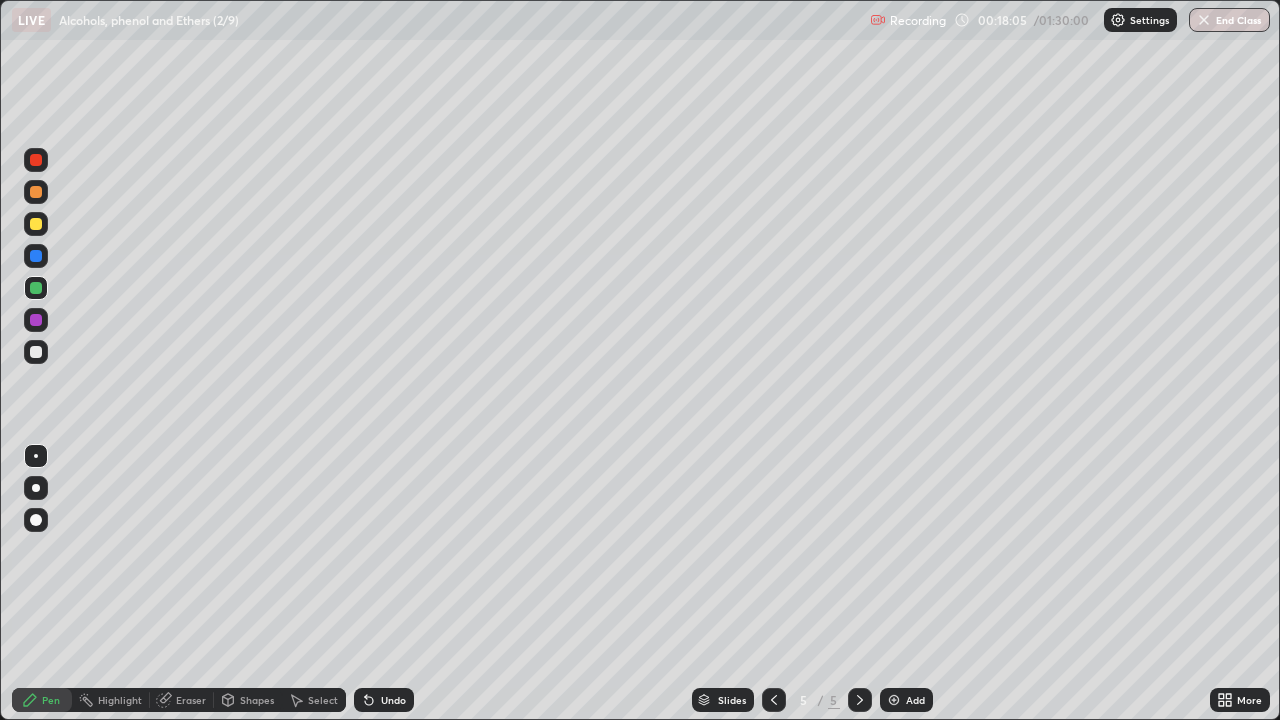click at bounding box center (36, 352) 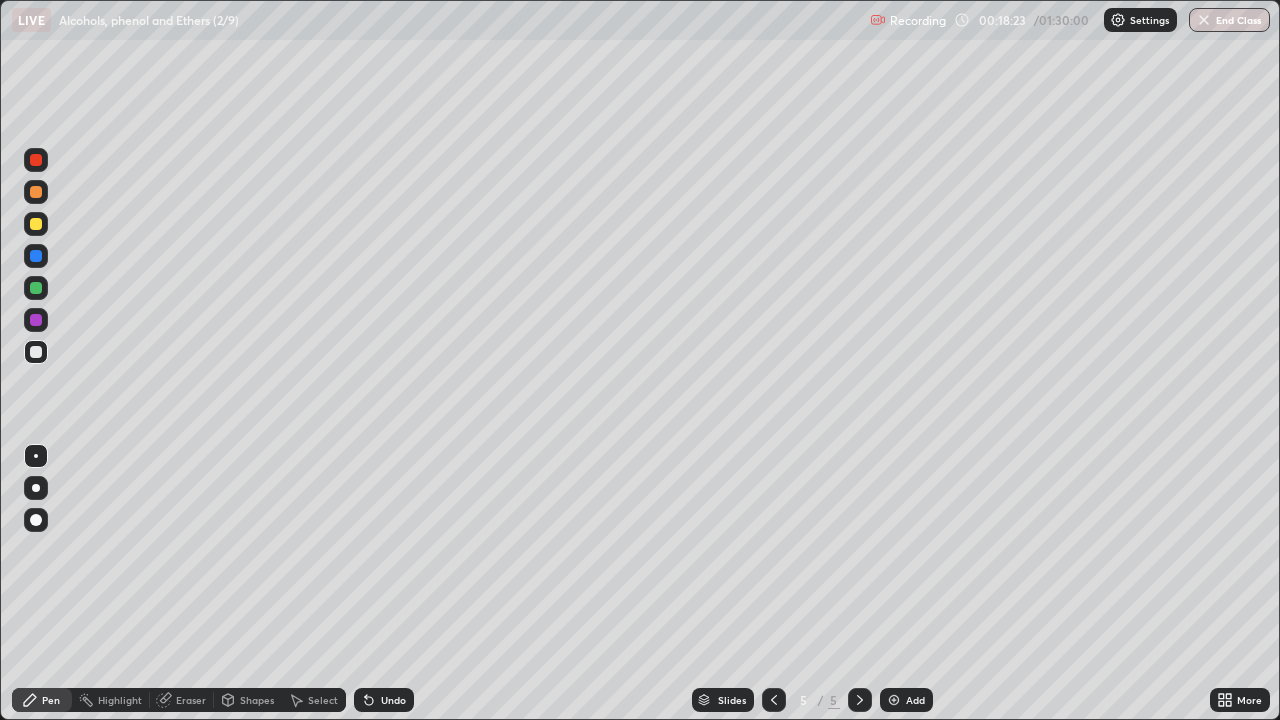 click at bounding box center (36, 224) 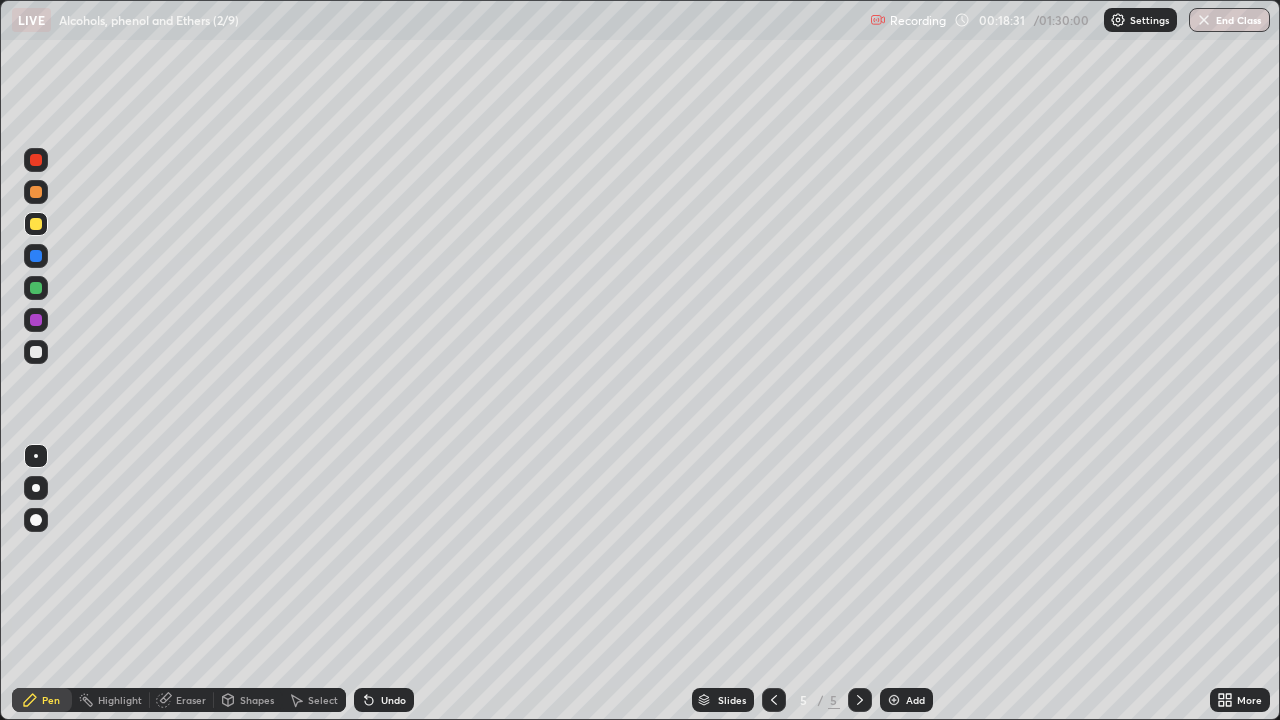 click at bounding box center (36, 352) 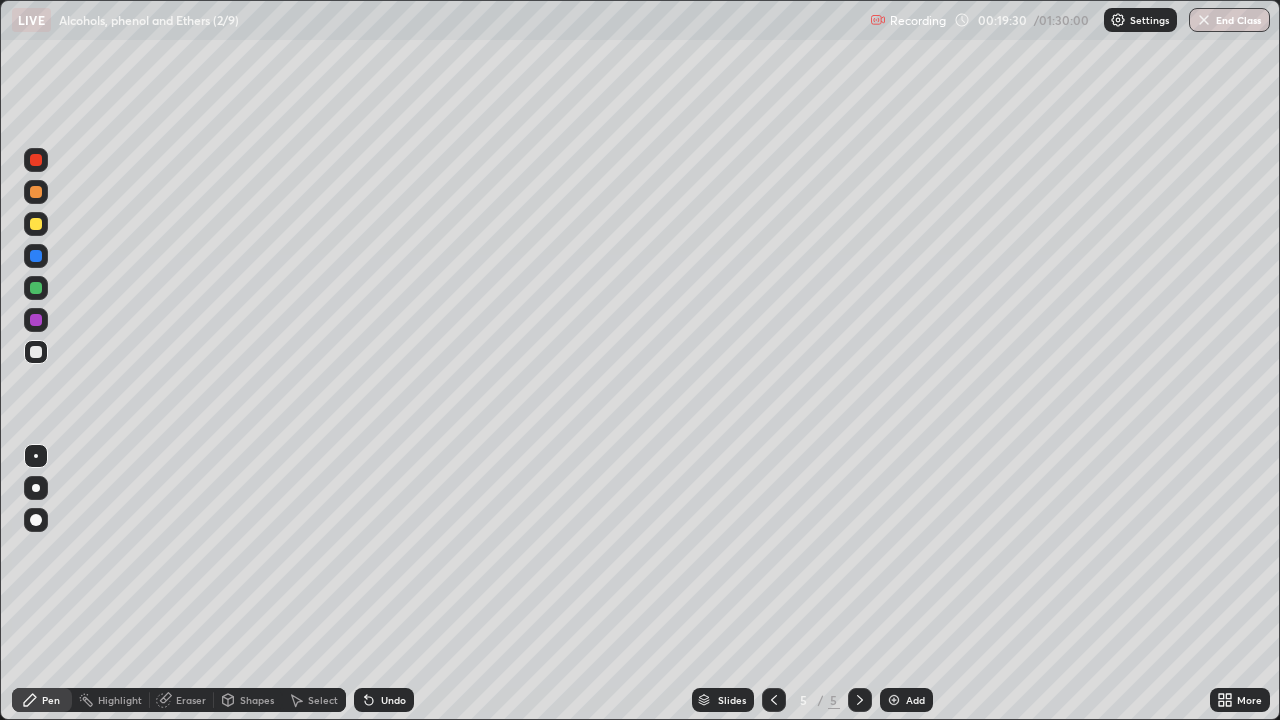 click on "Eraser" at bounding box center (182, 700) 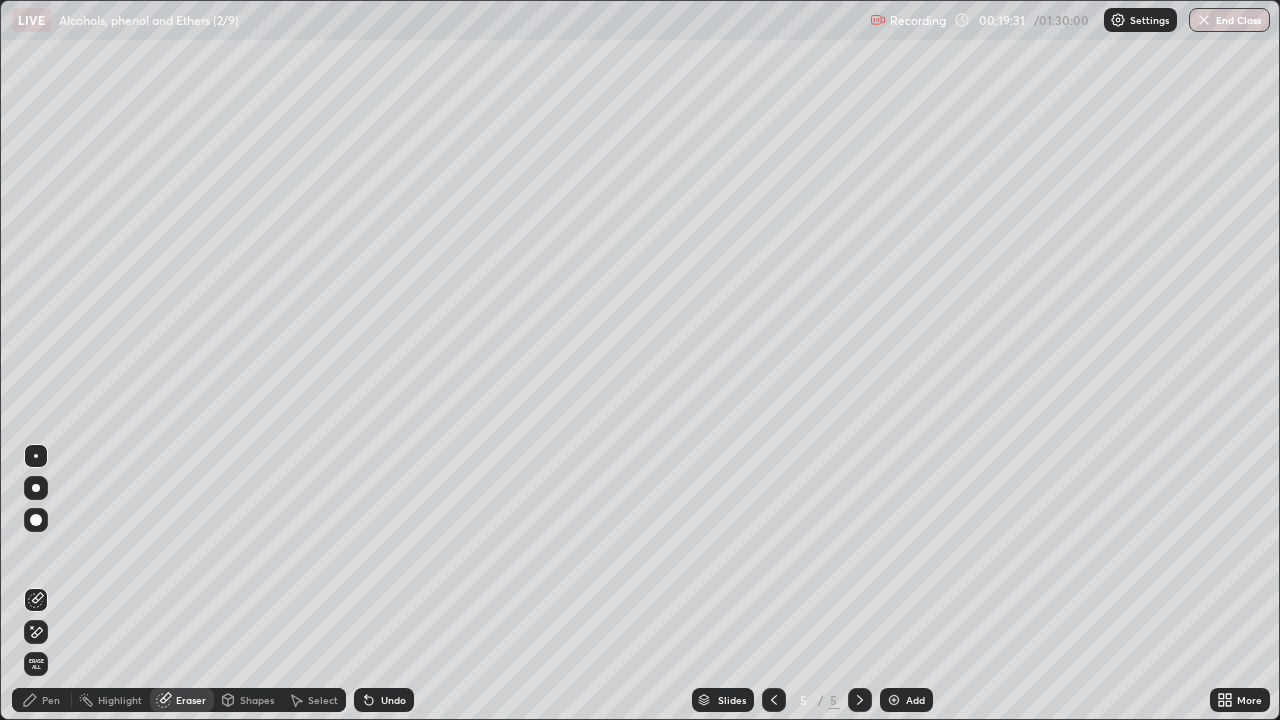 click on "Shapes" at bounding box center (257, 700) 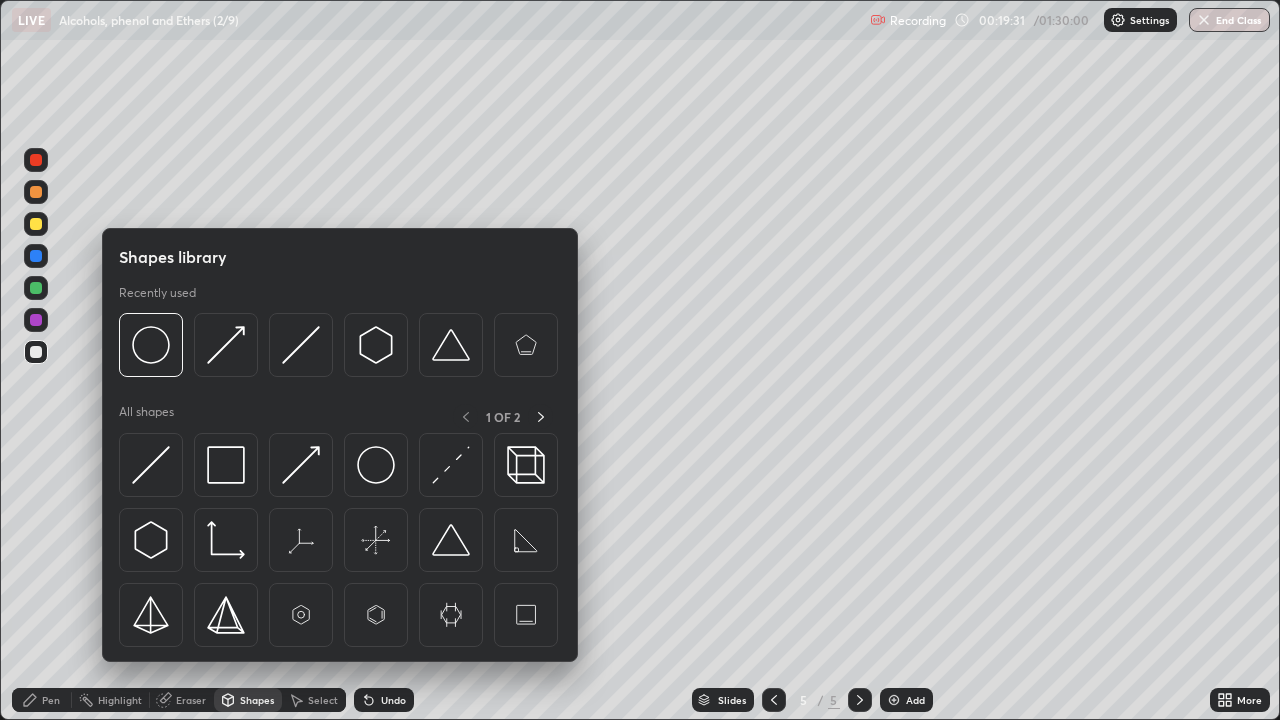 click at bounding box center (151, 345) 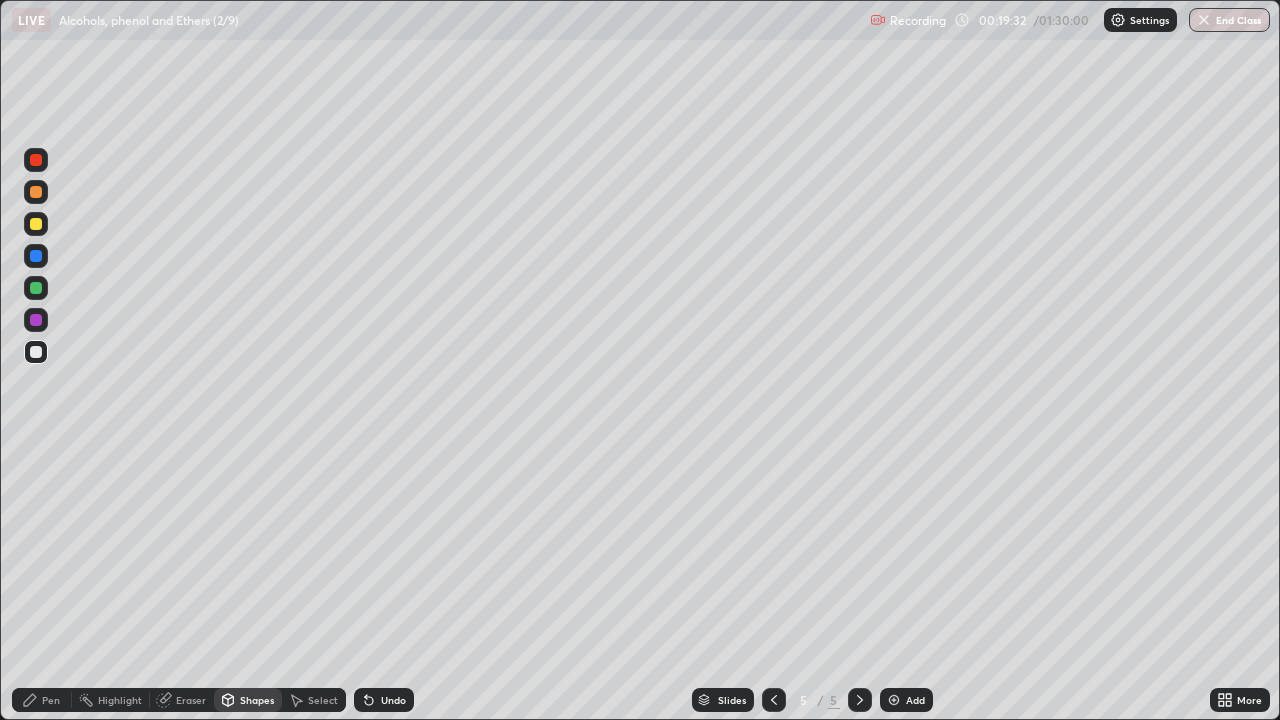 click at bounding box center [36, 320] 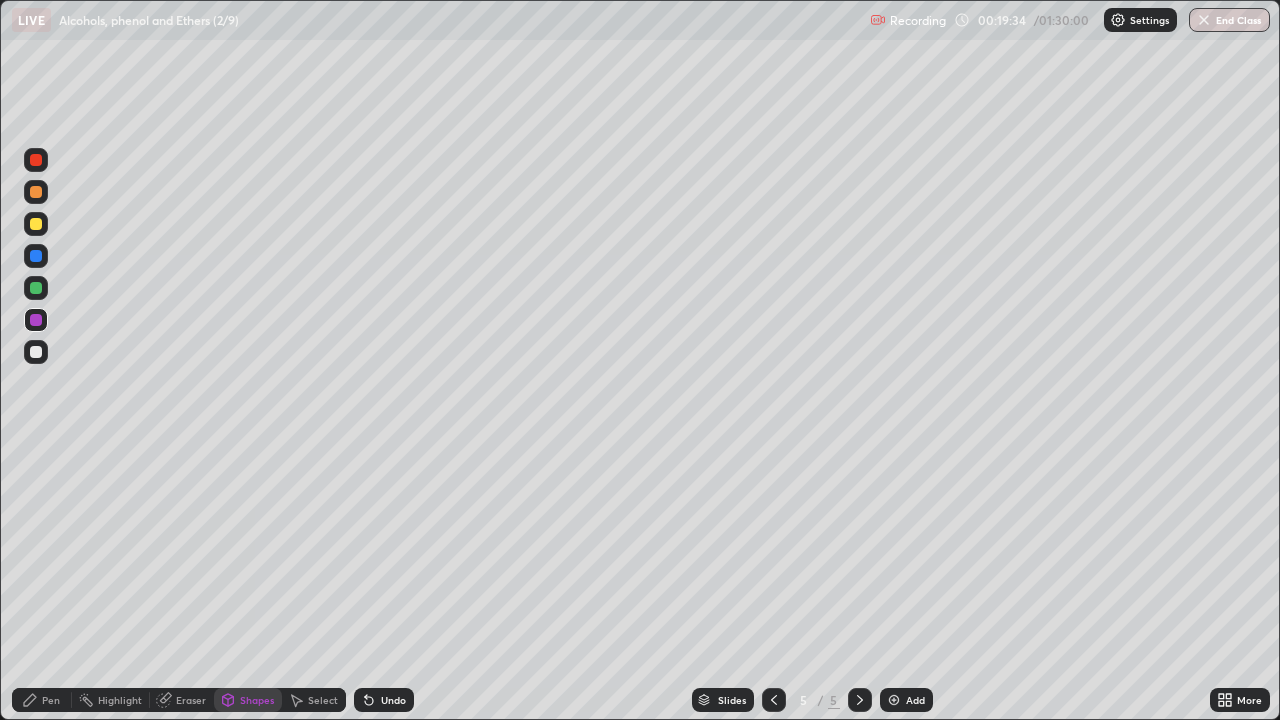 click on "Pen" at bounding box center [51, 700] 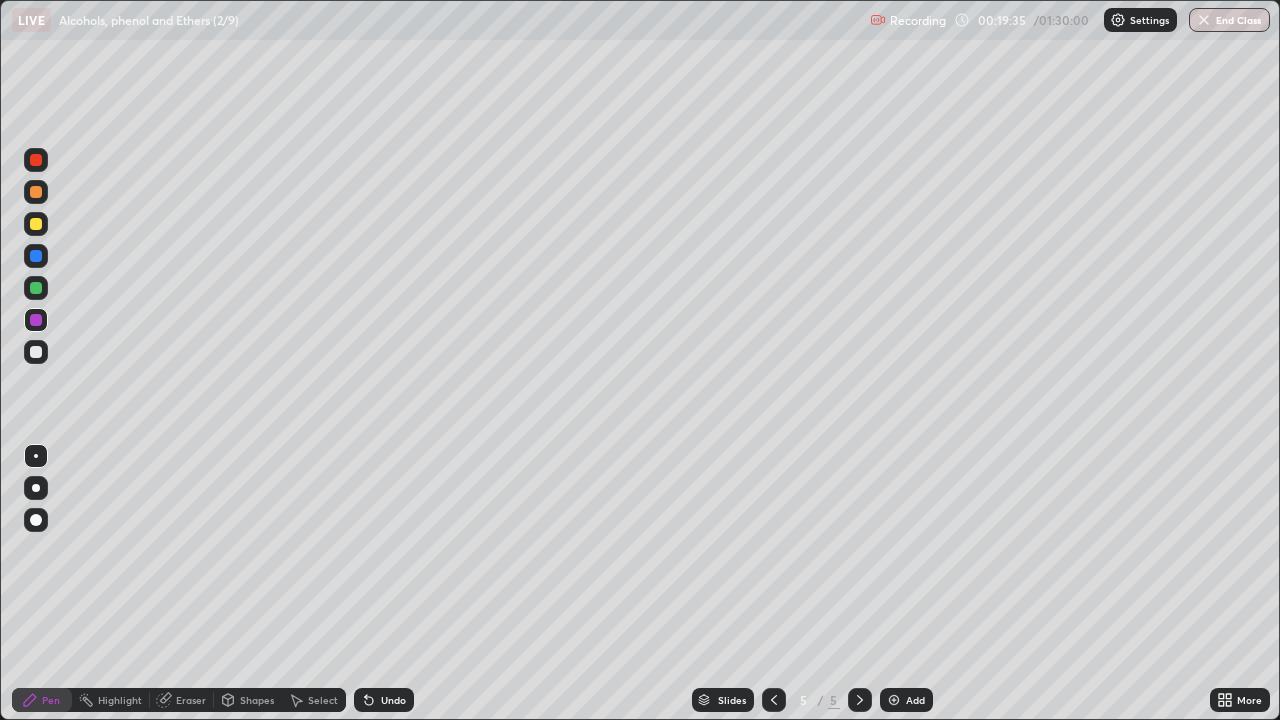 click at bounding box center [36, 160] 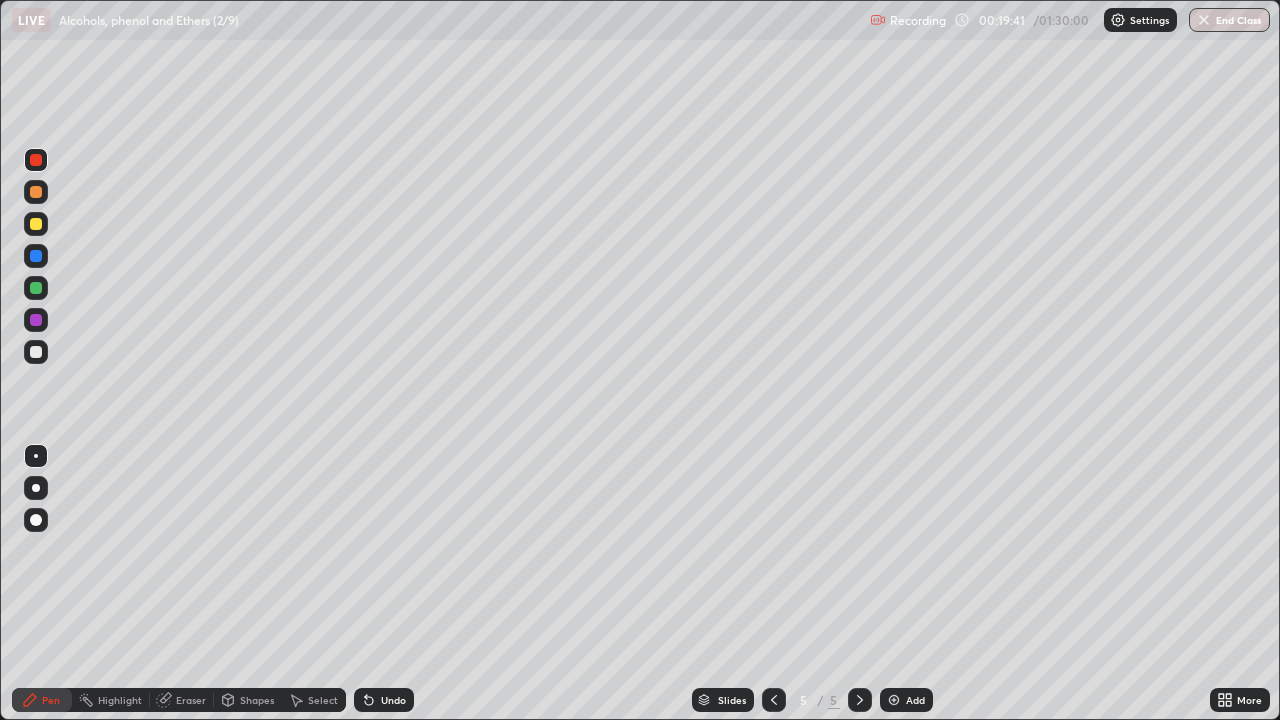click on "Shapes" at bounding box center (257, 700) 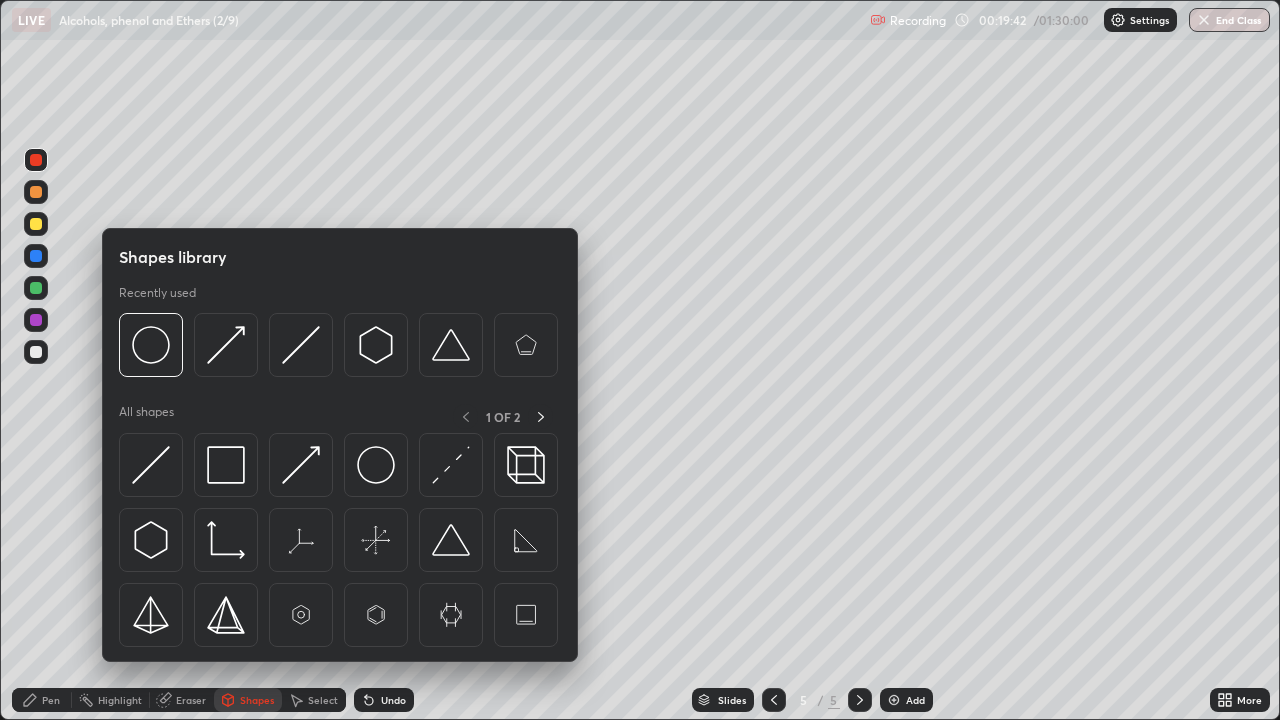 click at bounding box center (151, 345) 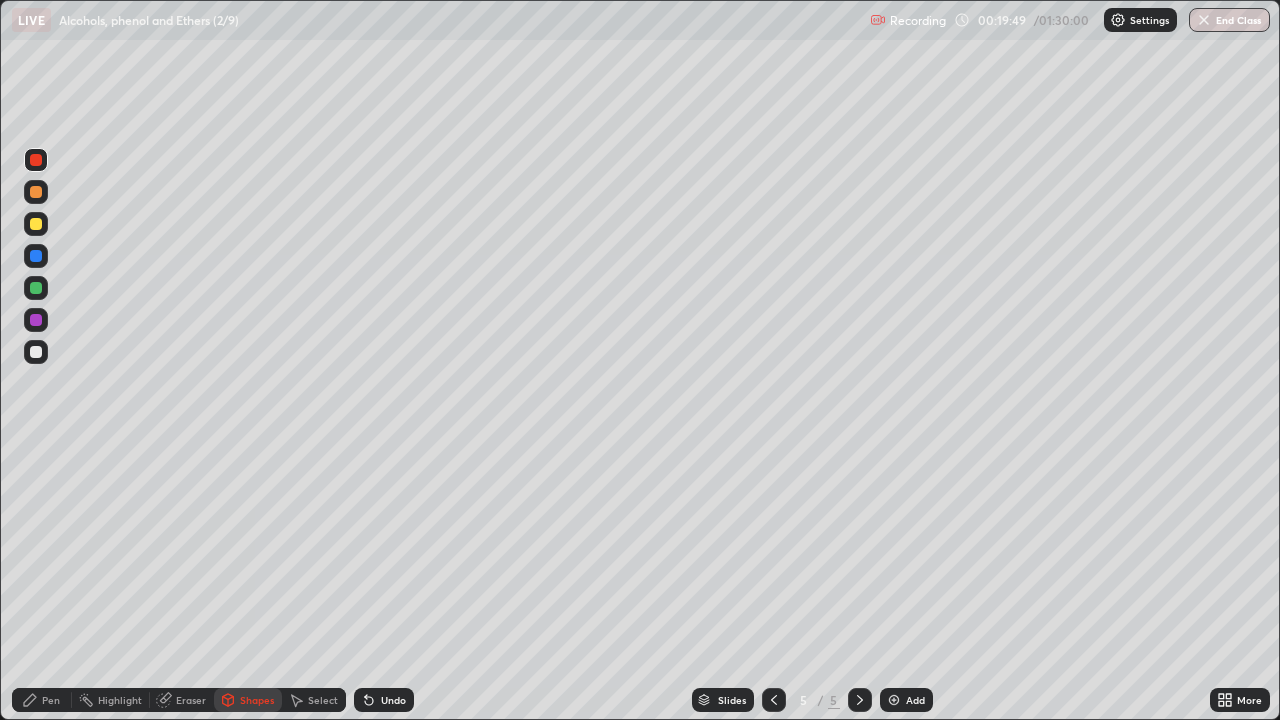 click 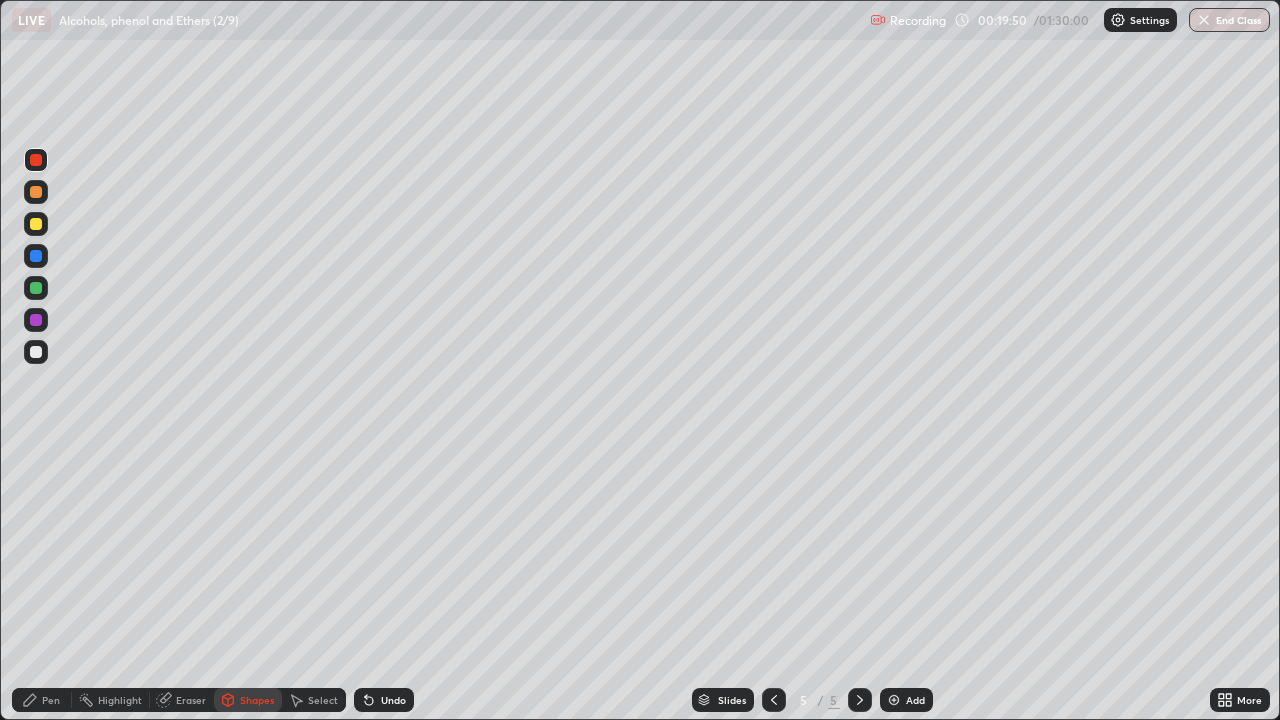 click on "Pen" at bounding box center (51, 700) 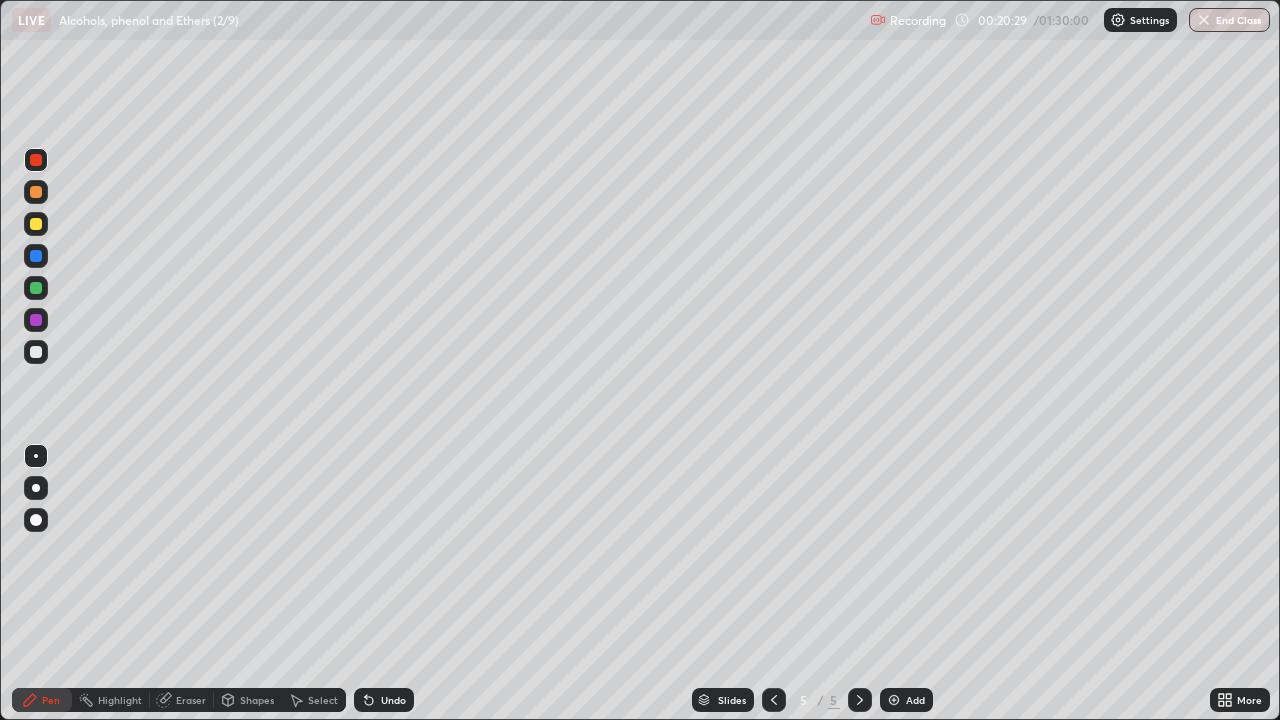 click at bounding box center (36, 224) 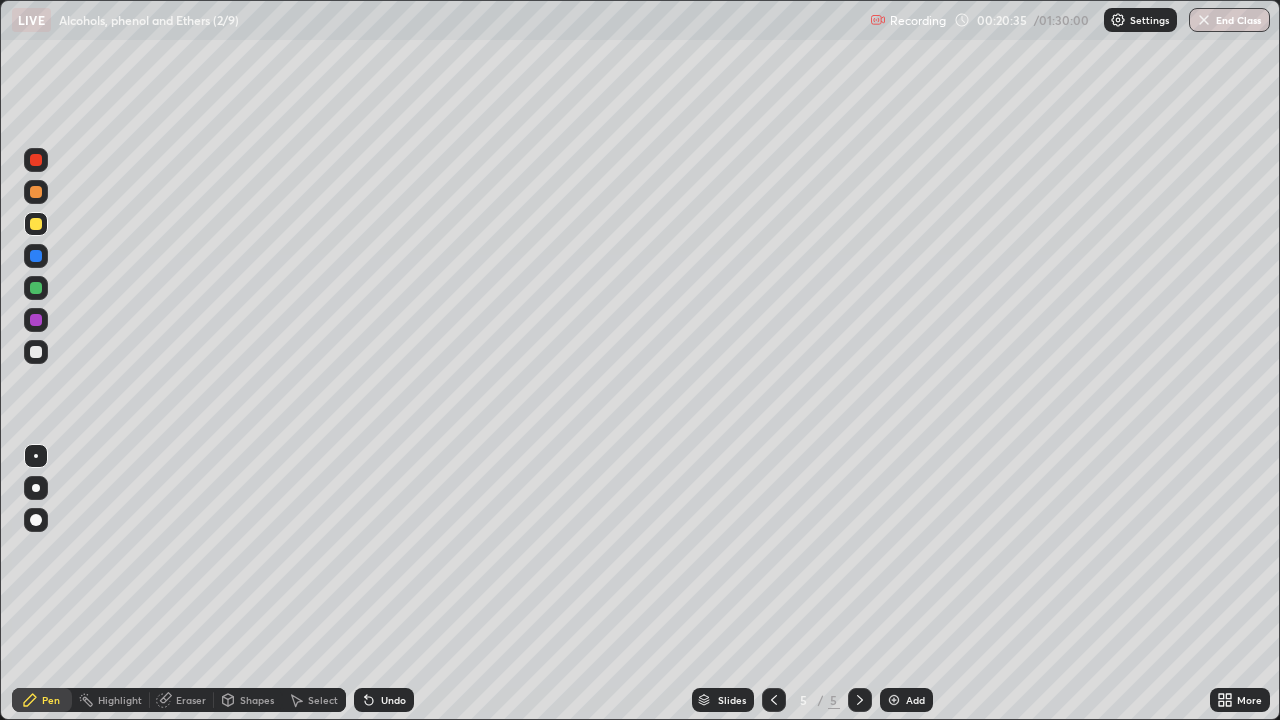 click at bounding box center [36, 352] 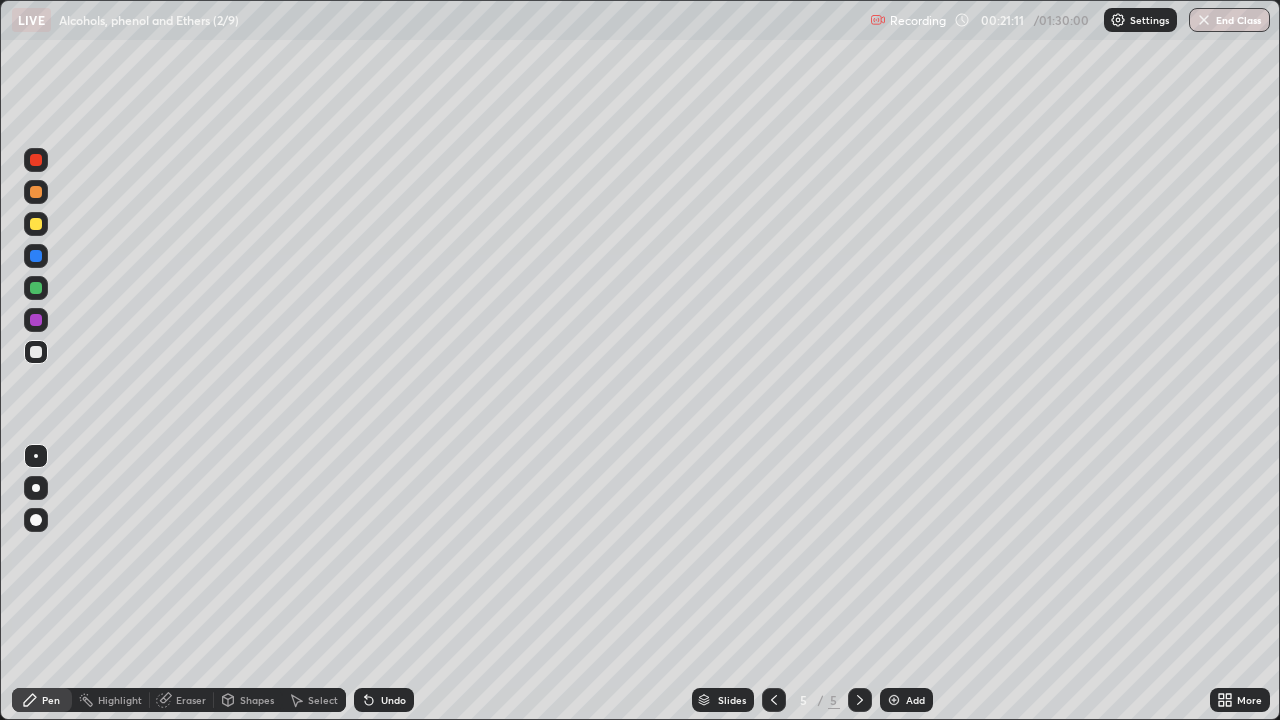 click on "Shapes" at bounding box center [257, 700] 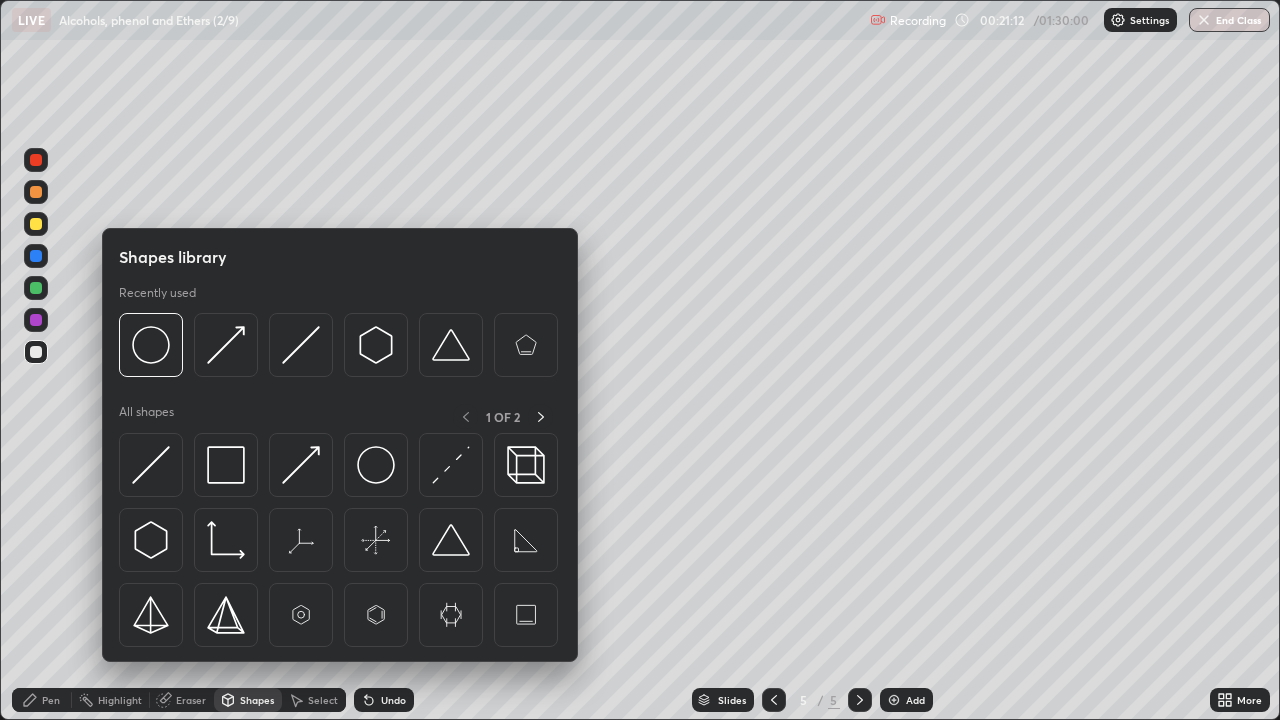 click at bounding box center (151, 345) 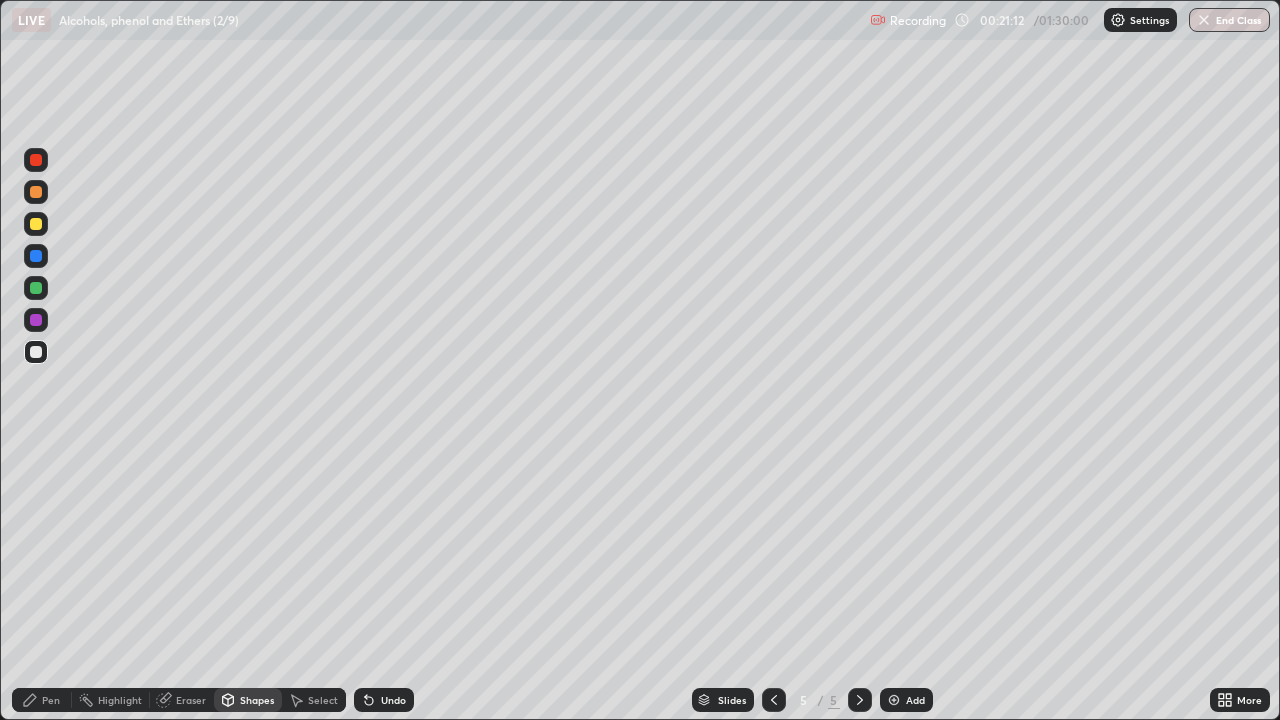 click at bounding box center [36, 288] 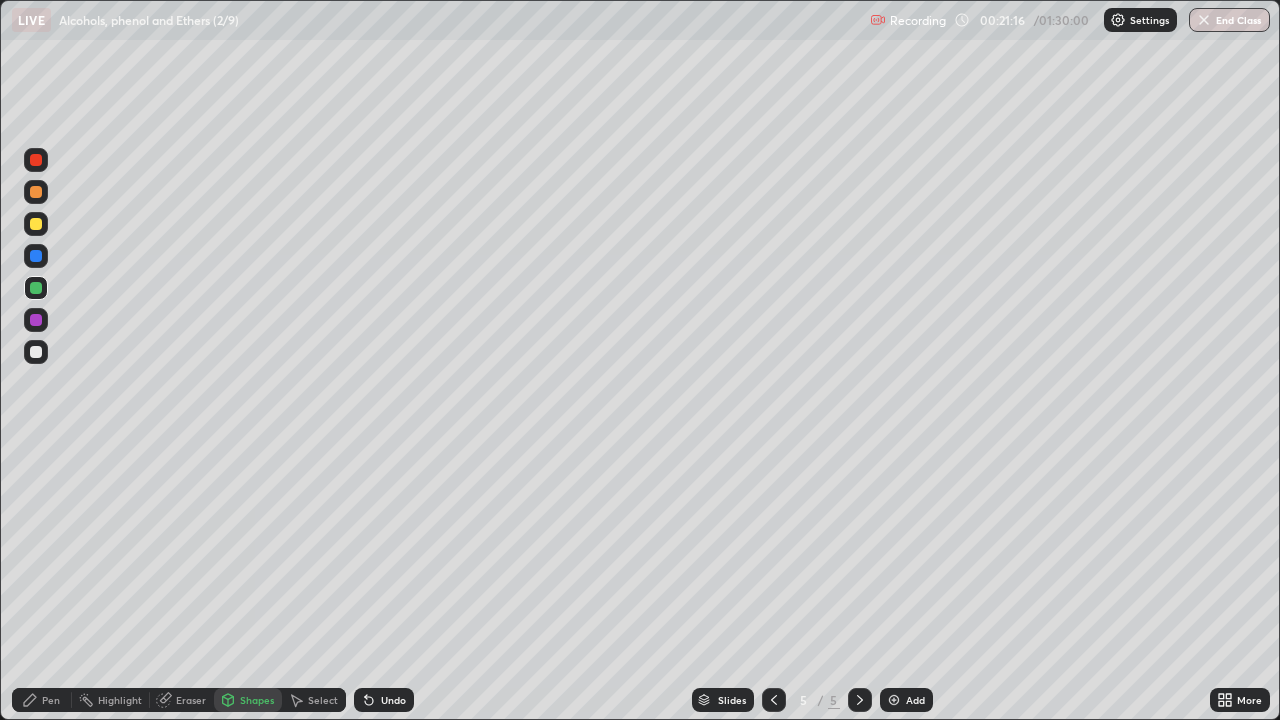 click 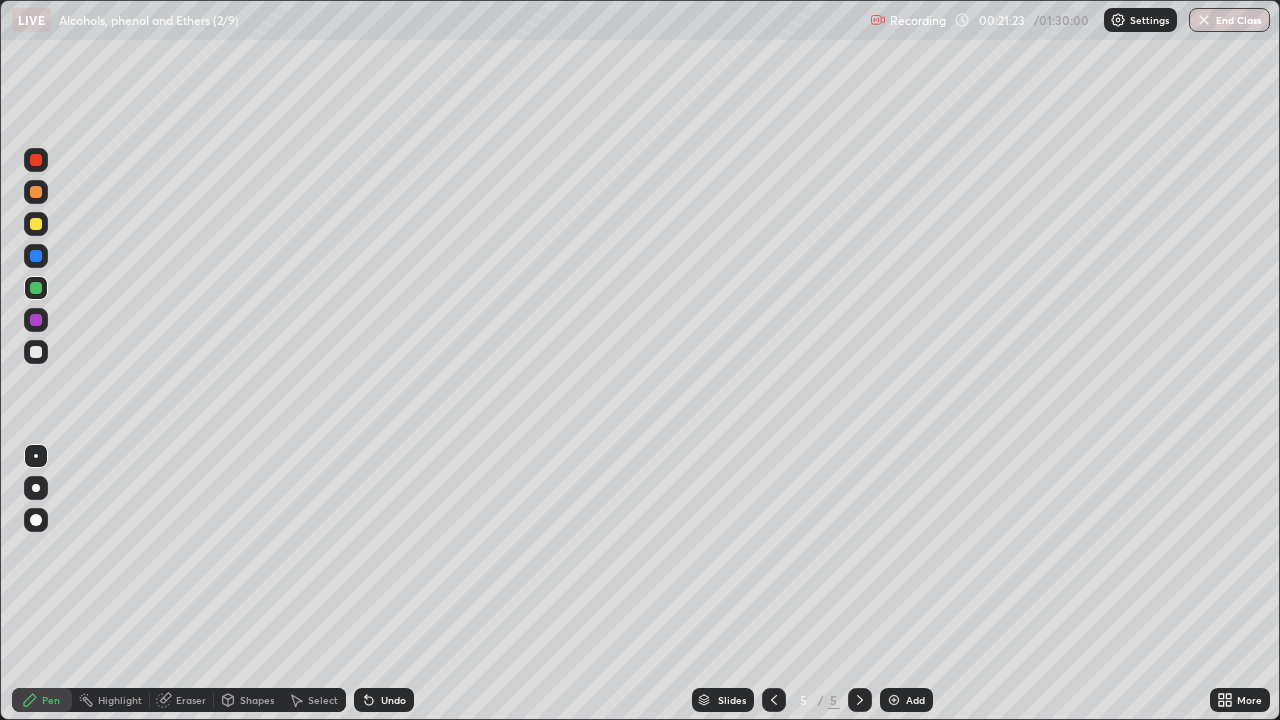 click 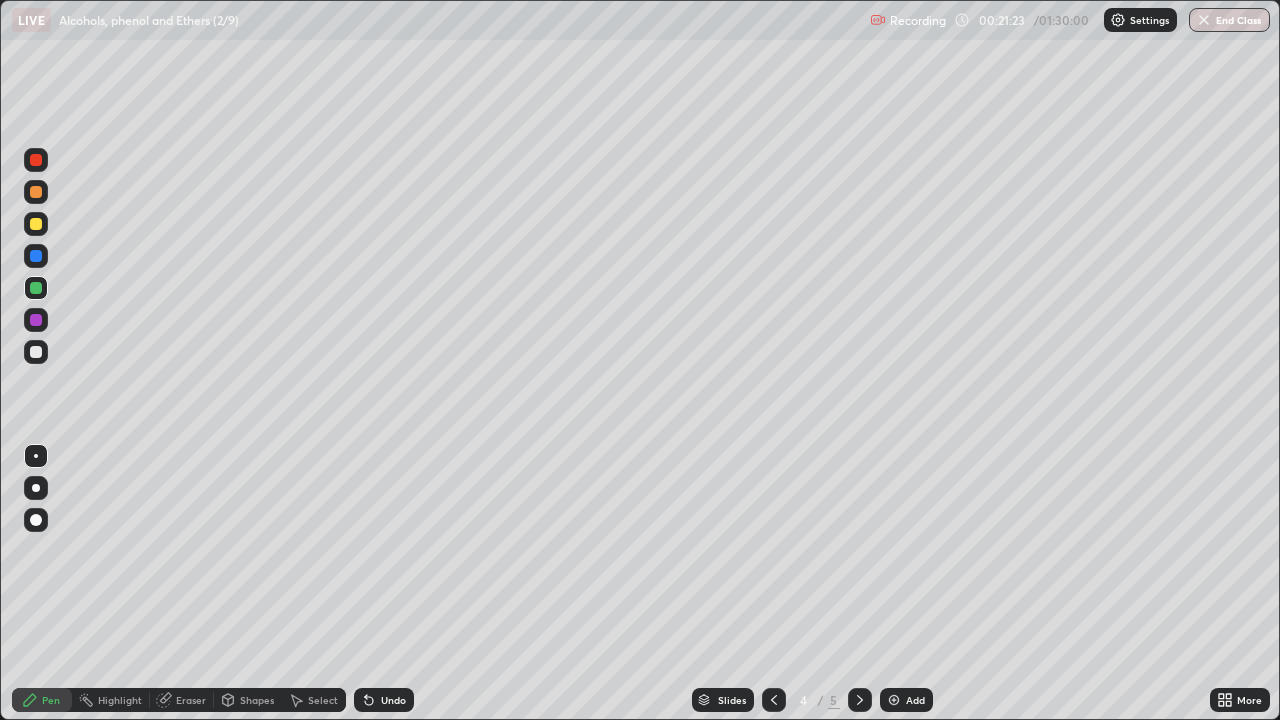 click 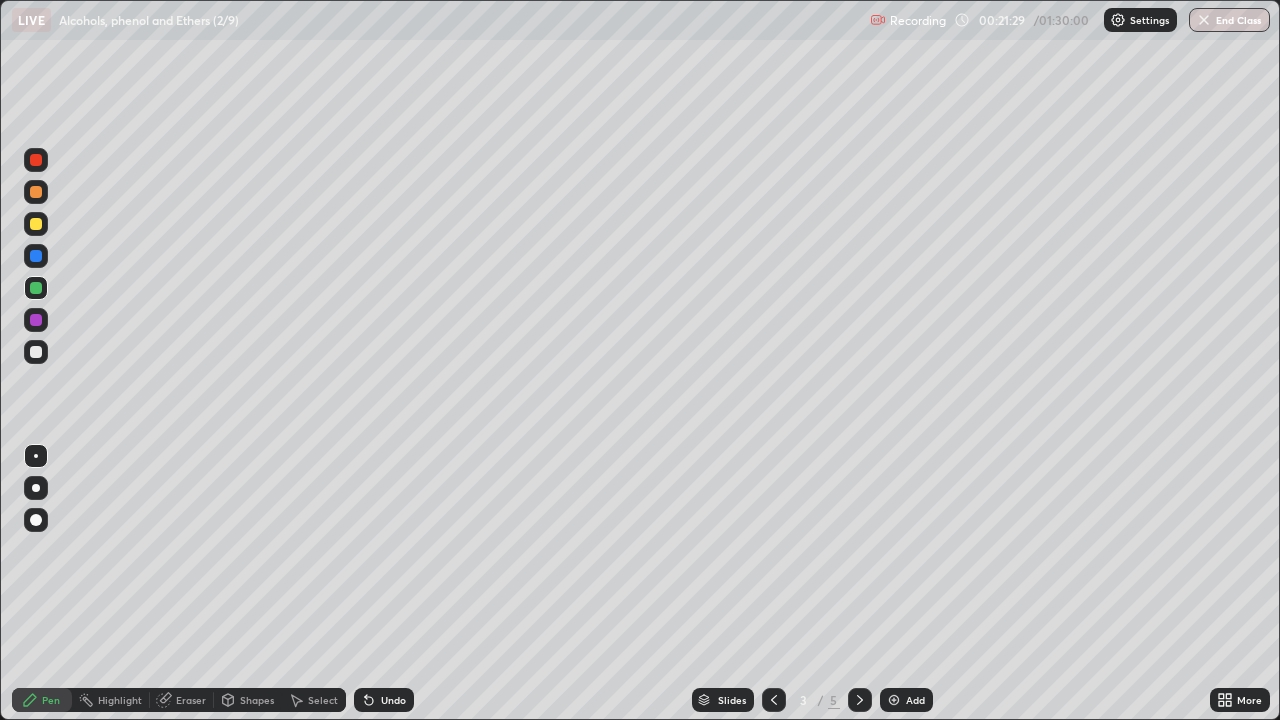 click 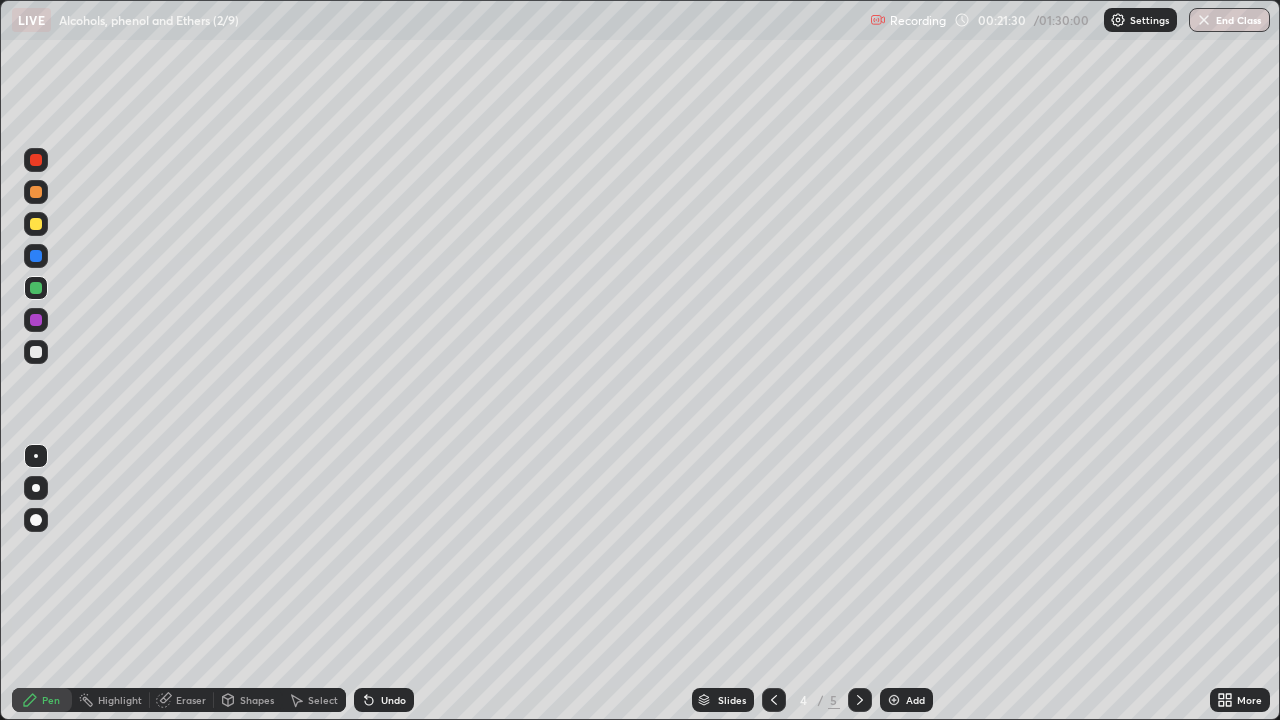 click 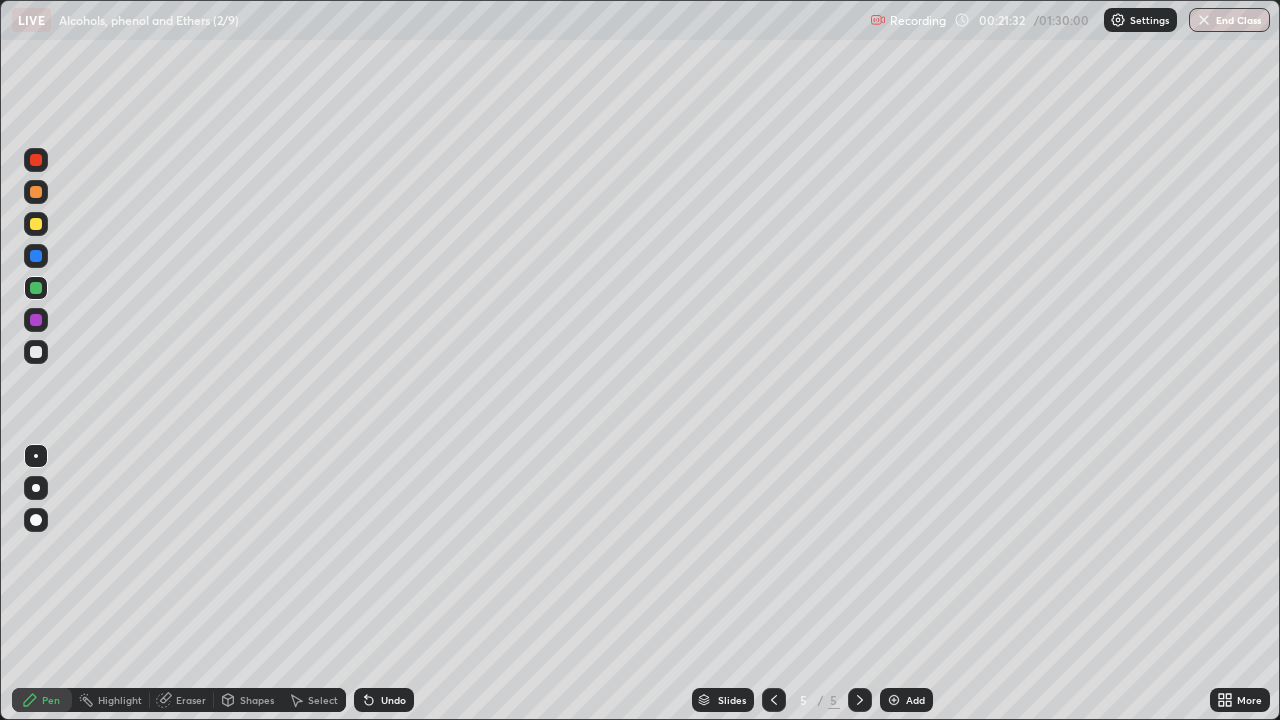 click 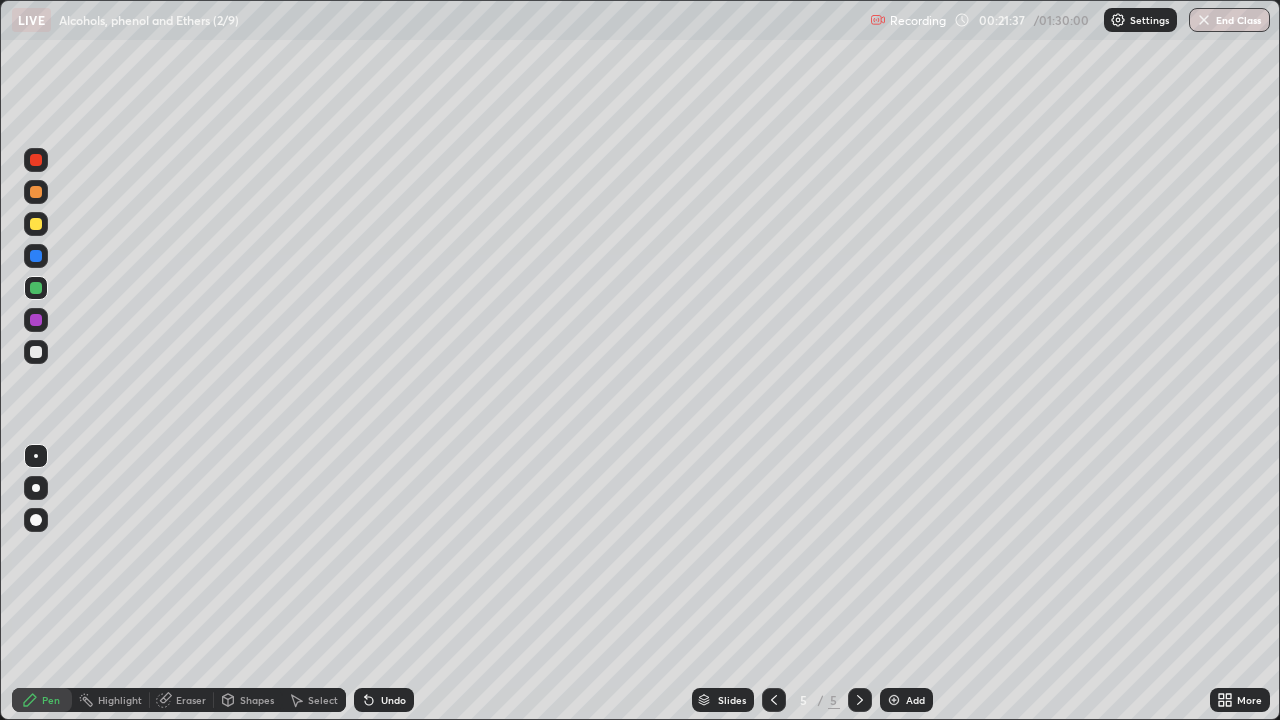 click at bounding box center (36, 320) 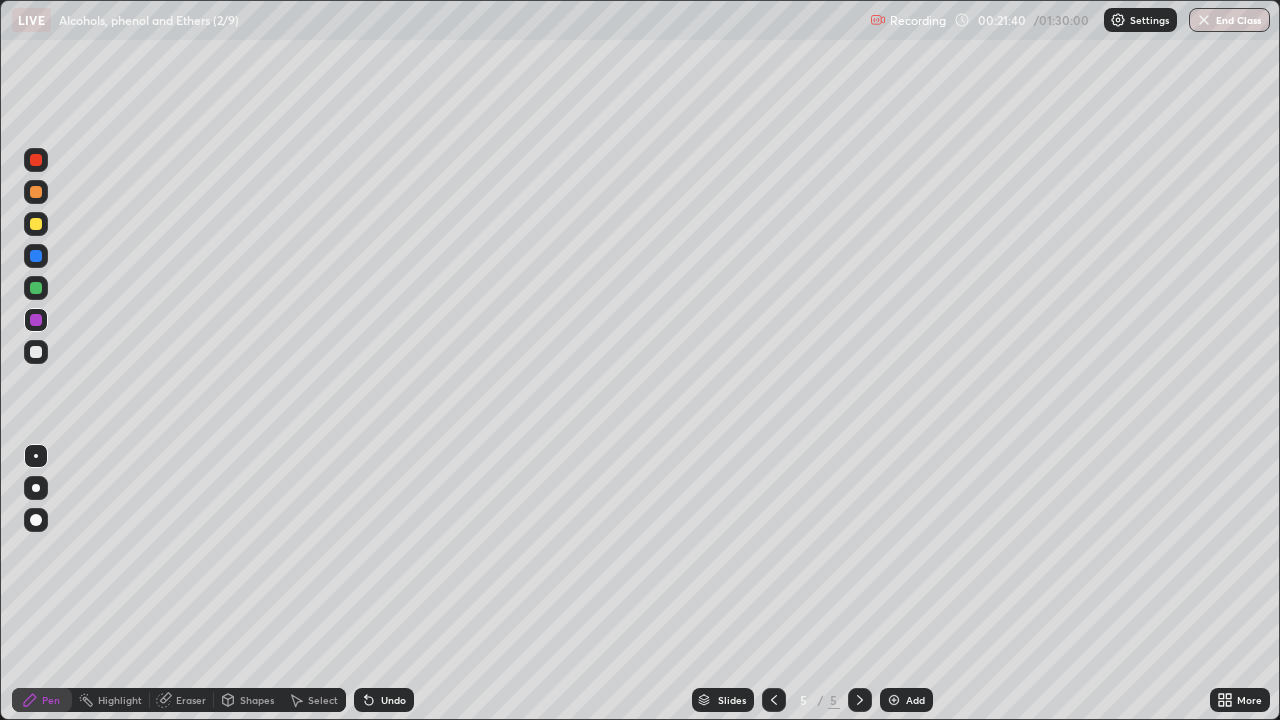 click at bounding box center [36, 352] 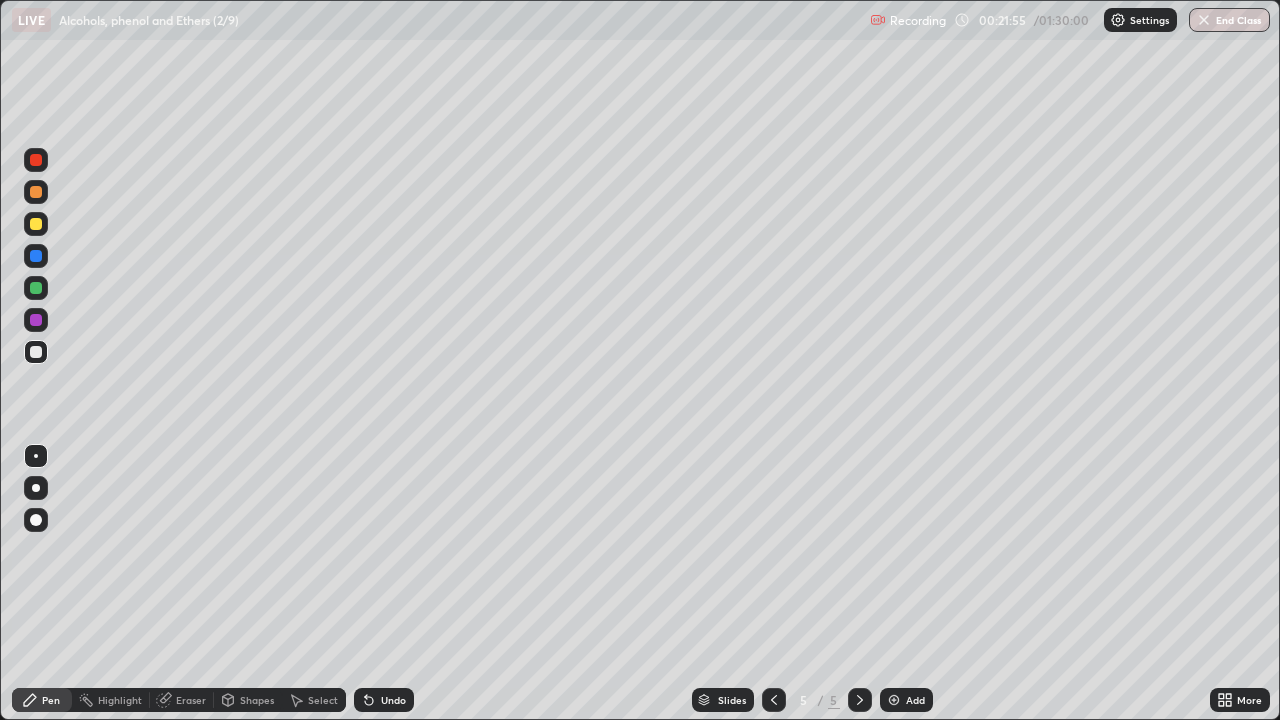 click on "Eraser" at bounding box center (182, 700) 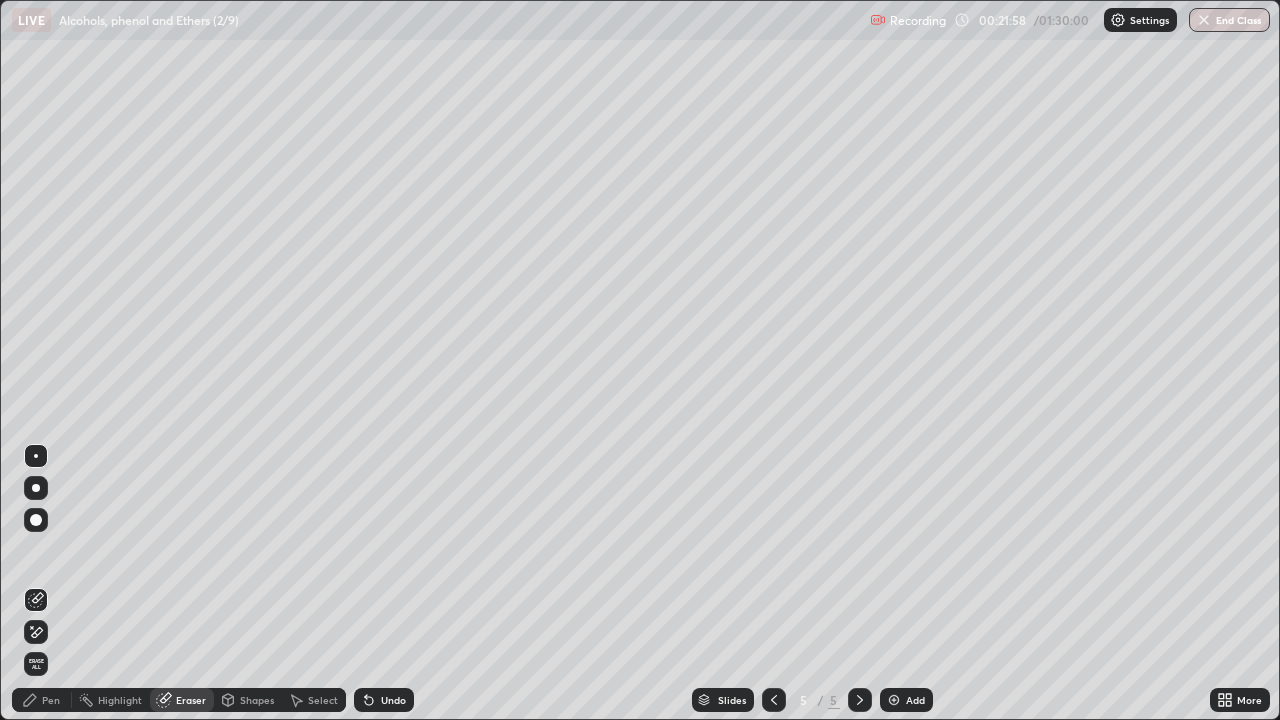 click on "Pen" at bounding box center [51, 700] 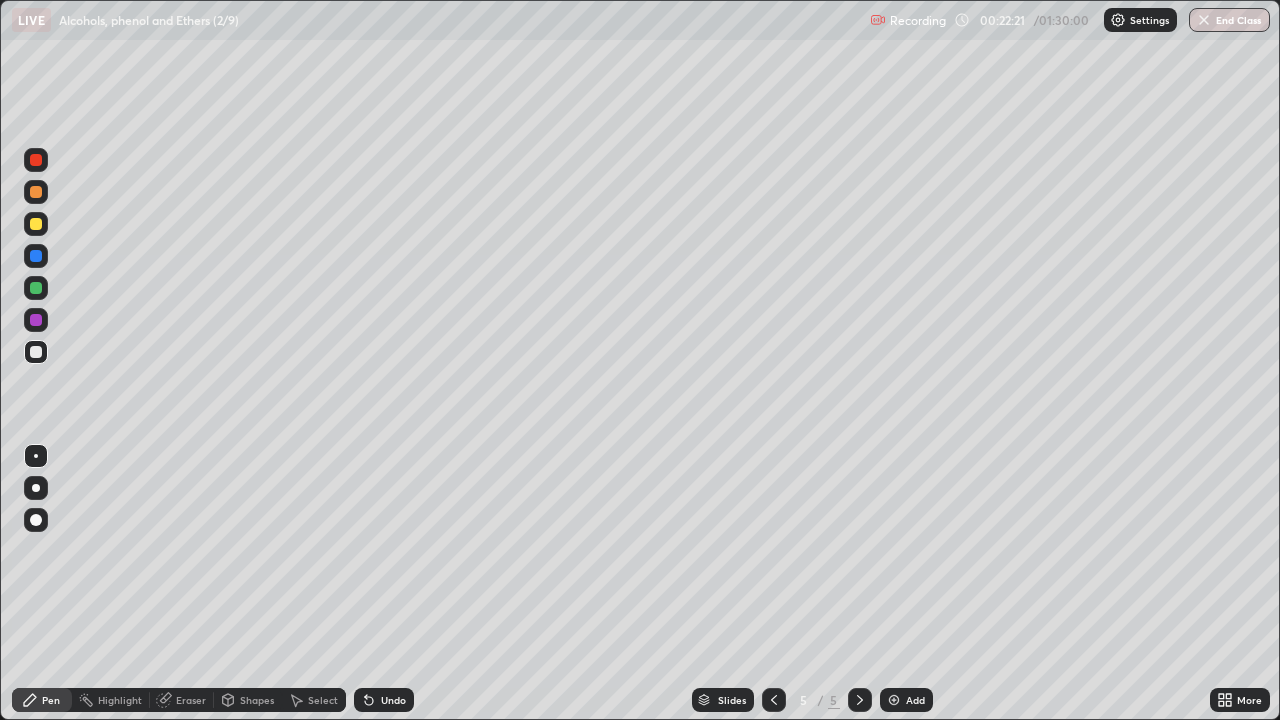 click on "Shapes" at bounding box center (257, 700) 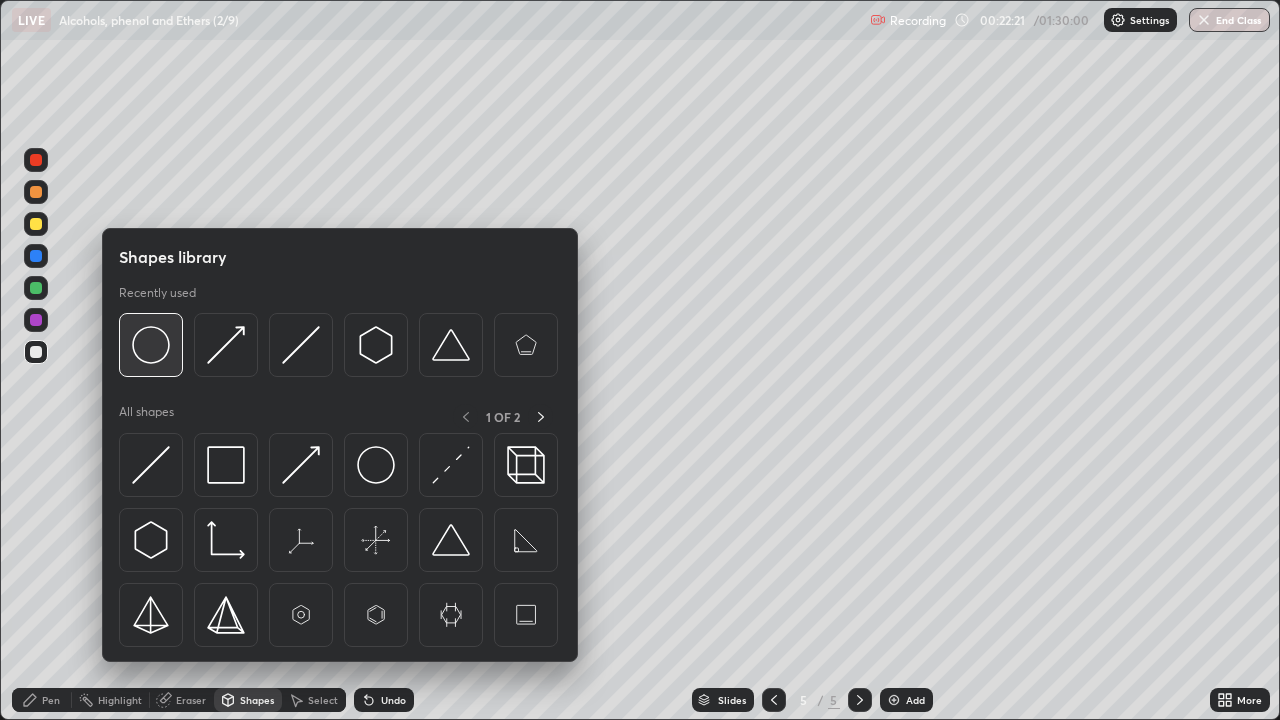 click at bounding box center [151, 345] 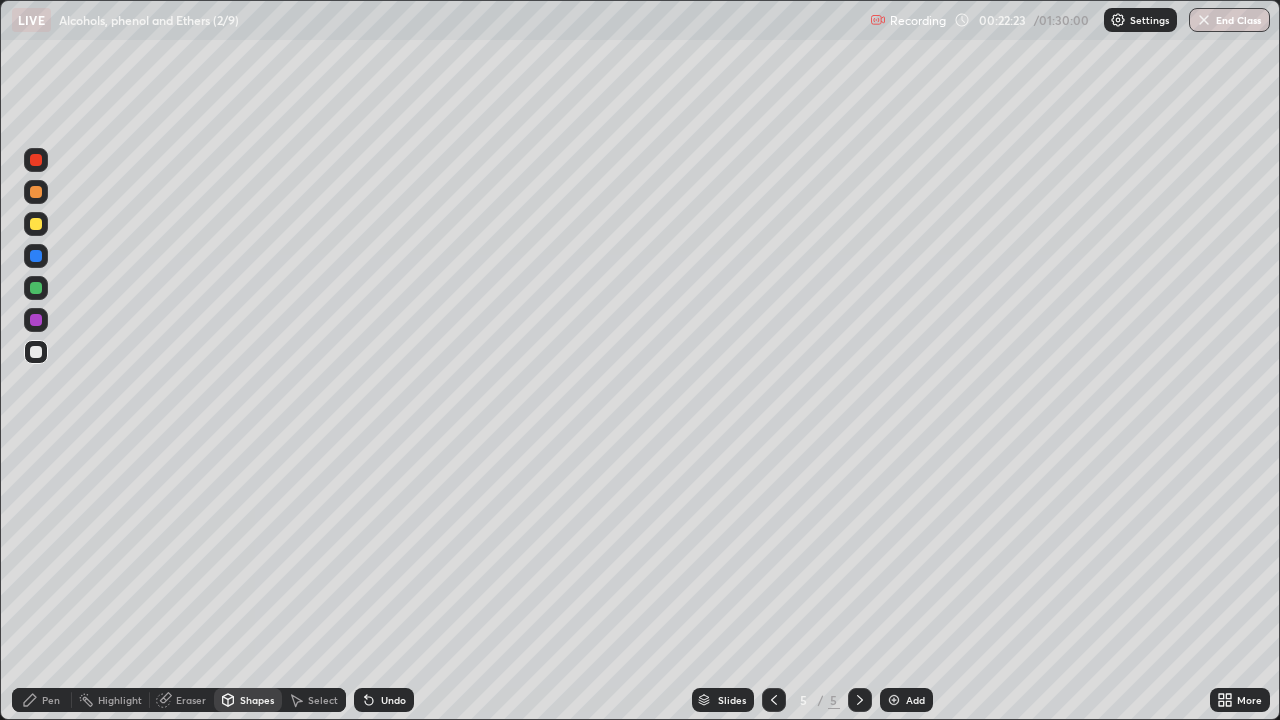 click at bounding box center (36, 192) 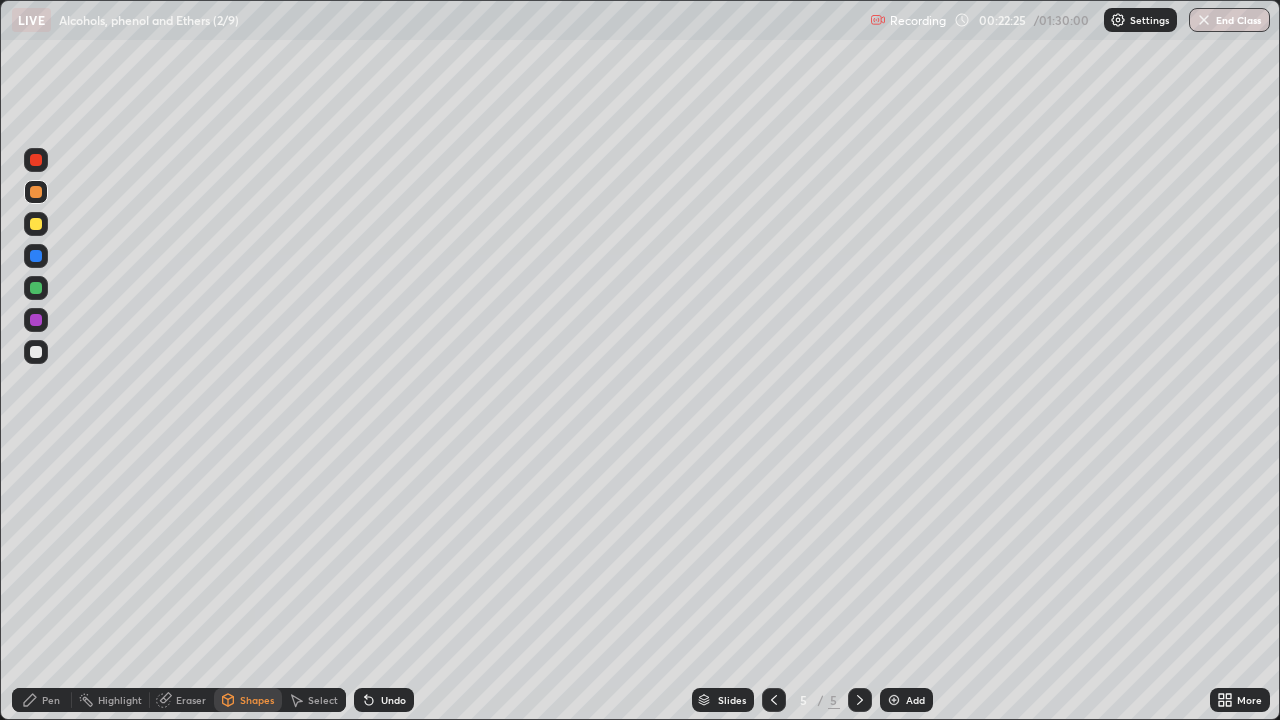 click on "Pen" at bounding box center (51, 700) 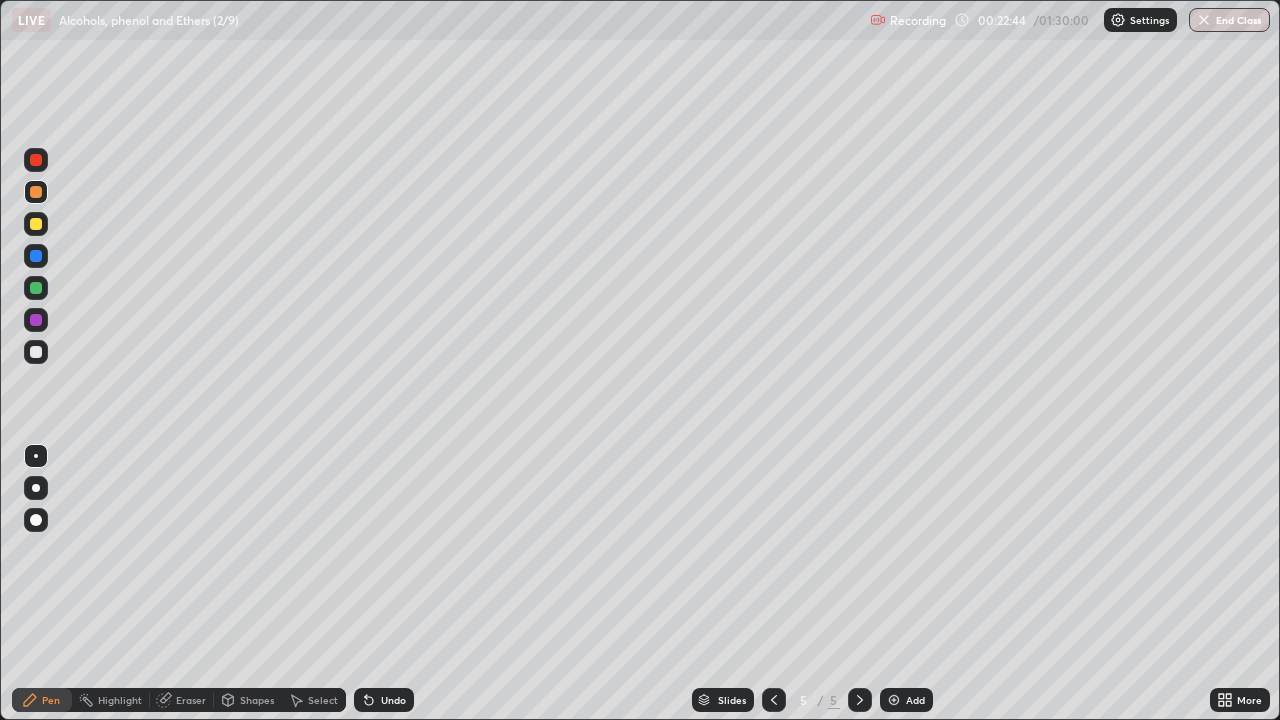 click at bounding box center [36, 288] 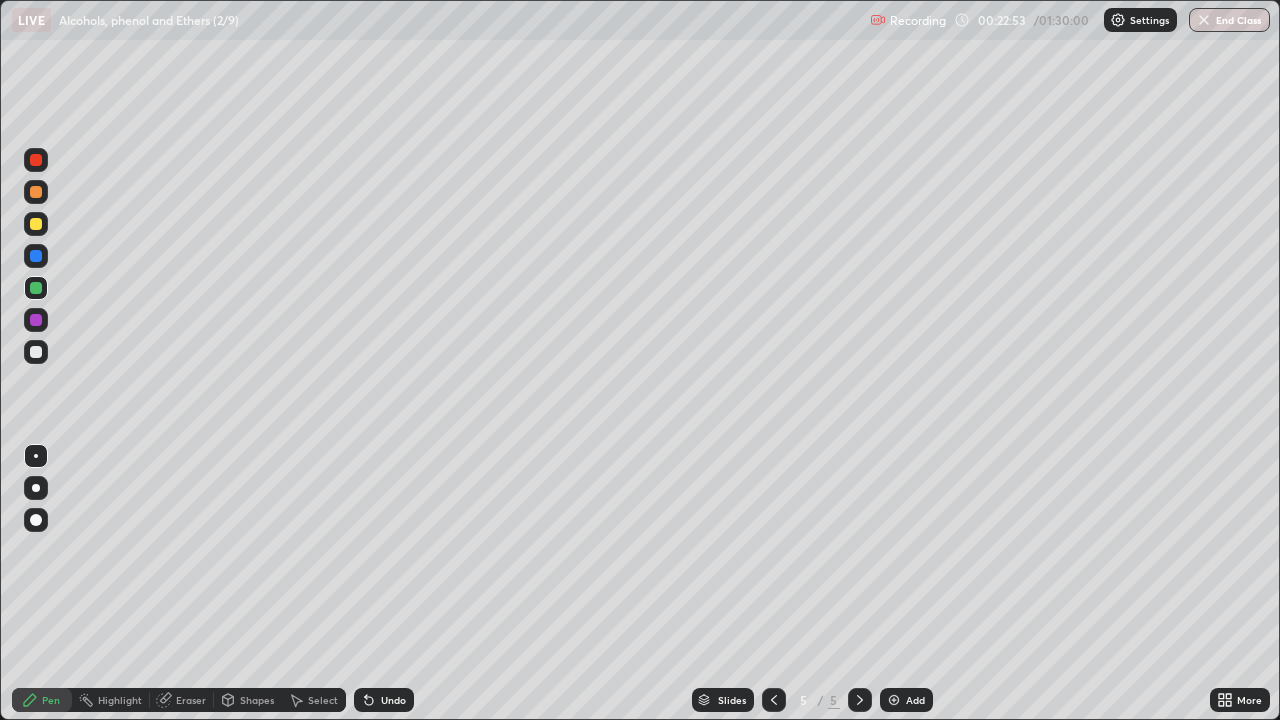click at bounding box center [36, 352] 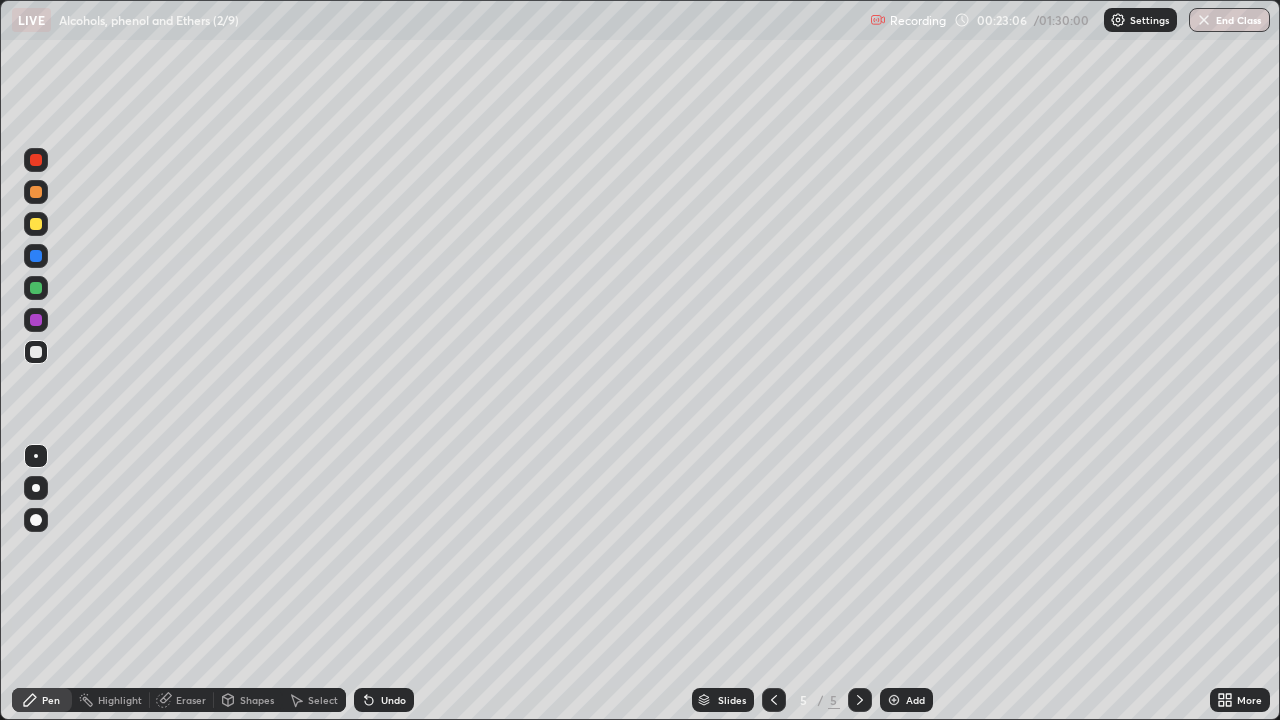 click at bounding box center (36, 224) 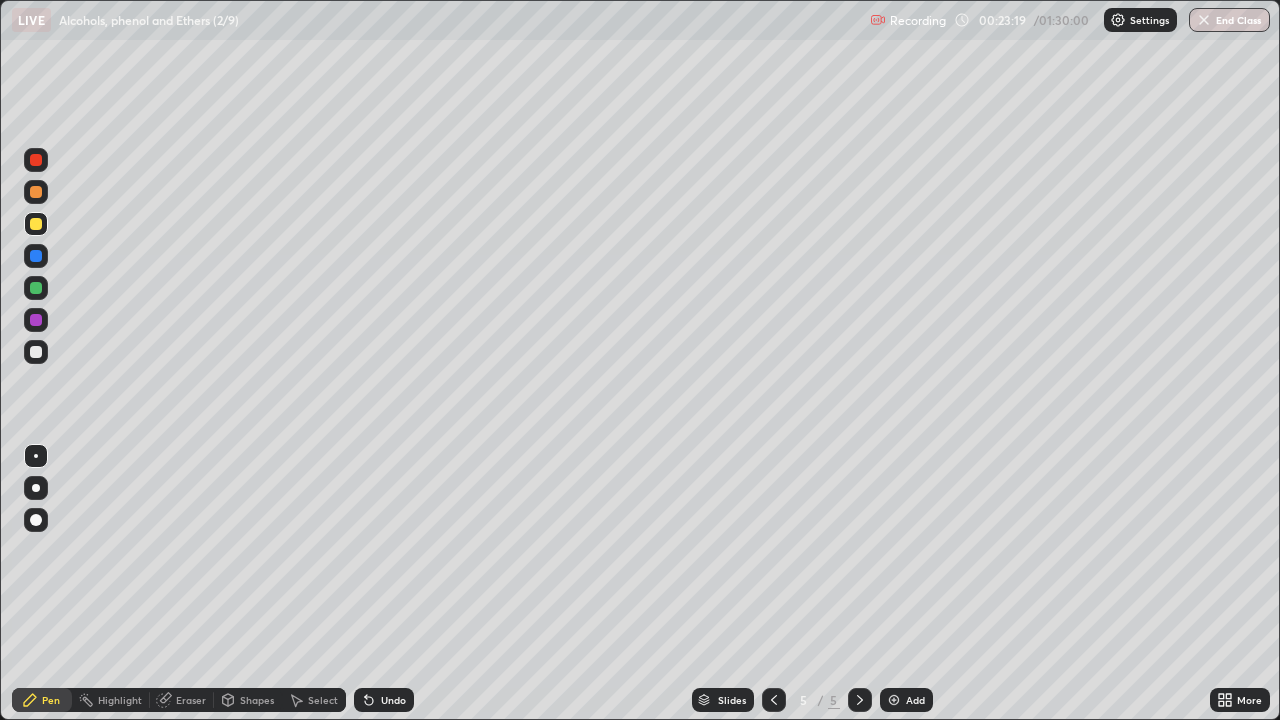 click at bounding box center [36, 352] 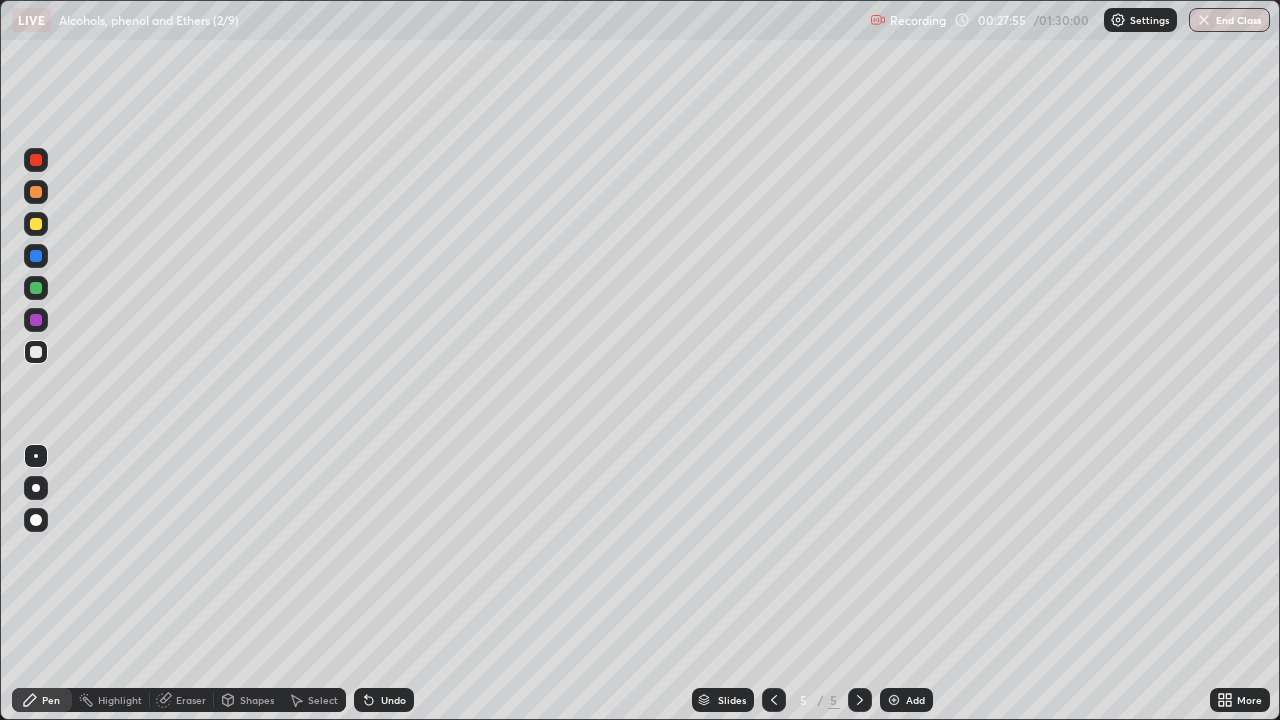 click at bounding box center [894, 700] 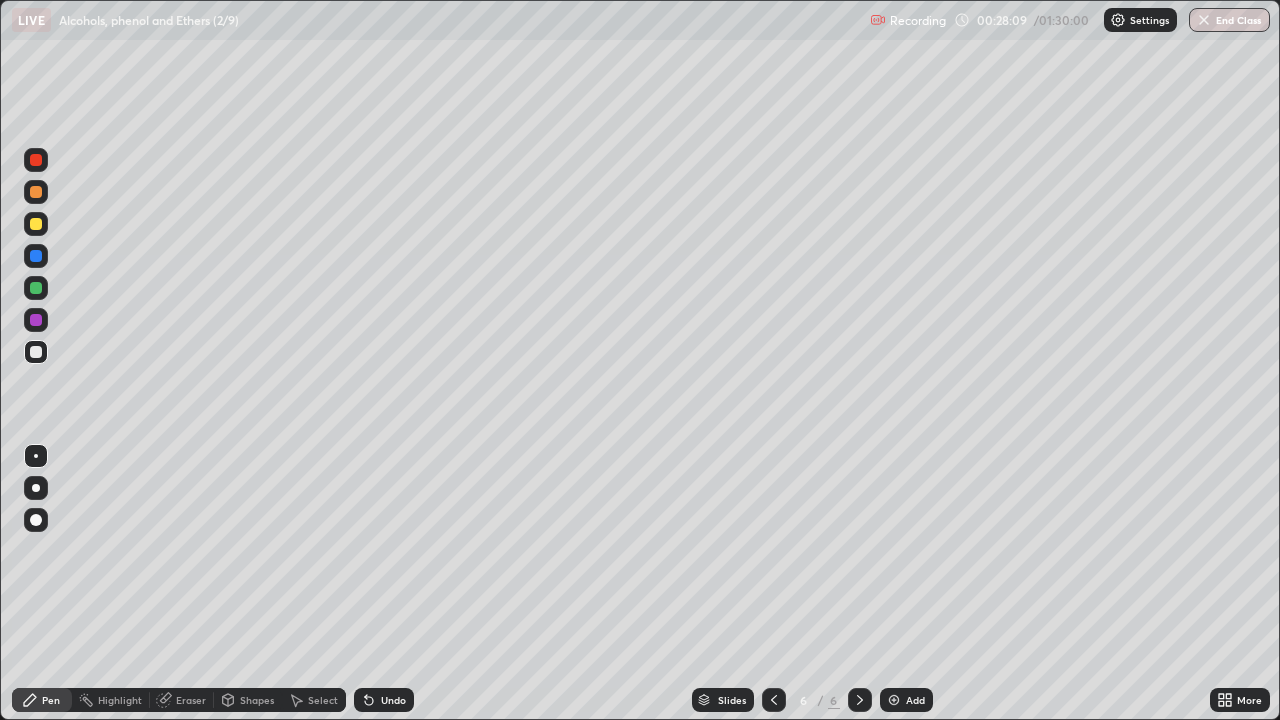 click on "Shapes" at bounding box center (257, 700) 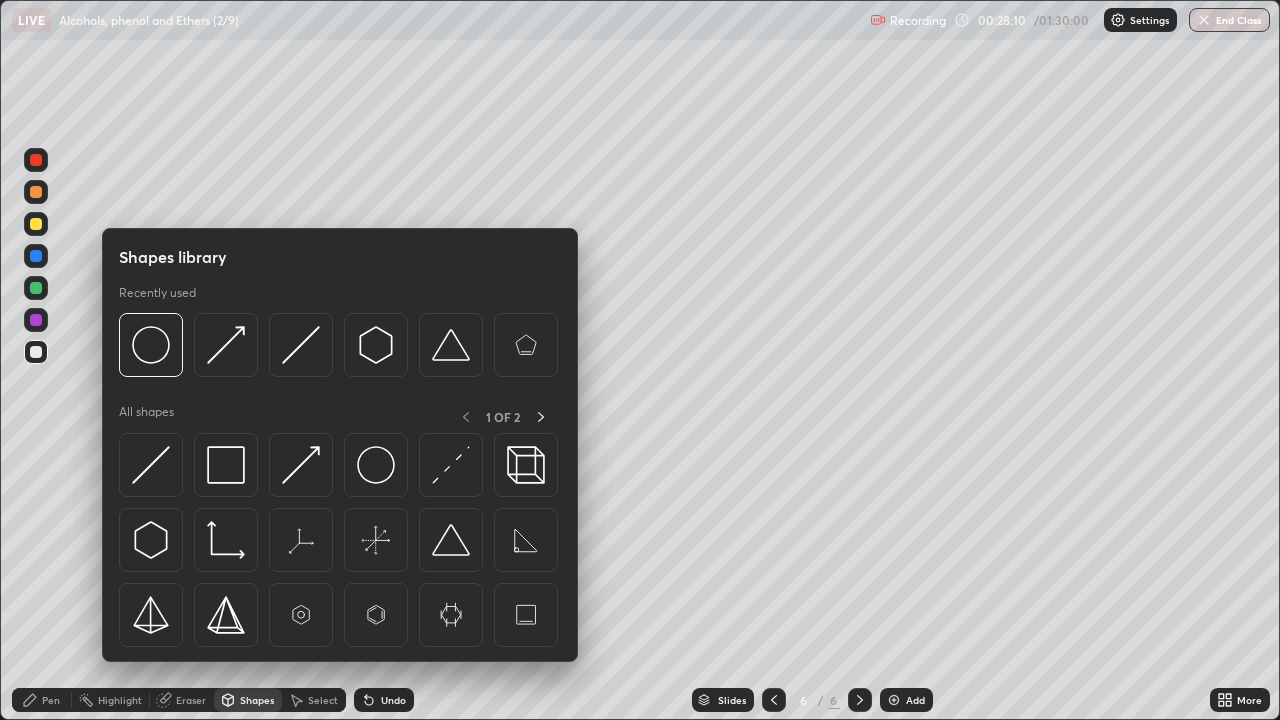 click at bounding box center (226, 345) 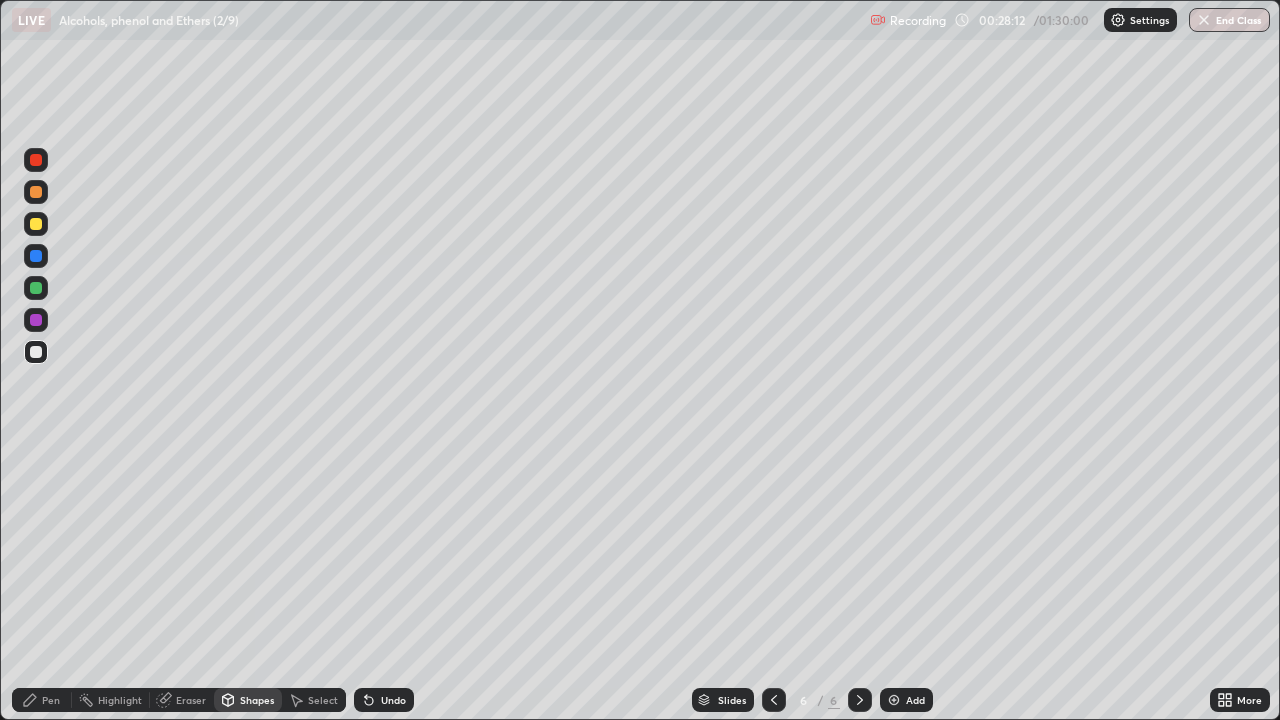 click on "Pen" at bounding box center (51, 700) 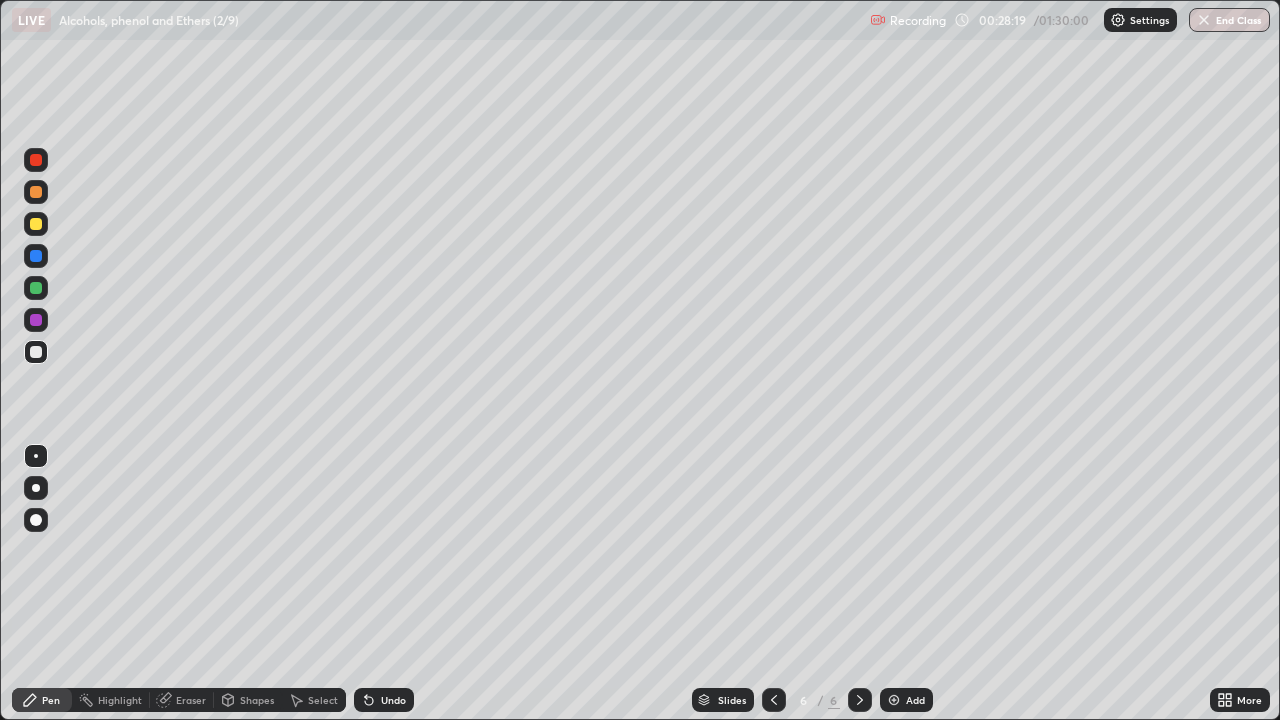 click at bounding box center [36, 192] 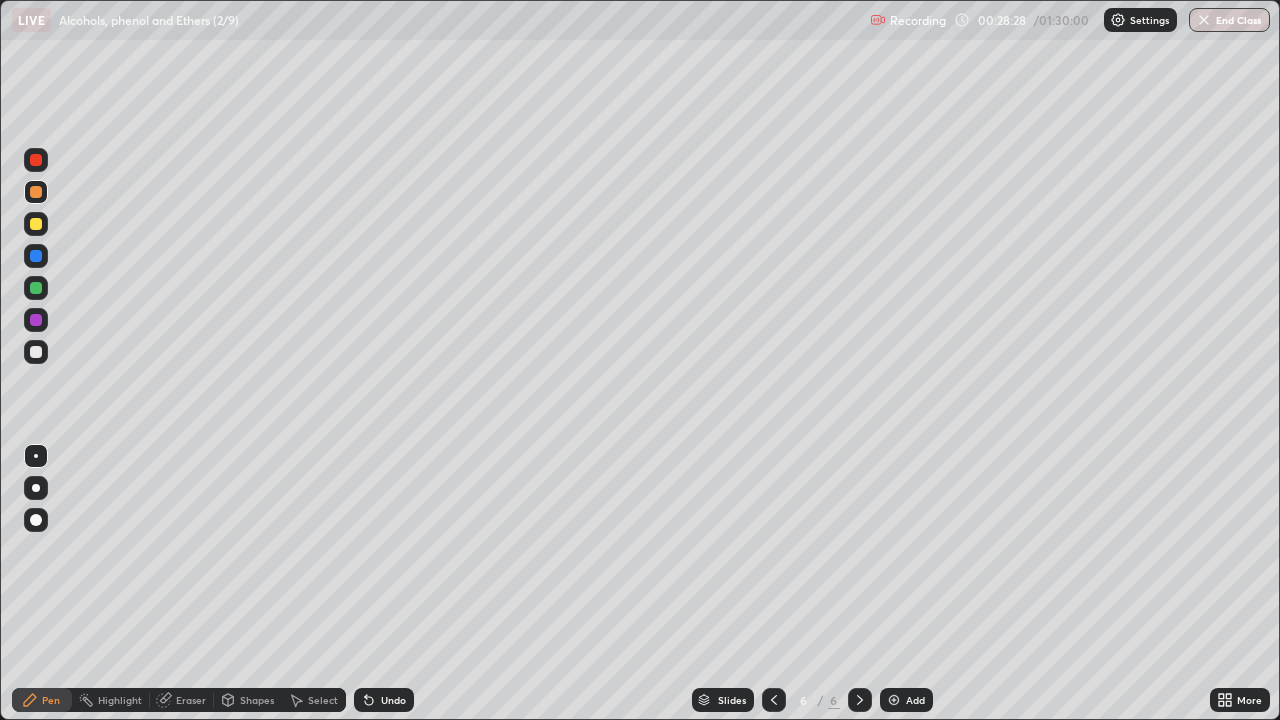 click at bounding box center (36, 288) 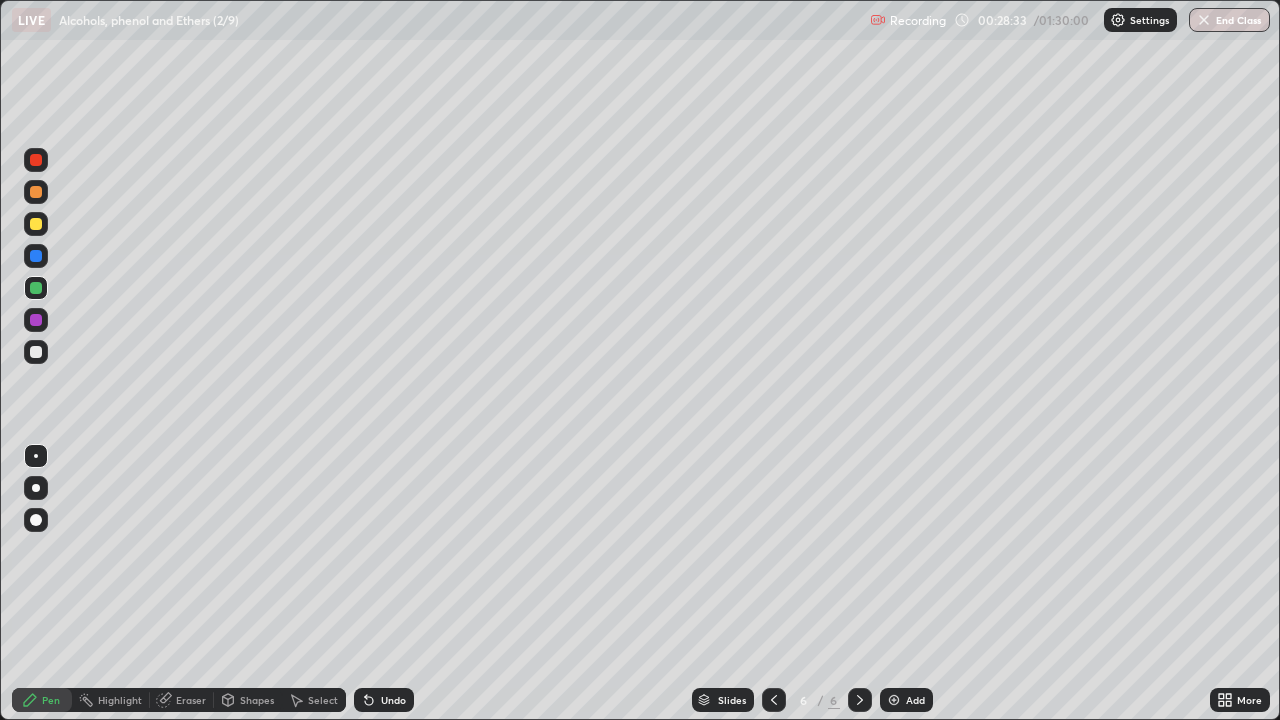 click on "Shapes" at bounding box center (257, 700) 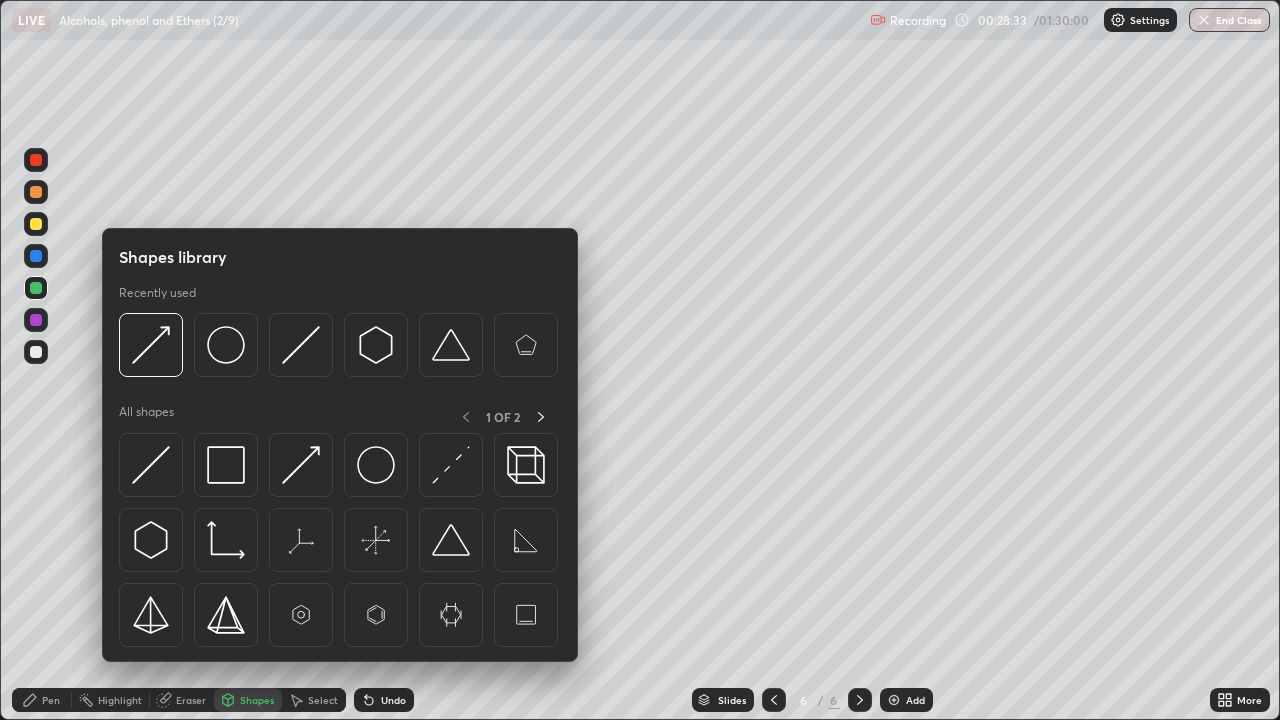 click at bounding box center [226, 345] 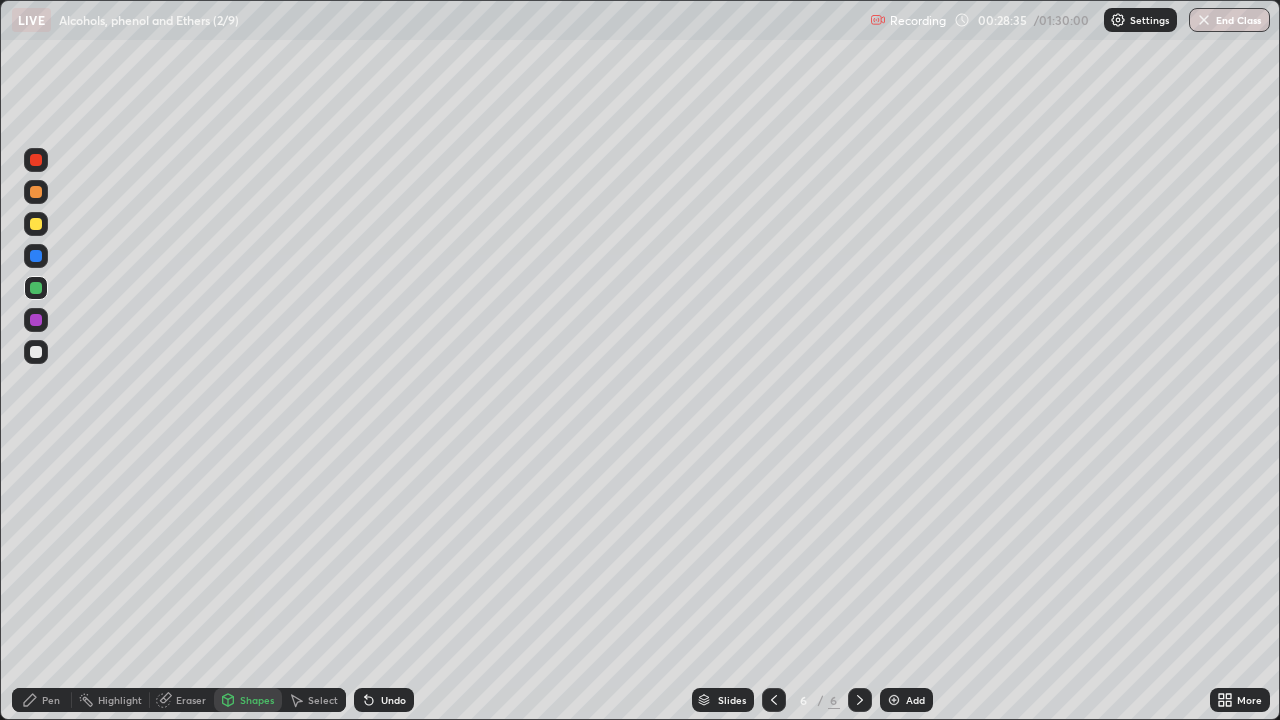 click at bounding box center [36, 320] 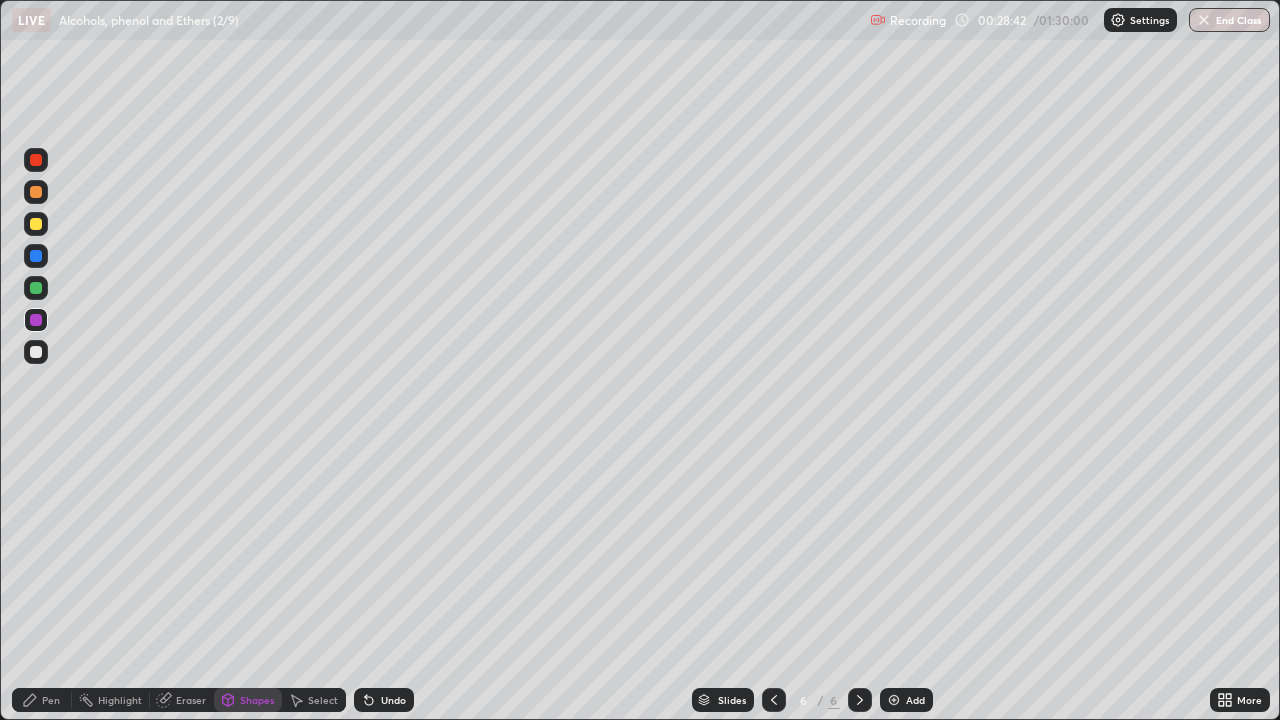 click on "Select" at bounding box center [323, 700] 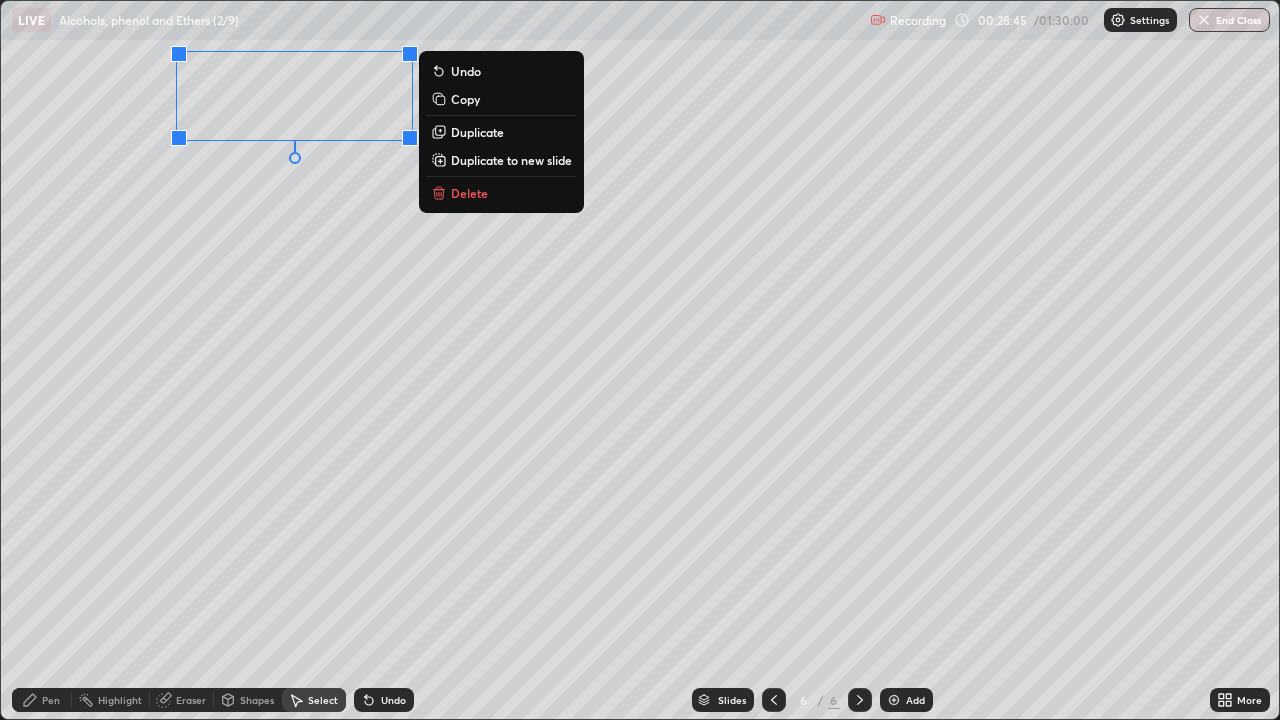 click 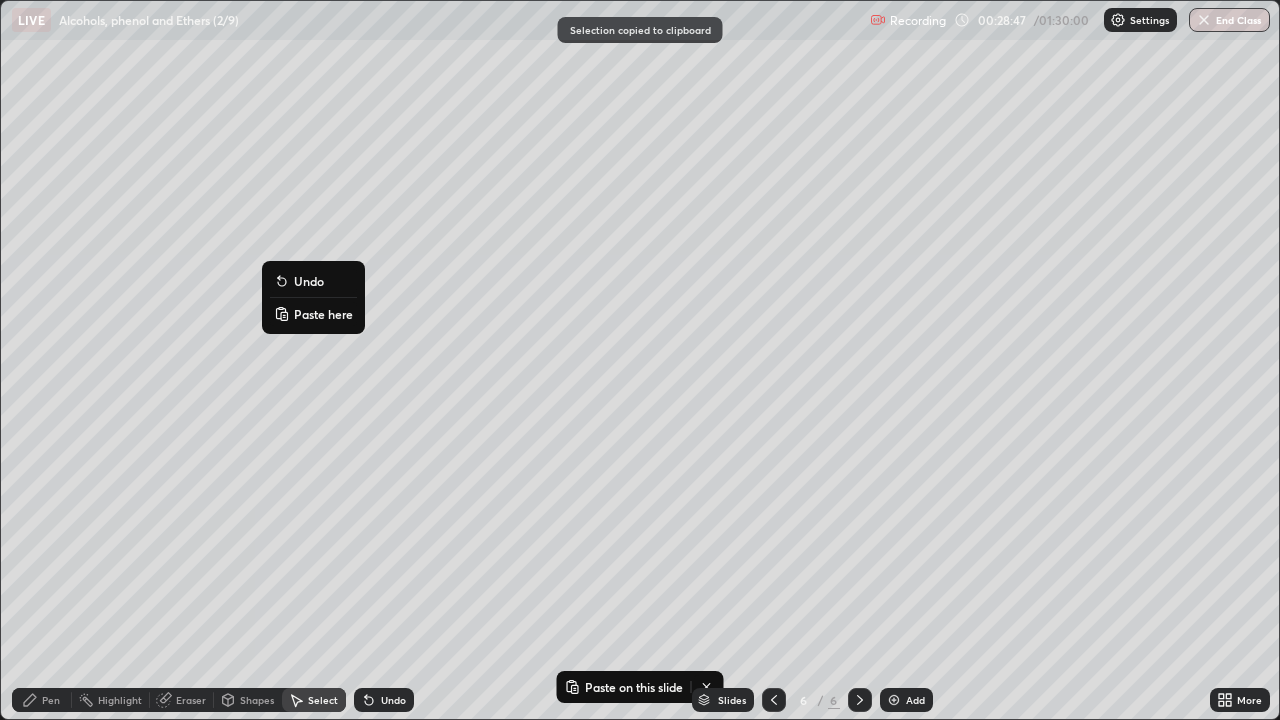 click on "Paste here" at bounding box center (323, 314) 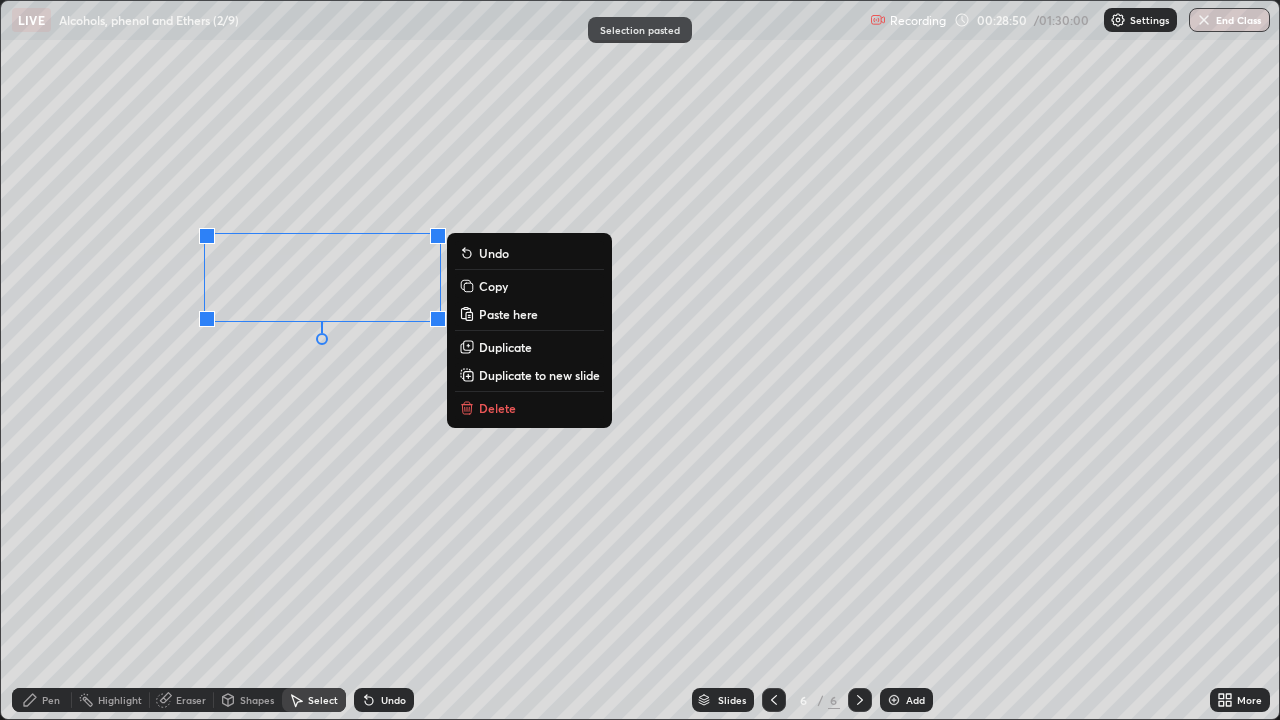 click on "Pen" at bounding box center [42, 700] 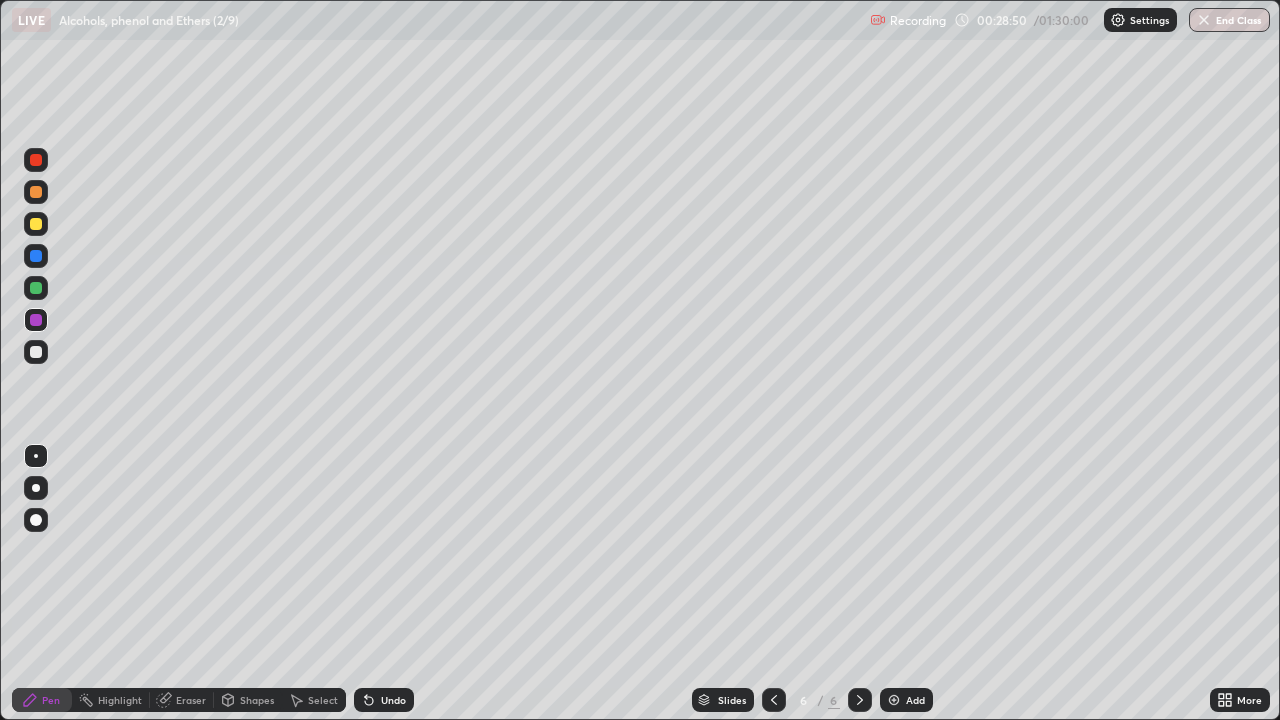 click on "Shapes" at bounding box center [257, 700] 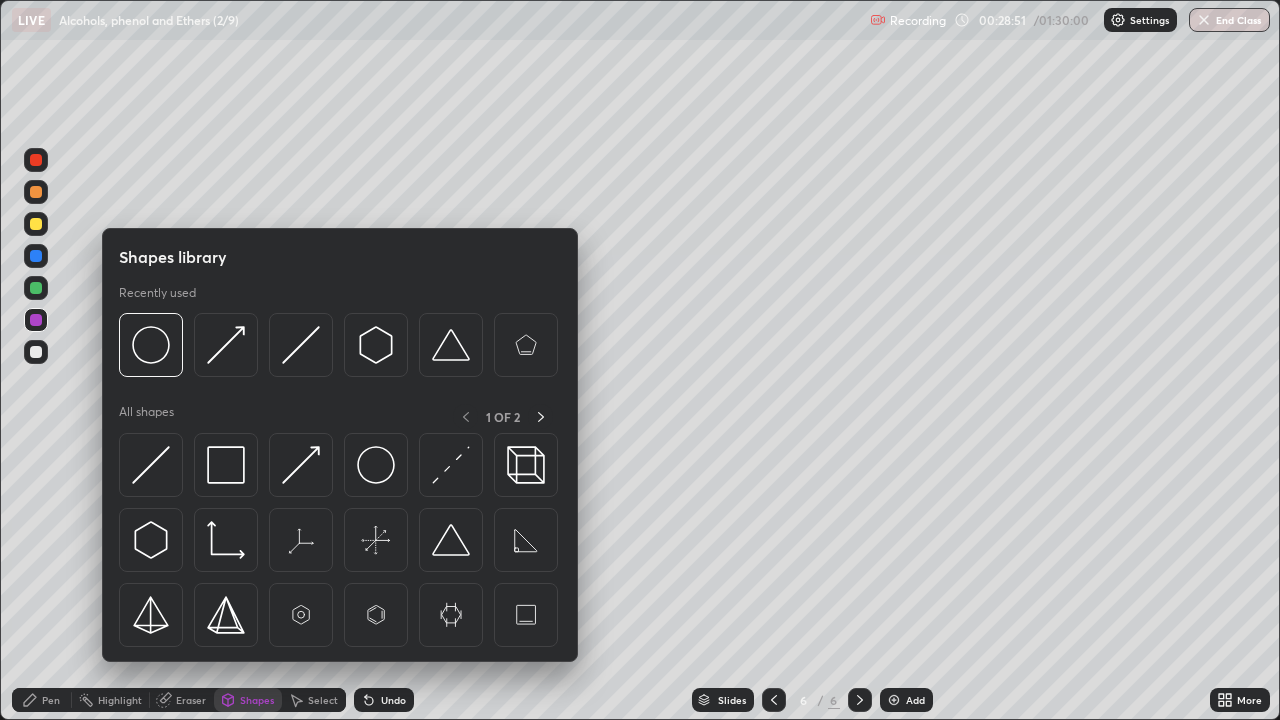 click at bounding box center (226, 345) 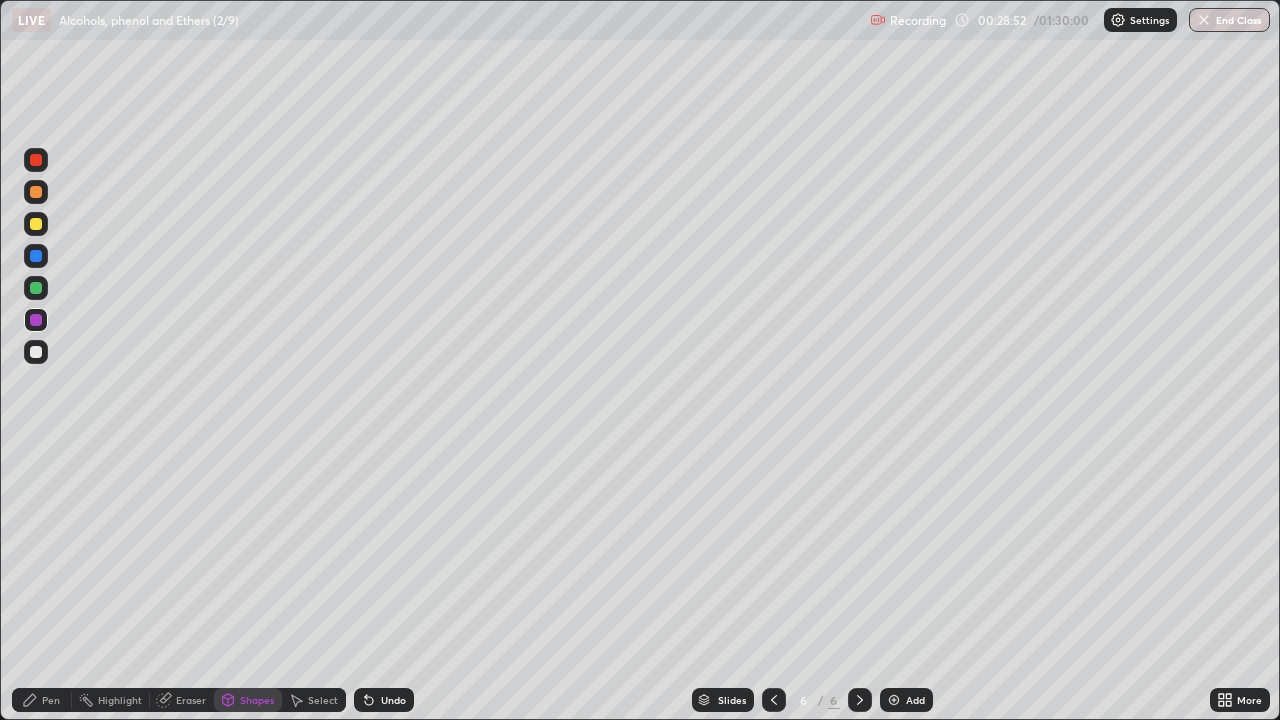 click at bounding box center (36, 352) 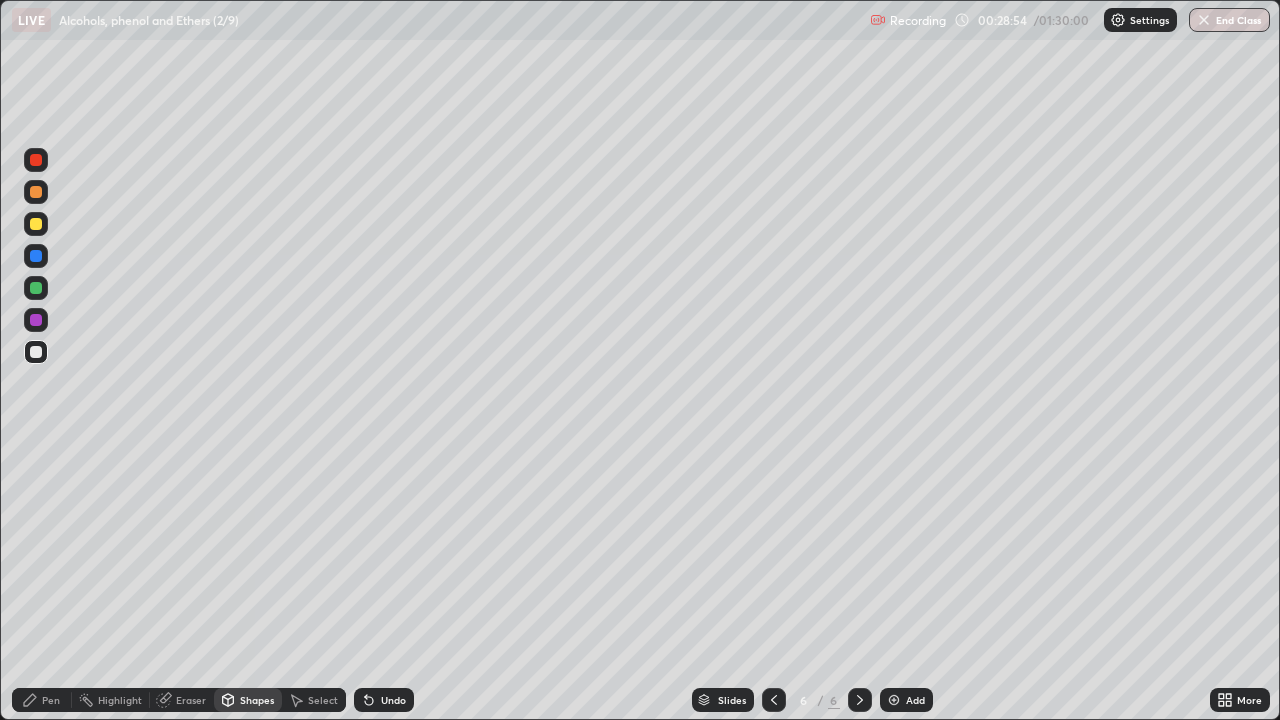 click on "Pen" at bounding box center [42, 700] 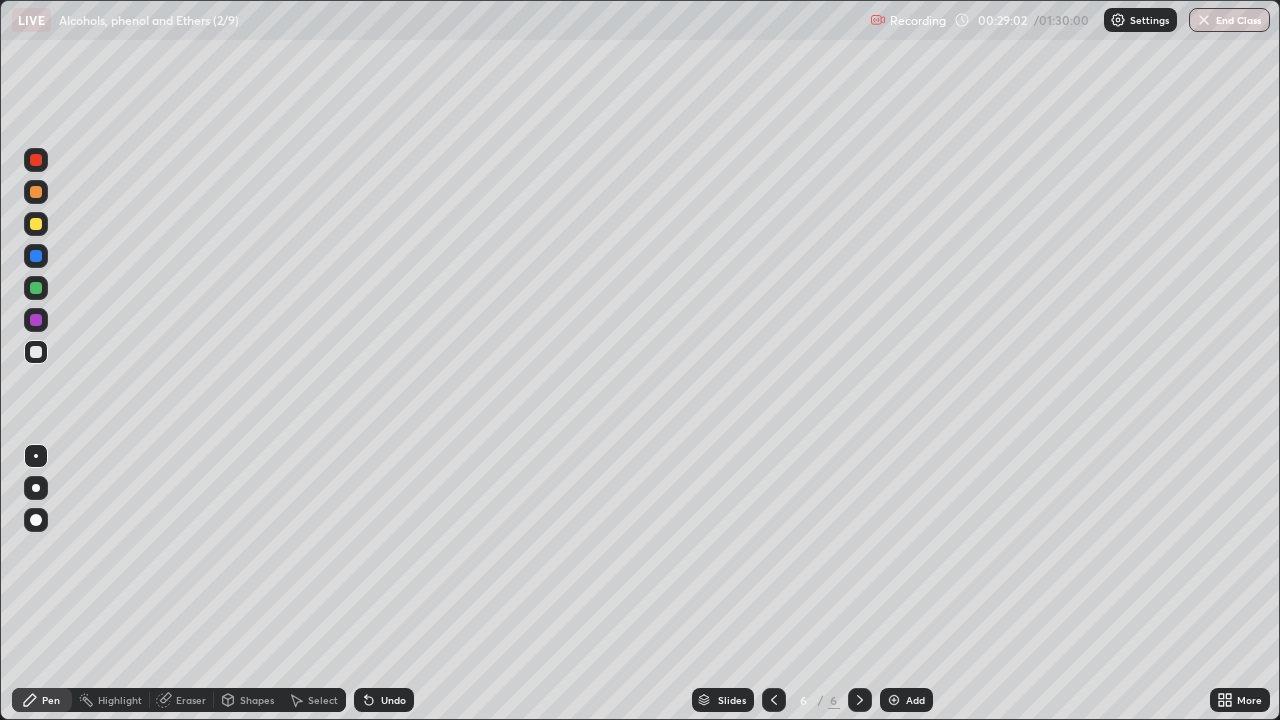 click on "Eraser" at bounding box center [191, 700] 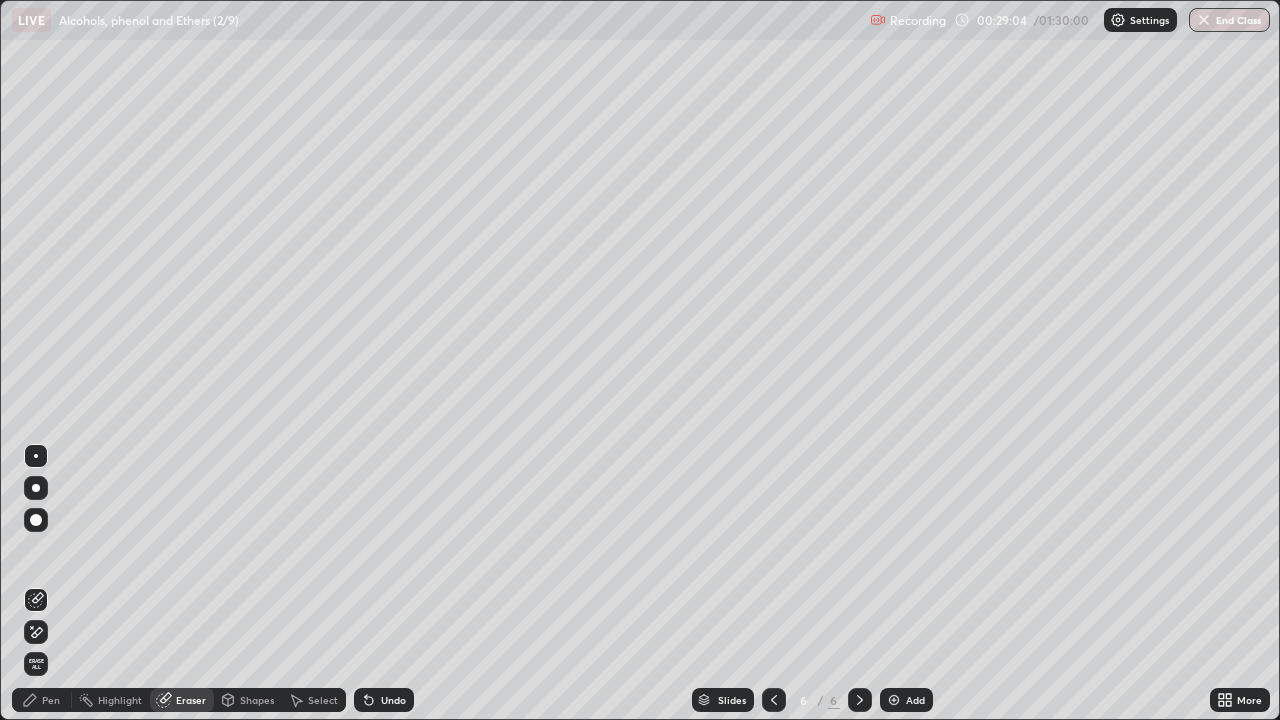 click on "Pen" at bounding box center (42, 700) 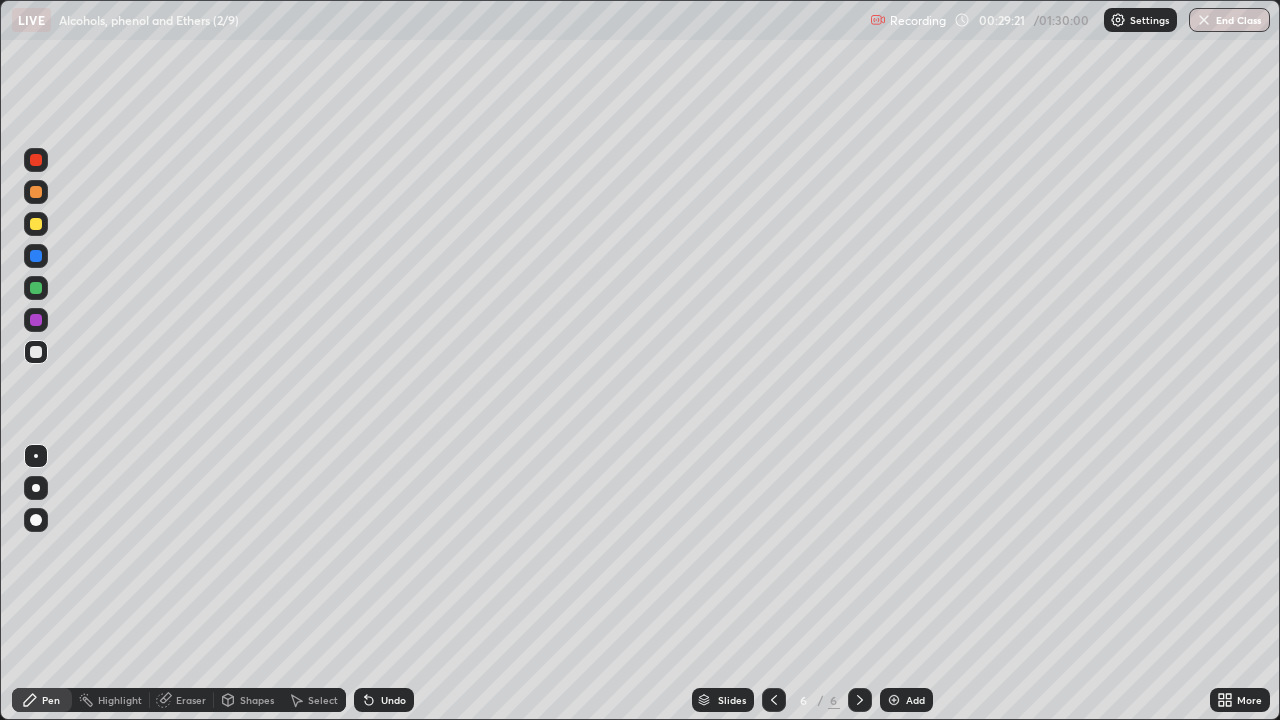 click on "Shapes" at bounding box center [257, 700] 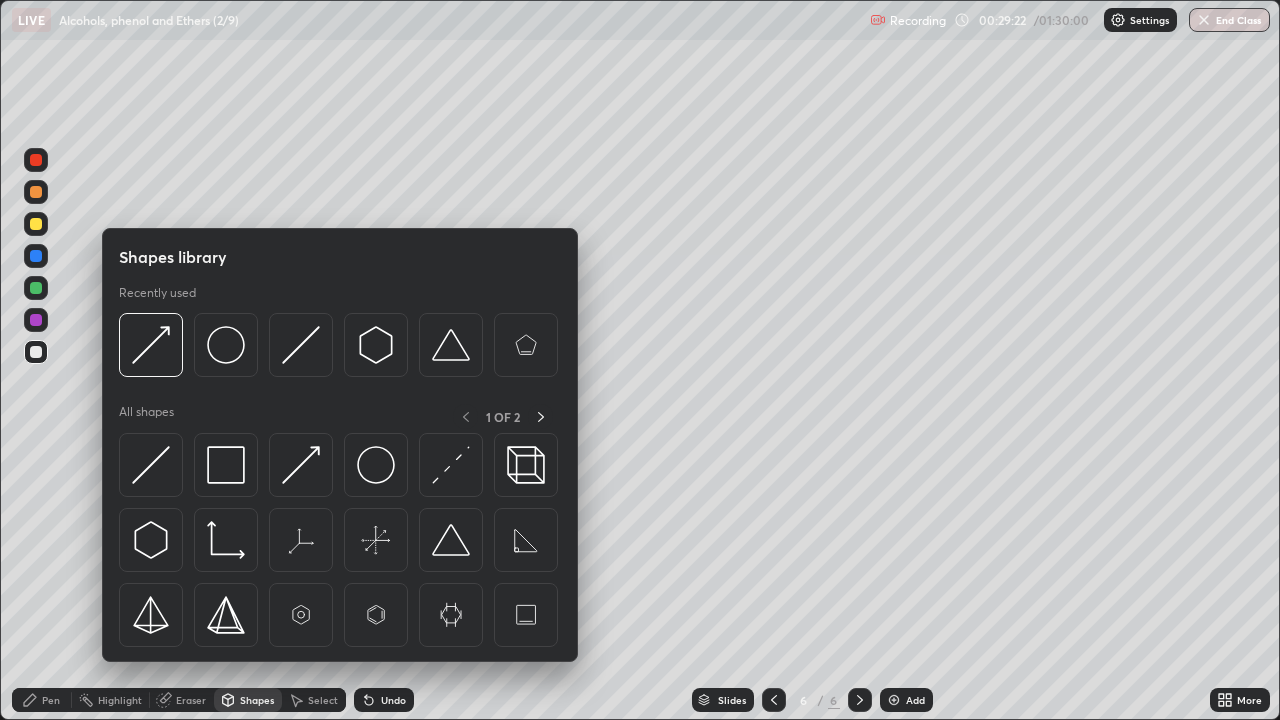 click at bounding box center [151, 345] 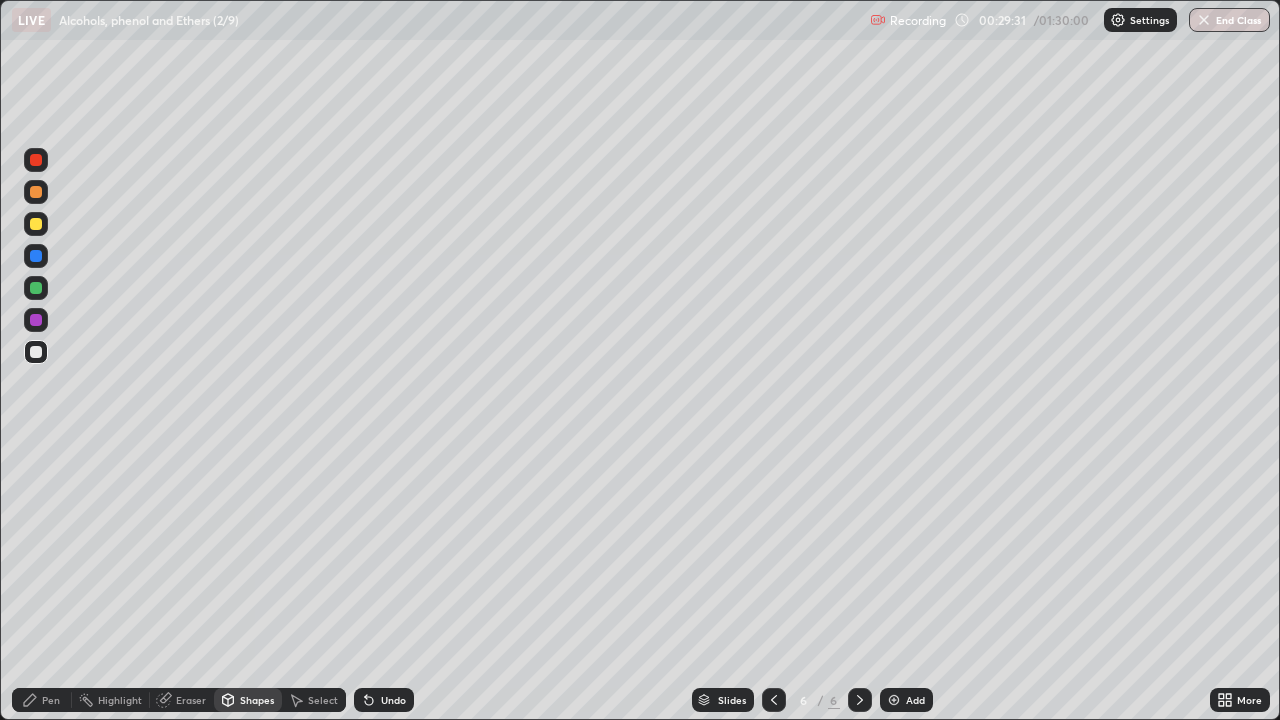click at bounding box center (36, 288) 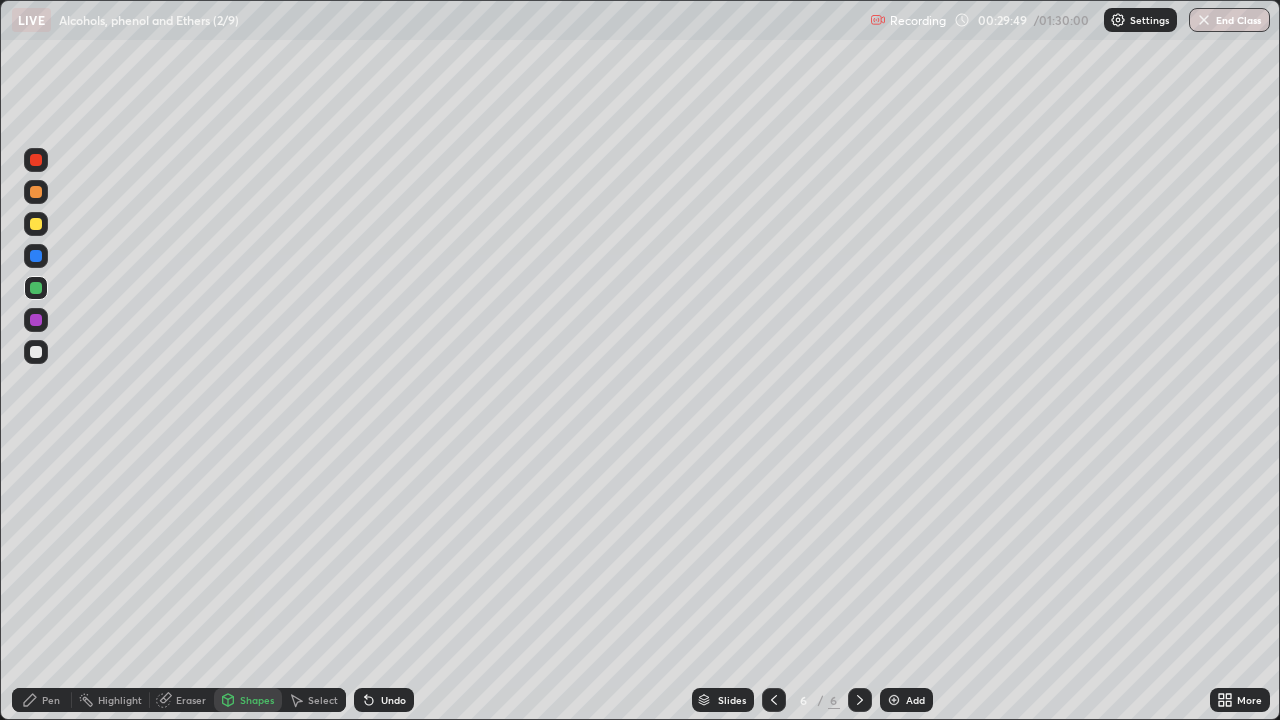 click 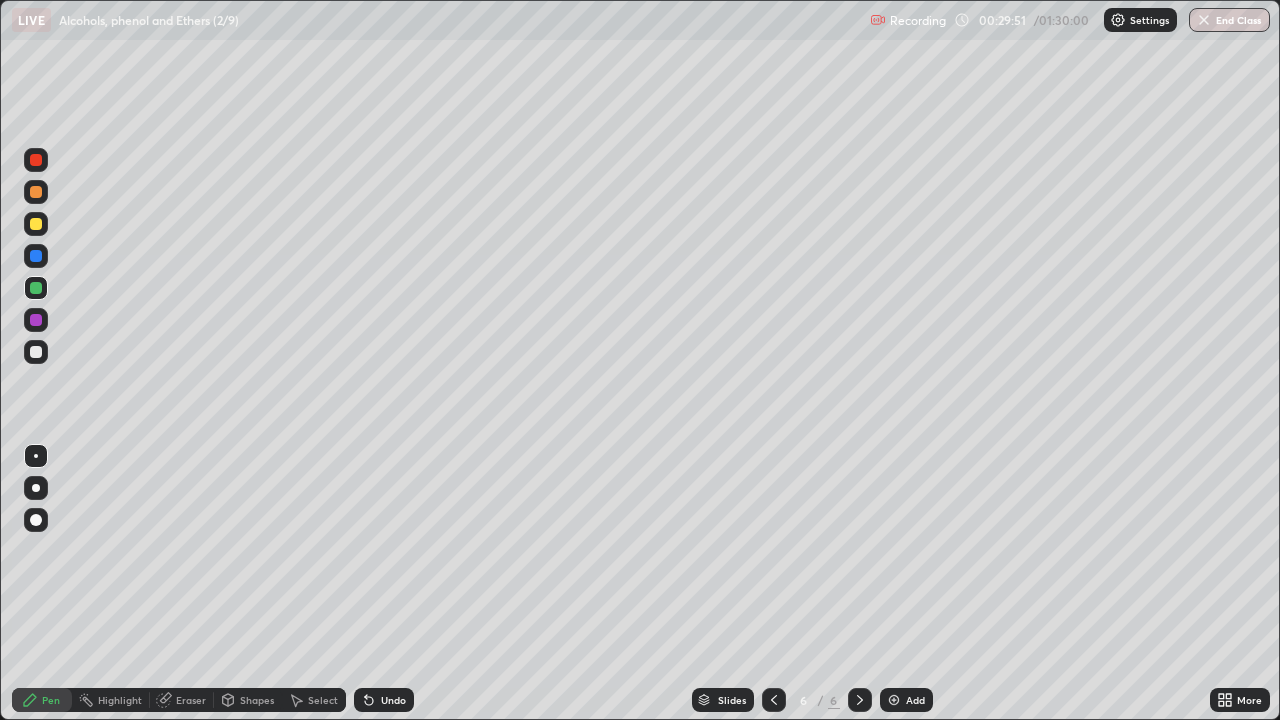 click at bounding box center [36, 224] 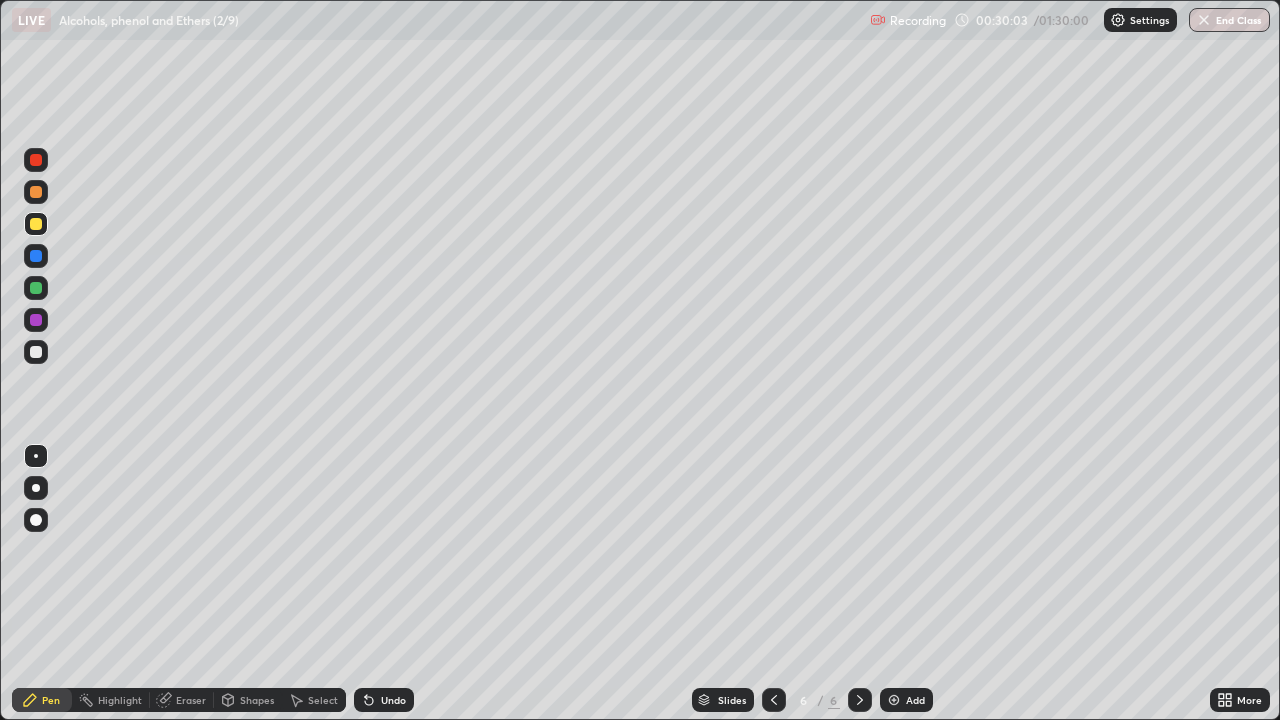 click at bounding box center [36, 160] 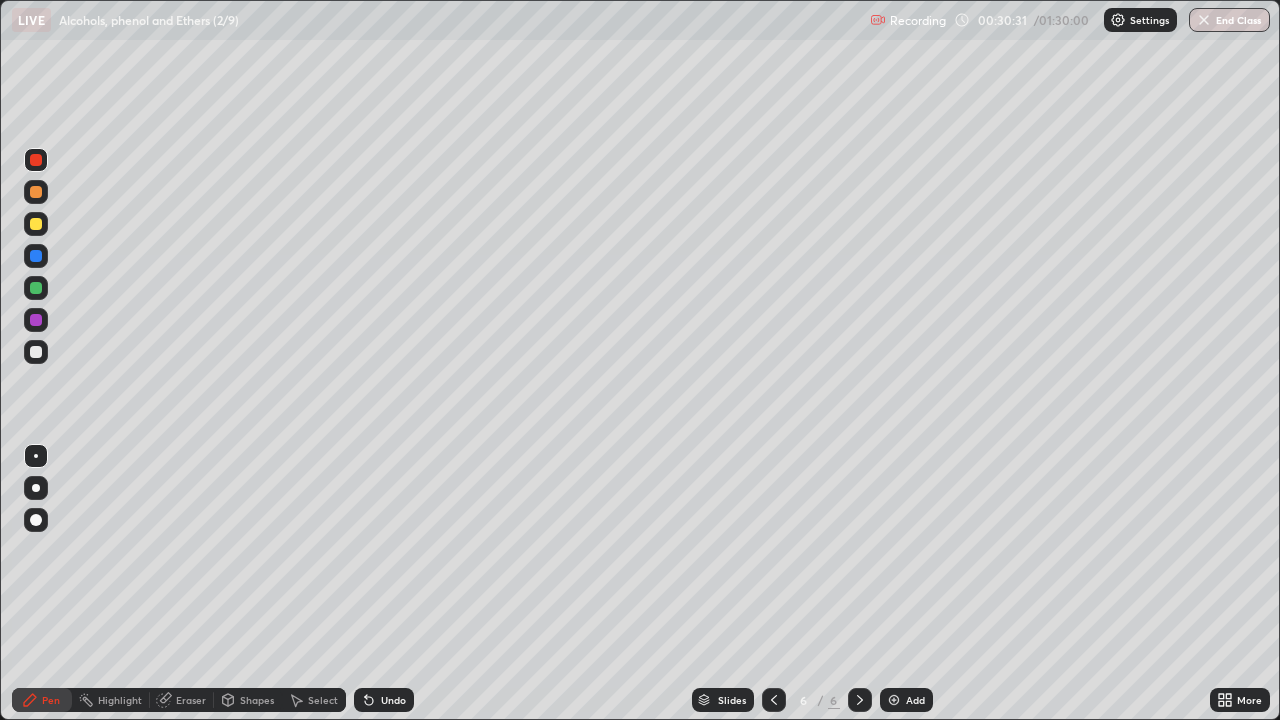 click at bounding box center (36, 352) 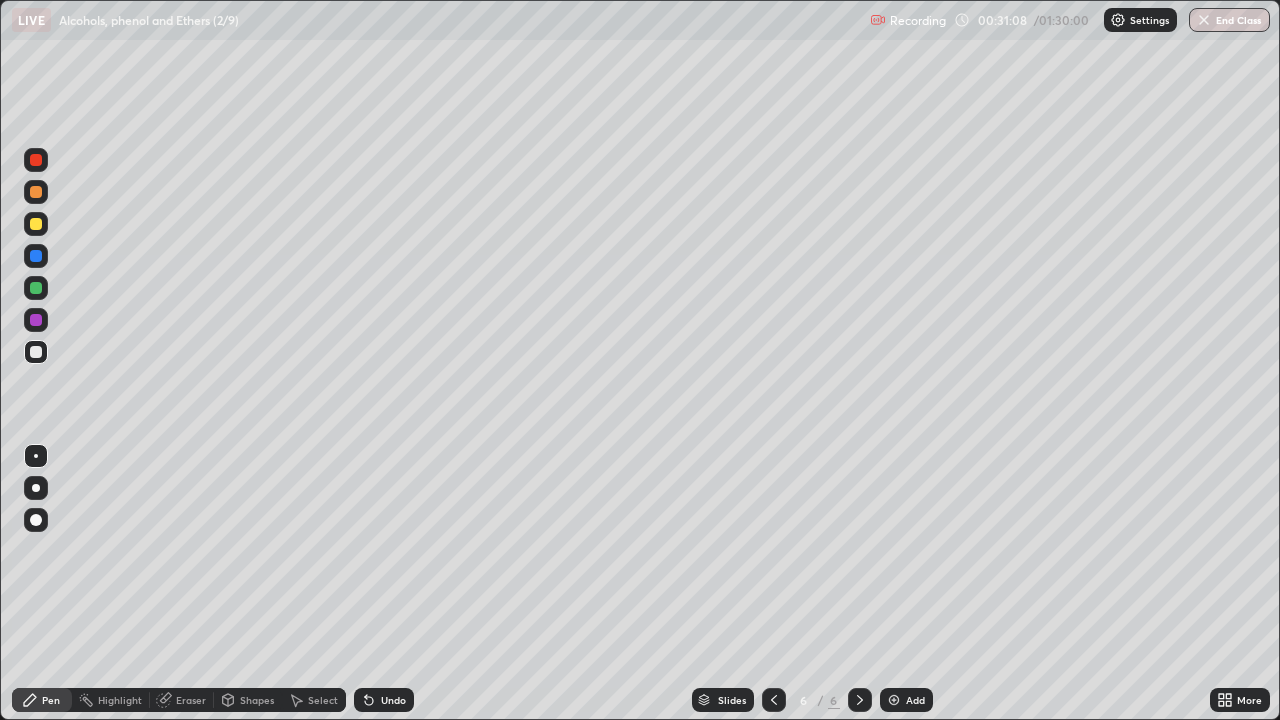 click at bounding box center (36, 224) 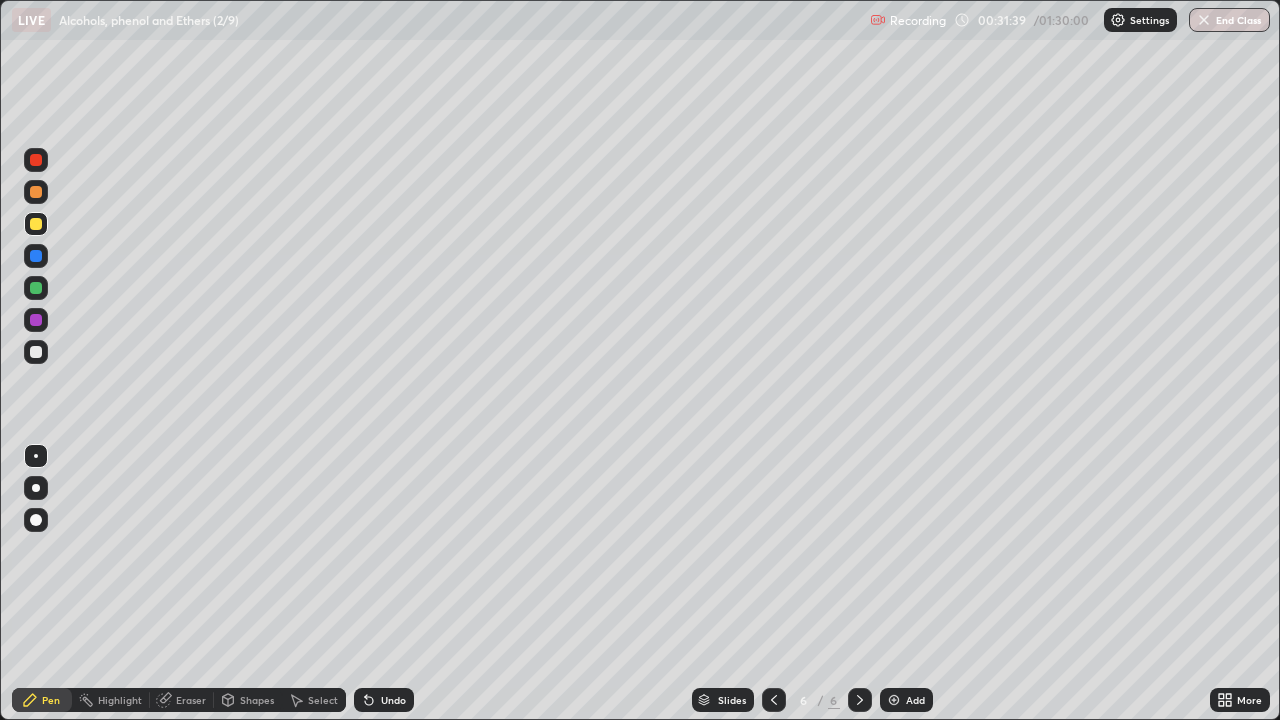 click on "Shapes" at bounding box center (257, 700) 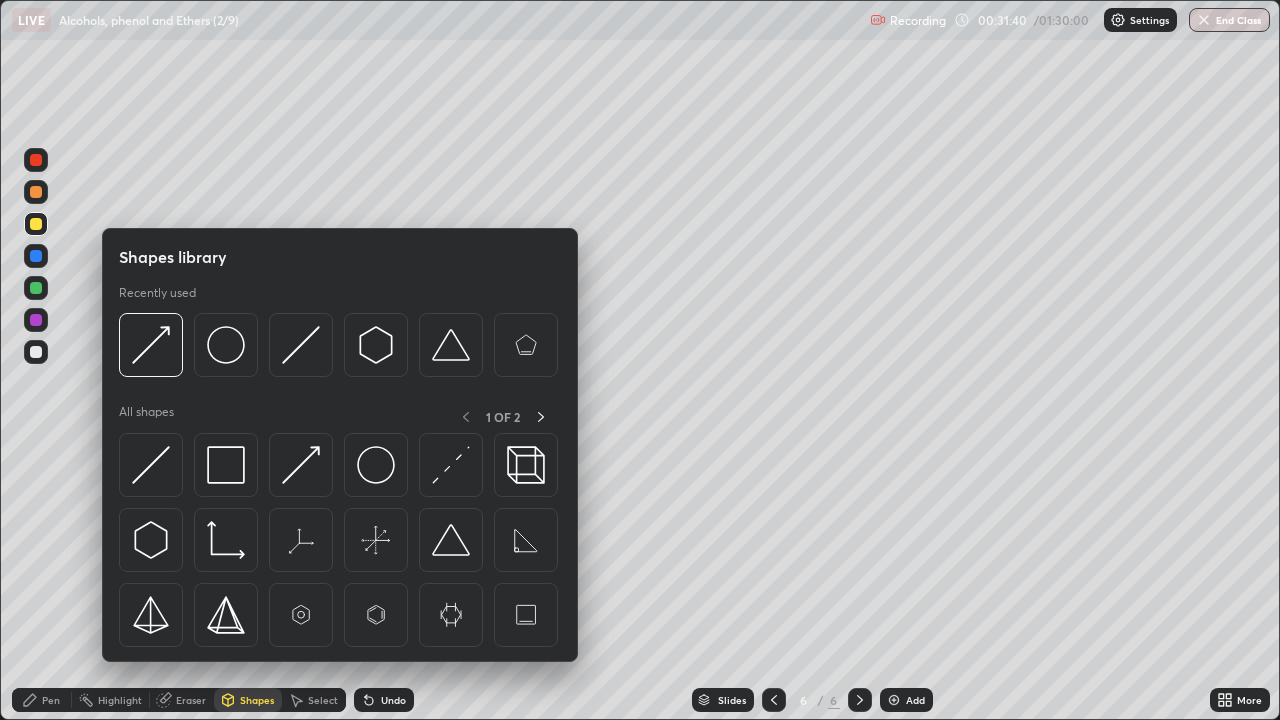 click at bounding box center (151, 345) 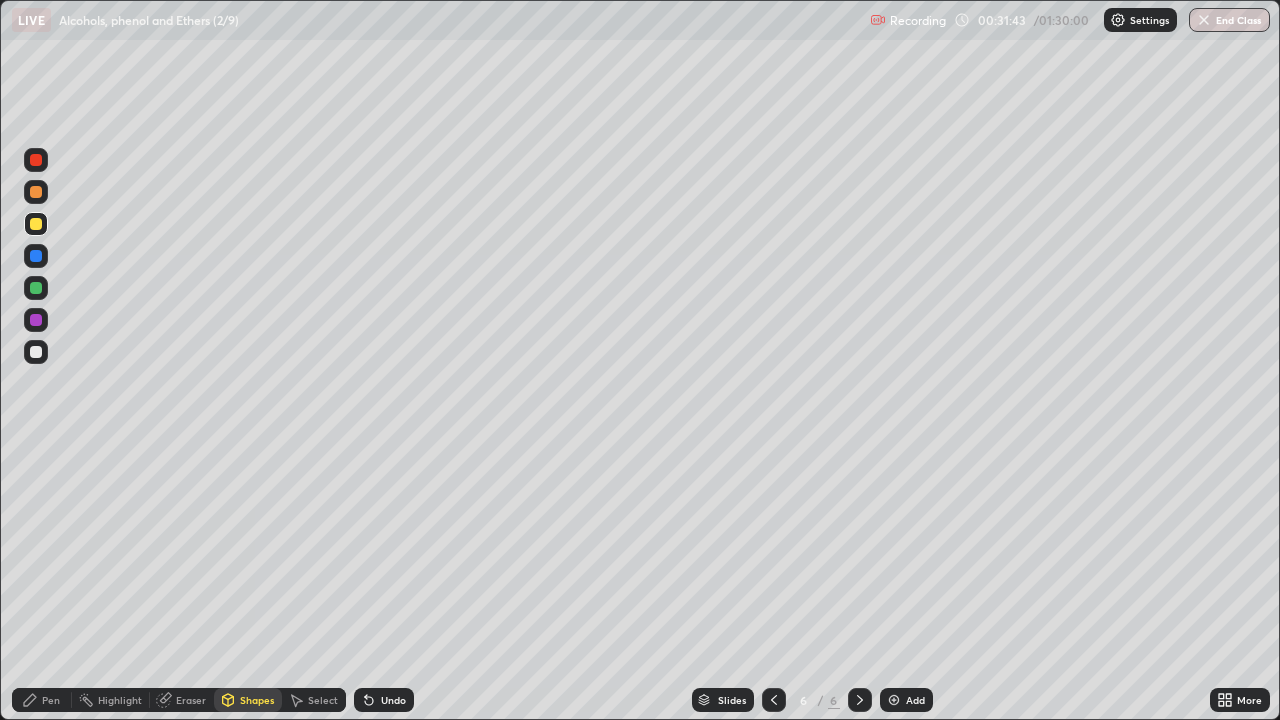 click on "Pen" at bounding box center (51, 700) 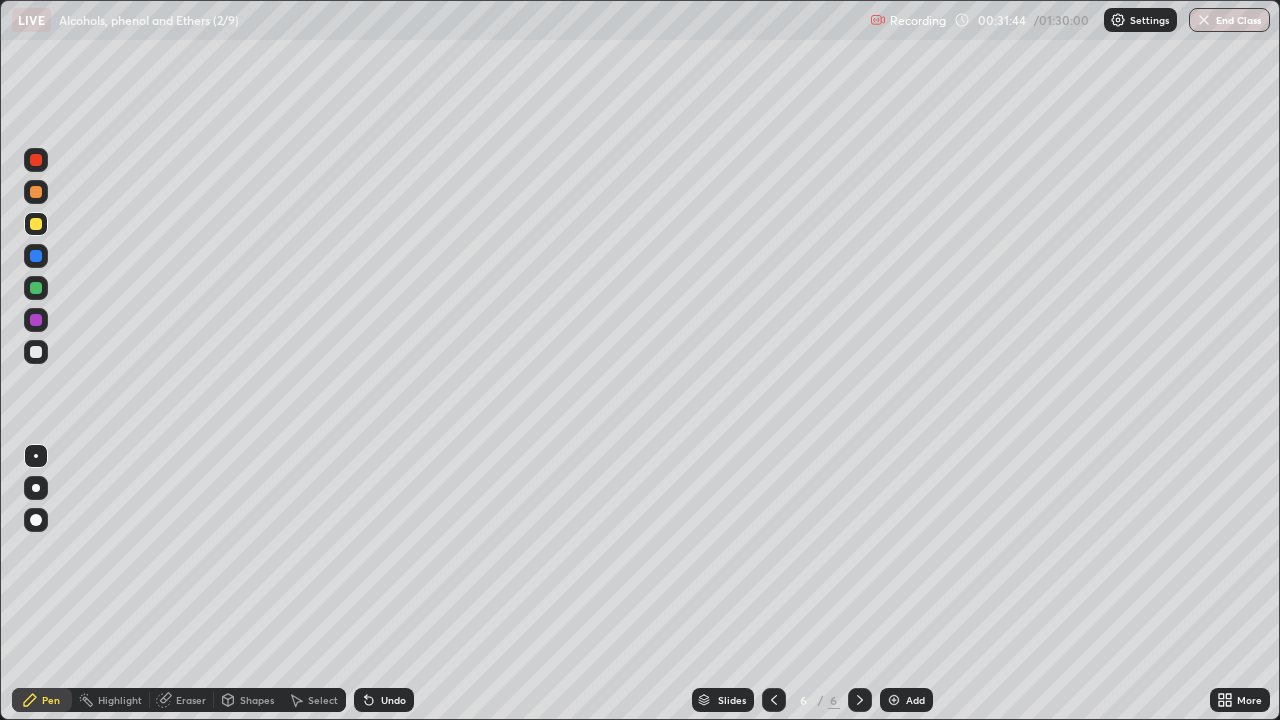 click at bounding box center (36, 320) 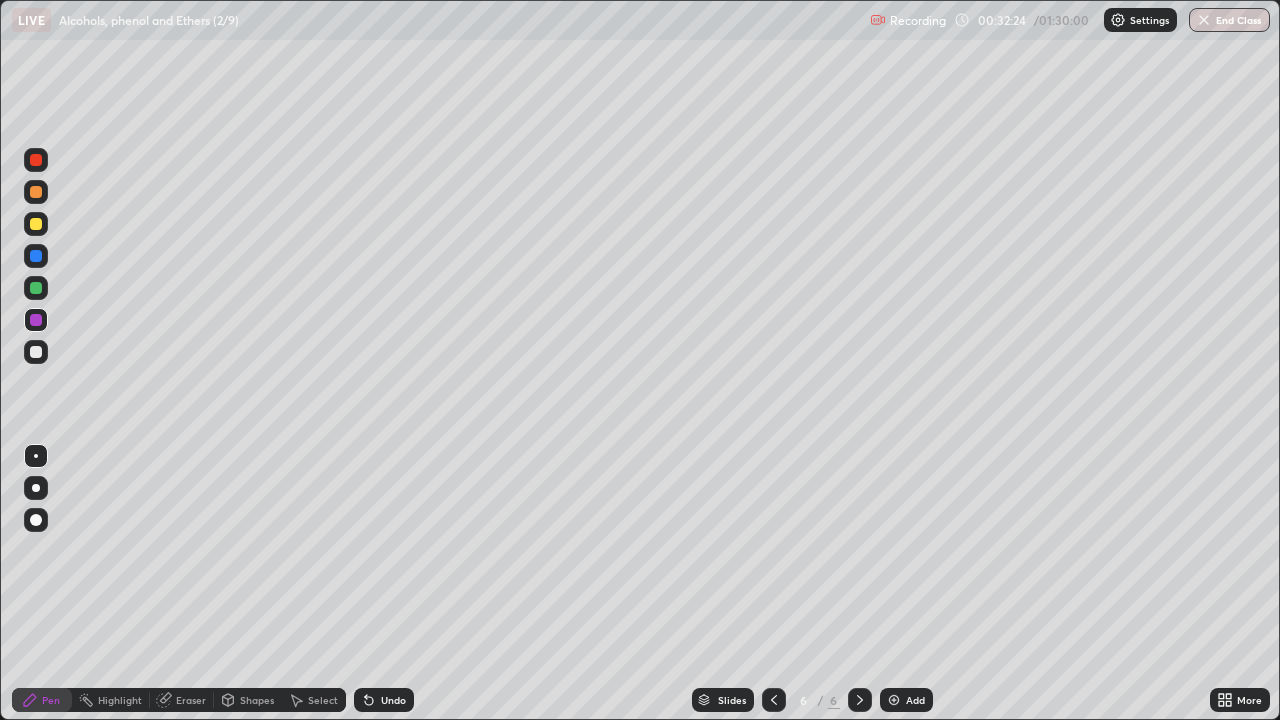 click at bounding box center (36, 352) 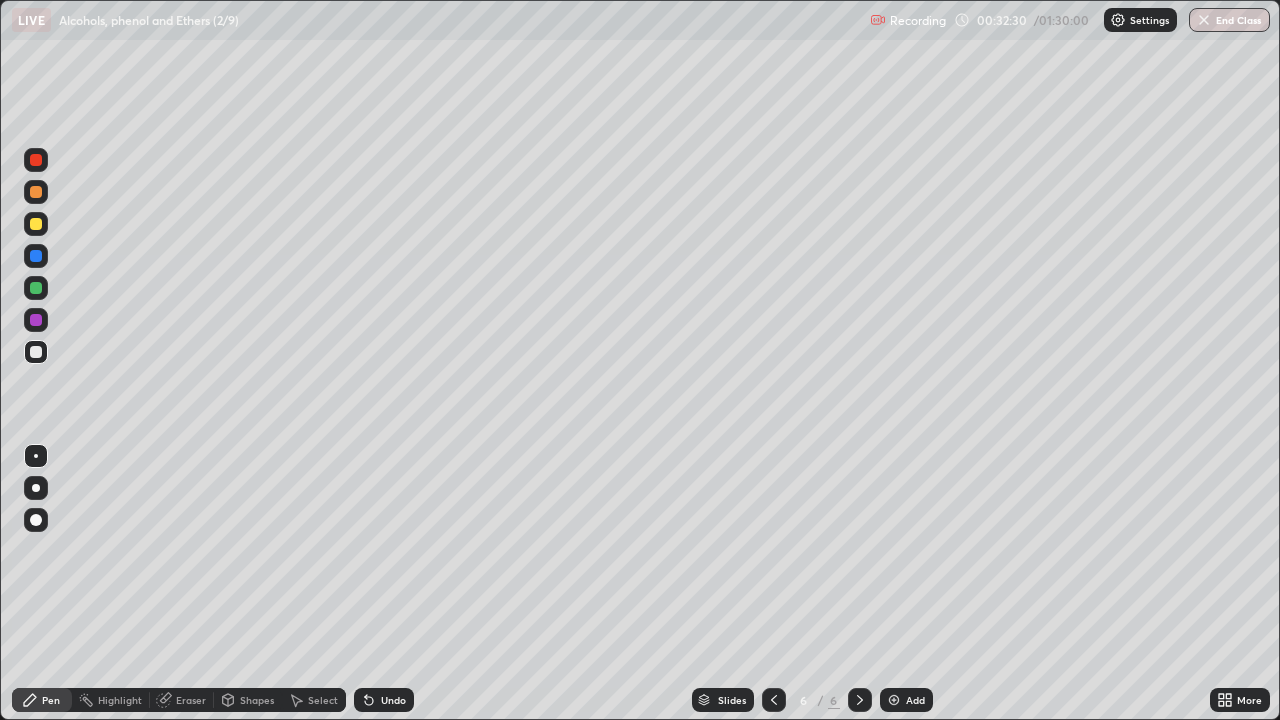 click at bounding box center [36, 192] 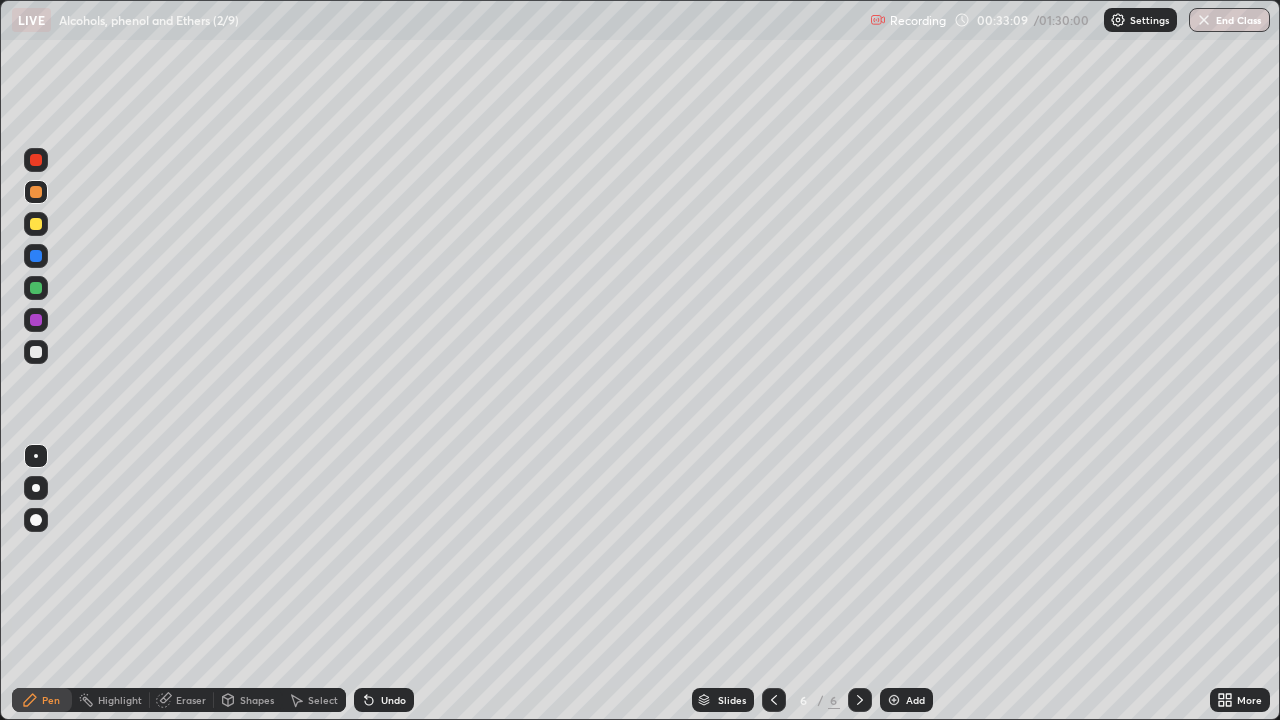 click at bounding box center [36, 352] 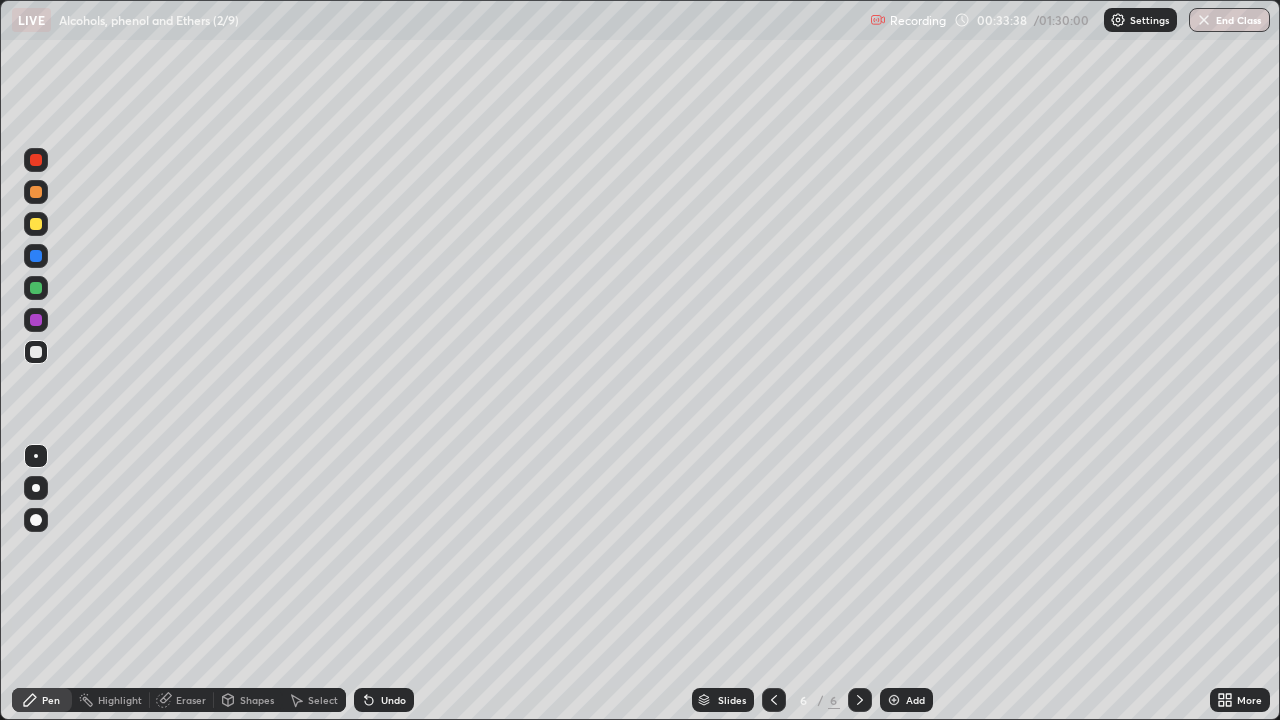 click at bounding box center (36, 288) 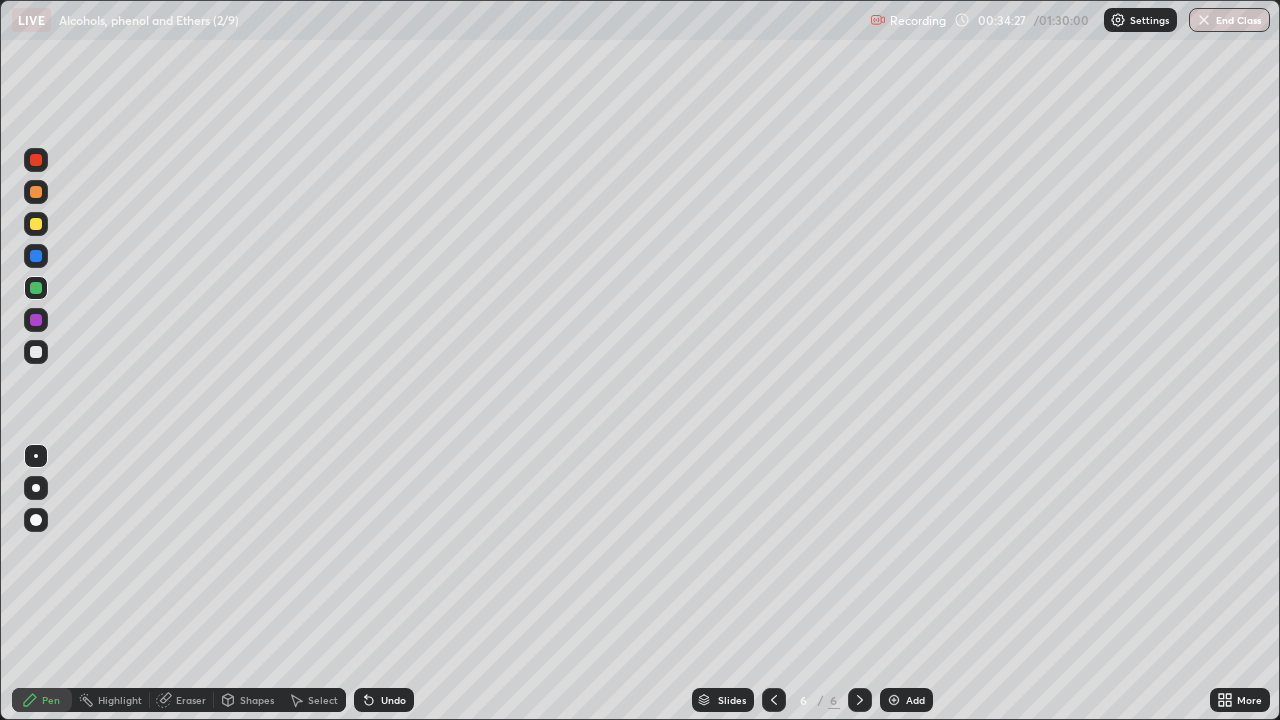 click on "Eraser" at bounding box center [182, 700] 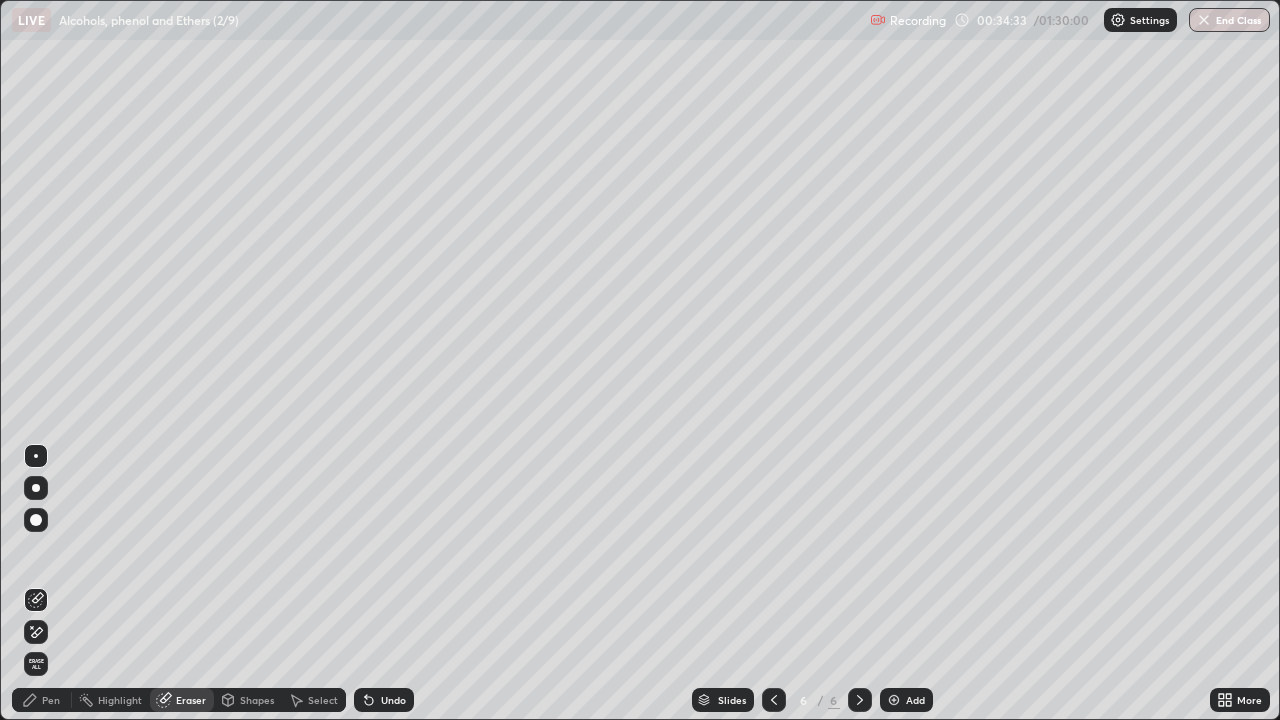 click on "Pen" at bounding box center [51, 700] 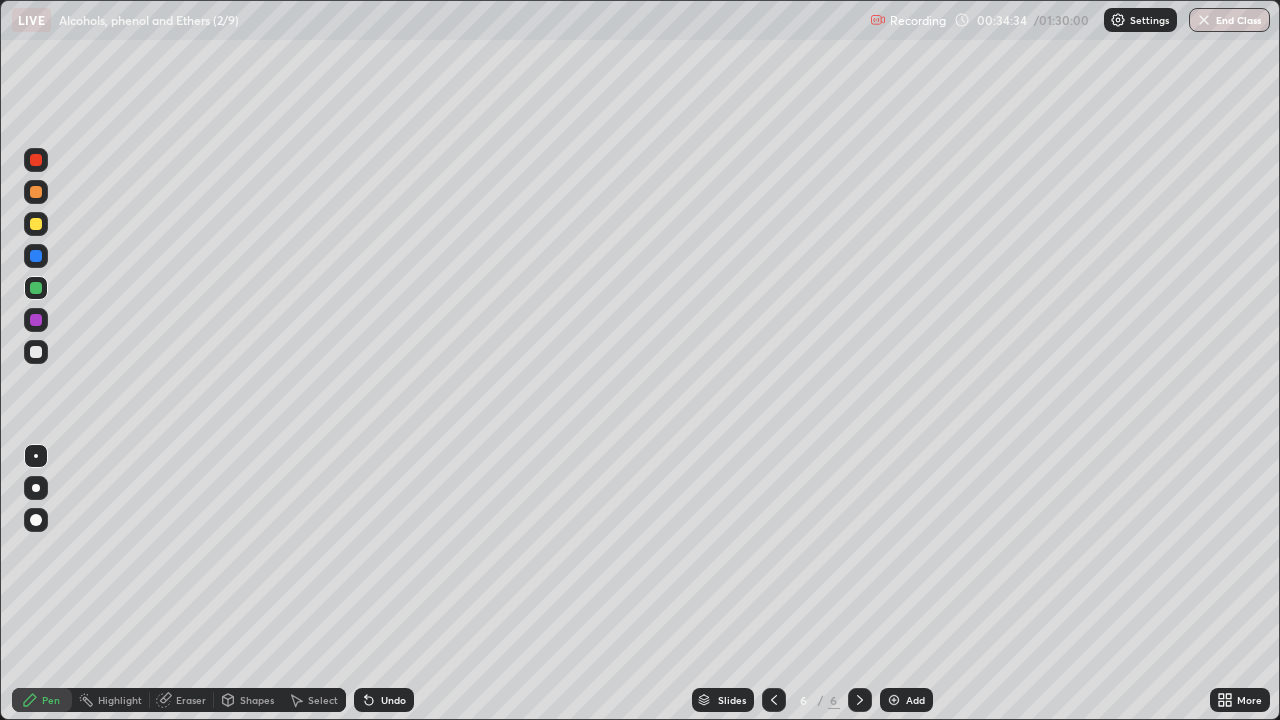 click at bounding box center [36, 224] 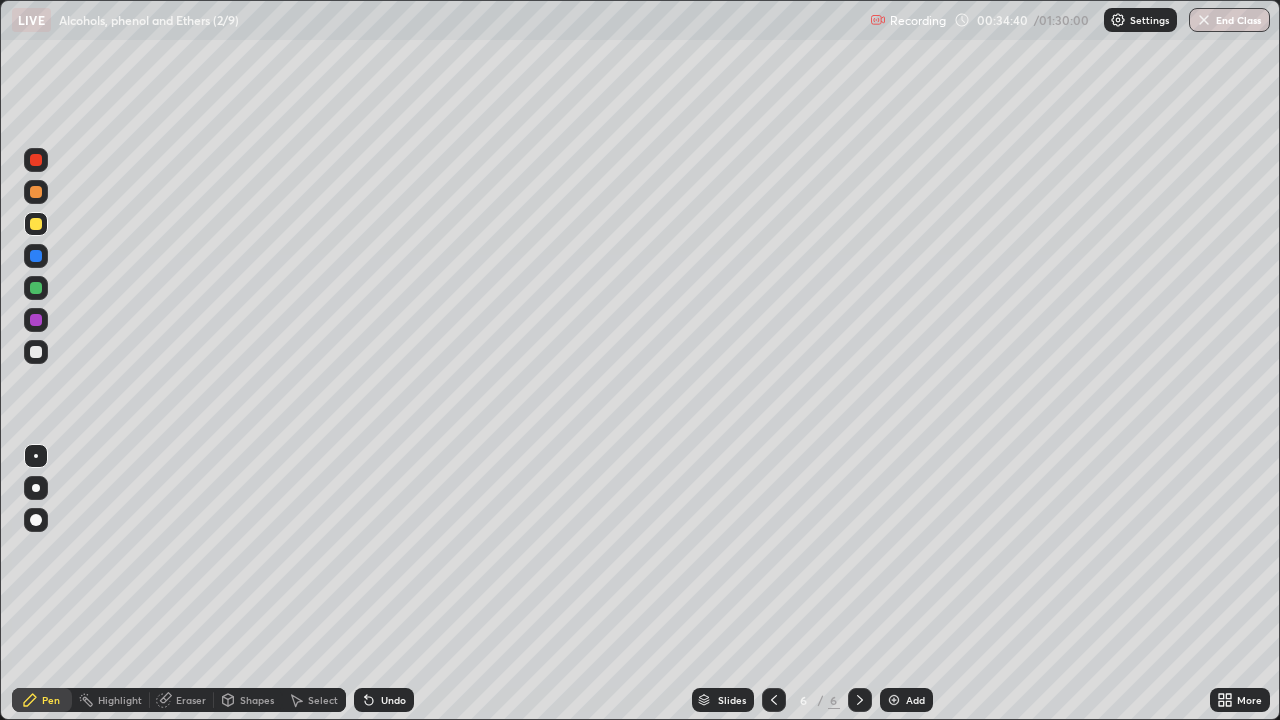click at bounding box center [36, 288] 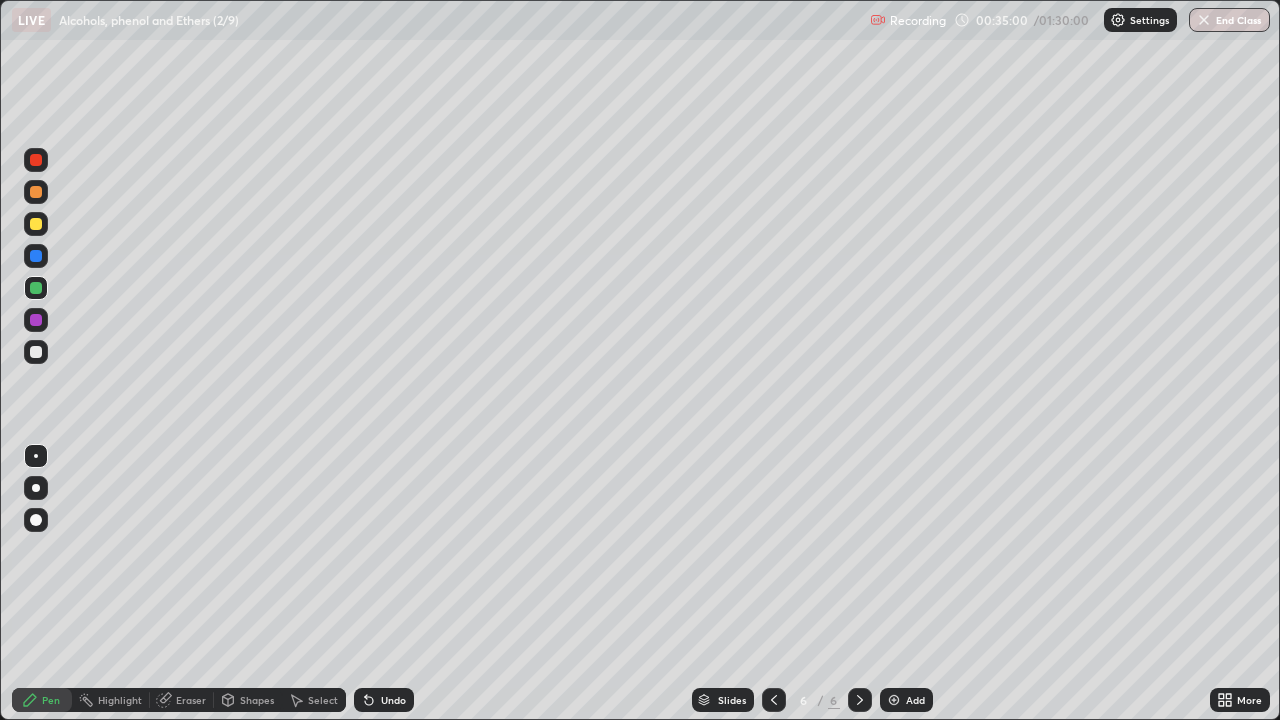 click at bounding box center (36, 352) 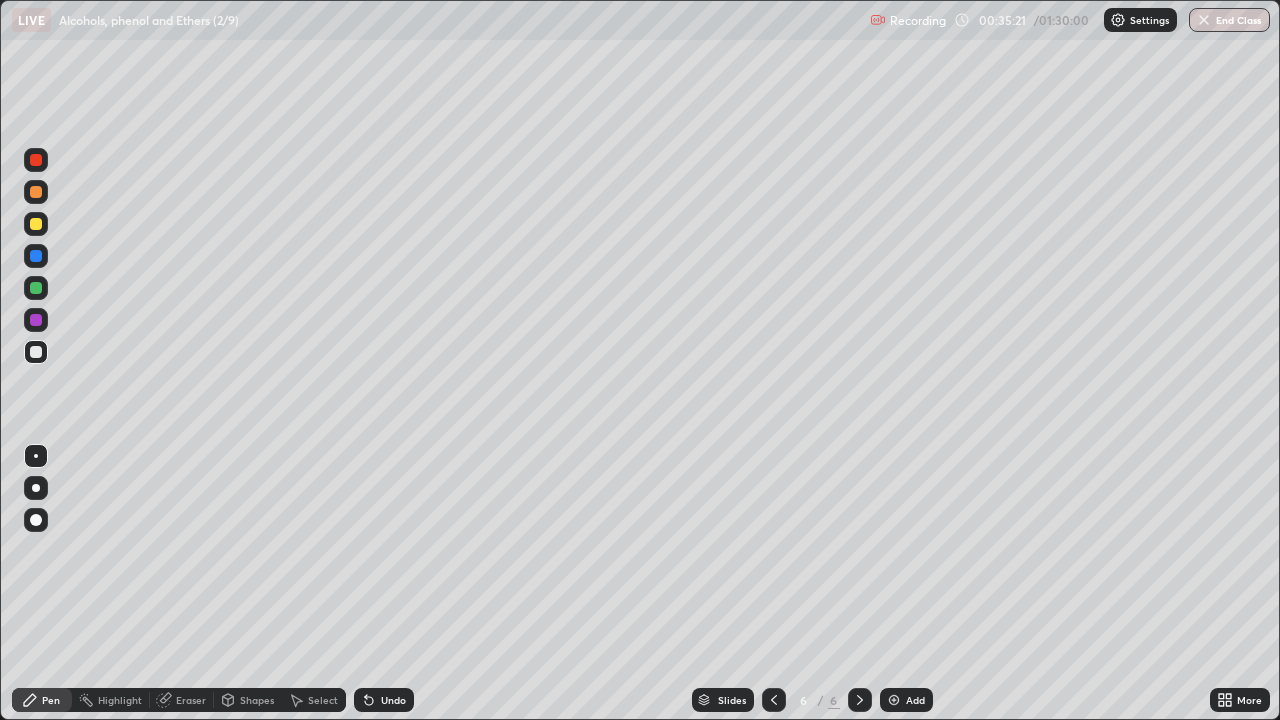 click on "Shapes" at bounding box center (257, 700) 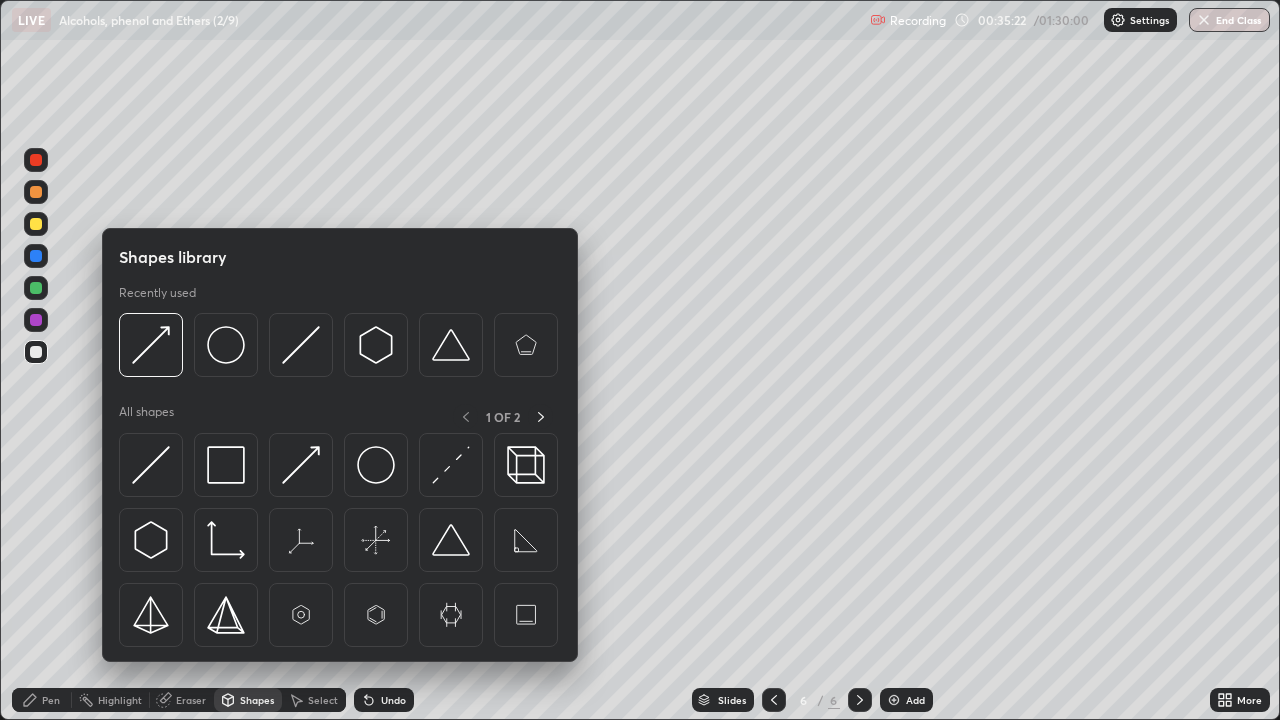 click at bounding box center [301, 345] 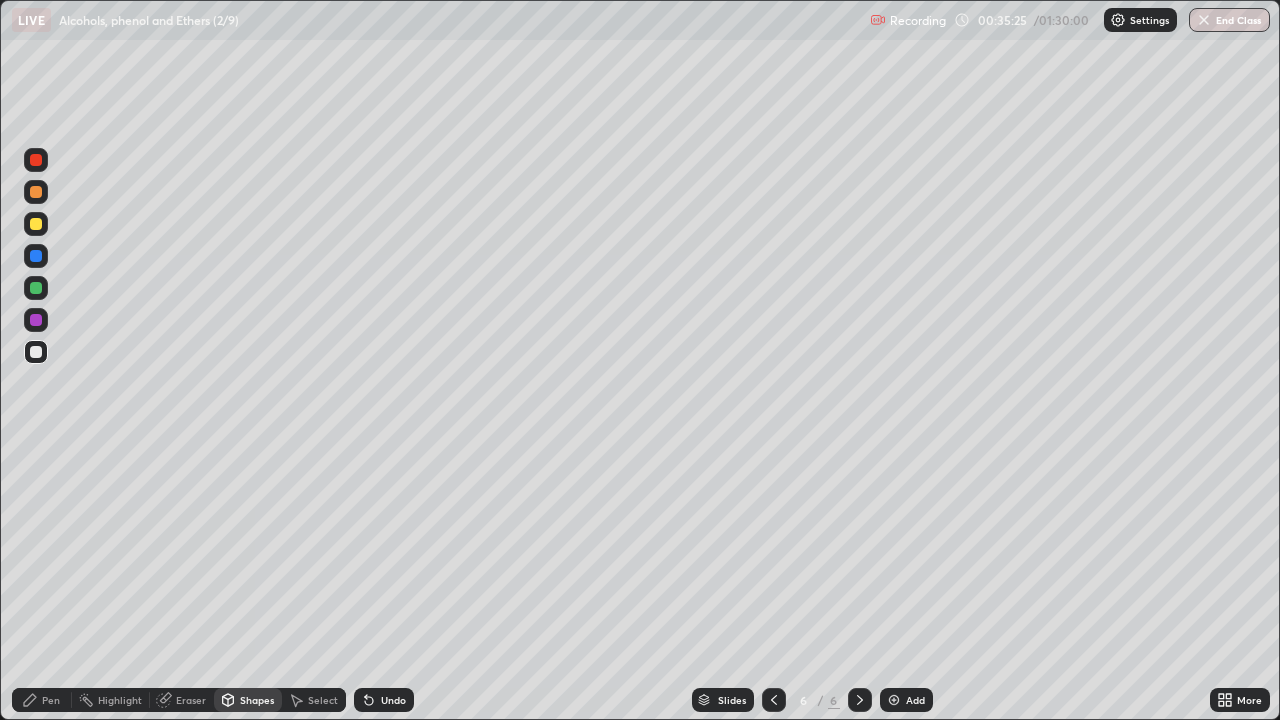 click on "Pen" at bounding box center (51, 700) 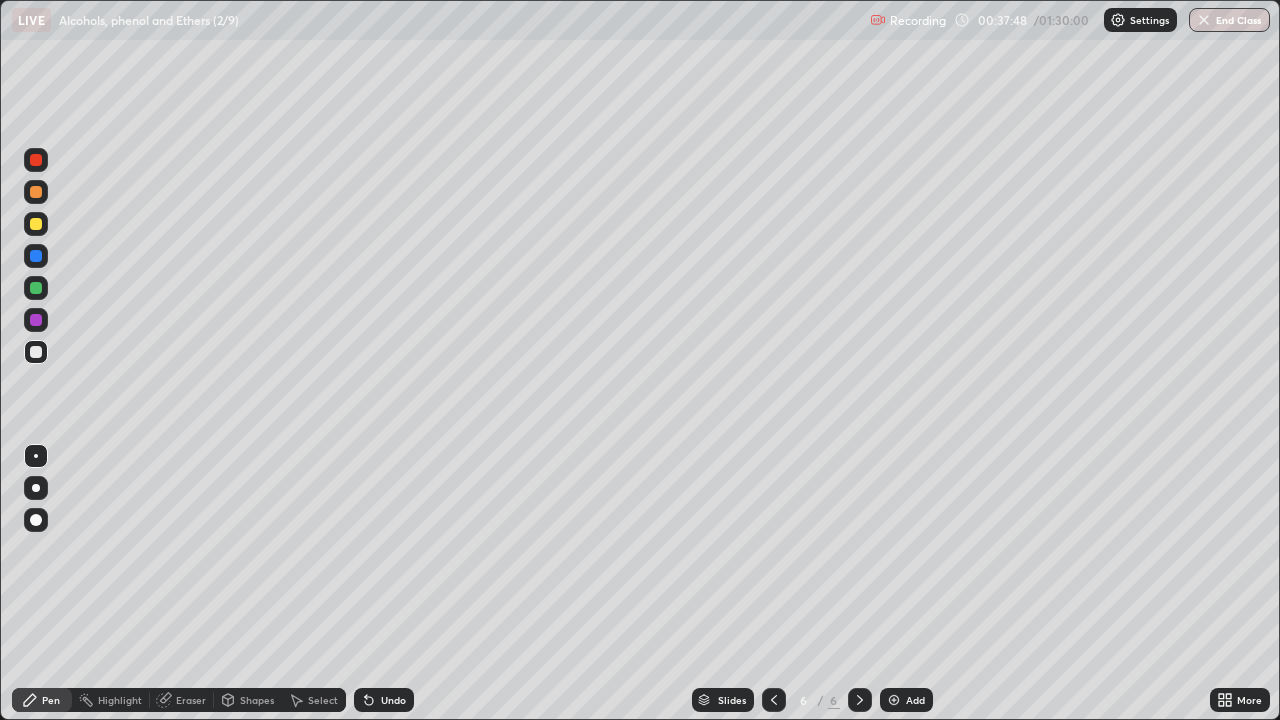 click at bounding box center (894, 700) 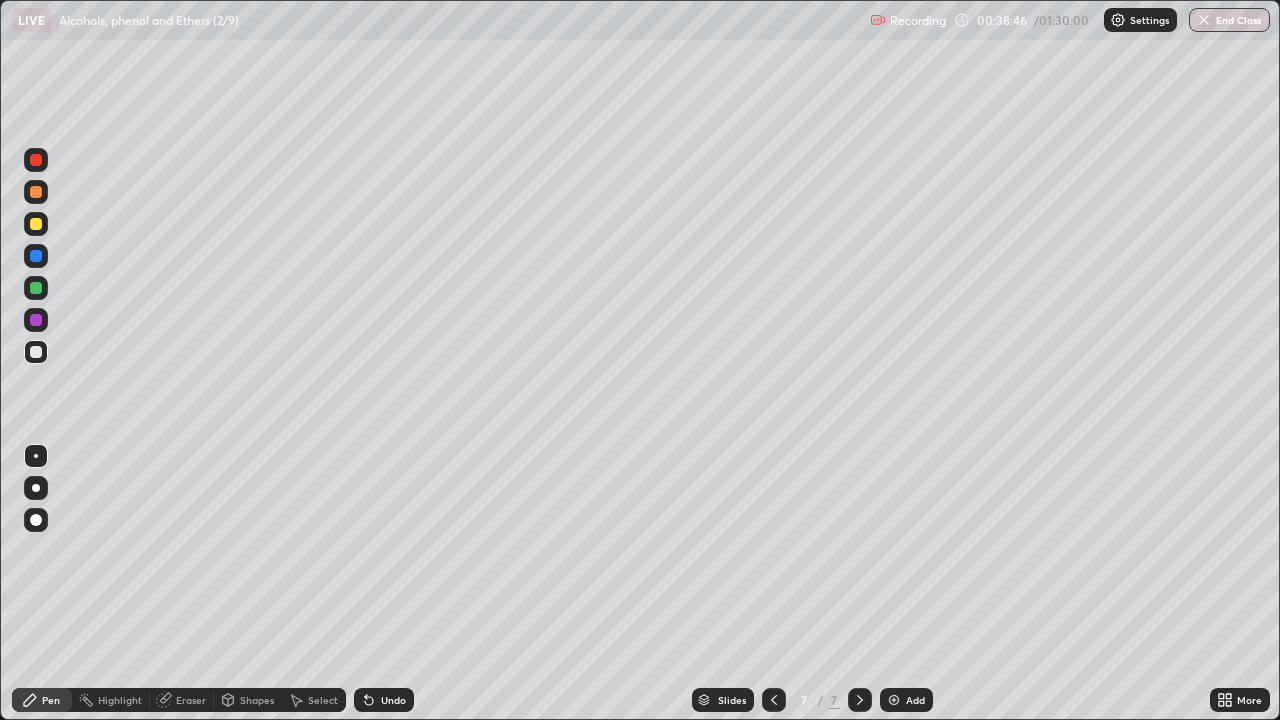 click 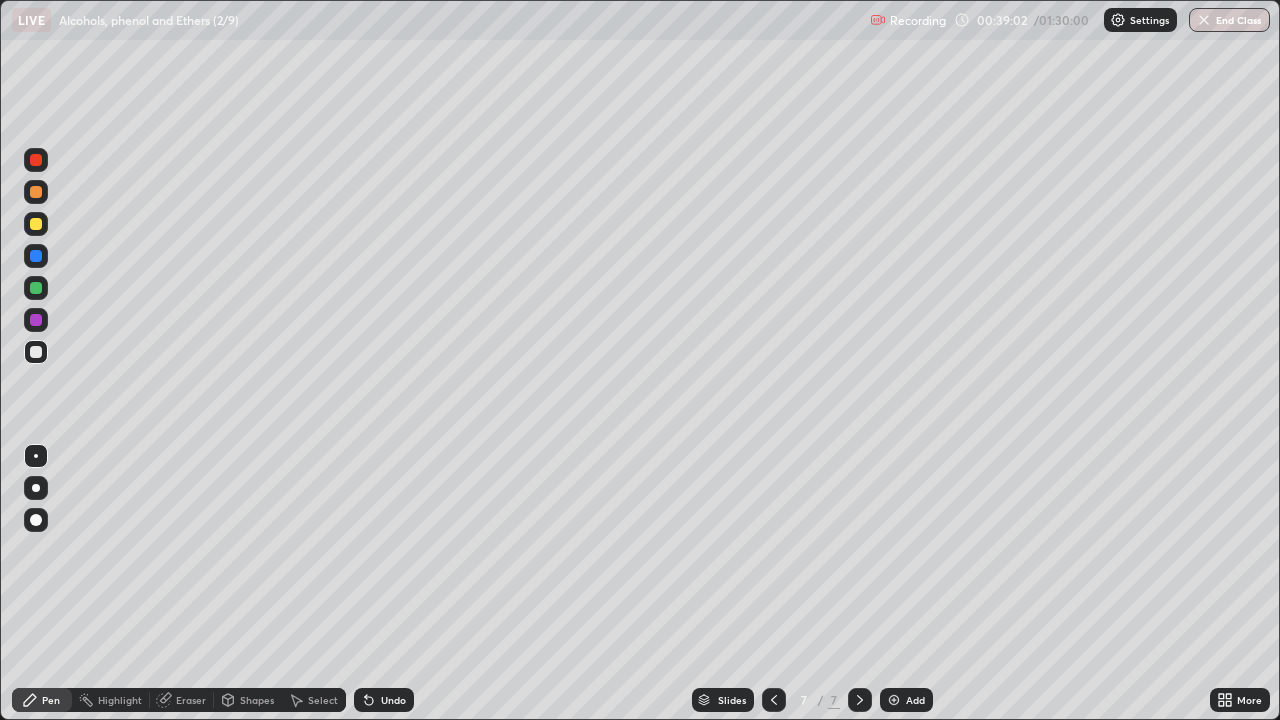 click at bounding box center [36, 160] 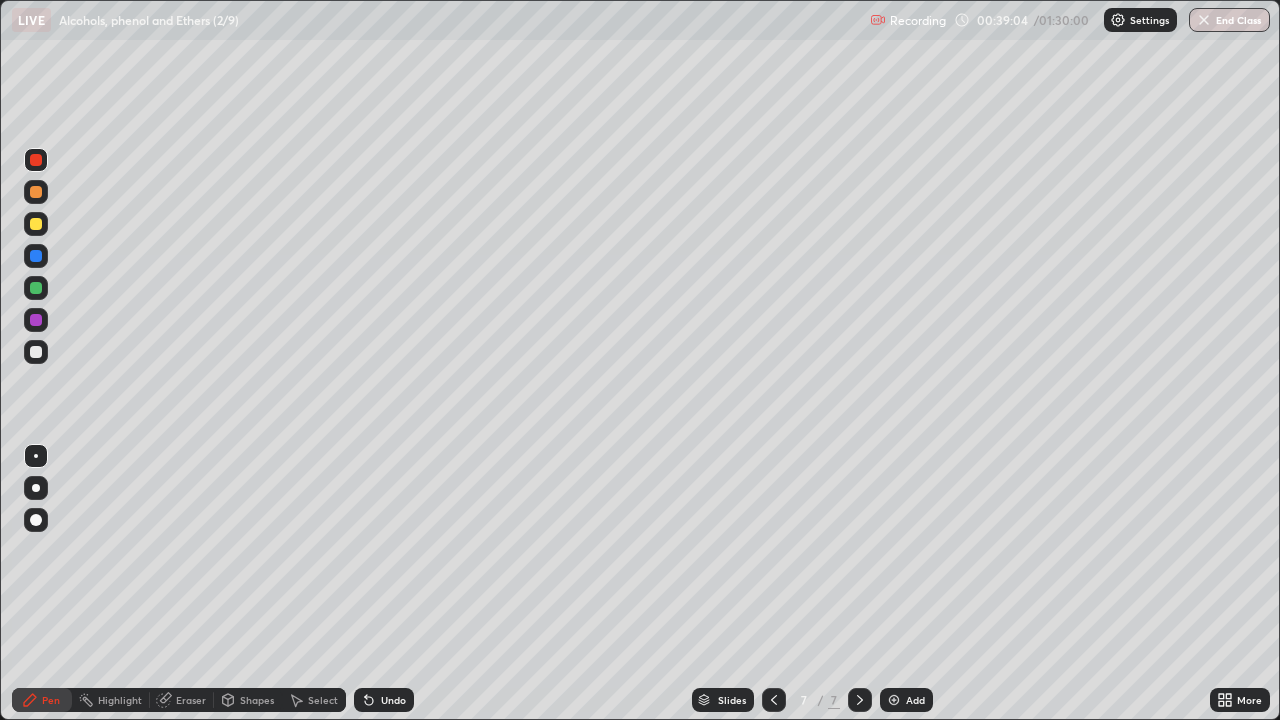 click on "Shapes" at bounding box center (257, 700) 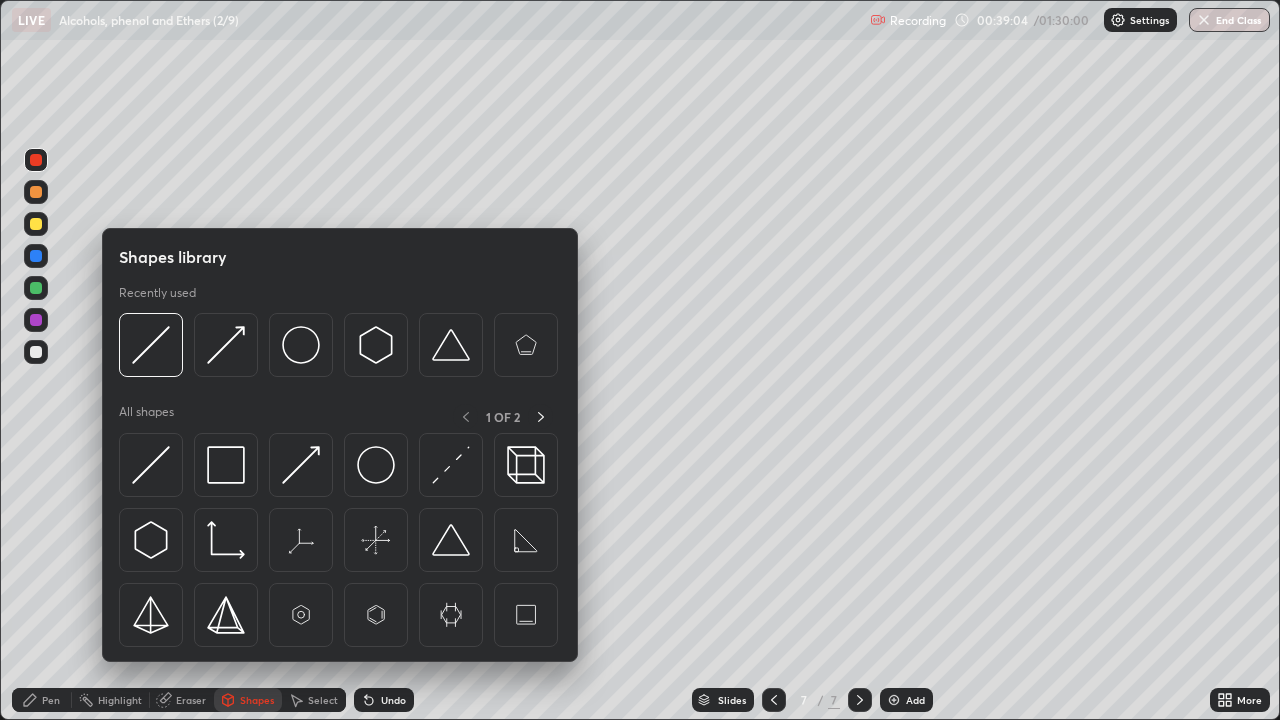 click at bounding box center (301, 345) 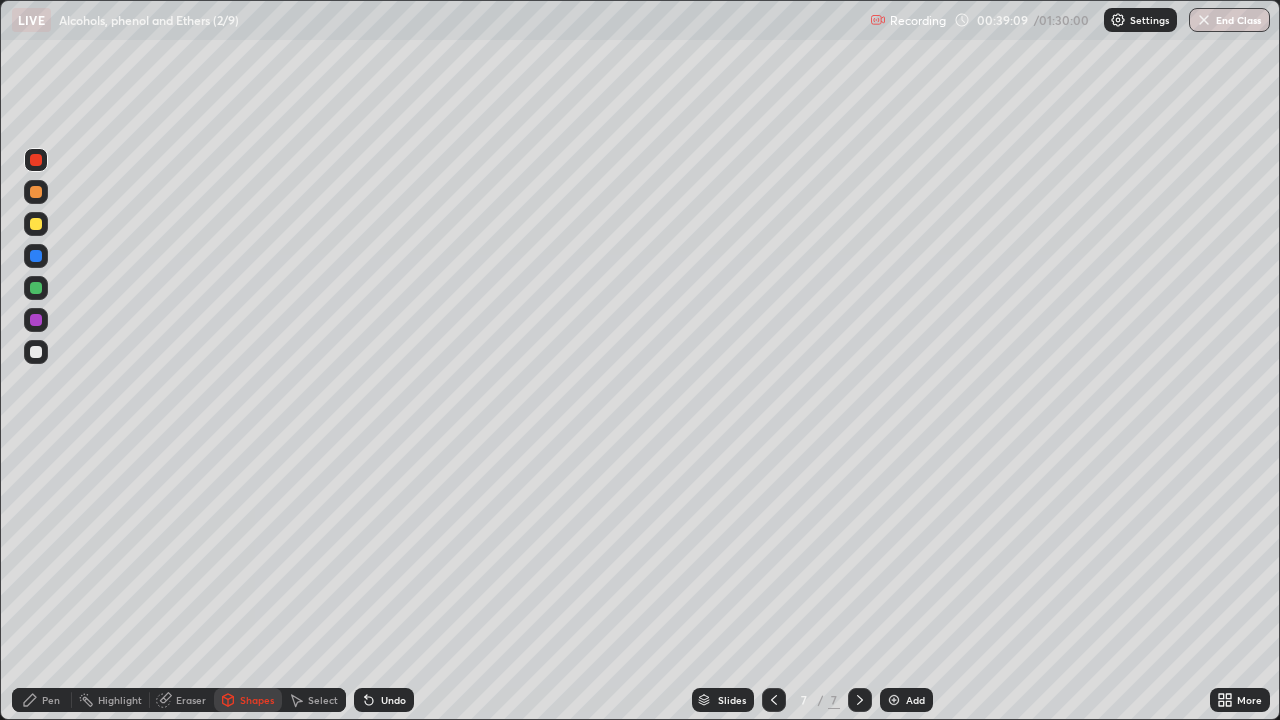 click on "Pen" at bounding box center (42, 700) 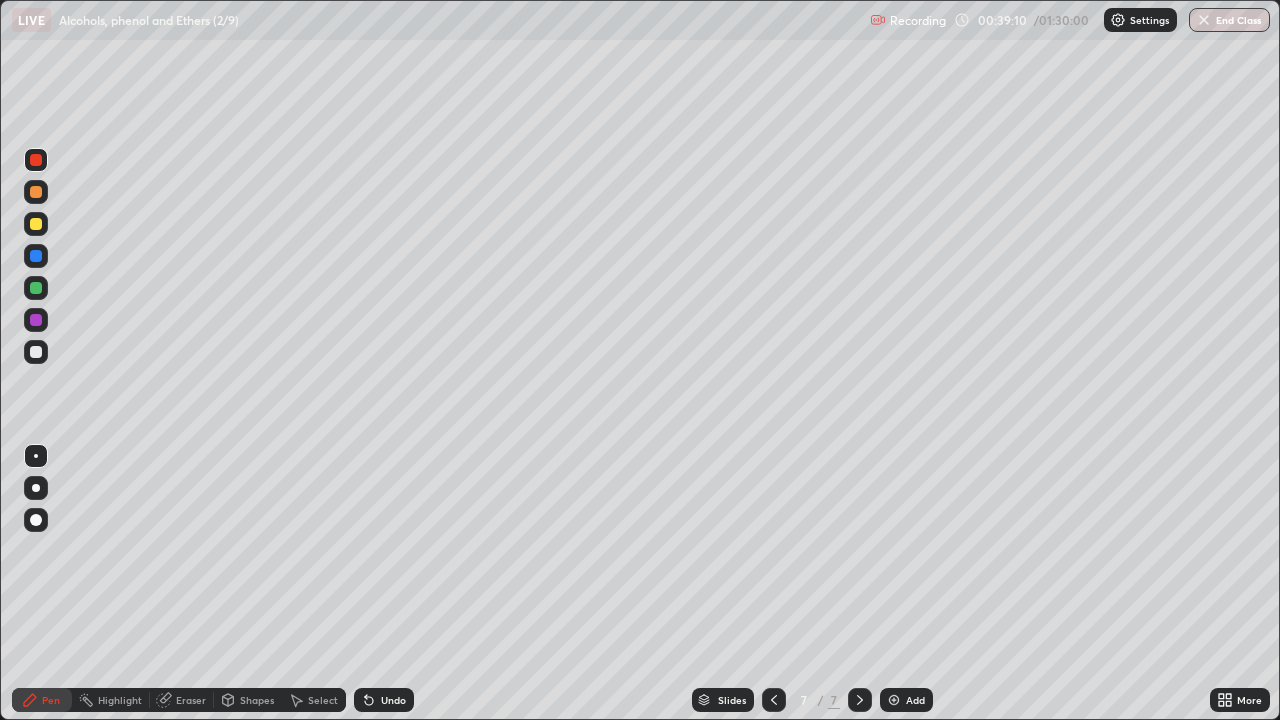 click at bounding box center (36, 192) 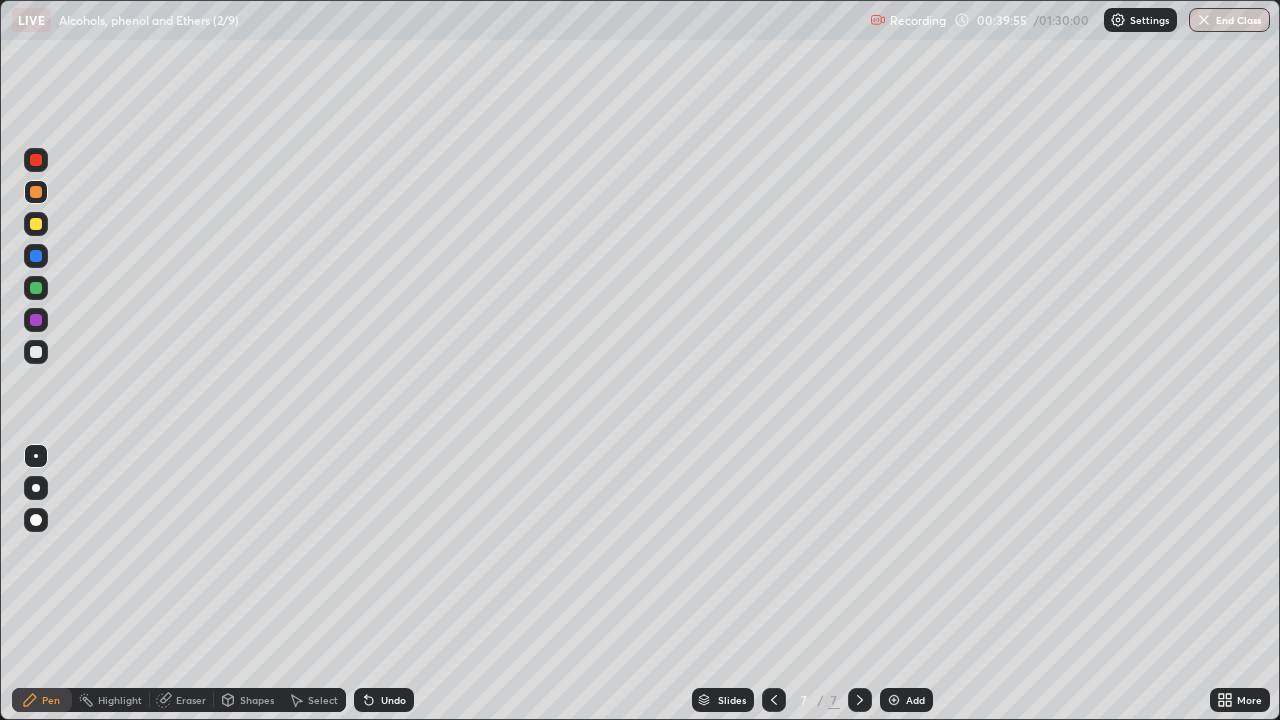 click on "Shapes" at bounding box center (257, 700) 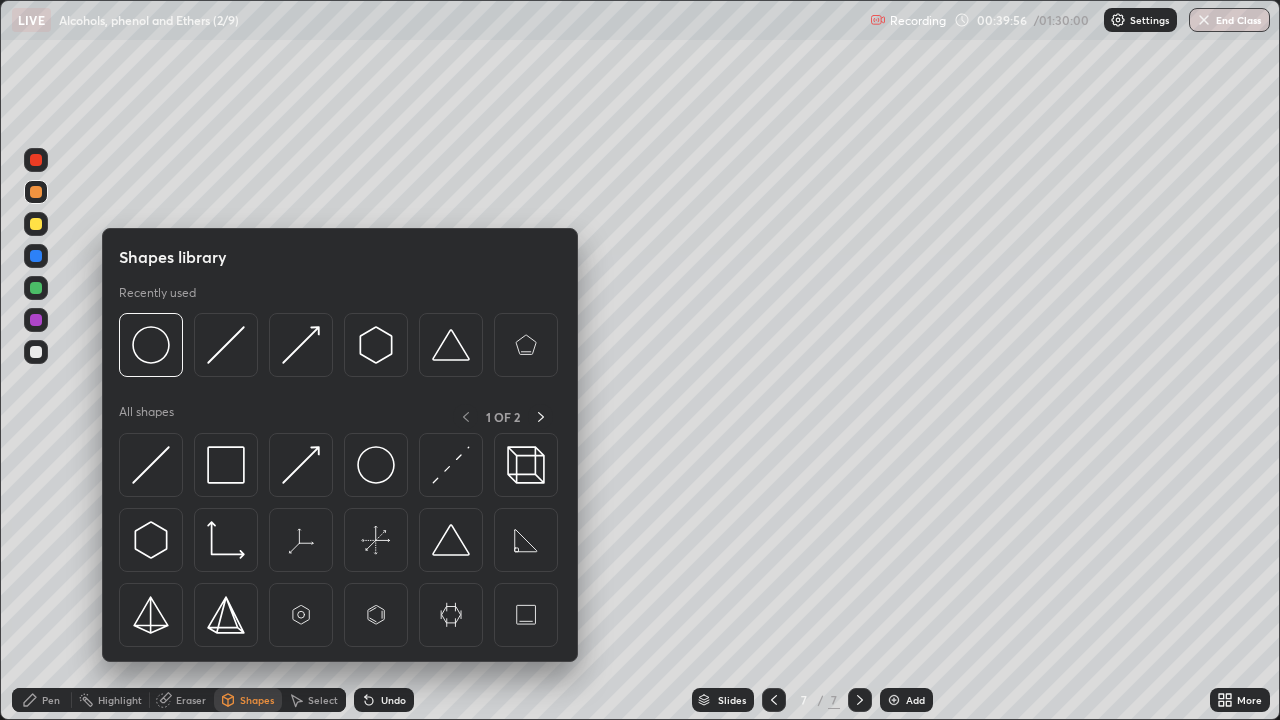 click at bounding box center [226, 345] 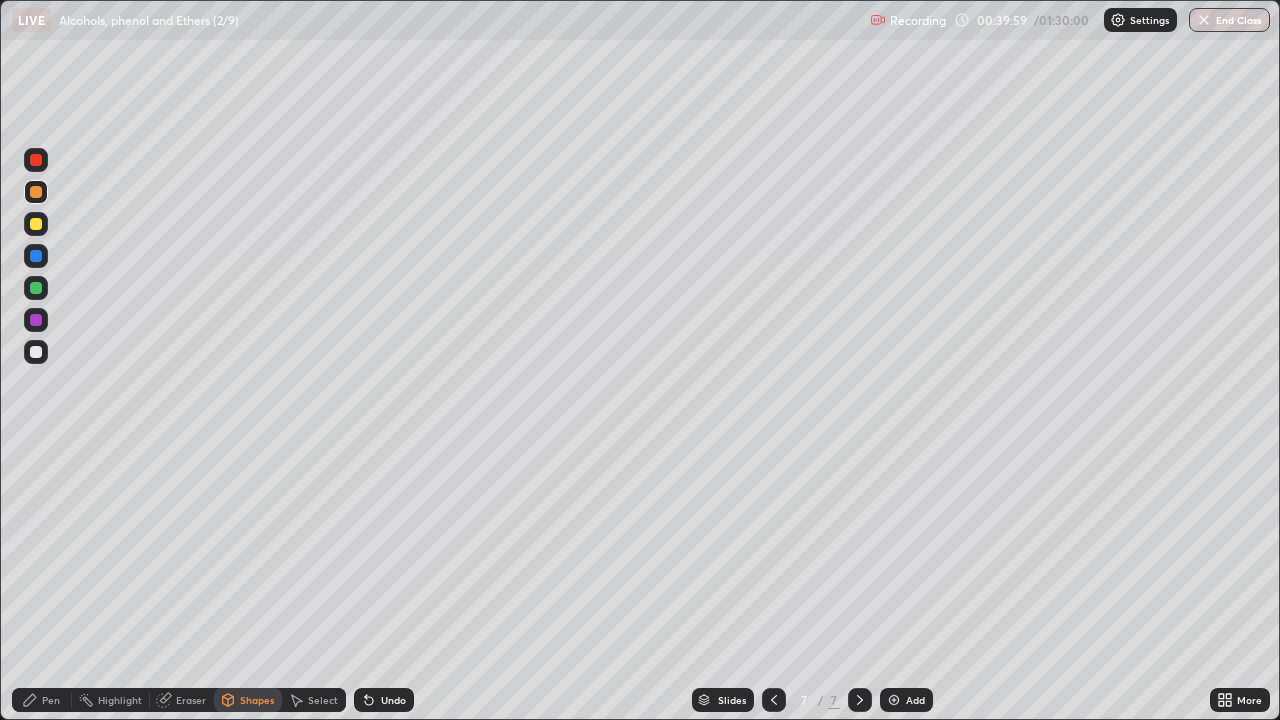 click on "Pen" at bounding box center (42, 700) 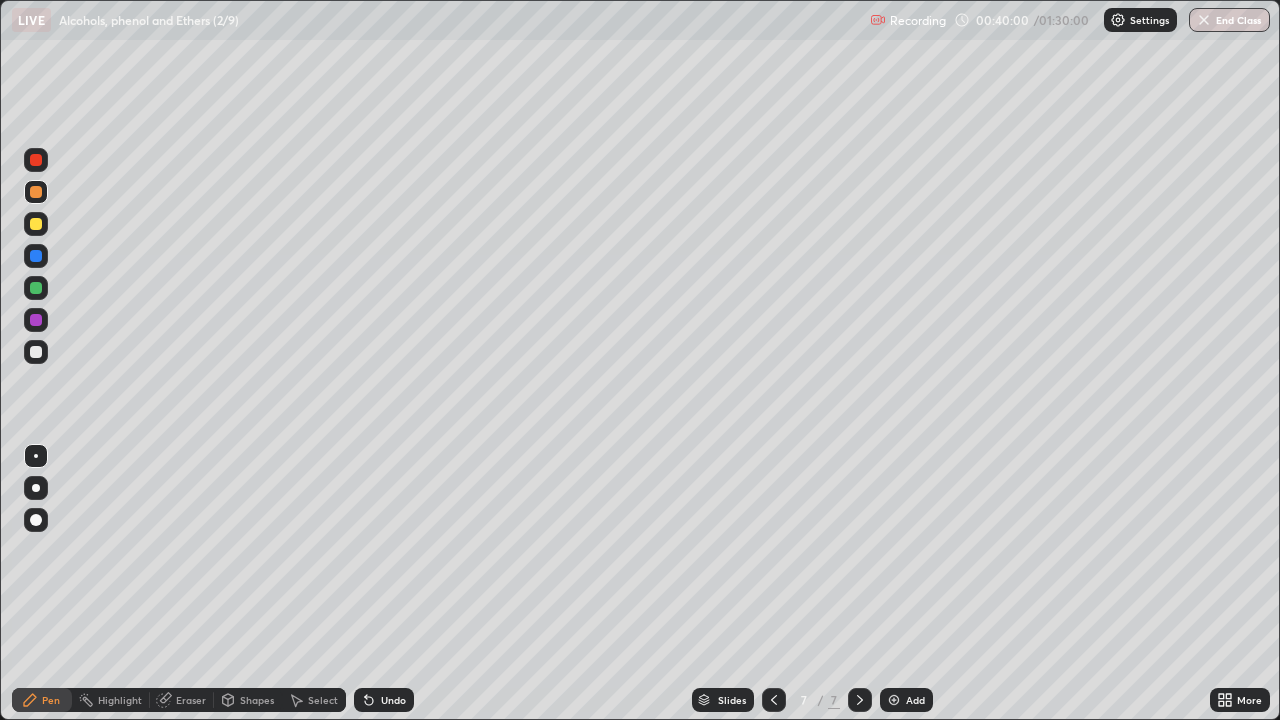 click at bounding box center [36, 320] 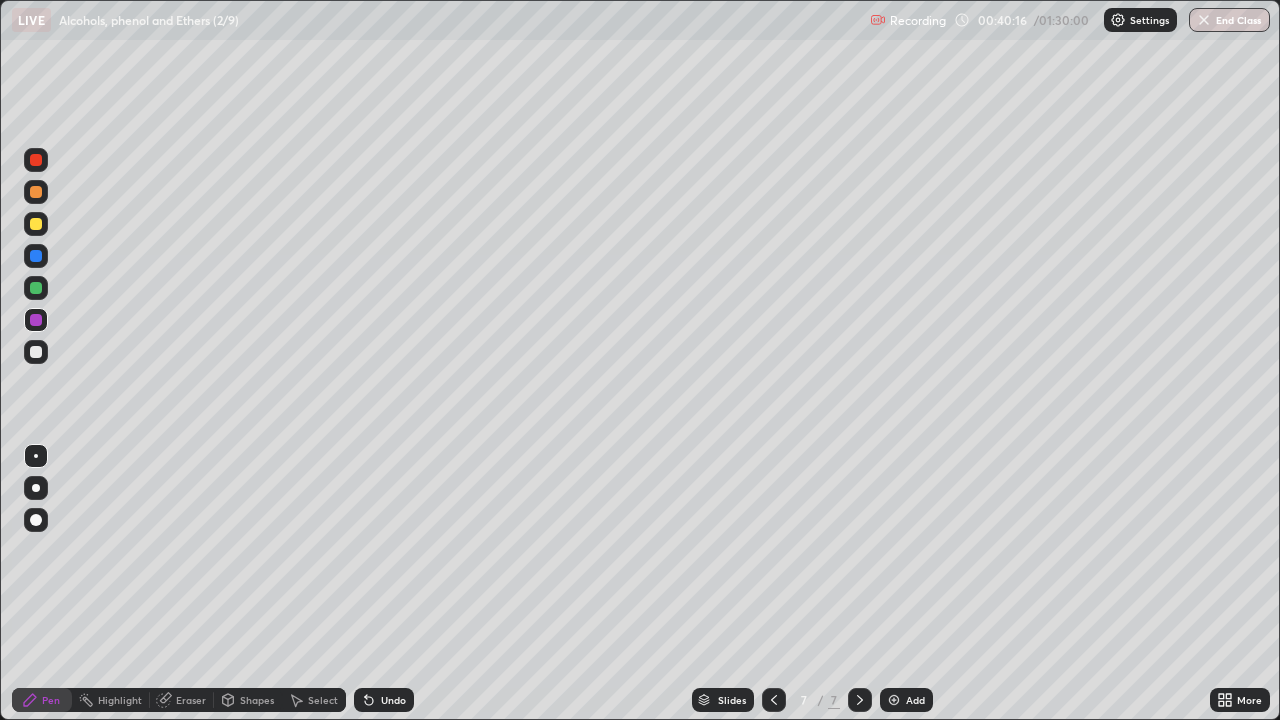 click on "Erase all" at bounding box center [36, 360] 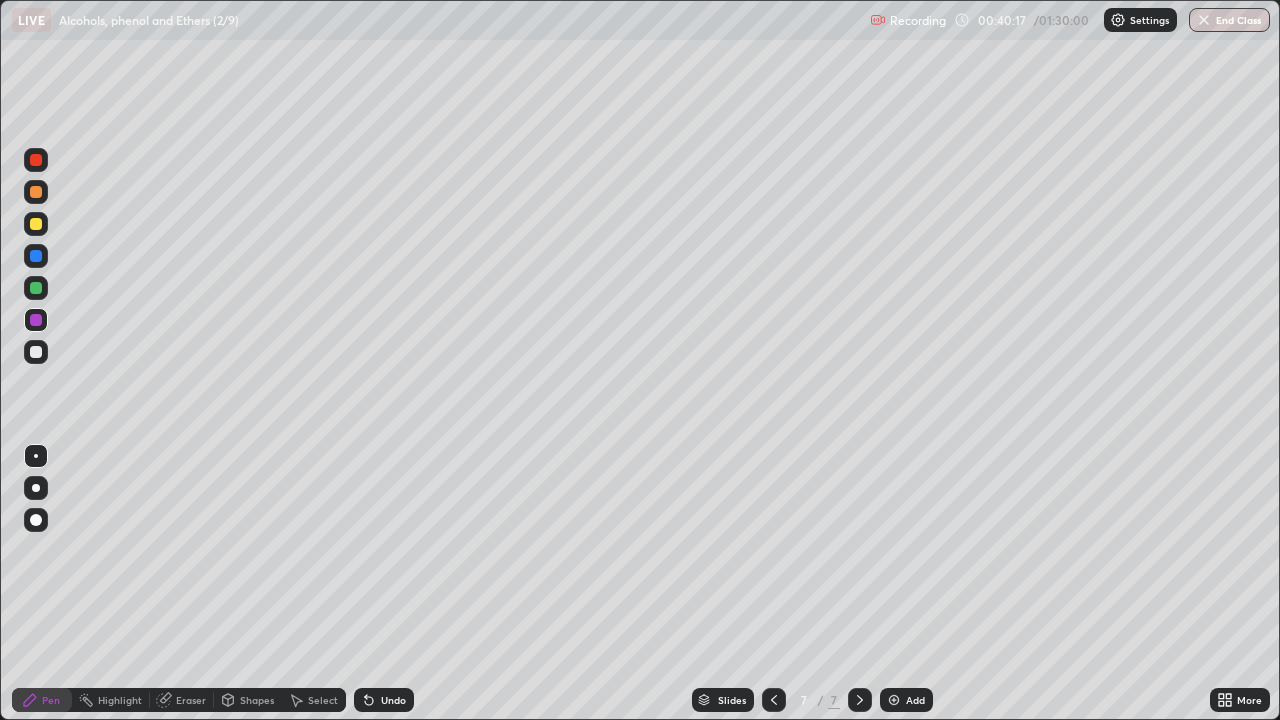 click at bounding box center [36, 352] 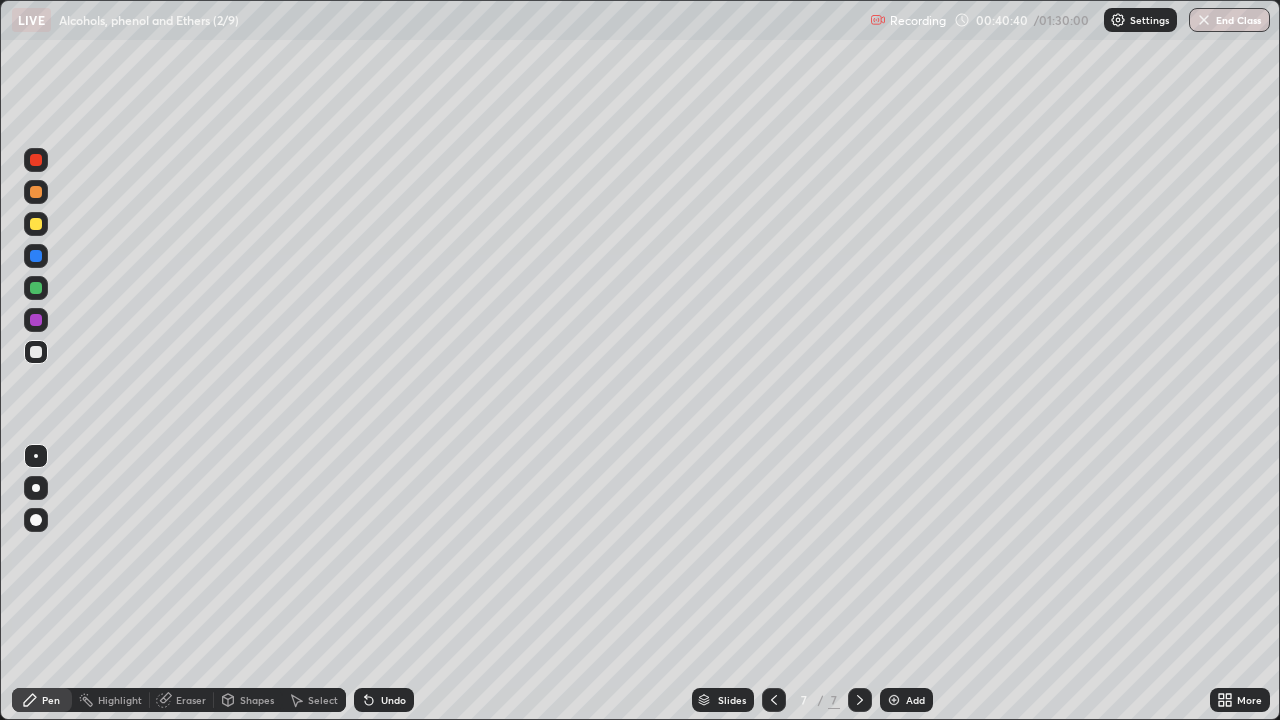 click on "Shapes" at bounding box center (257, 700) 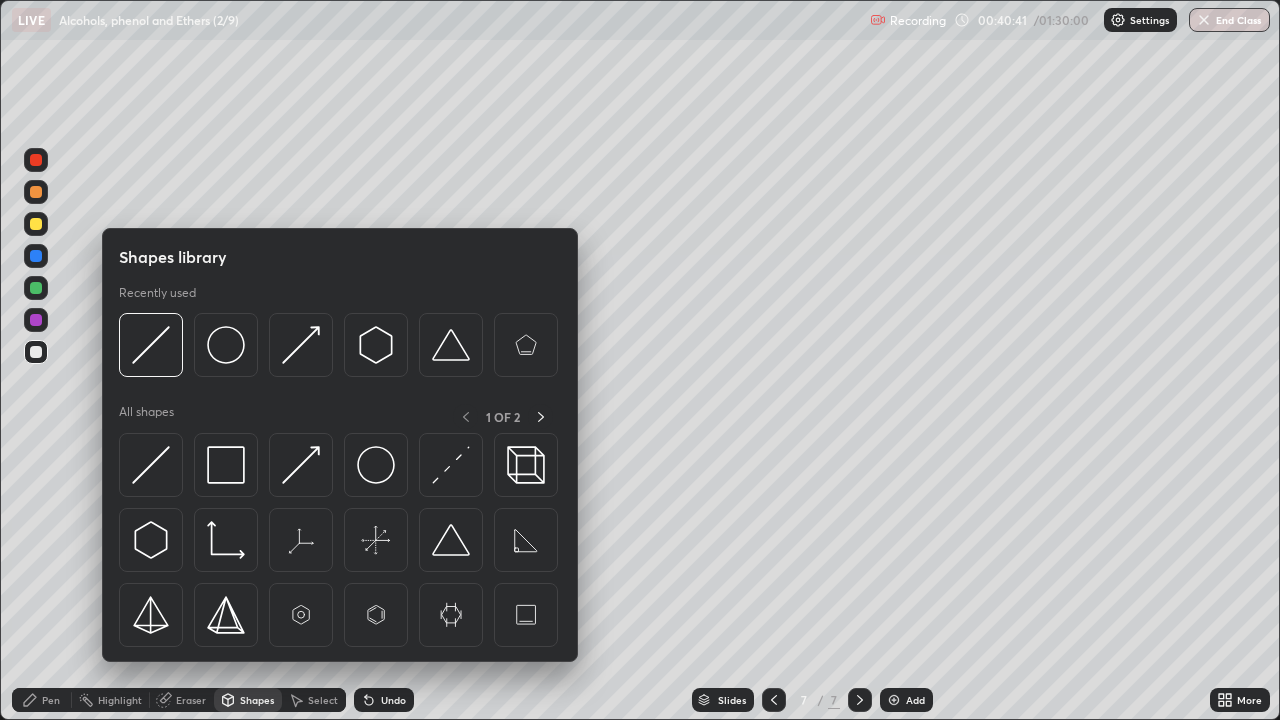 click at bounding box center (301, 345) 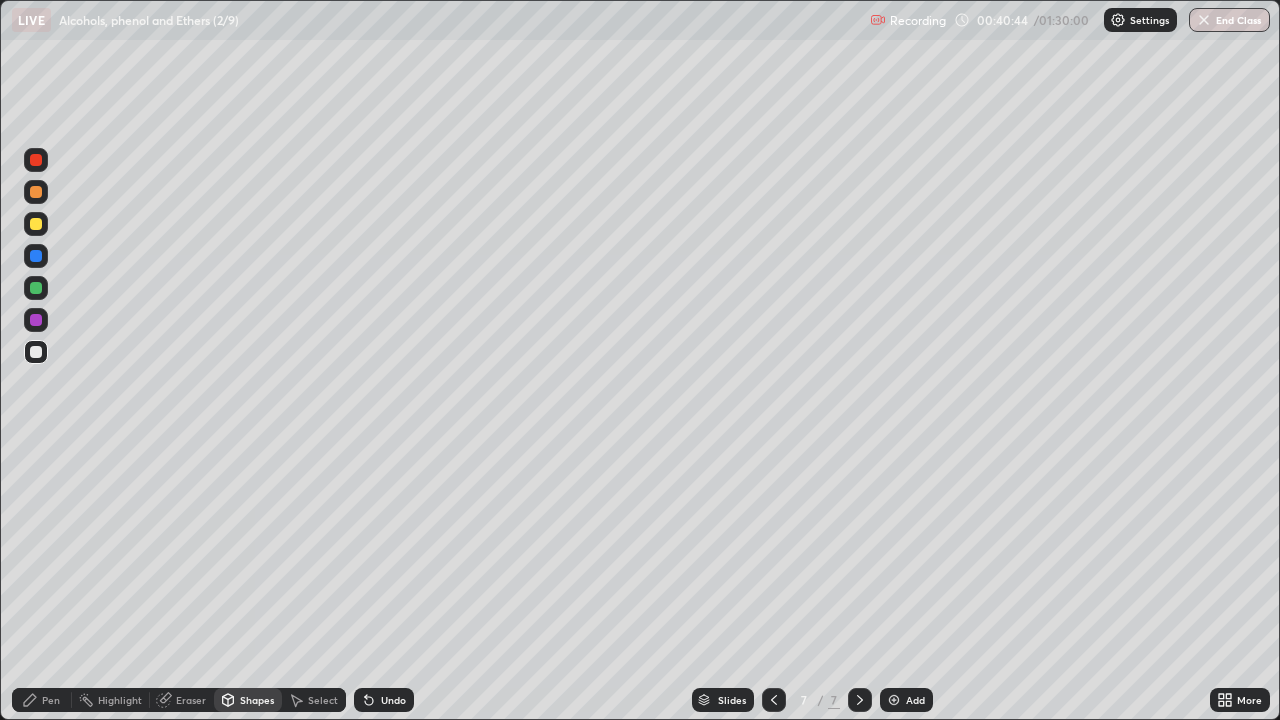 click on "Pen" at bounding box center (51, 700) 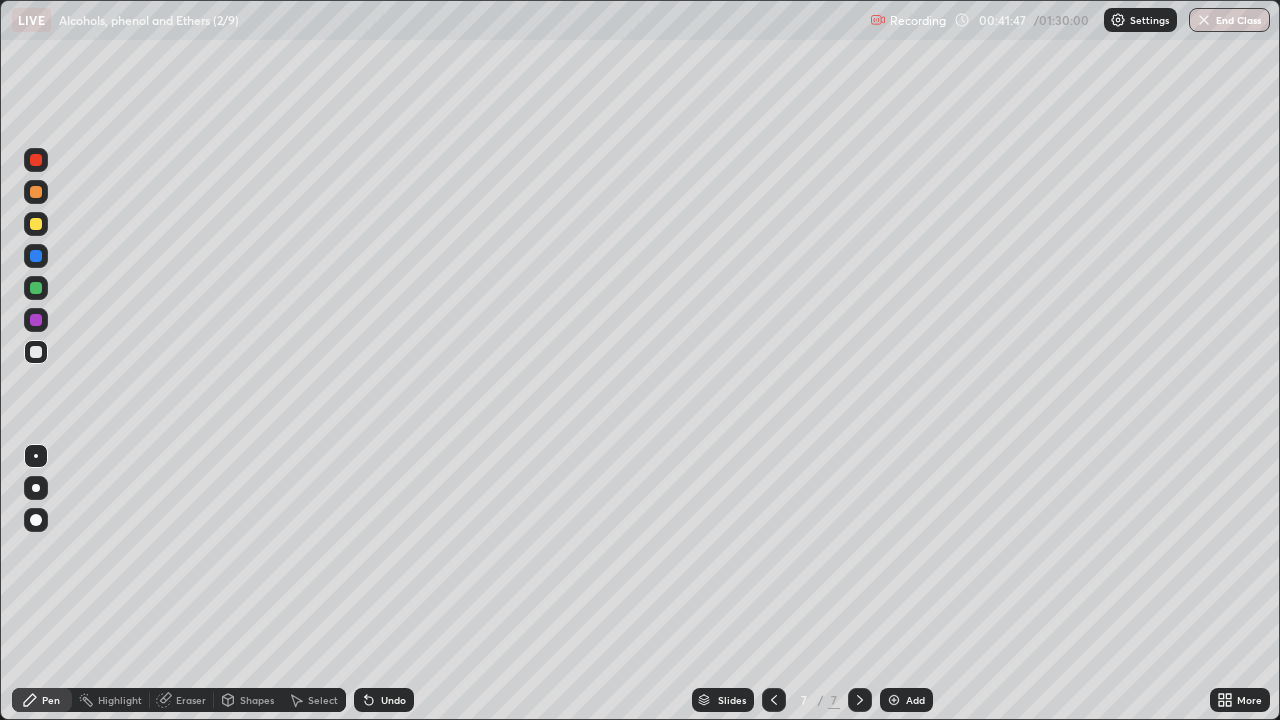 click at bounding box center (36, 224) 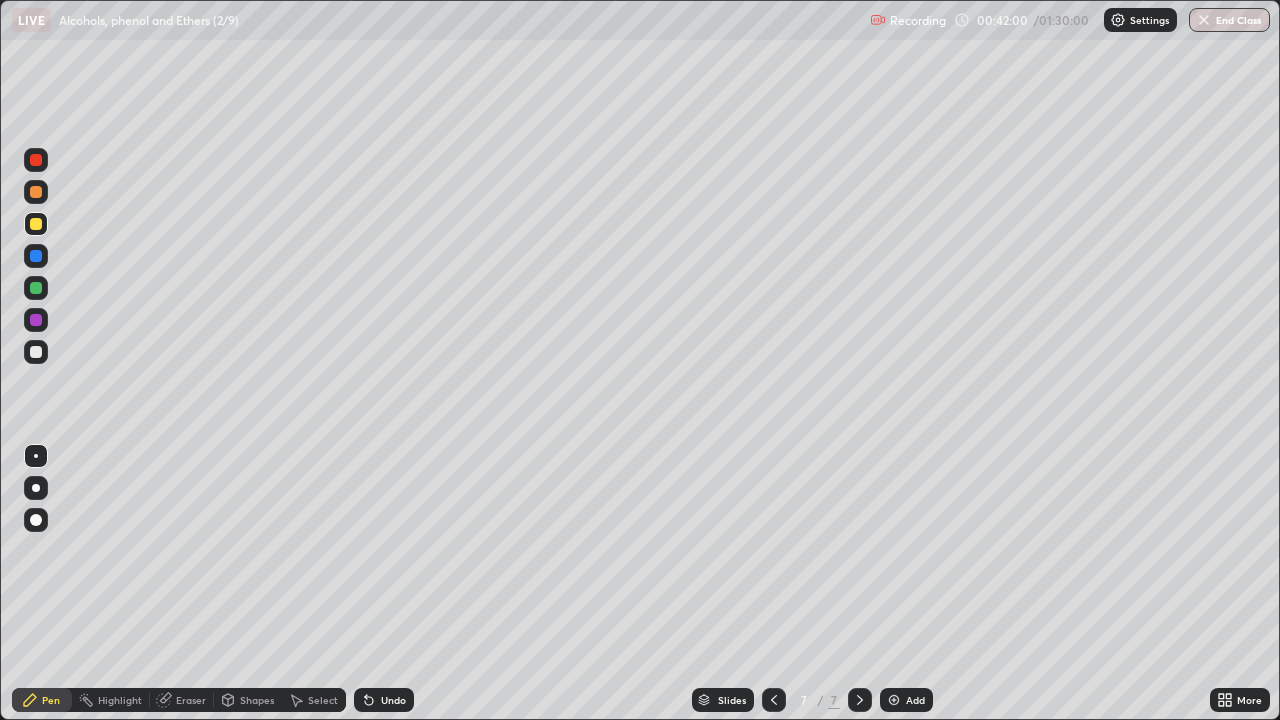click at bounding box center [36, 320] 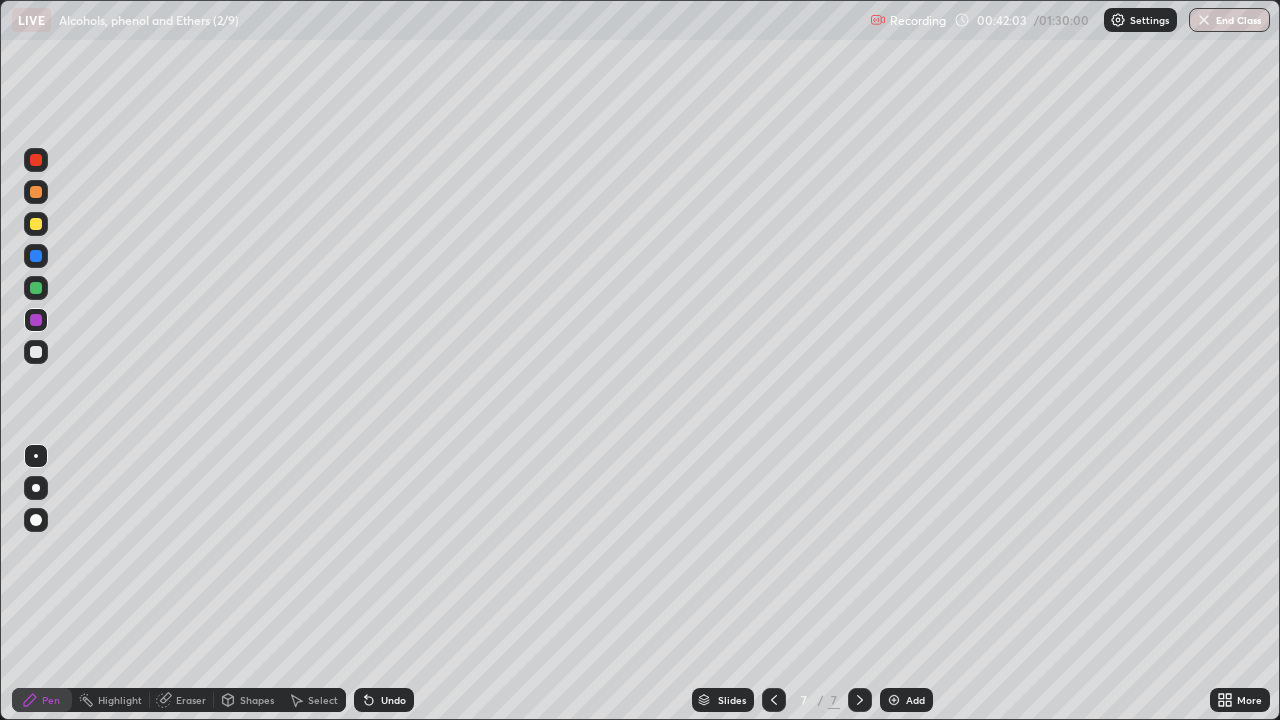 click at bounding box center [36, 352] 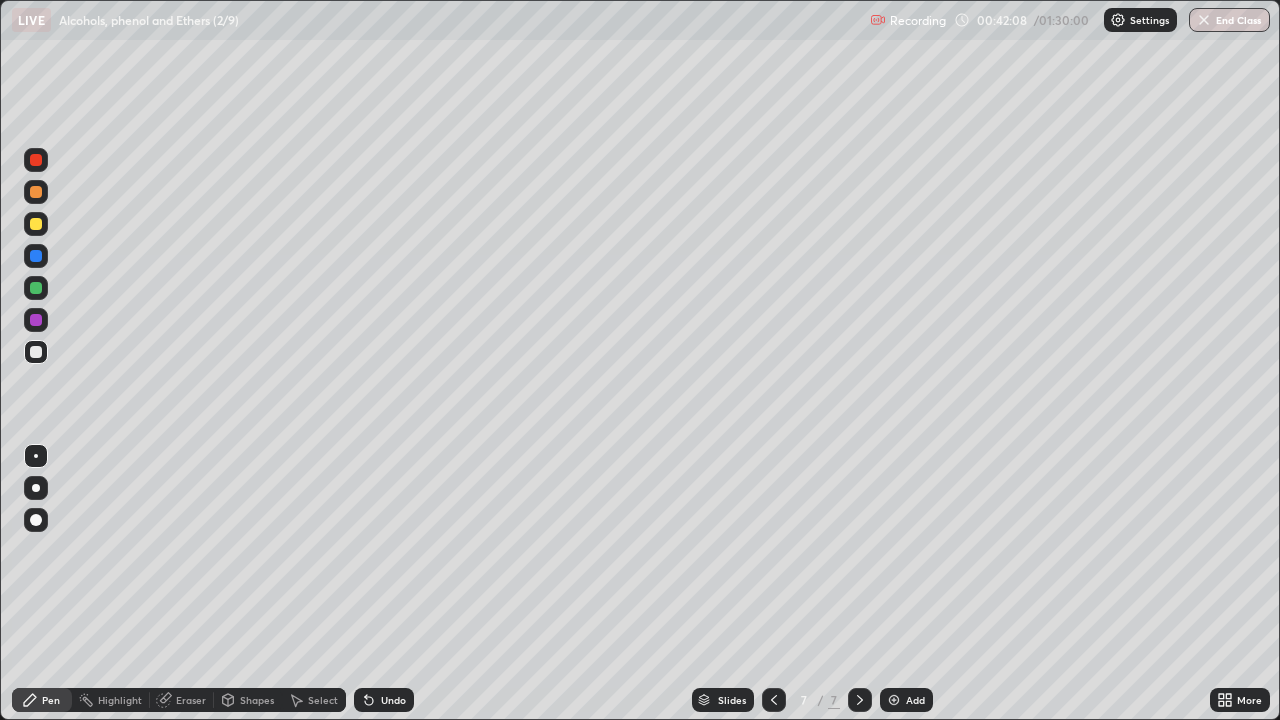 click on "Undo" at bounding box center (393, 700) 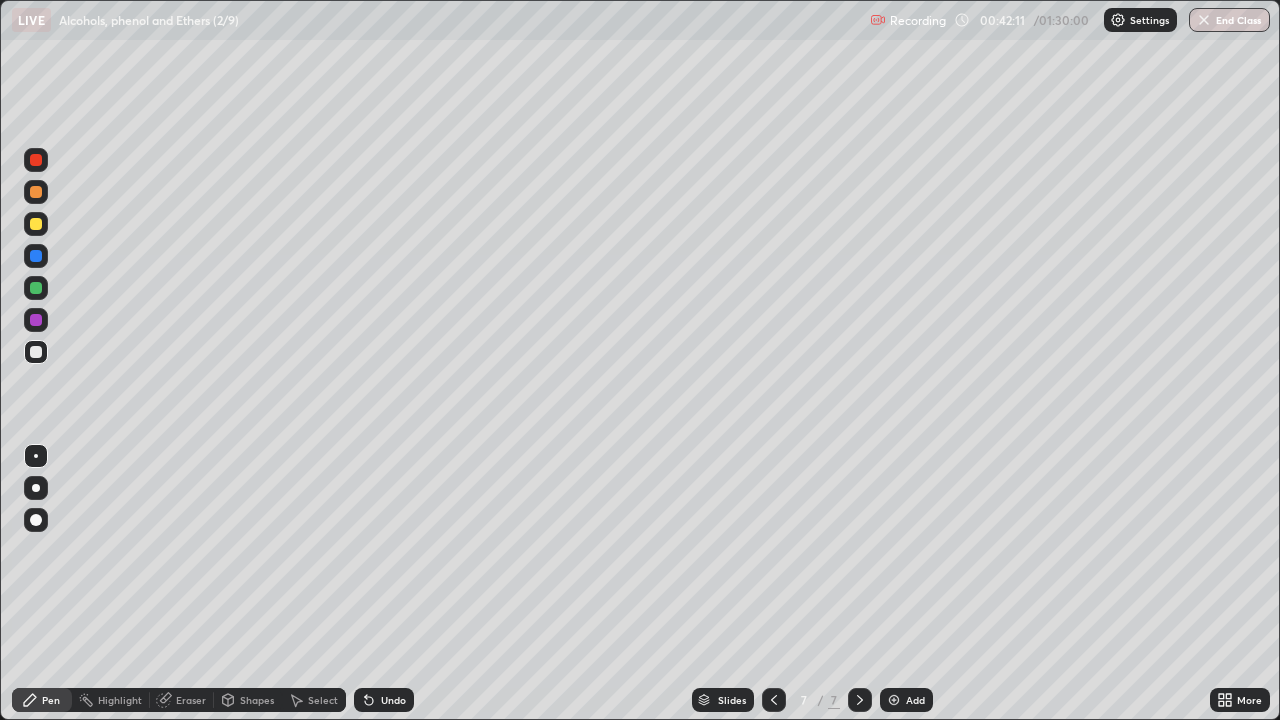 click at bounding box center [36, 224] 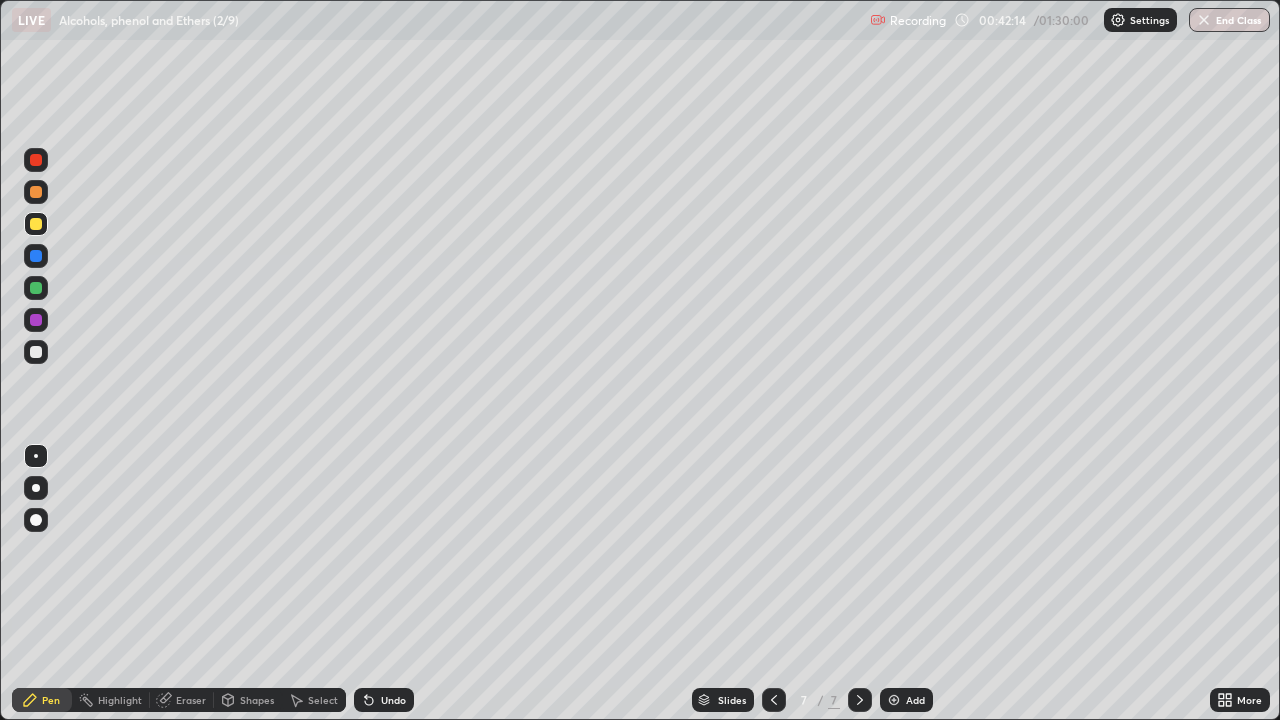 click 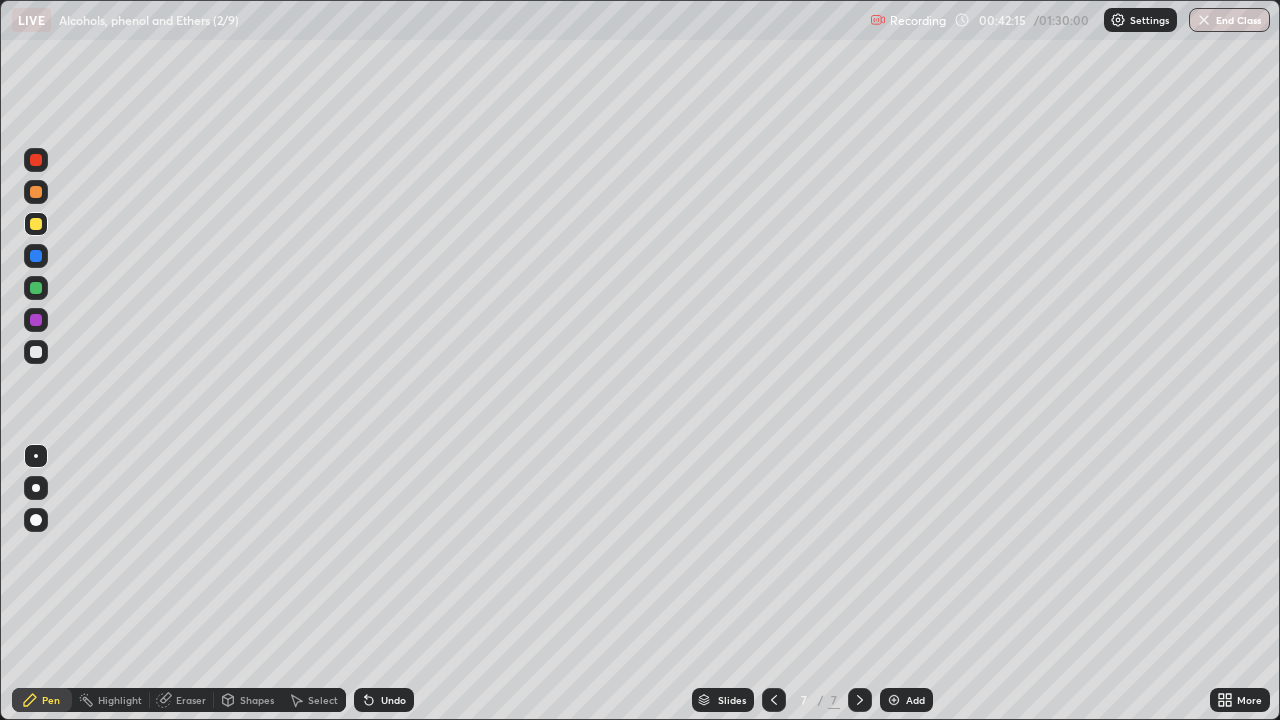 click at bounding box center [36, 320] 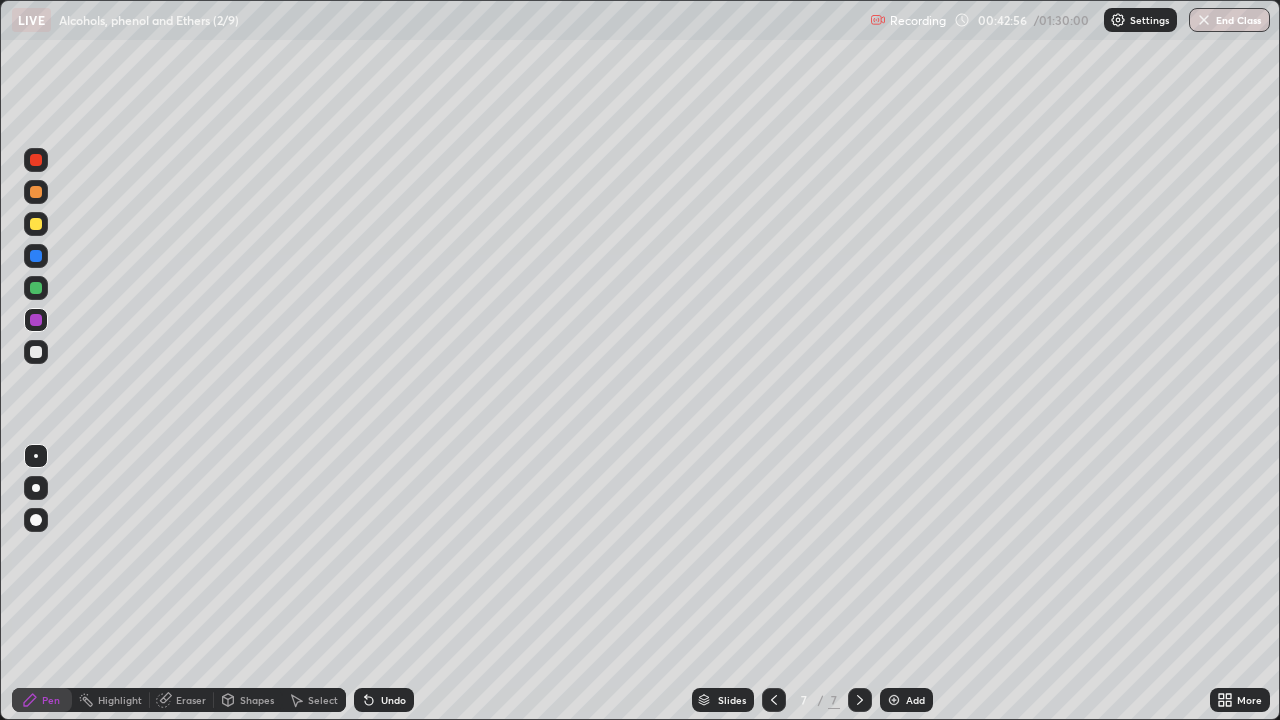 click at bounding box center [36, 352] 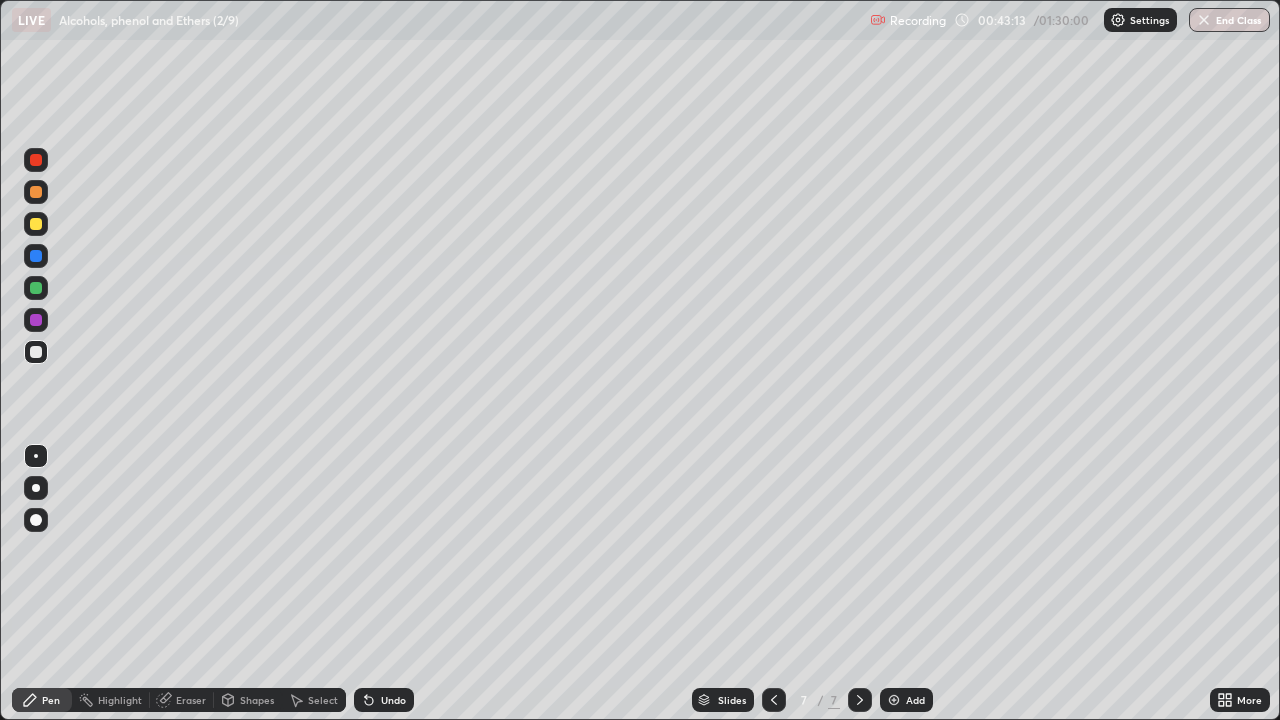 click on "Undo" at bounding box center [384, 700] 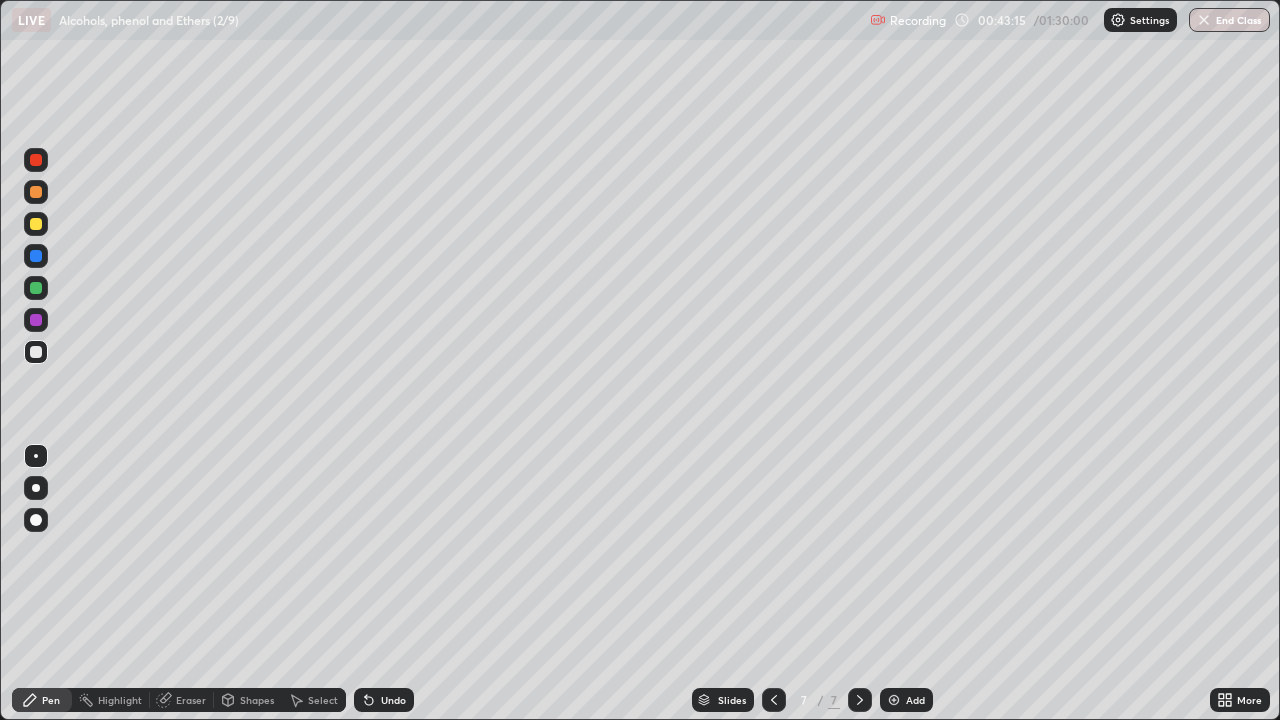 click 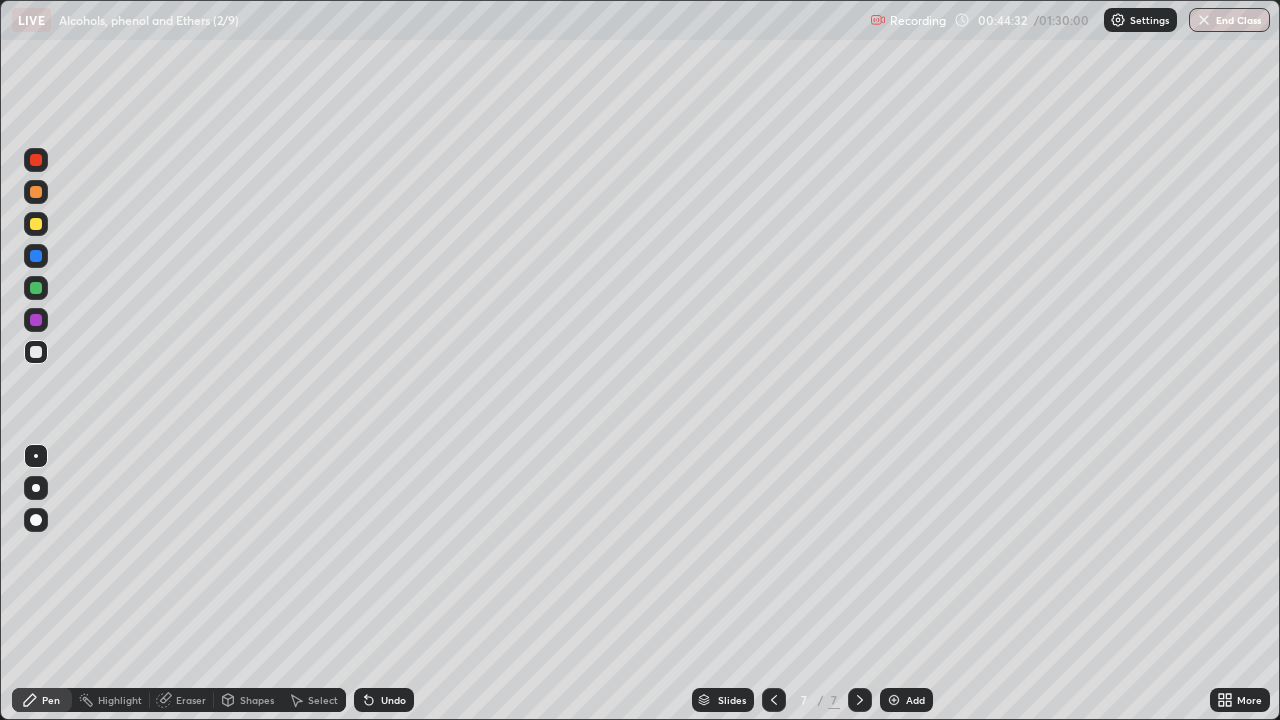 click on "Eraser" at bounding box center [182, 700] 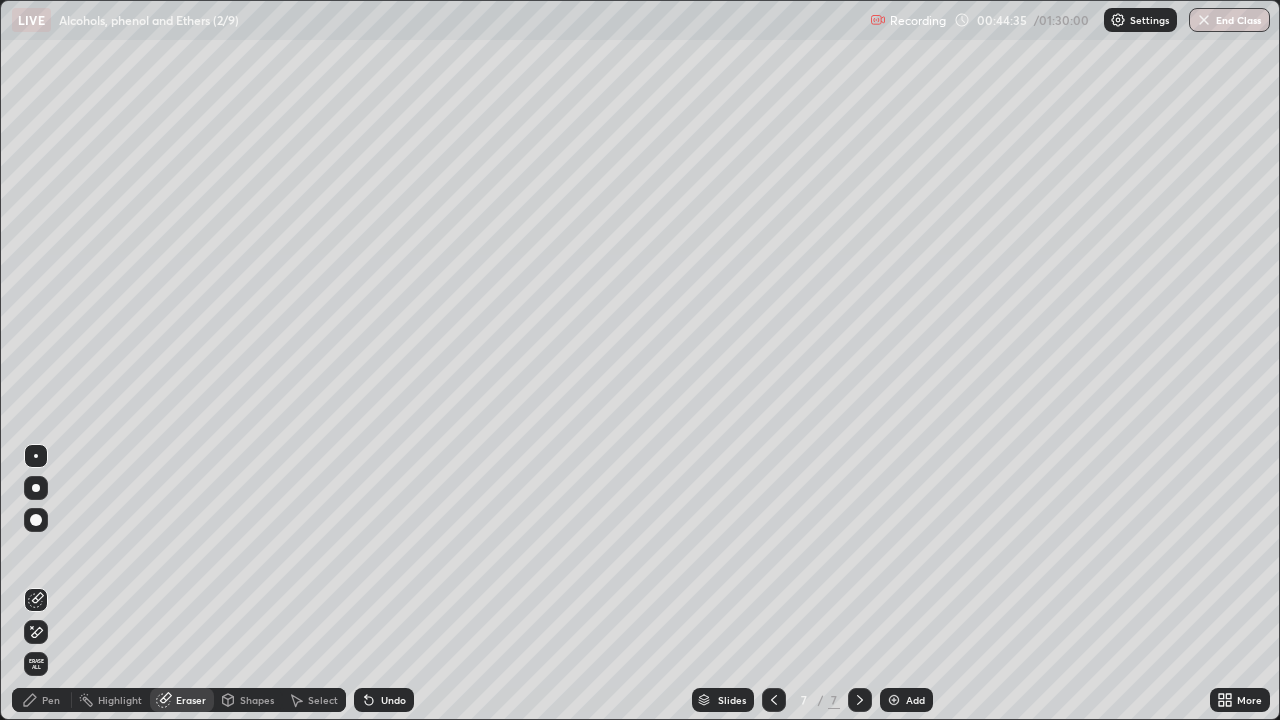 click on "Pen" at bounding box center (42, 700) 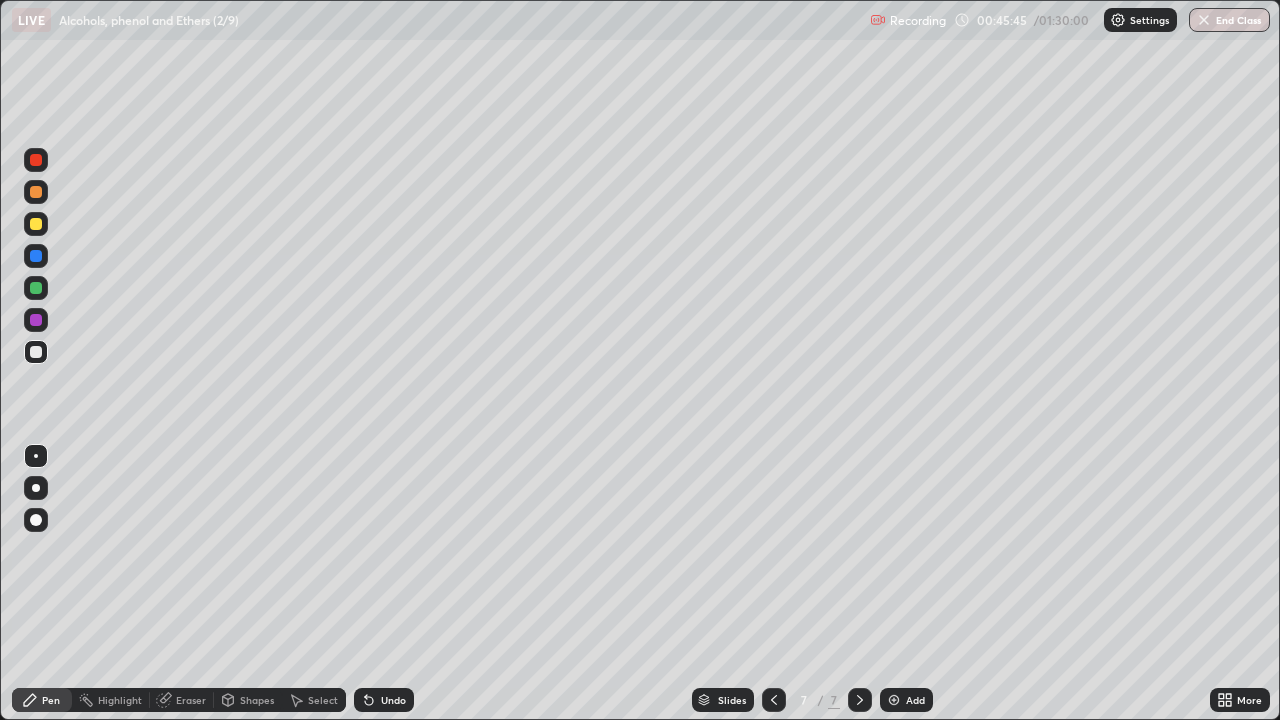 click on "Shapes" at bounding box center (257, 700) 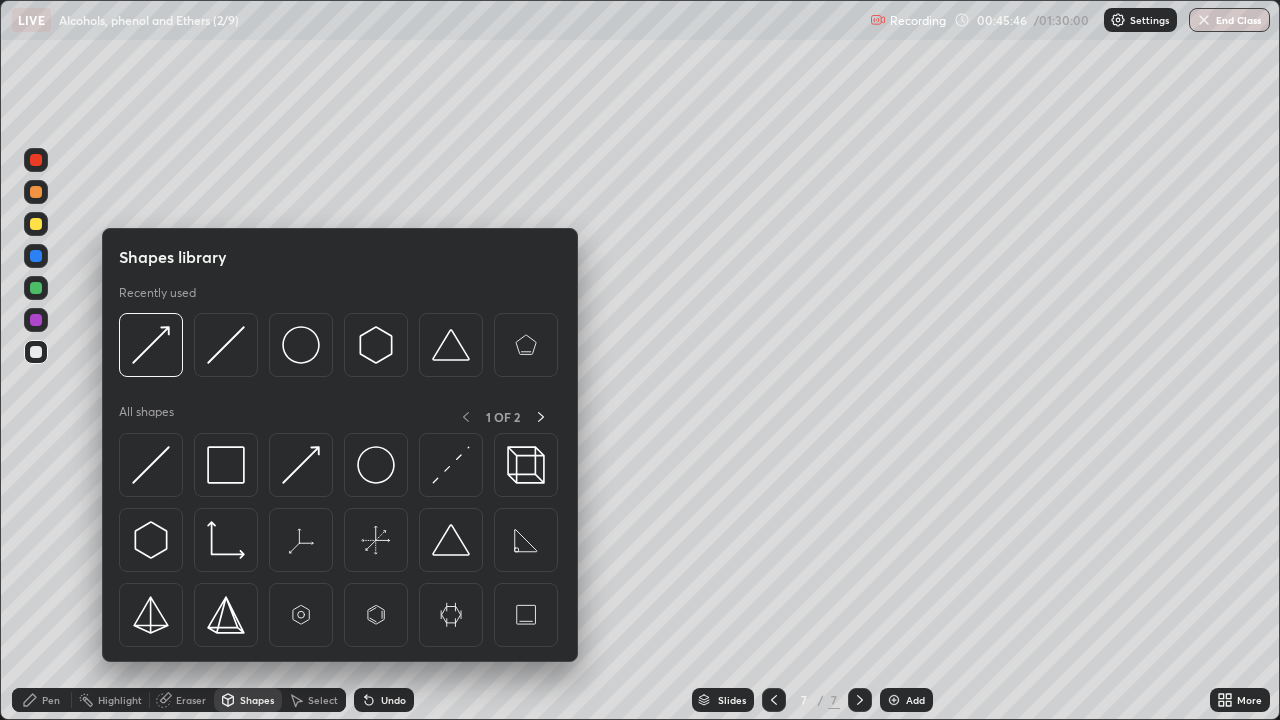 click at bounding box center [151, 345] 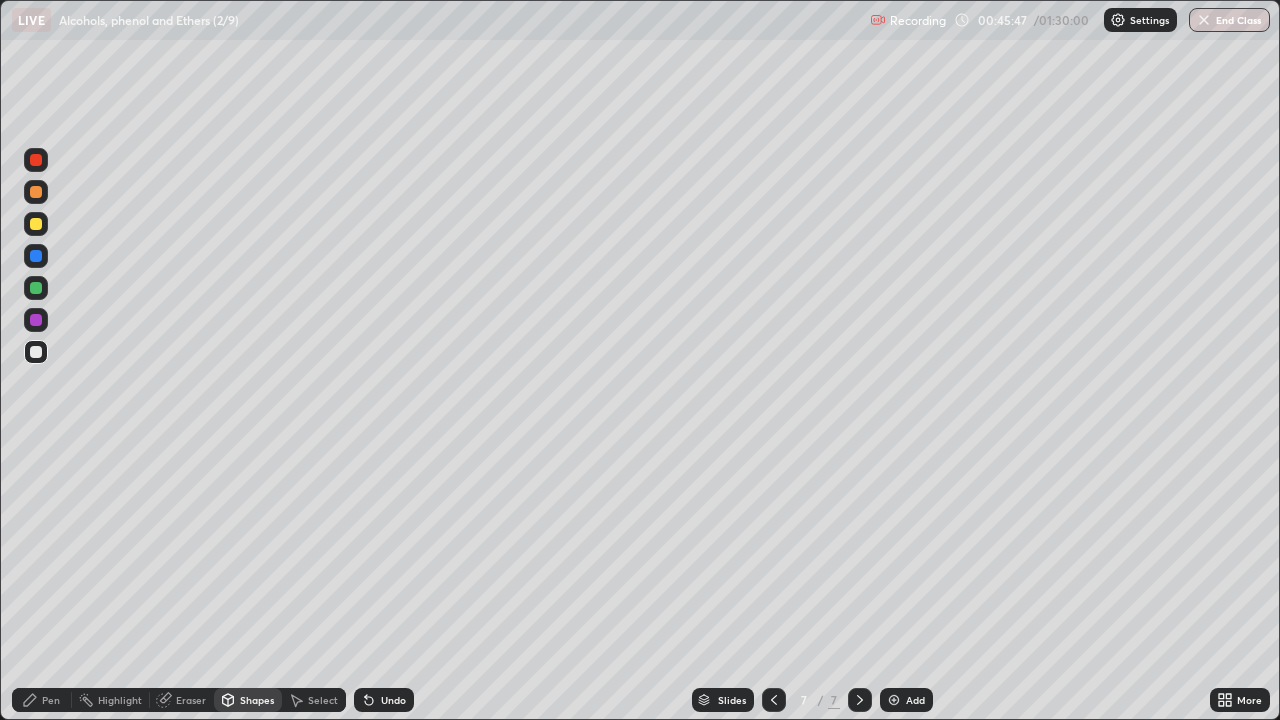 click at bounding box center (36, 288) 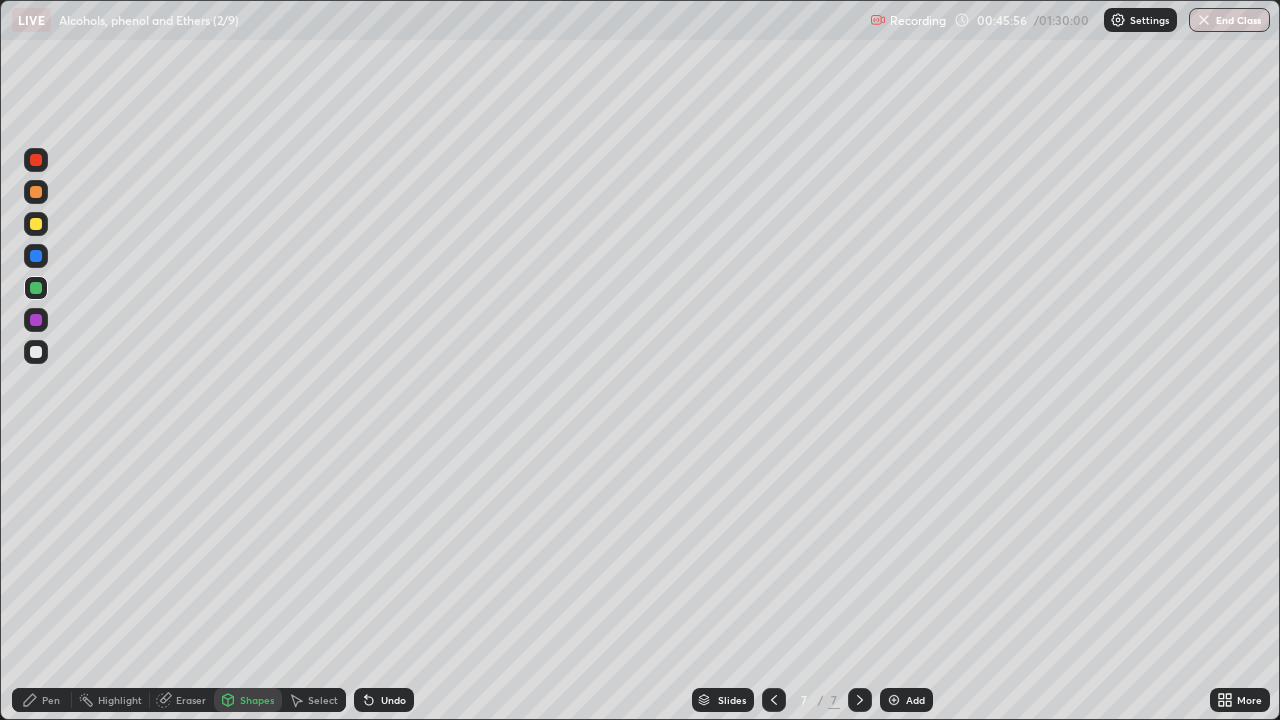 click 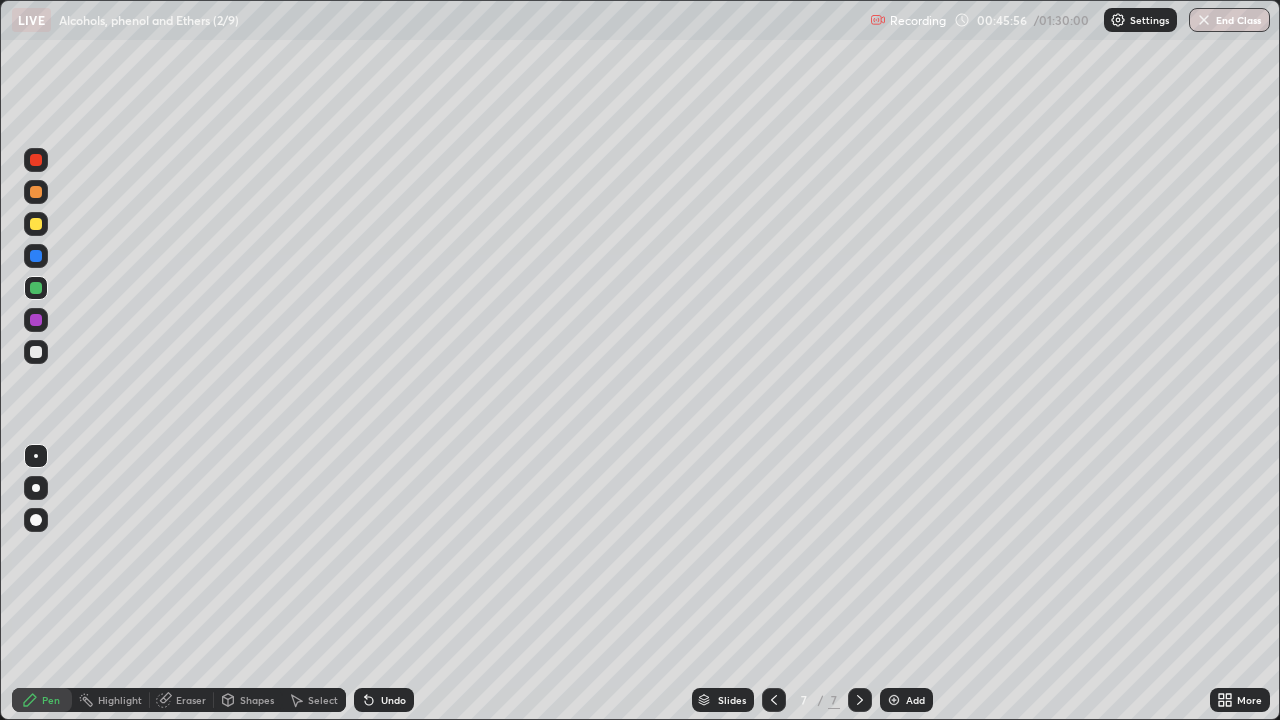 click at bounding box center [36, 352] 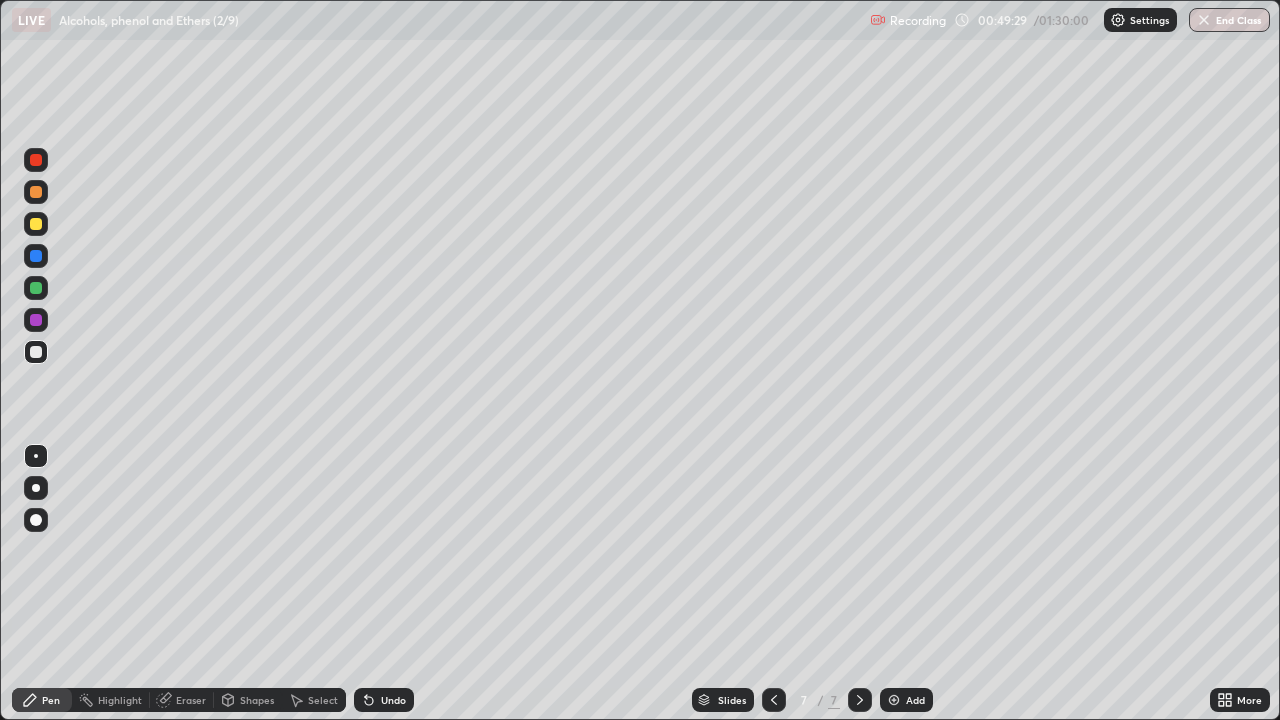 click at bounding box center (894, 700) 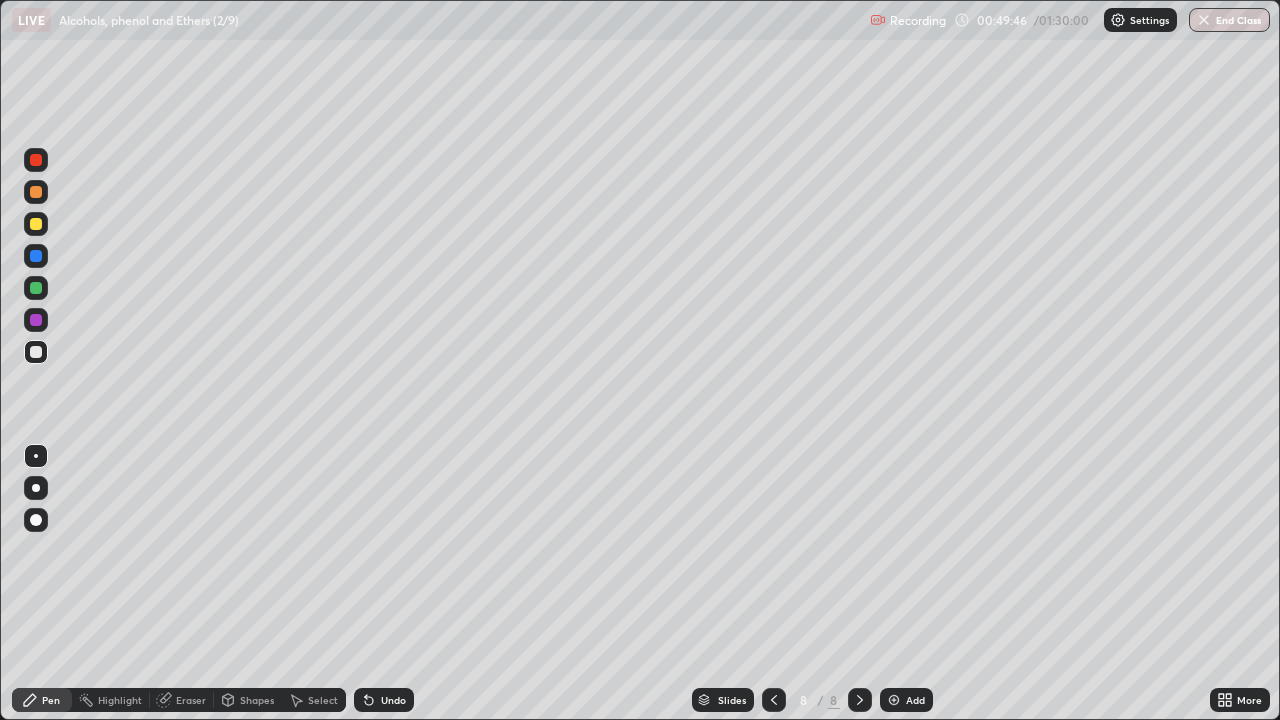 click on "Shapes" at bounding box center (257, 700) 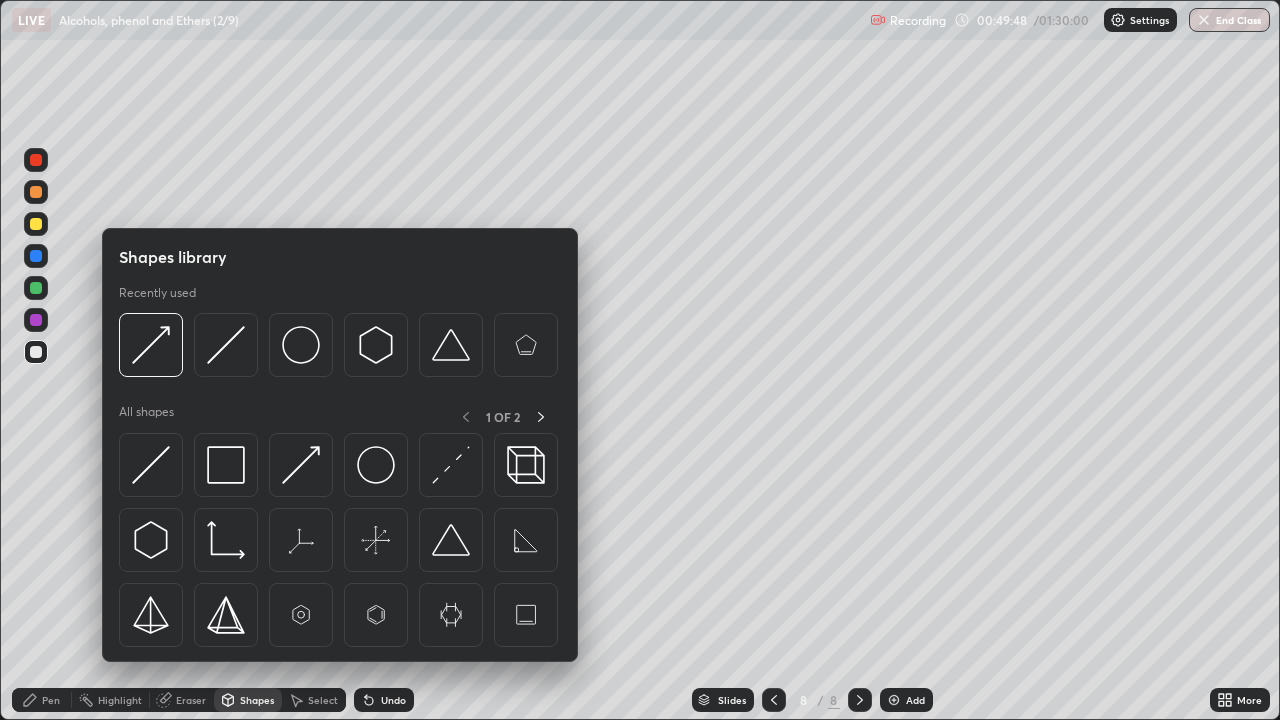 click at bounding box center (226, 465) 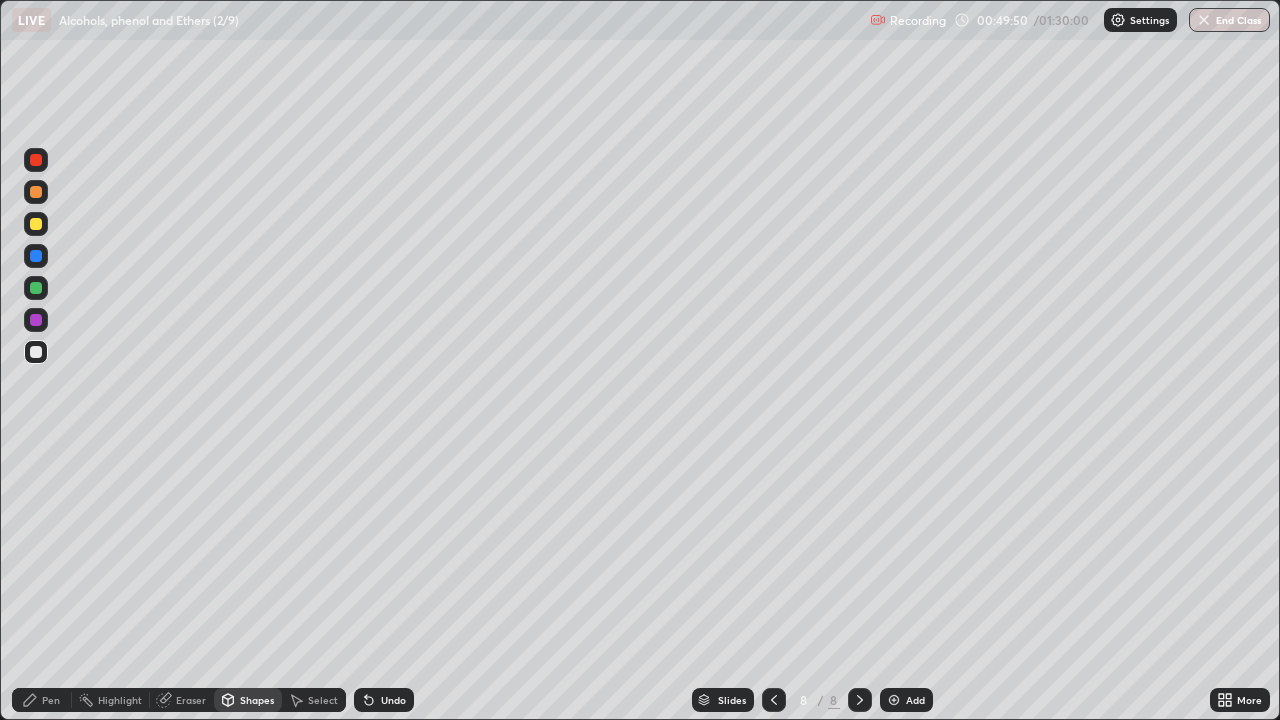 click at bounding box center (36, 160) 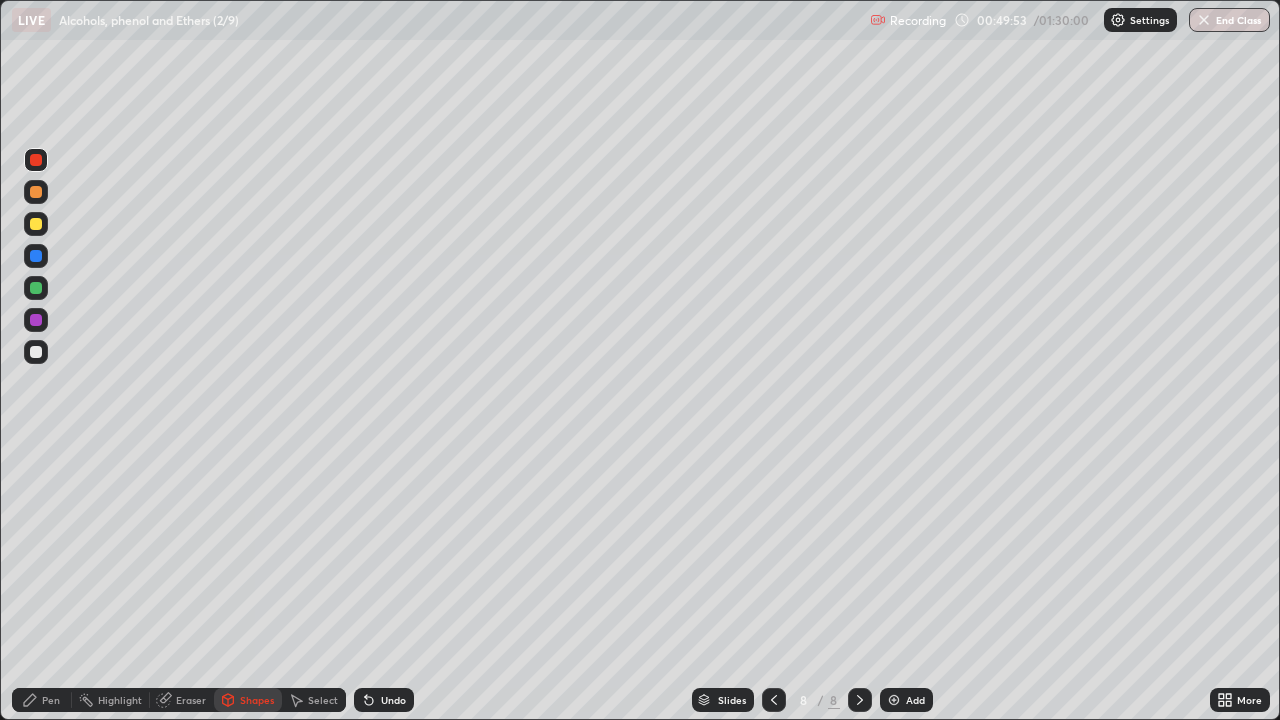 click on "Shapes" at bounding box center (257, 700) 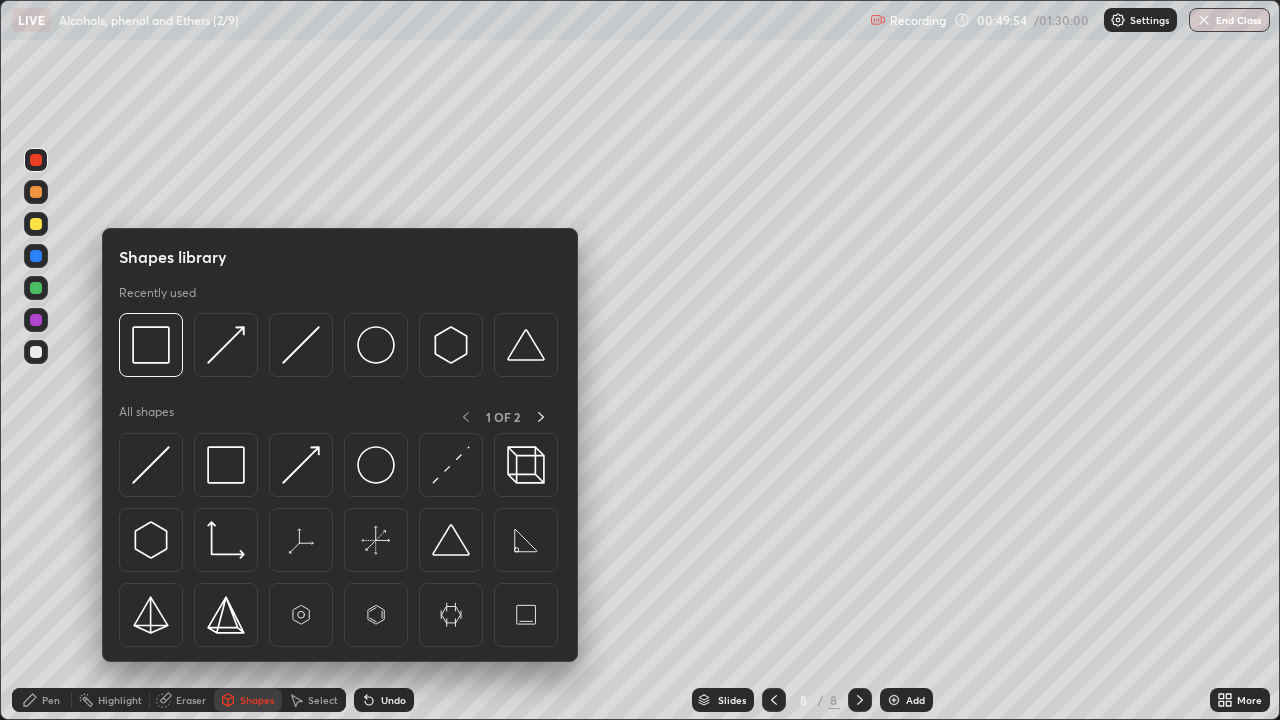 click at bounding box center (226, 345) 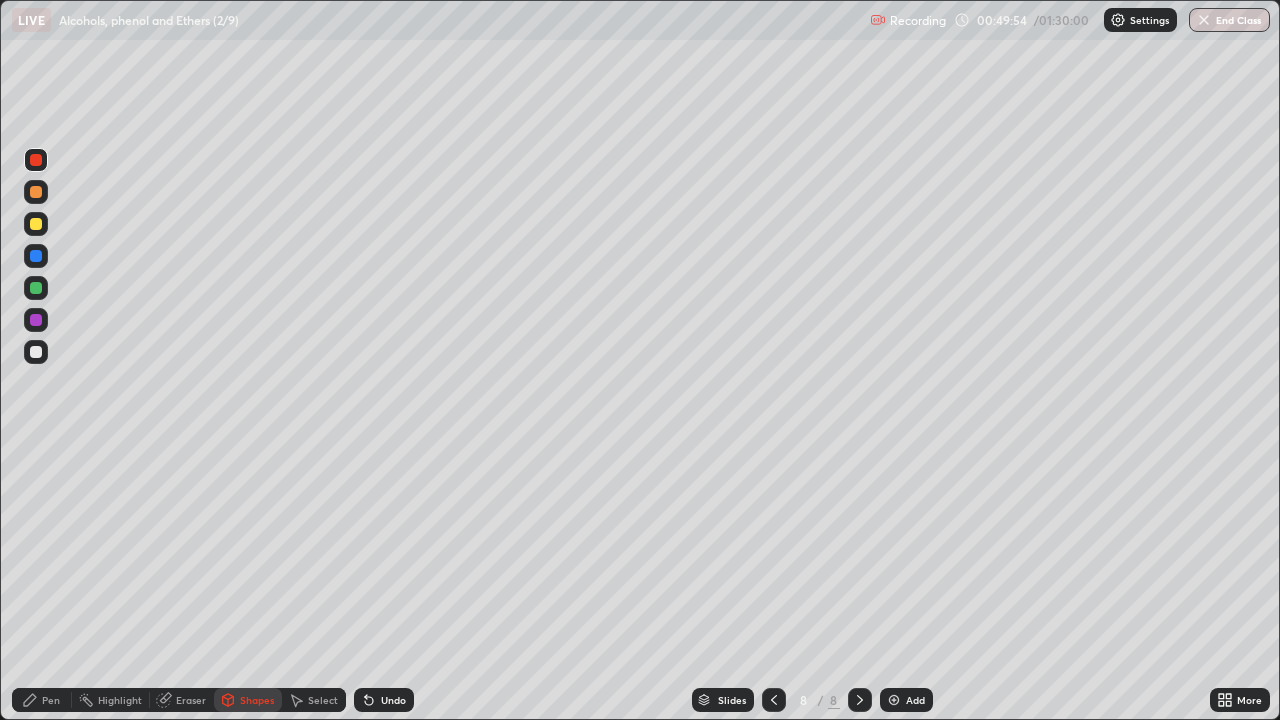 click at bounding box center [36, 320] 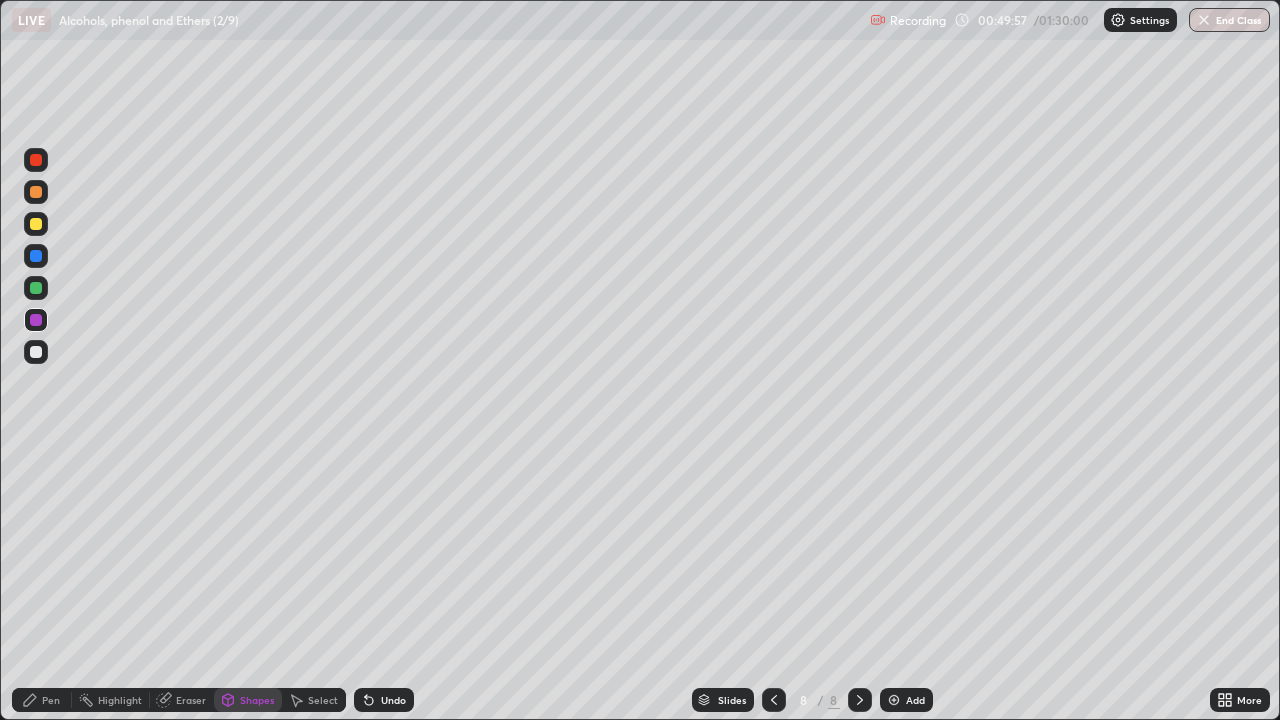 click on "Pen" at bounding box center (51, 700) 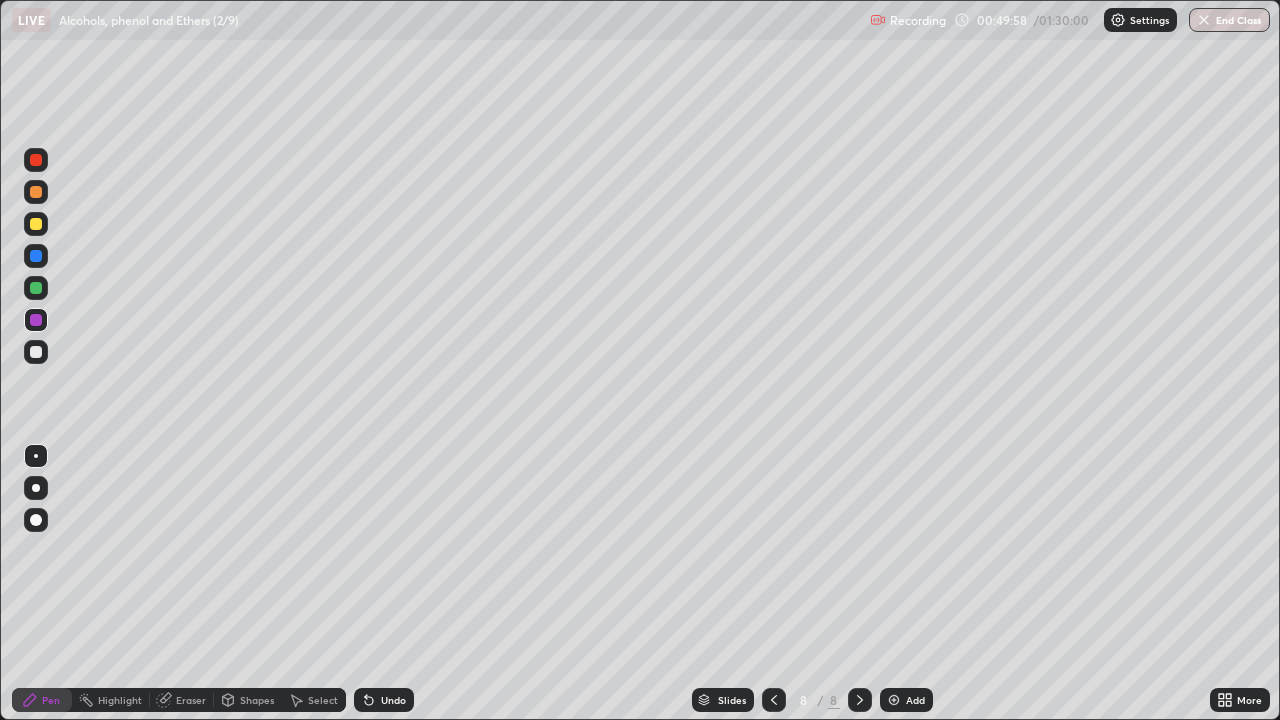click at bounding box center (36, 352) 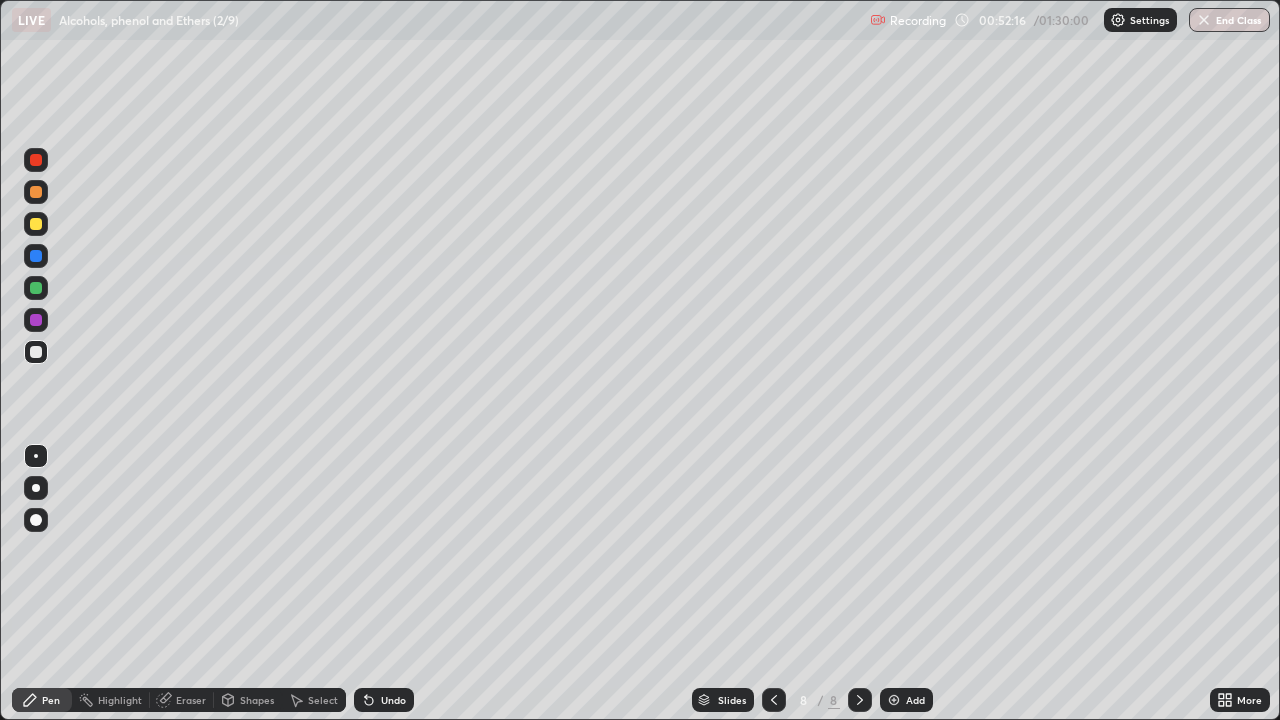click on "Select" at bounding box center (323, 700) 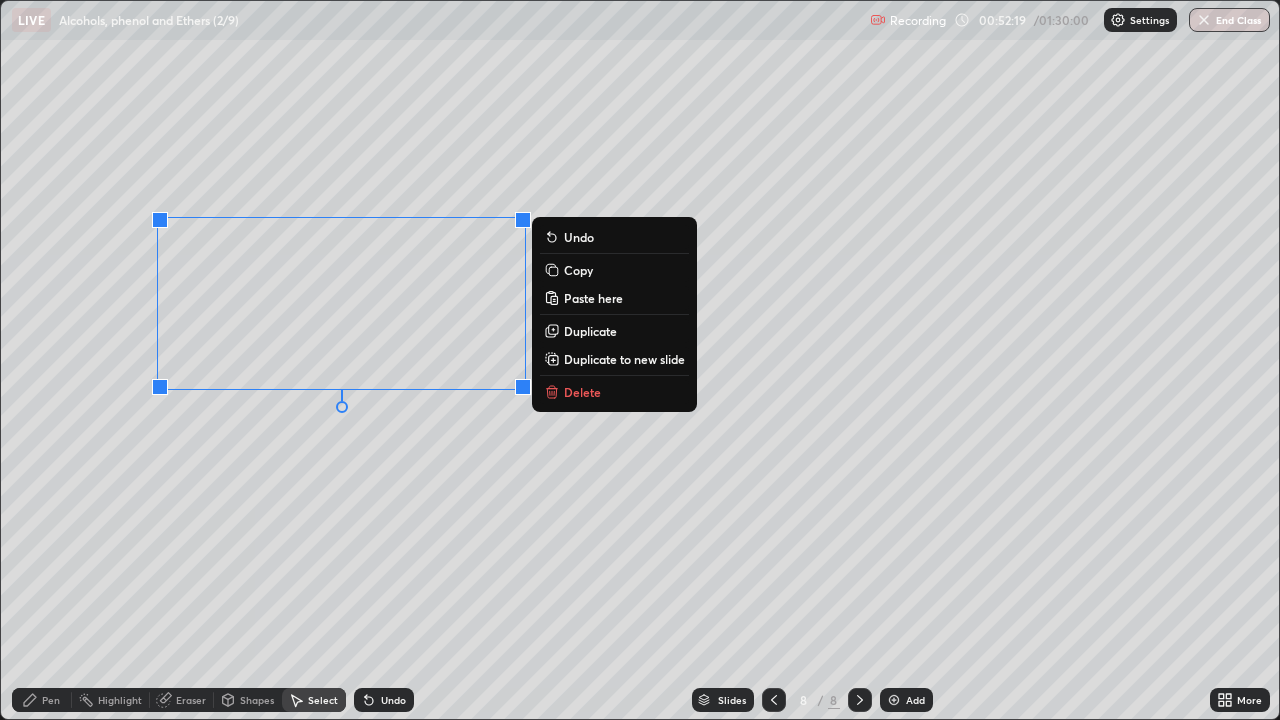 click on "Delete" at bounding box center [614, 392] 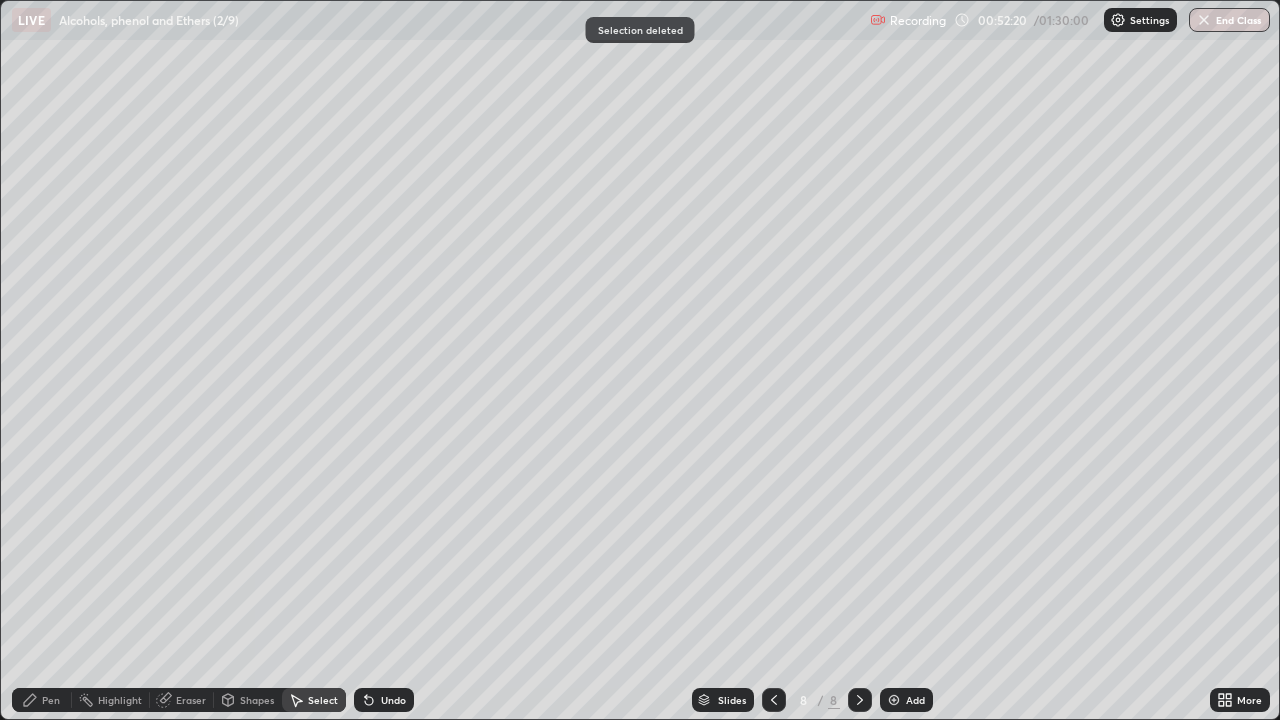 click on "Eraser" at bounding box center [182, 700] 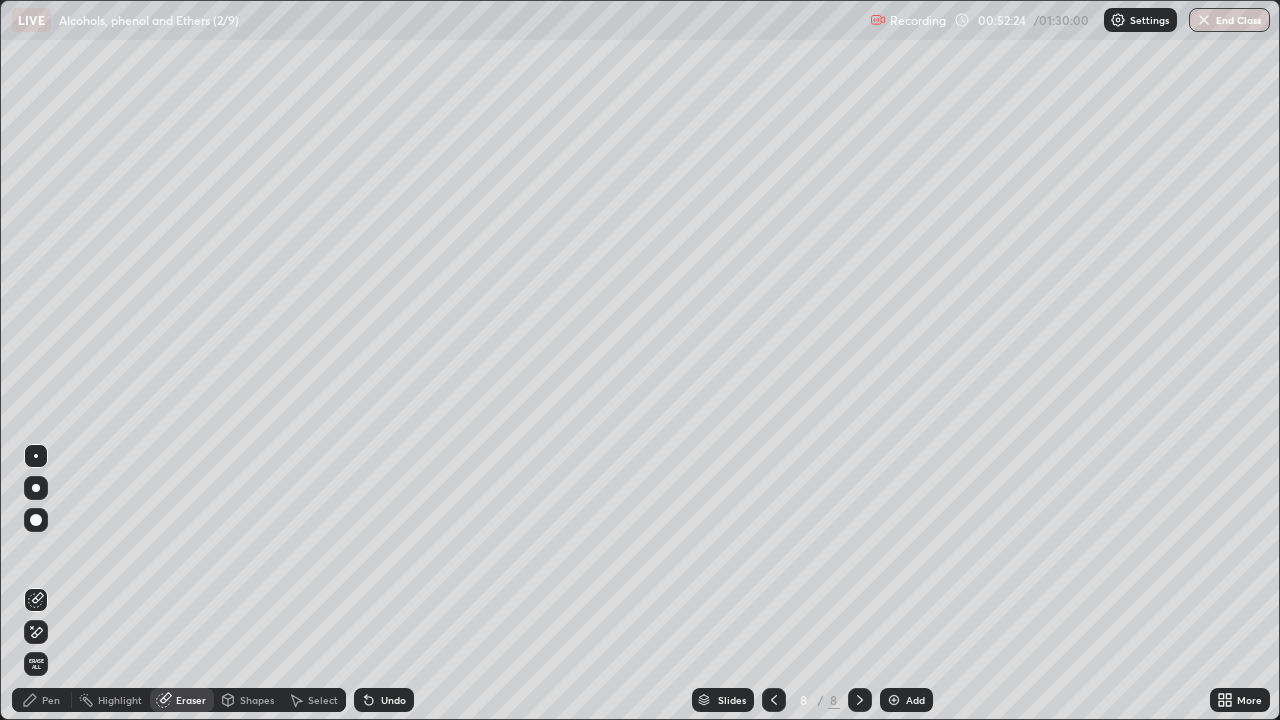 click on "Pen" at bounding box center (51, 700) 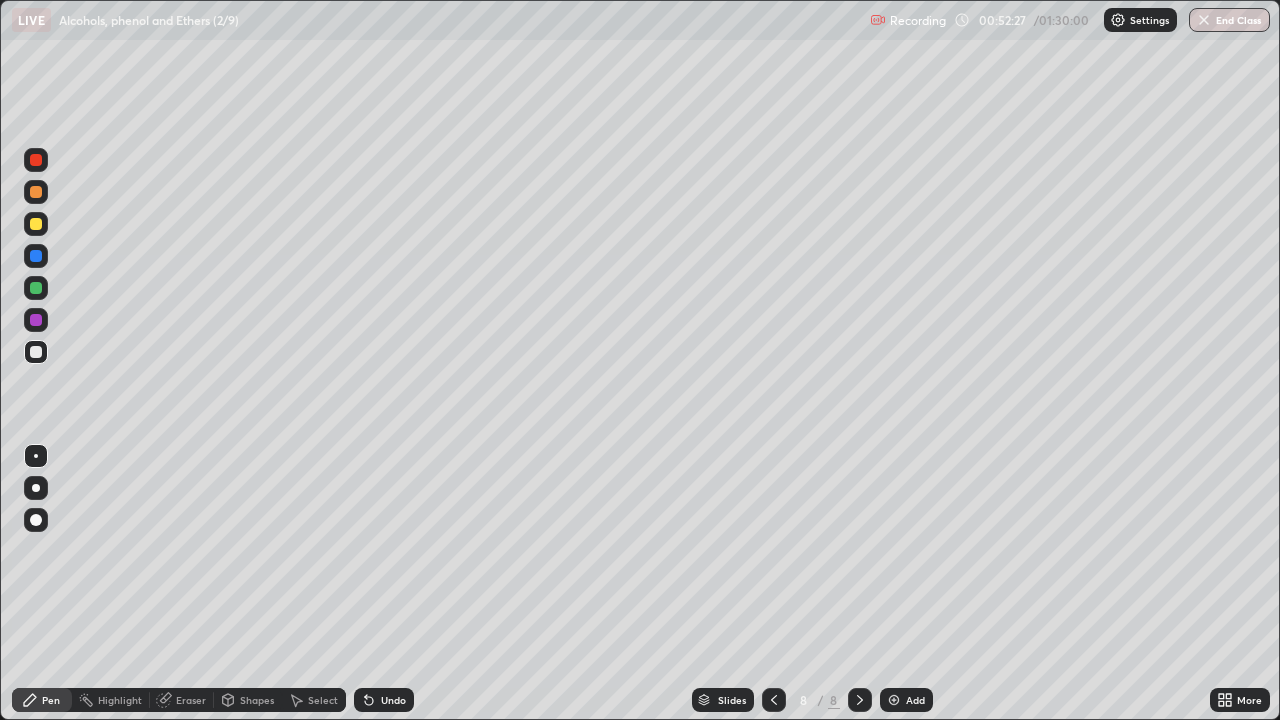 click at bounding box center [36, 160] 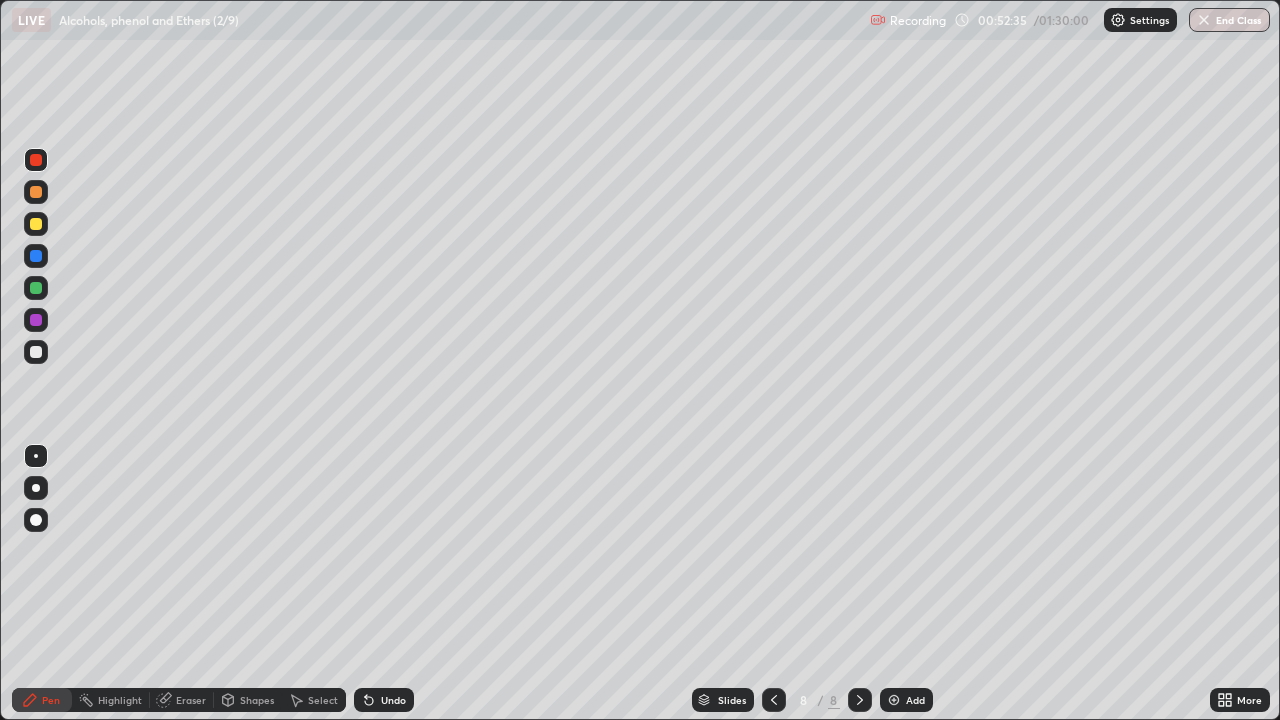 click 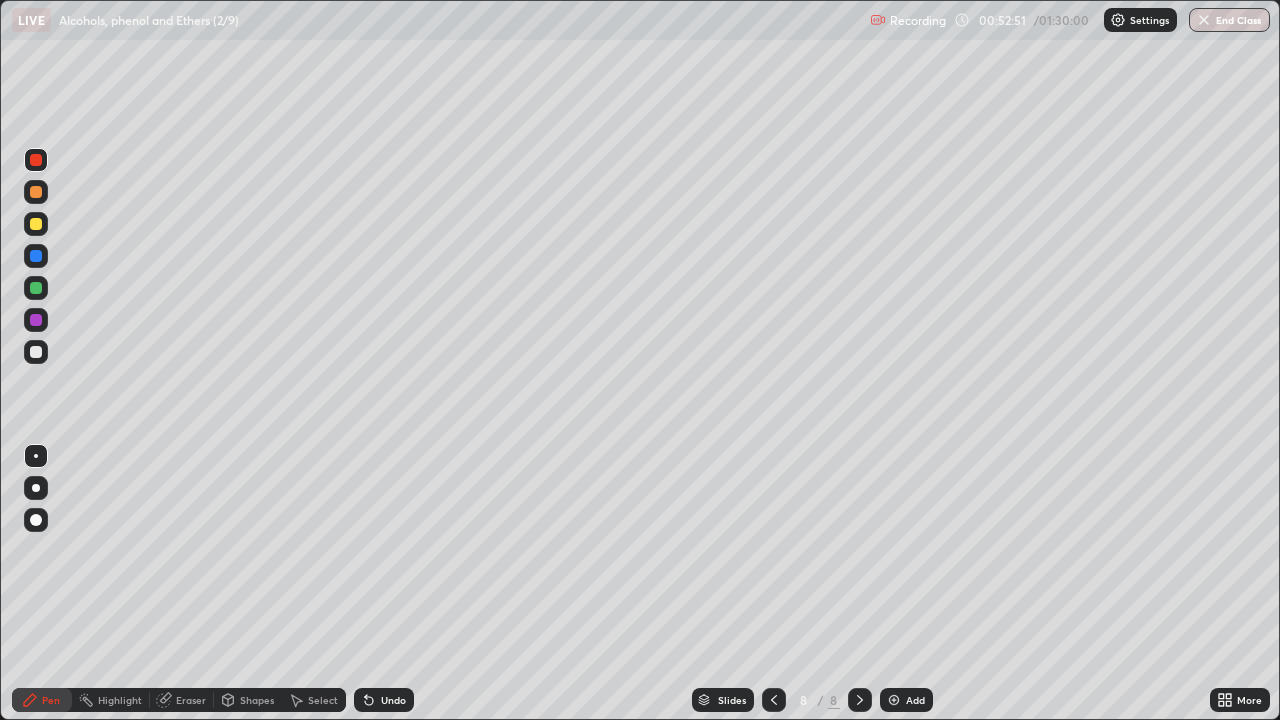 click at bounding box center [36, 352] 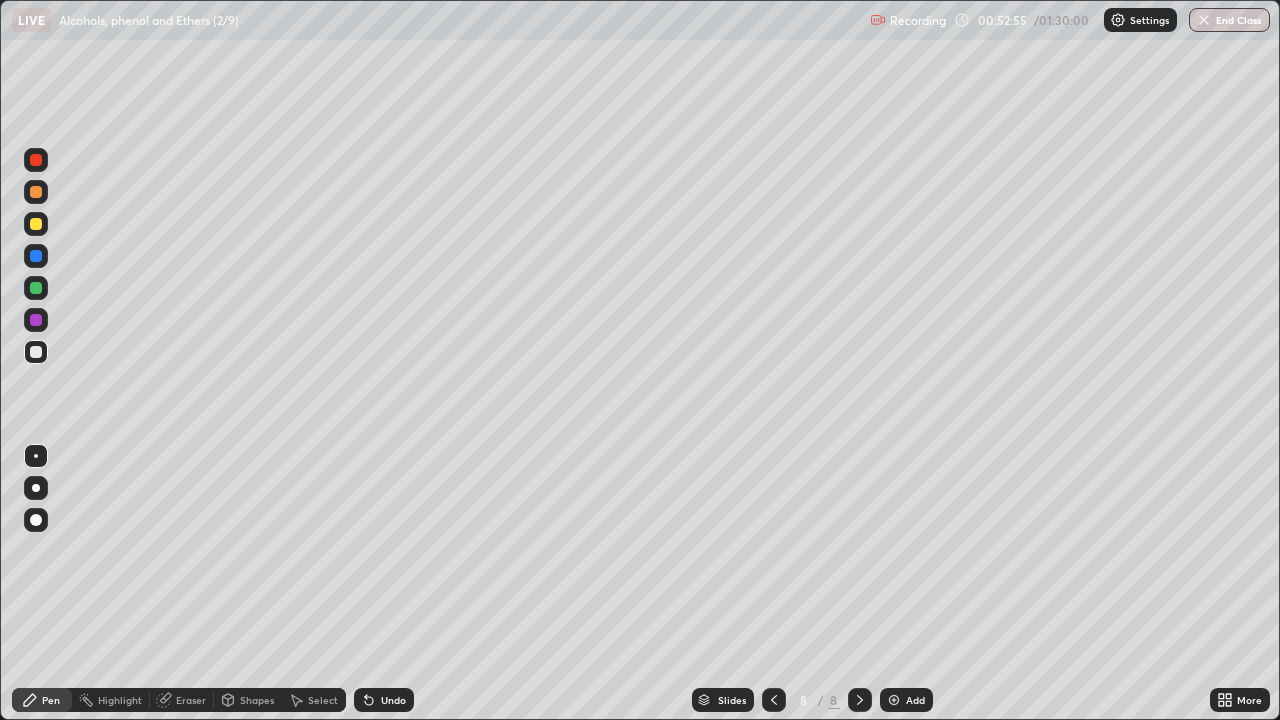 click on "Shapes" at bounding box center [257, 700] 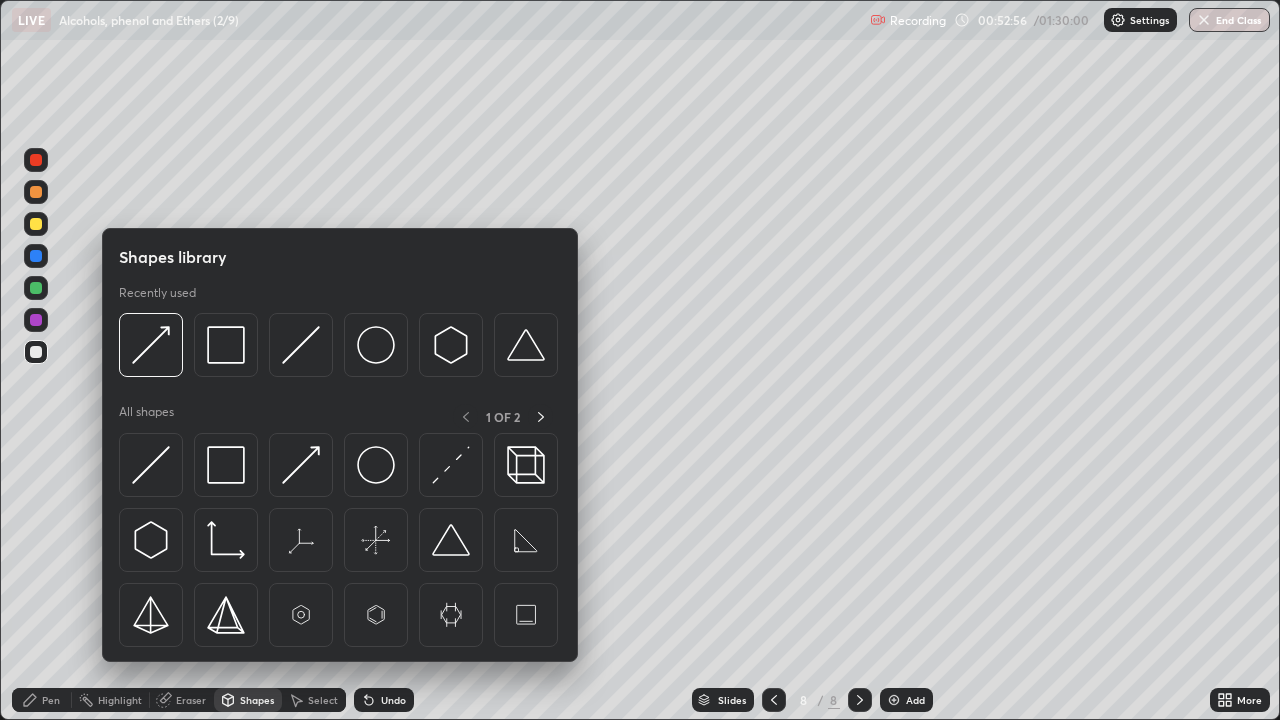 click at bounding box center (151, 345) 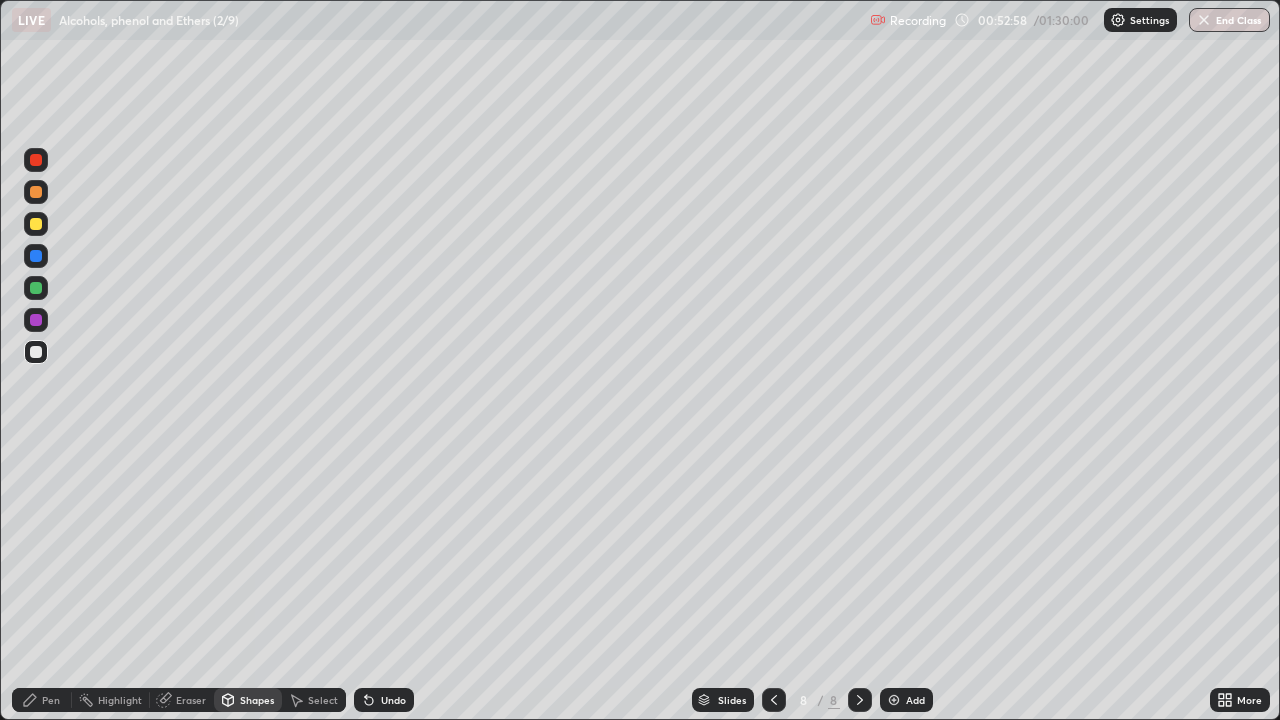 click on "Pen" at bounding box center [51, 700] 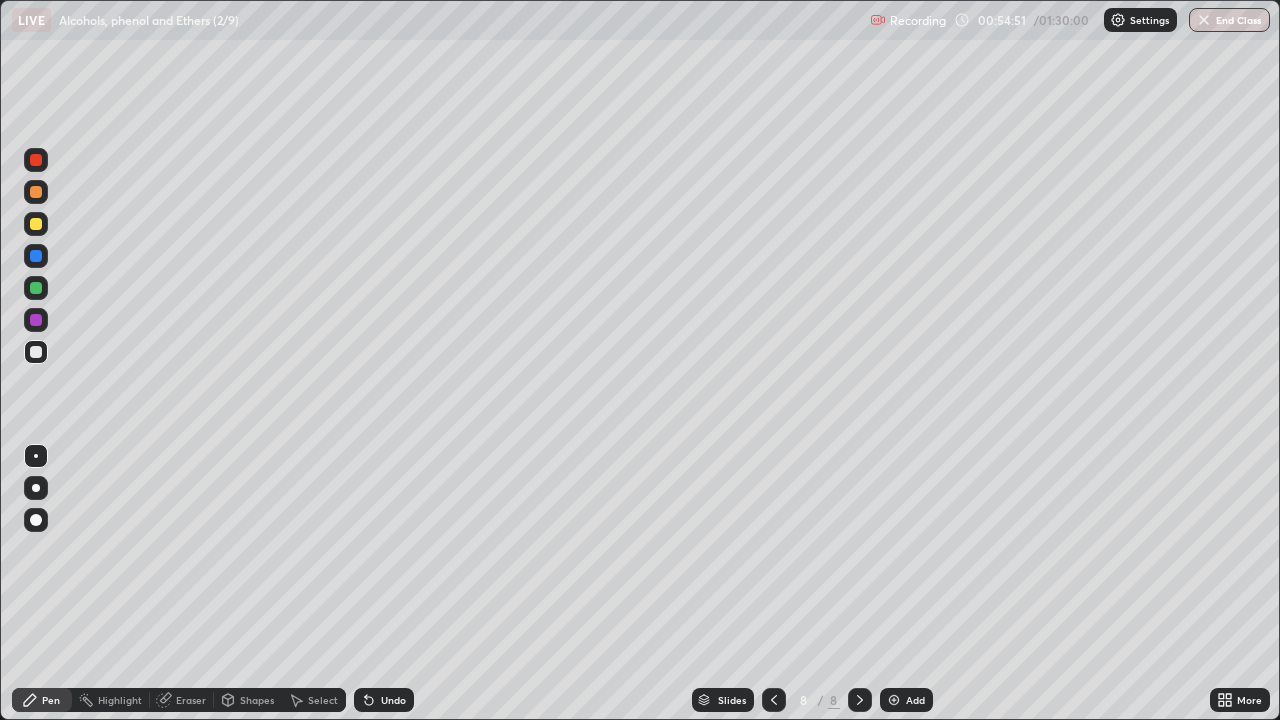click at bounding box center (36, 288) 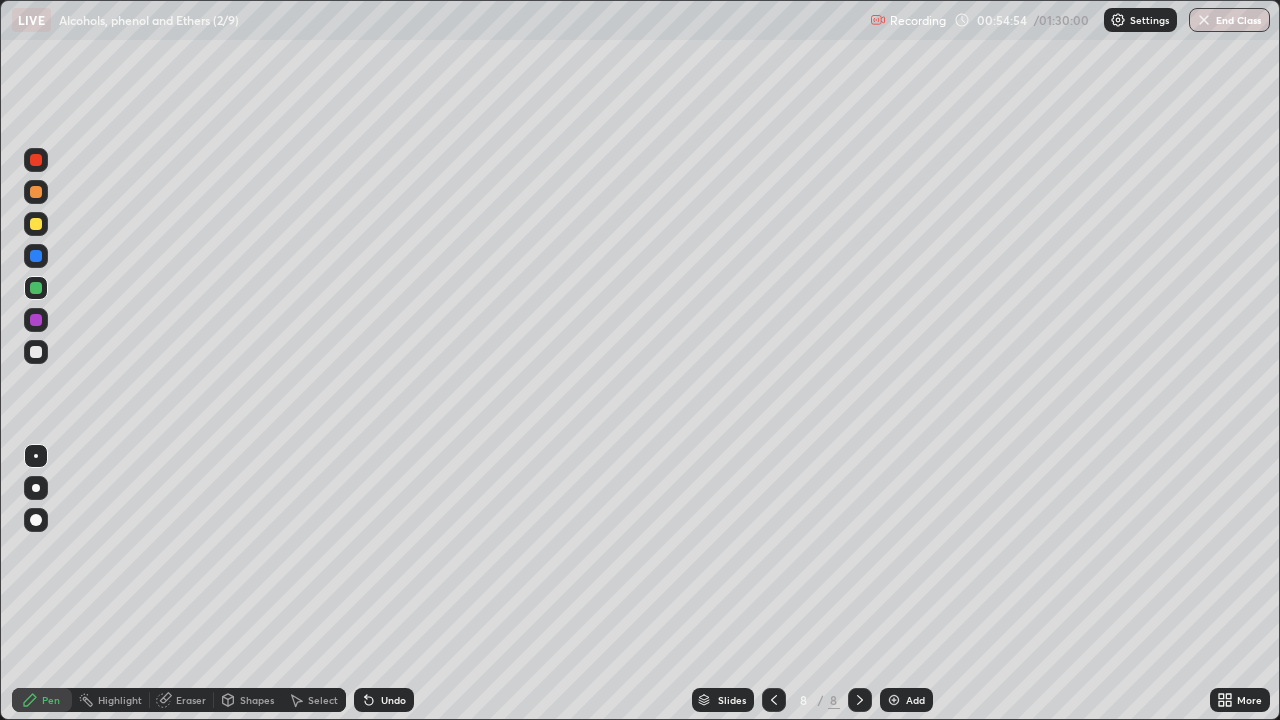 click at bounding box center [36, 352] 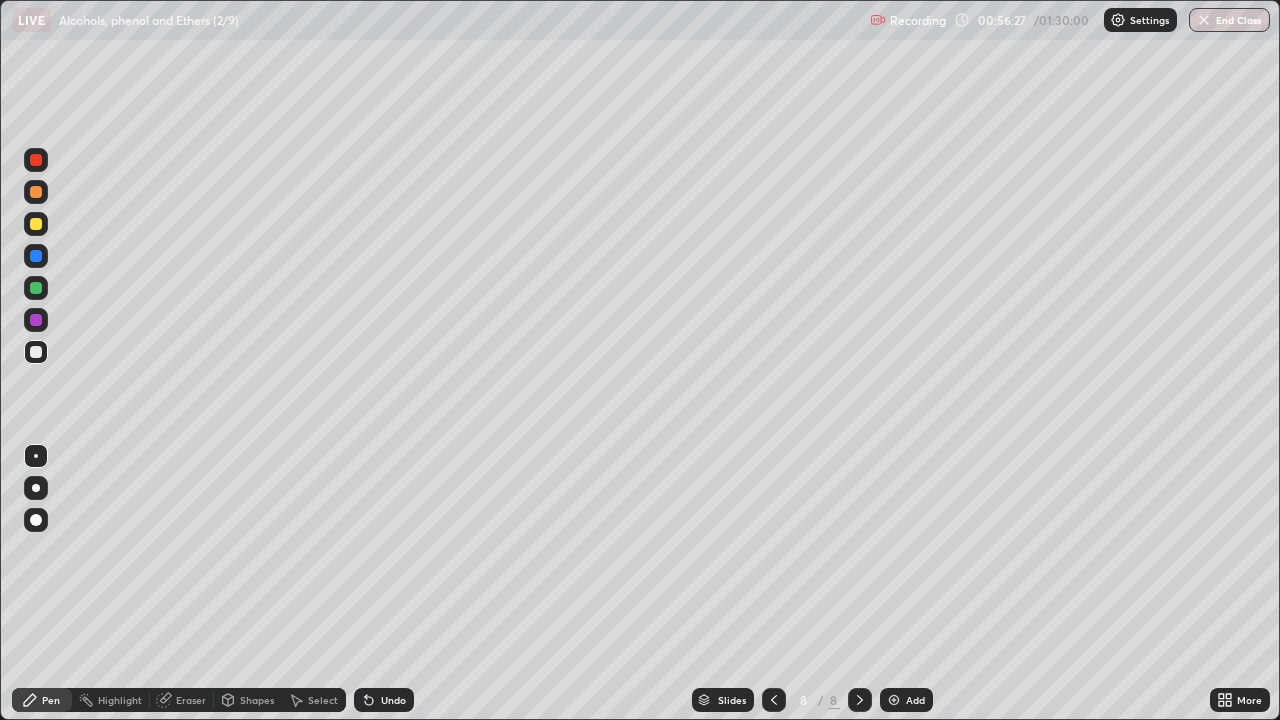 click on "Eraser" at bounding box center [182, 700] 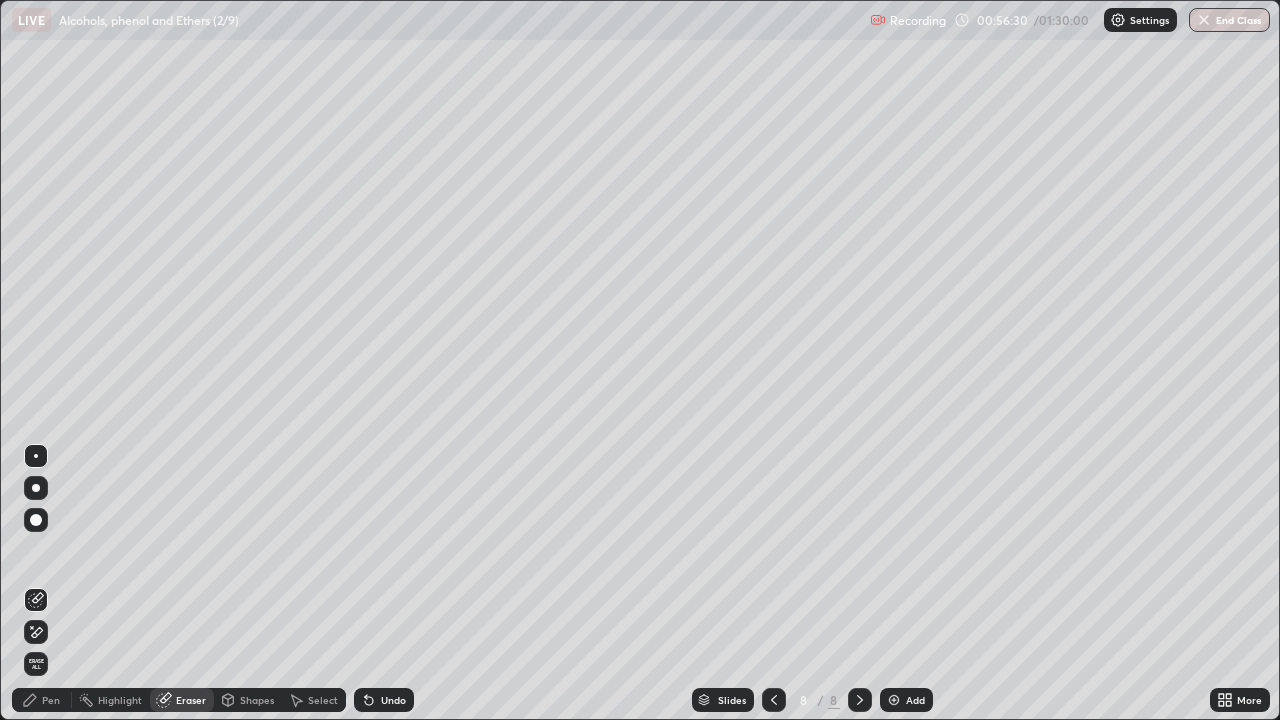click on "Pen" at bounding box center [51, 700] 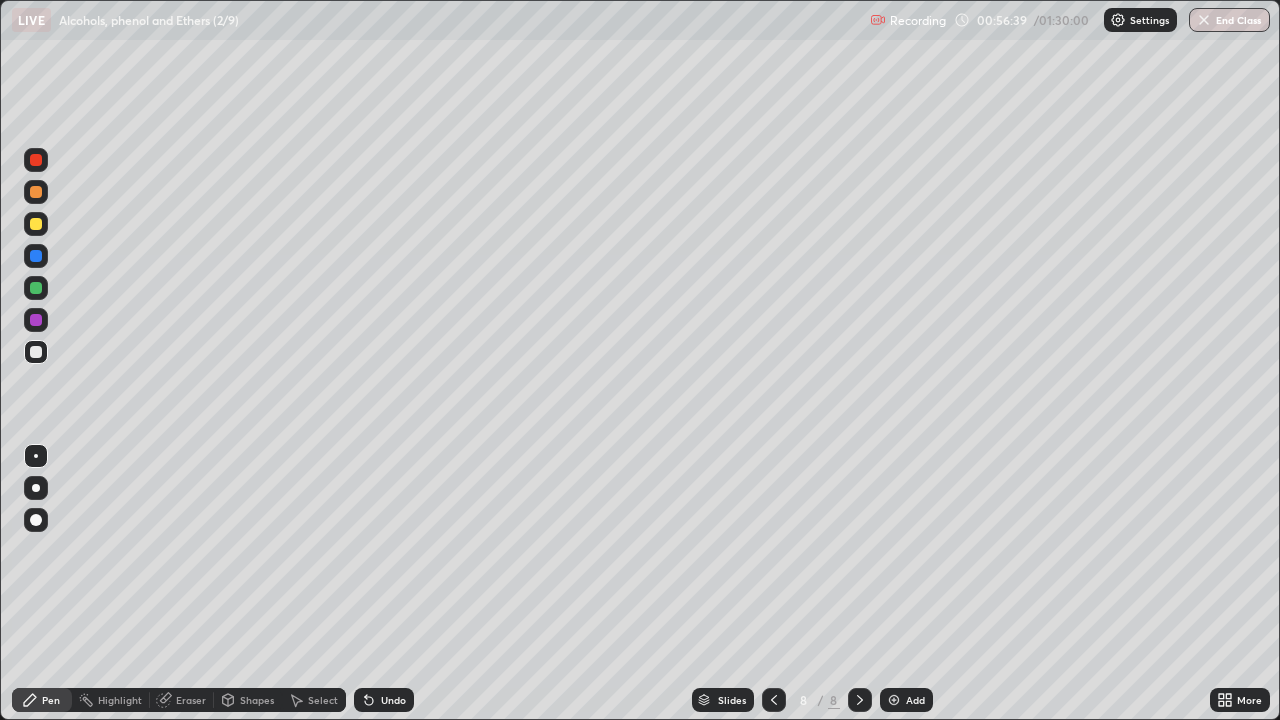 click 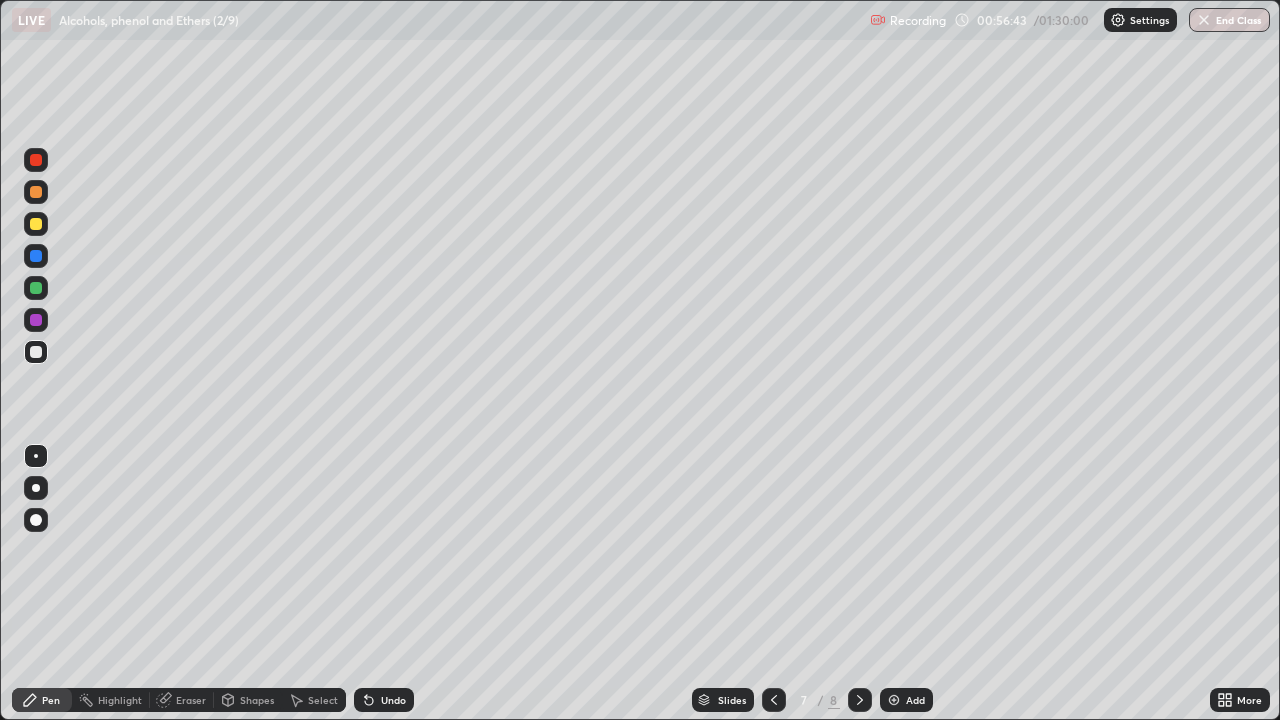 click 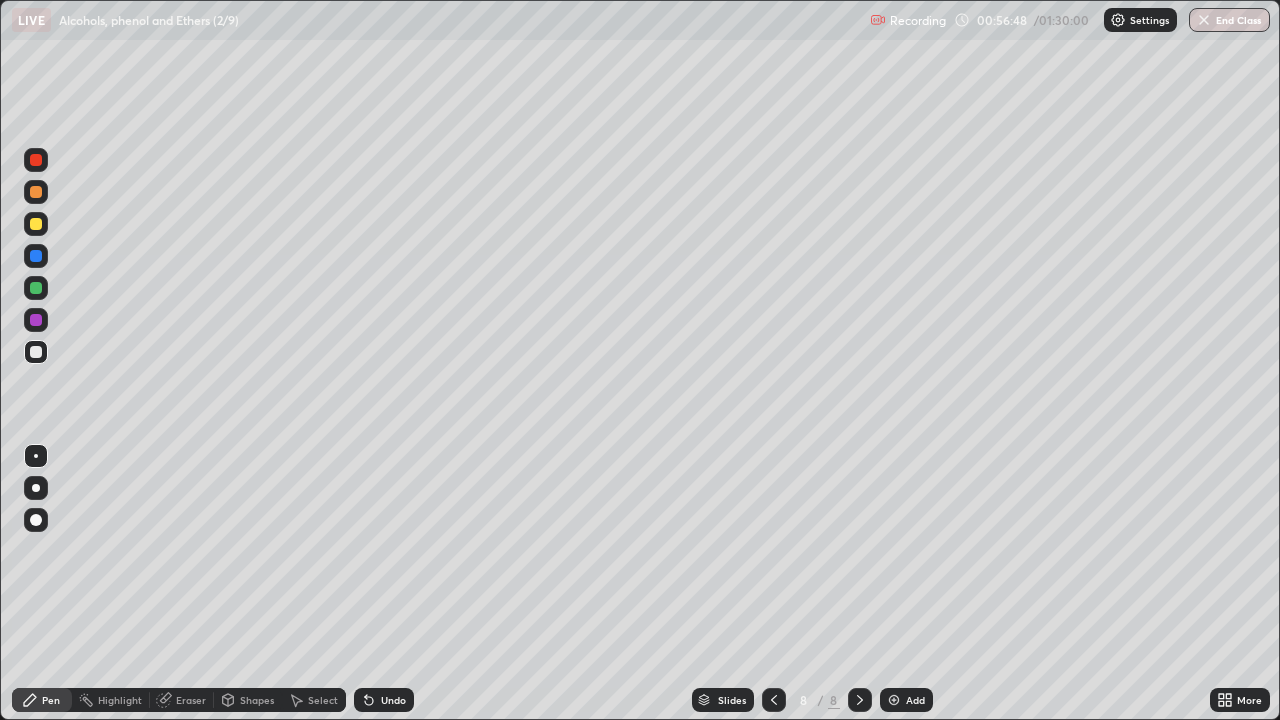 click at bounding box center [36, 192] 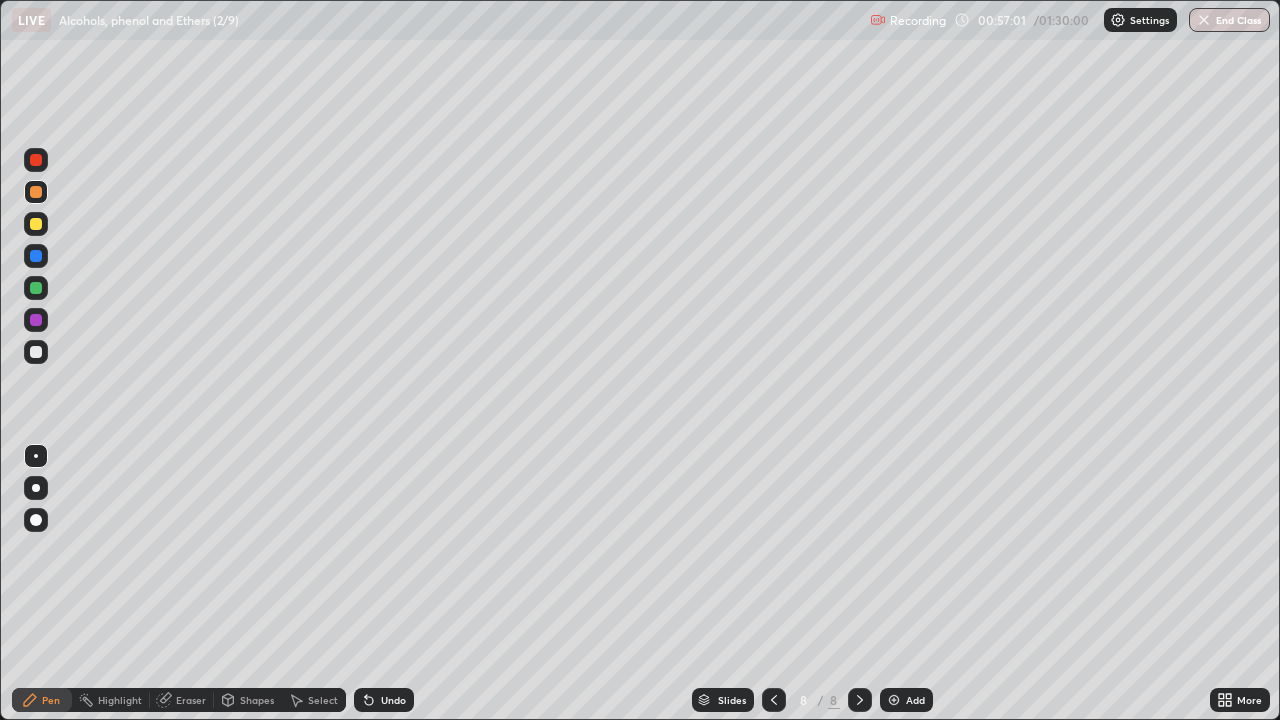 click at bounding box center [36, 224] 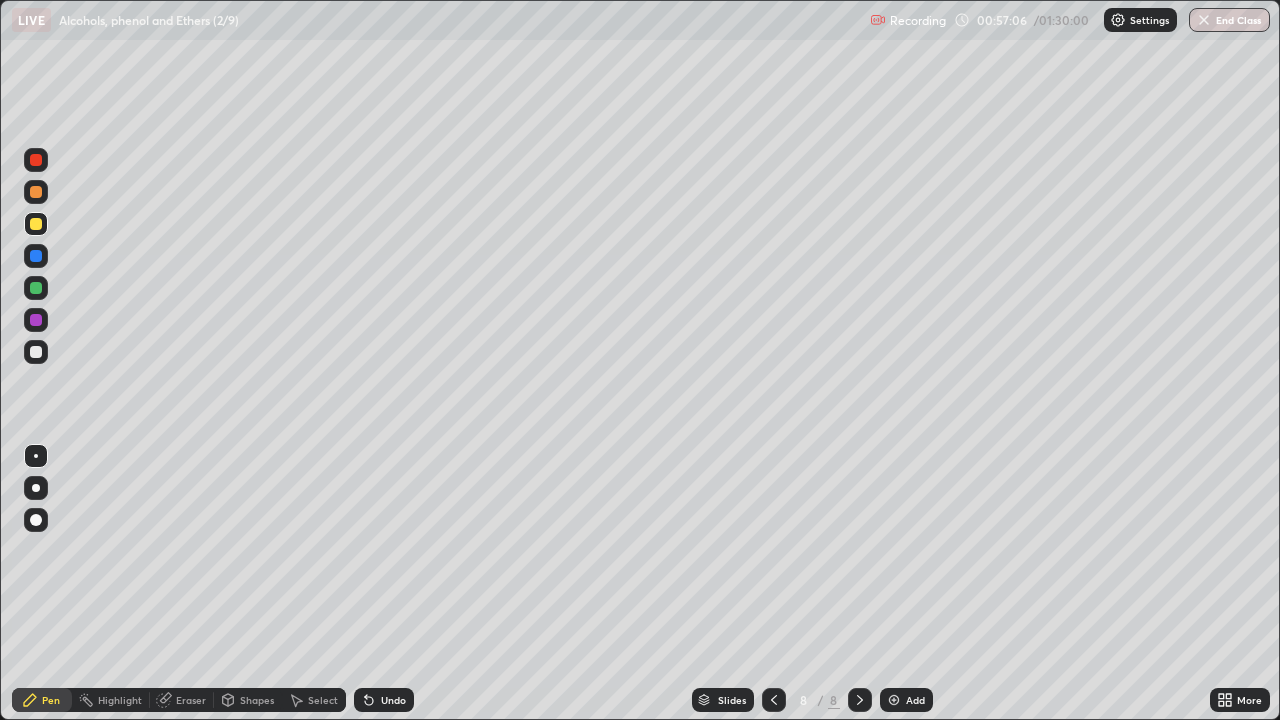 click 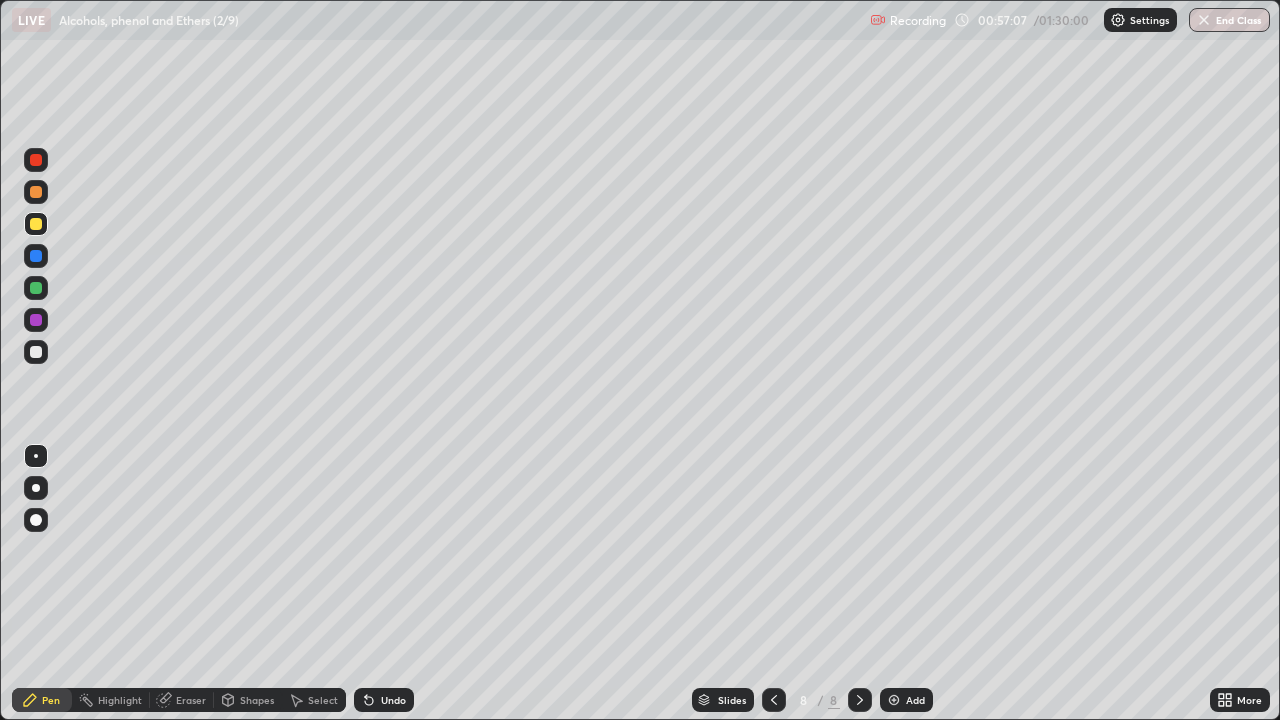 click 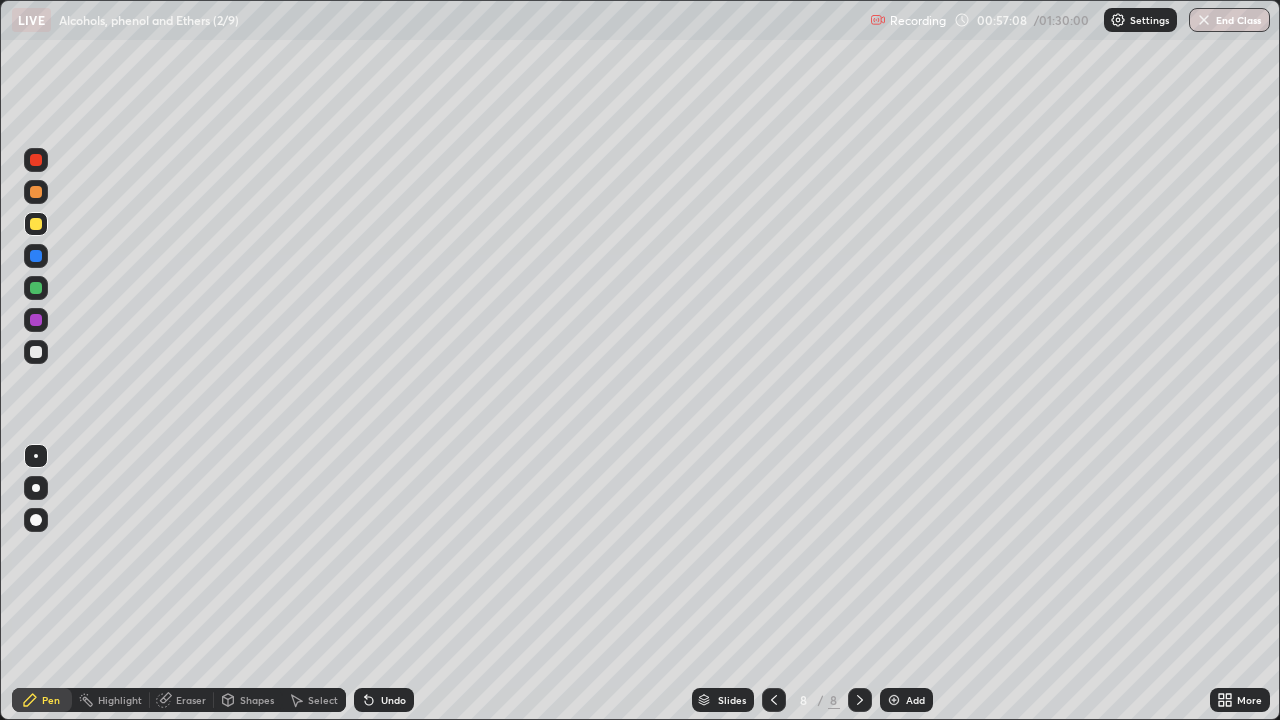 click 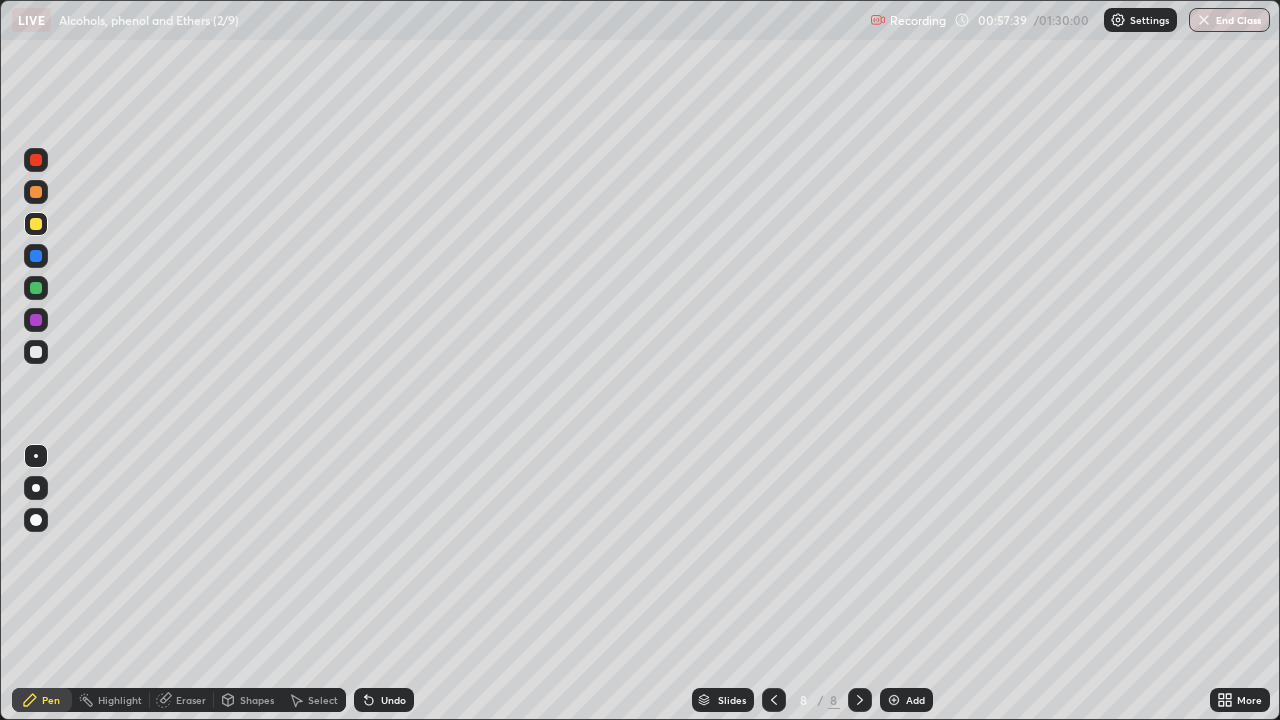 click 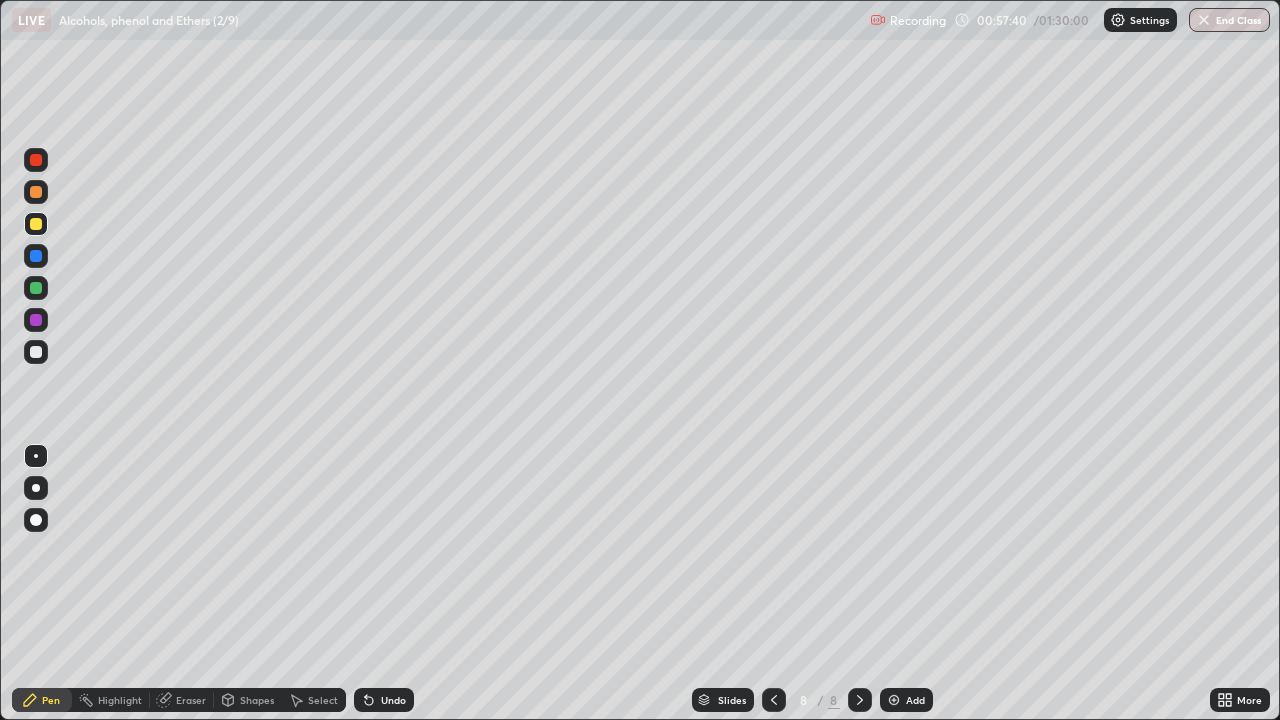 click 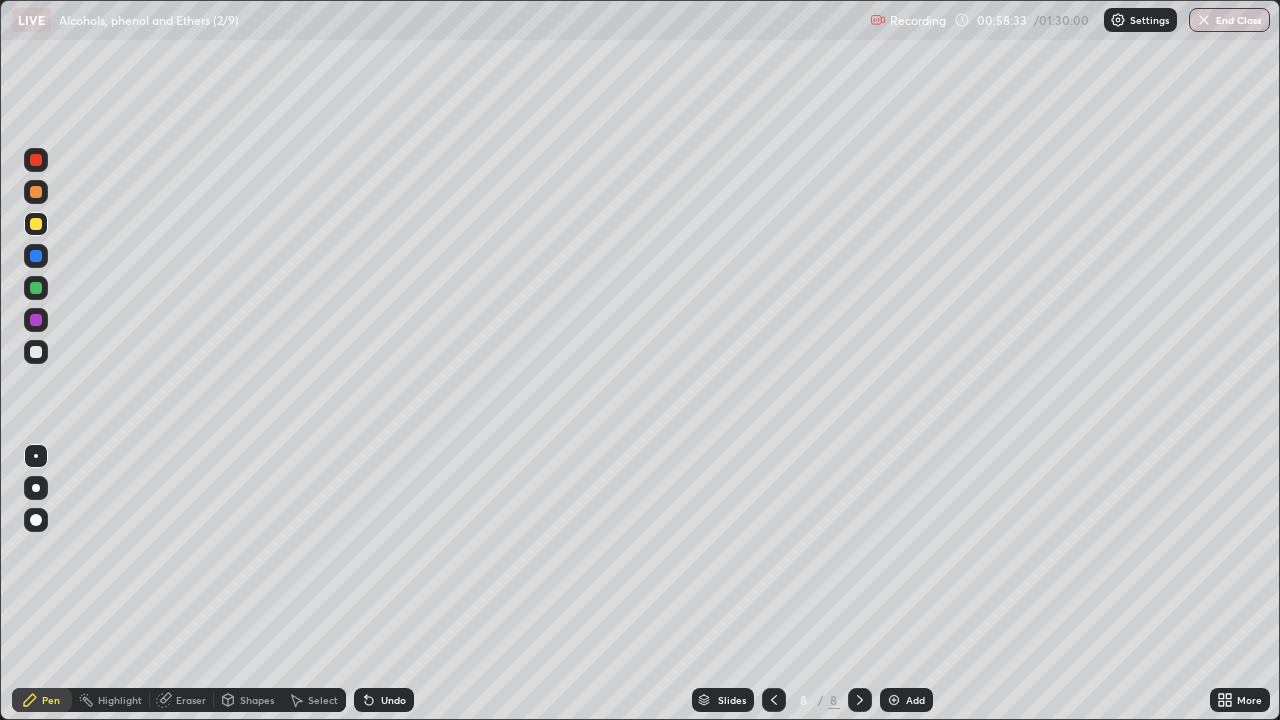 click at bounding box center [36, 352] 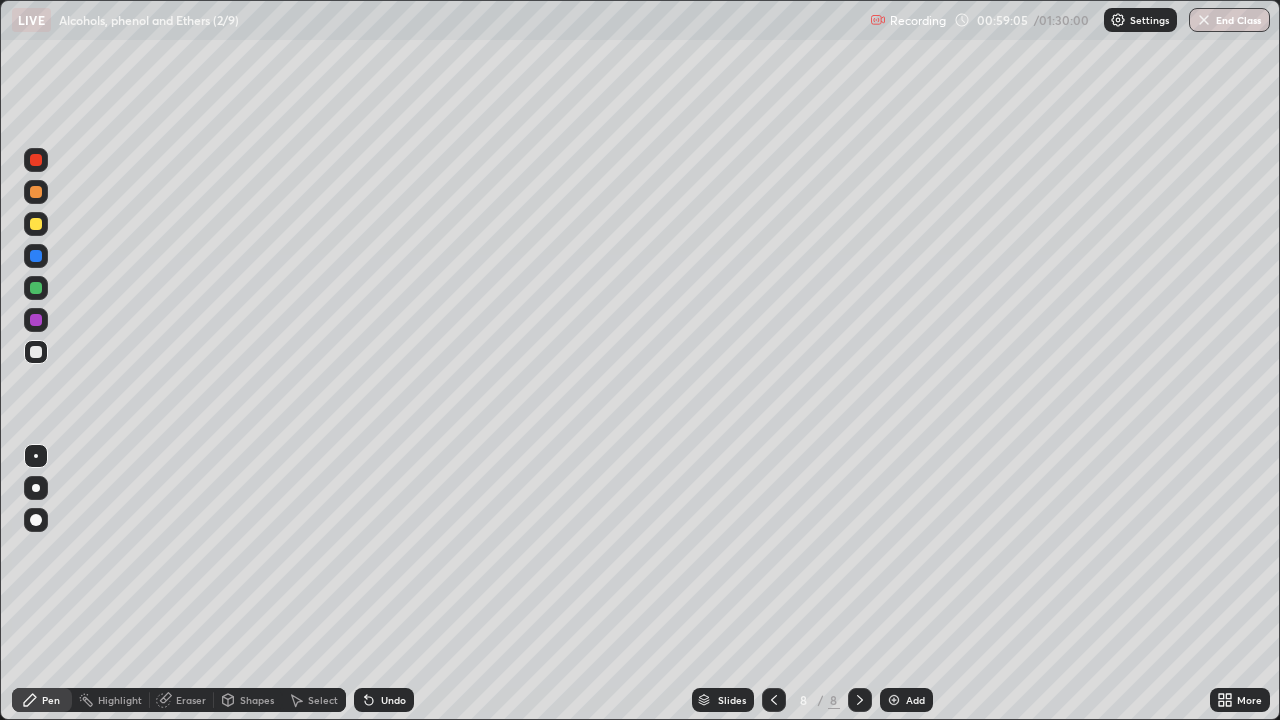 click at bounding box center (36, 160) 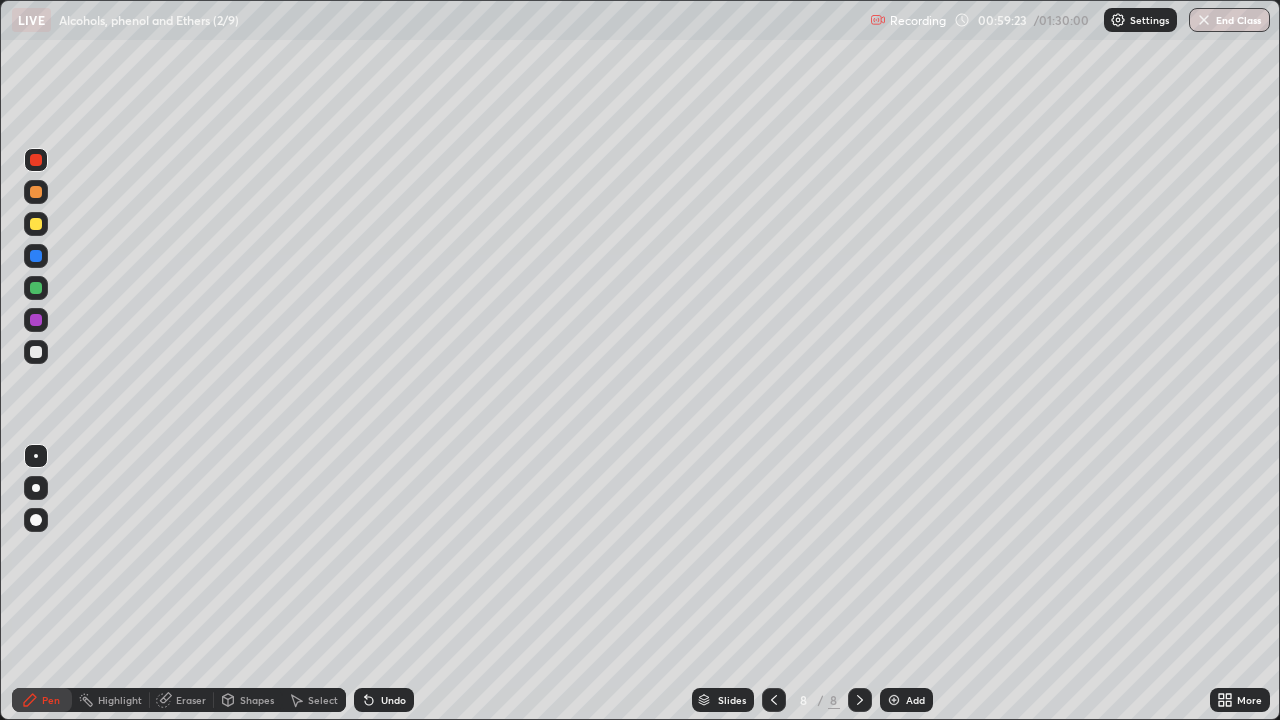 click at bounding box center (36, 352) 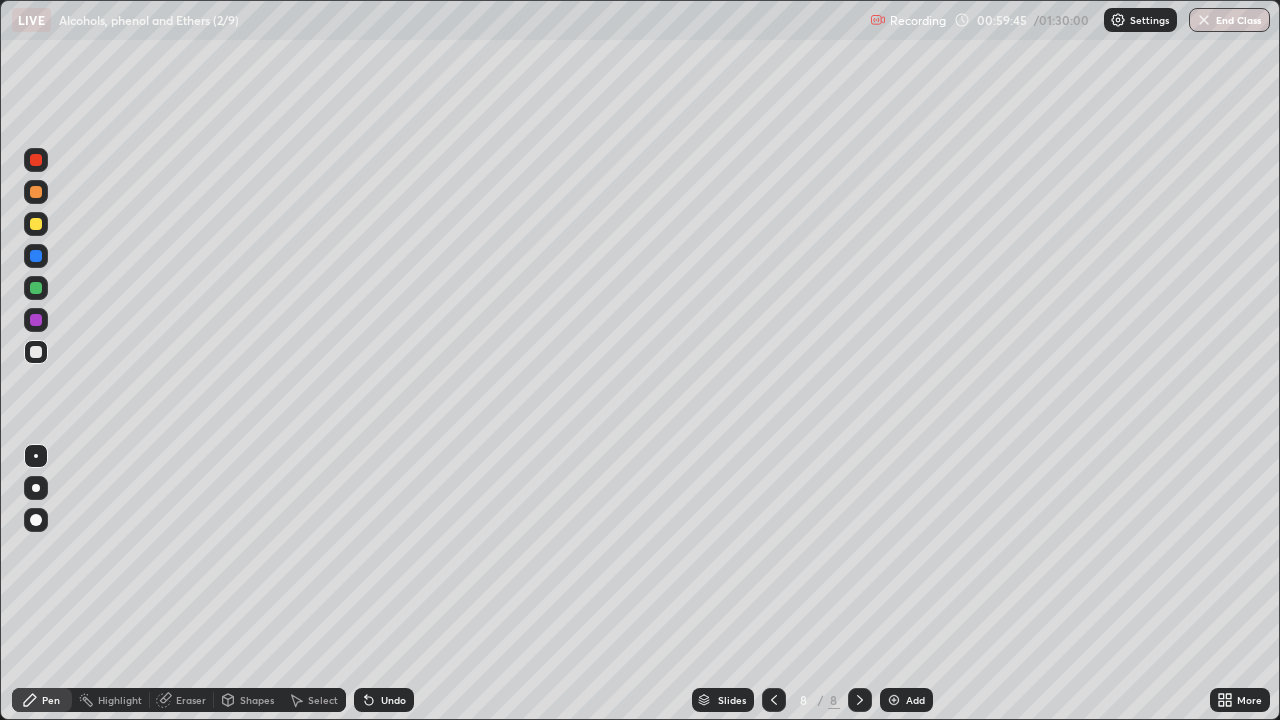 click at bounding box center (36, 192) 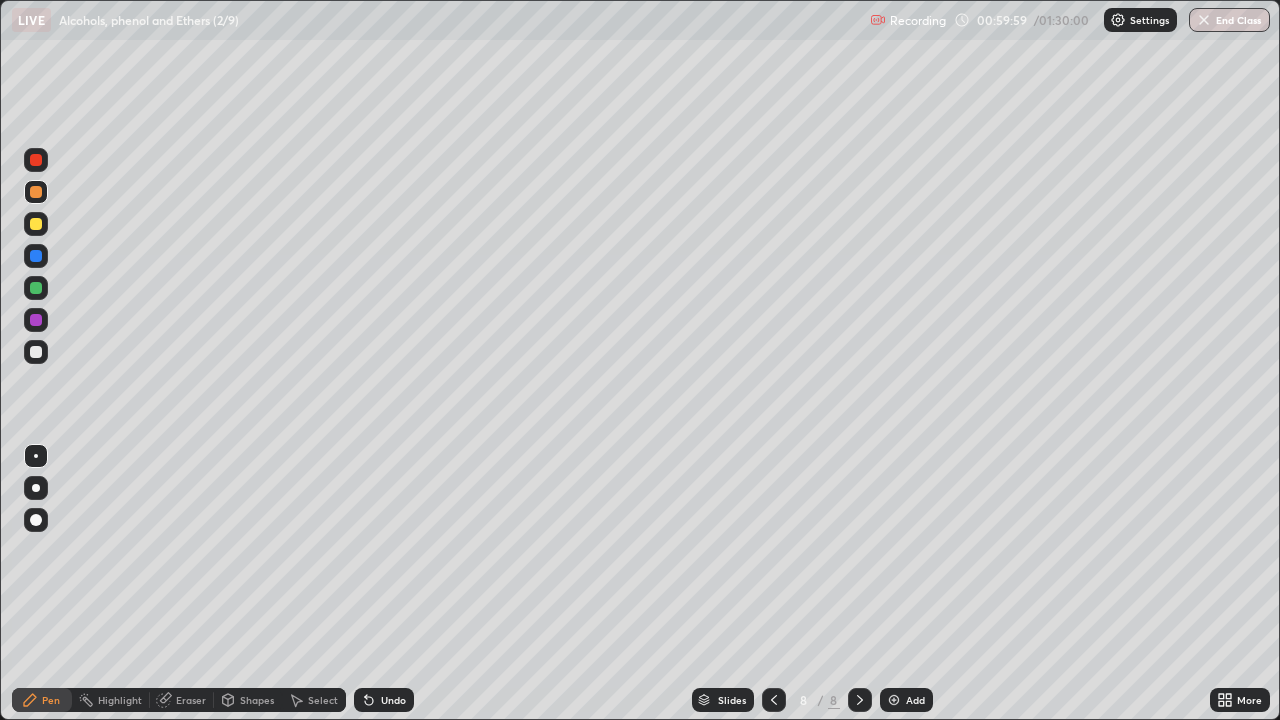 click at bounding box center (36, 288) 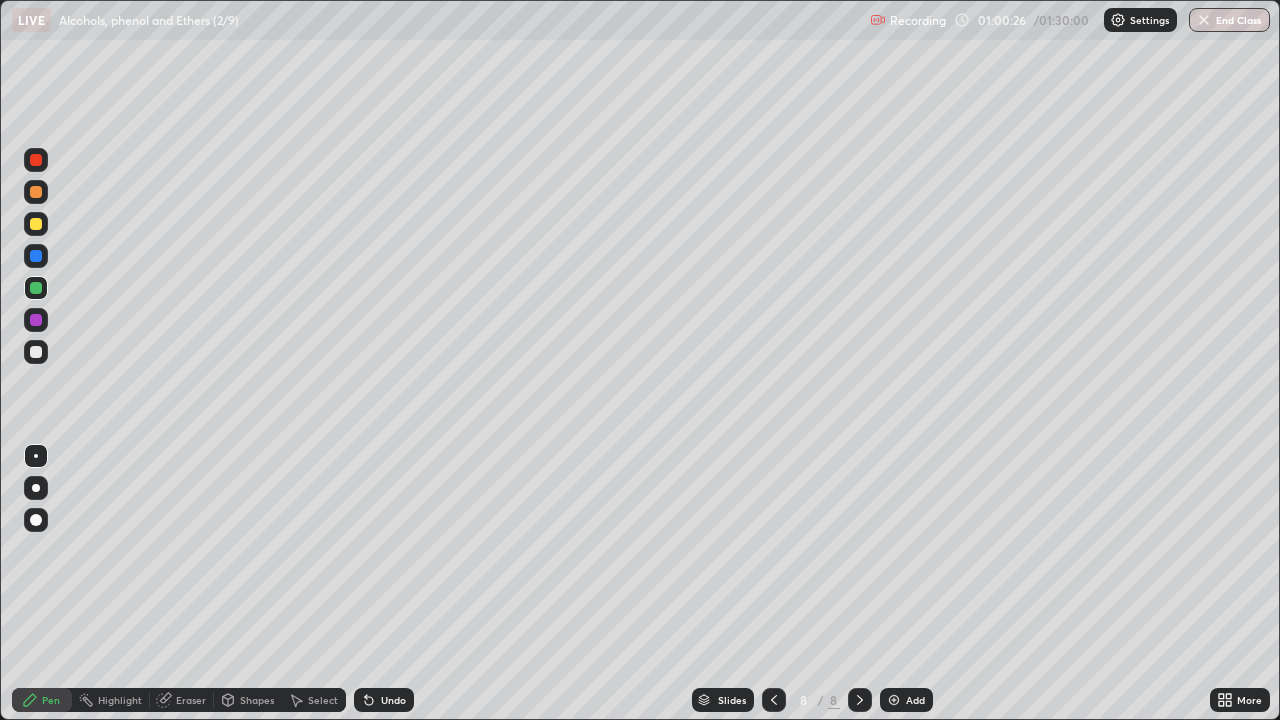 click at bounding box center (36, 352) 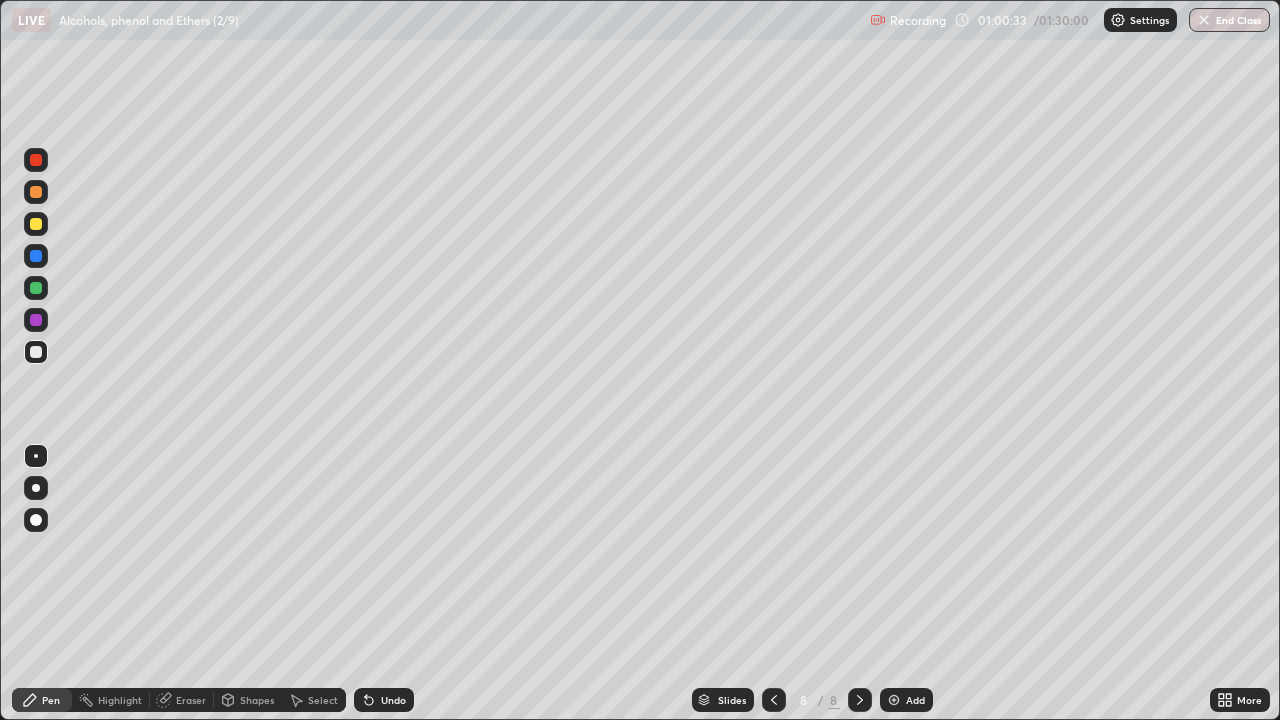 click at bounding box center (36, 352) 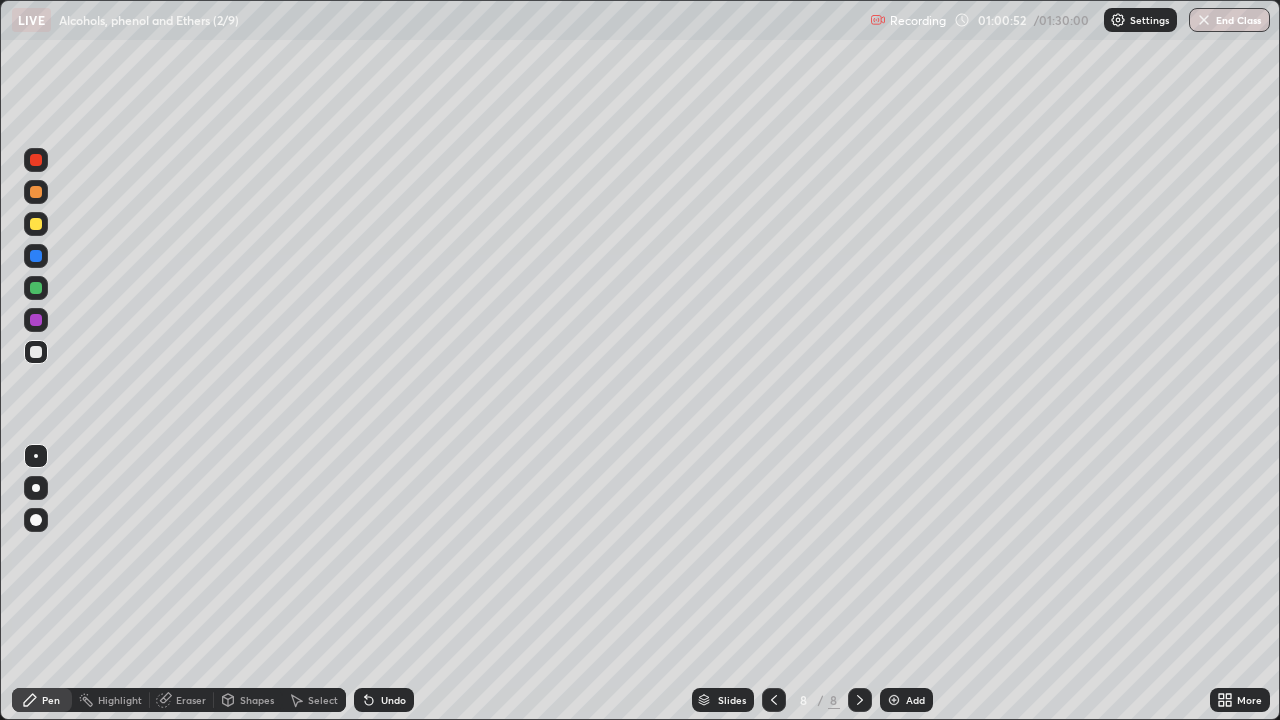 click at bounding box center (36, 320) 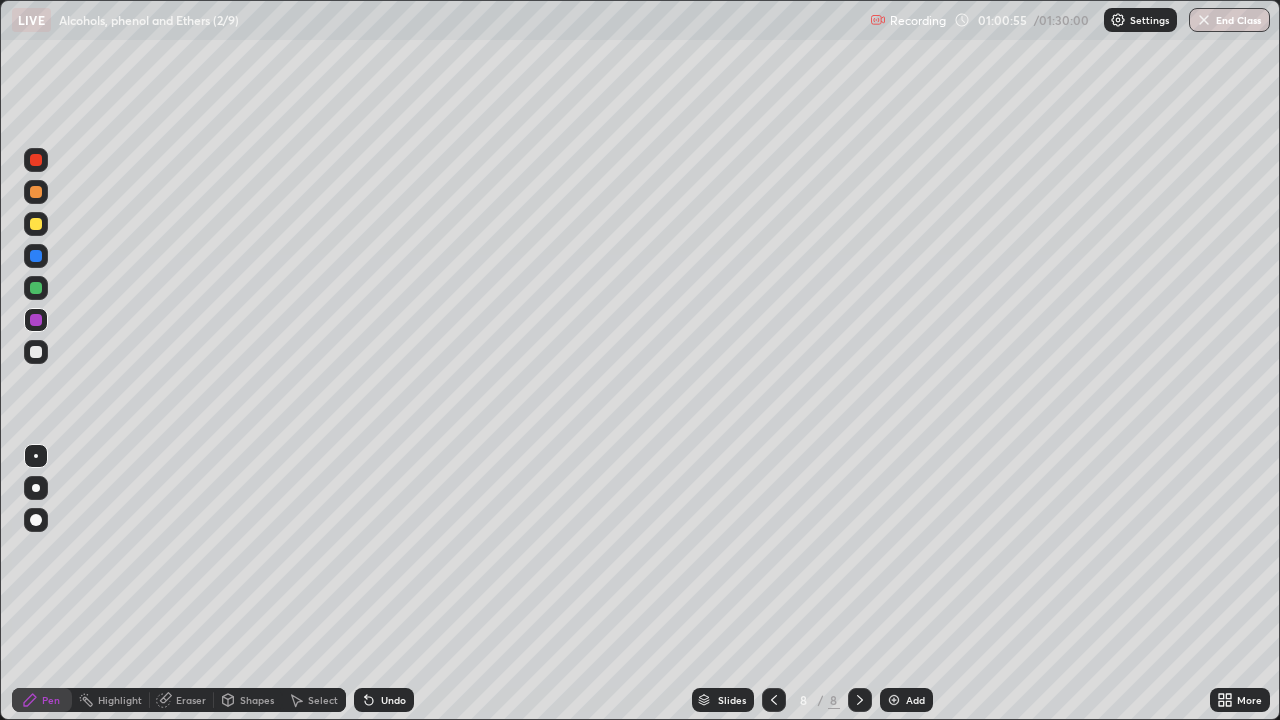 click at bounding box center [36, 352] 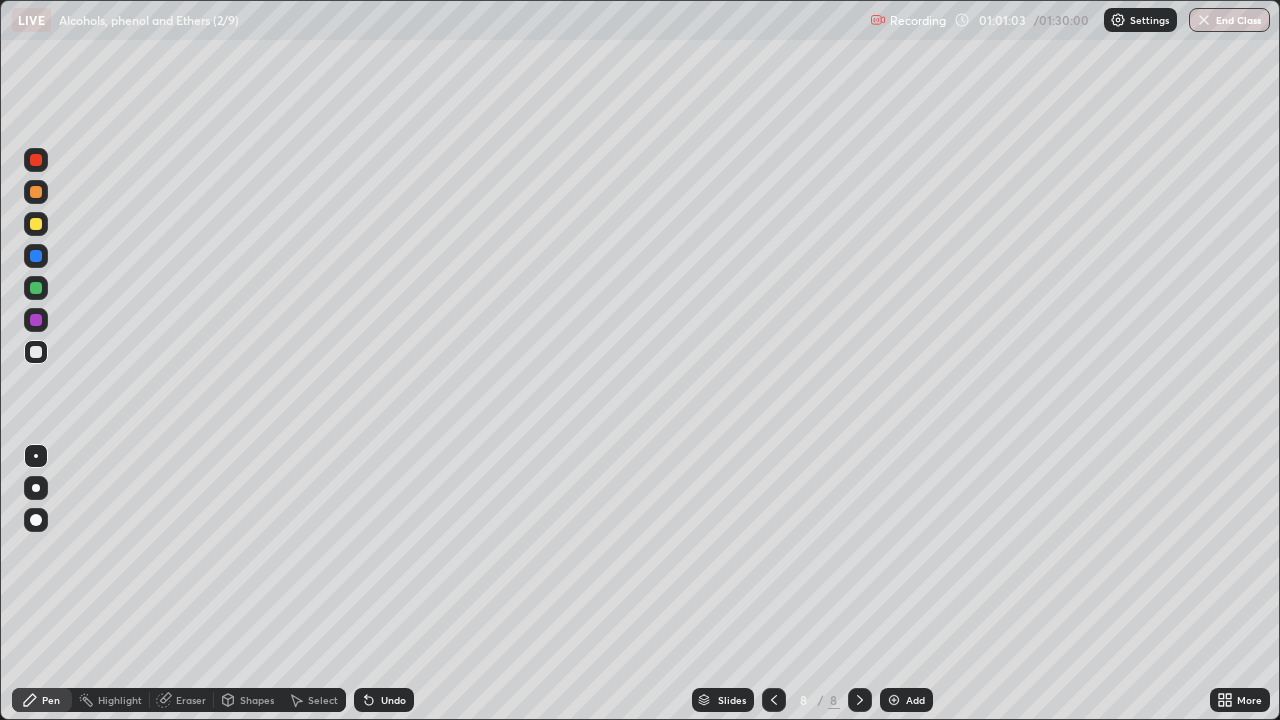 click on "Eraser" at bounding box center [191, 700] 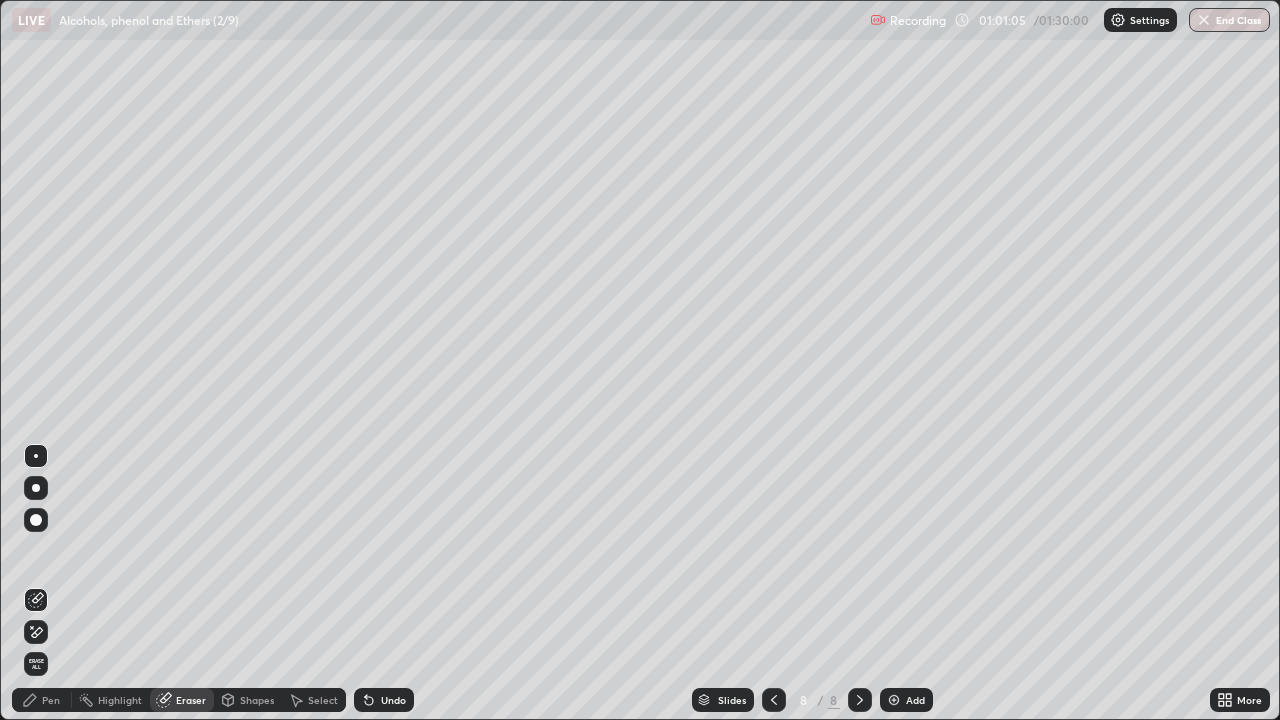 click on "Pen" at bounding box center (51, 700) 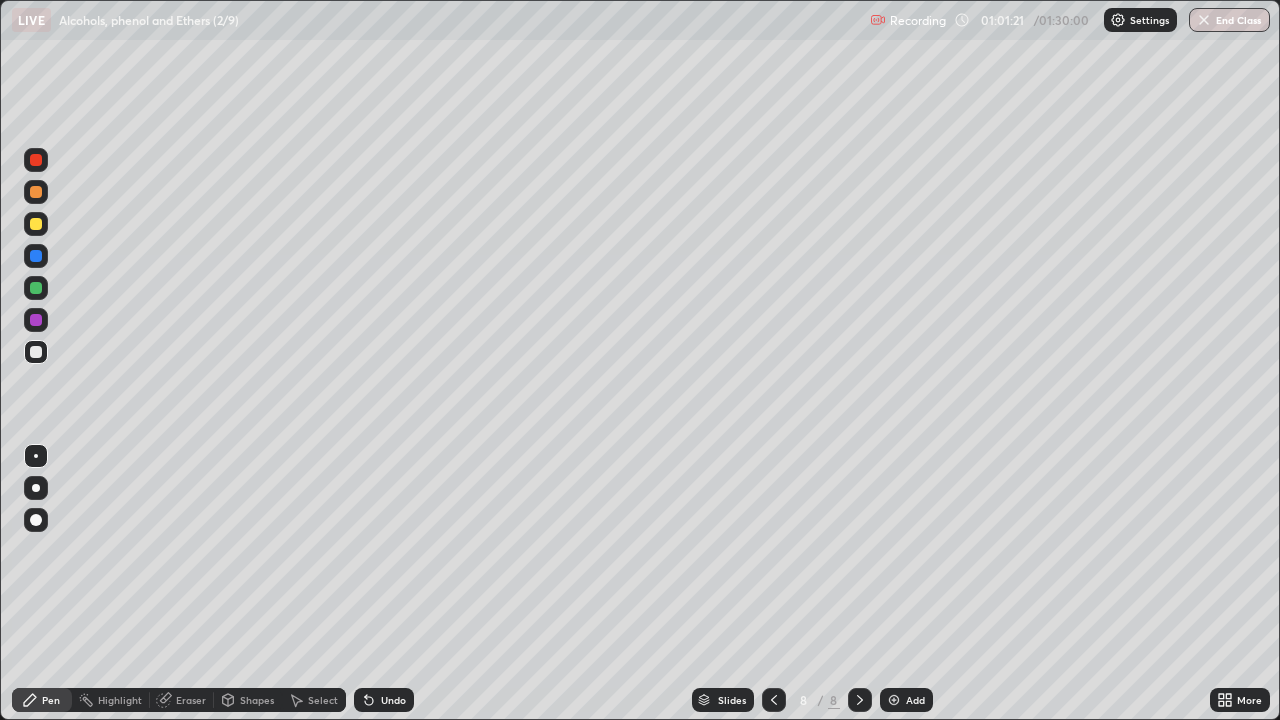 click at bounding box center (36, 288) 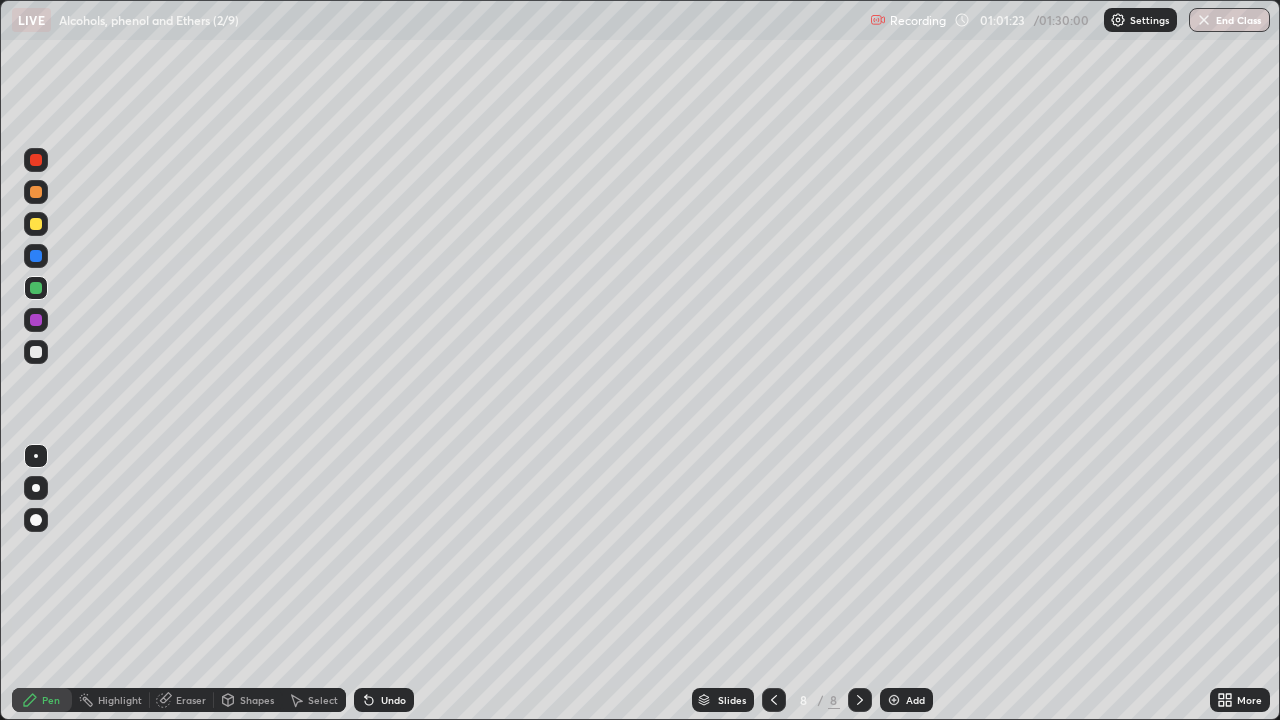 click at bounding box center (36, 256) 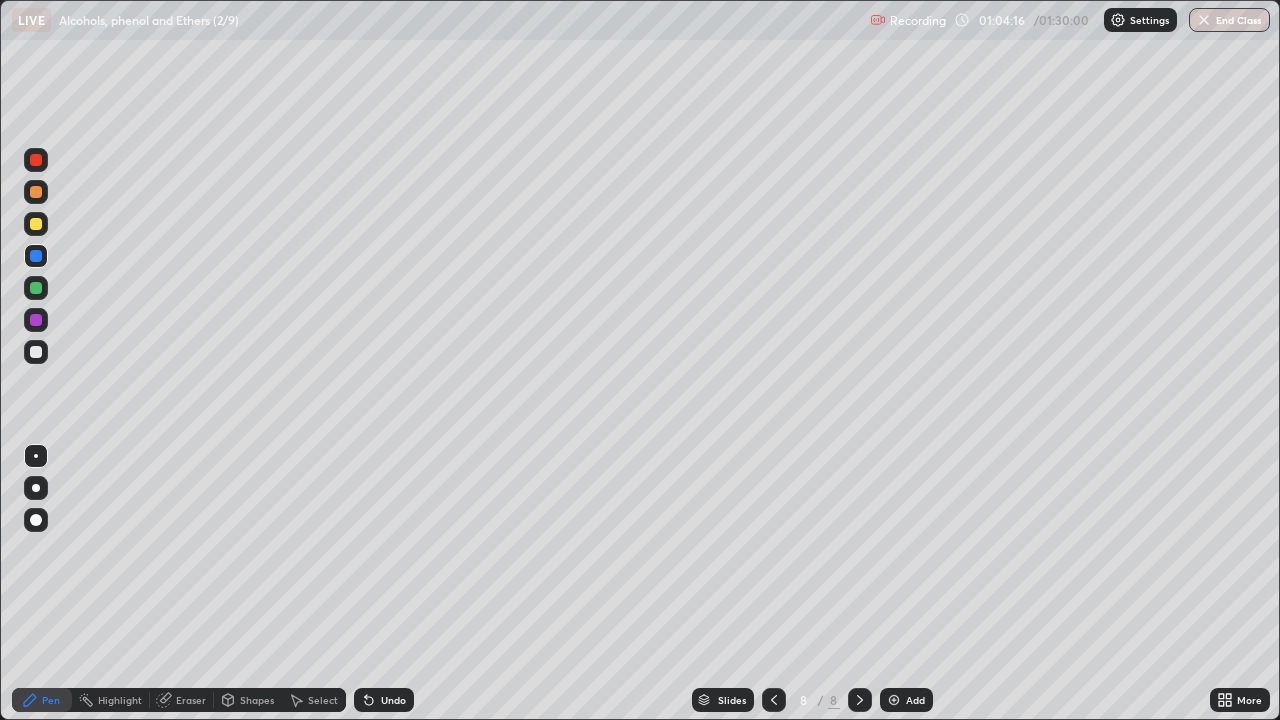 click on "Shapes" at bounding box center (248, 700) 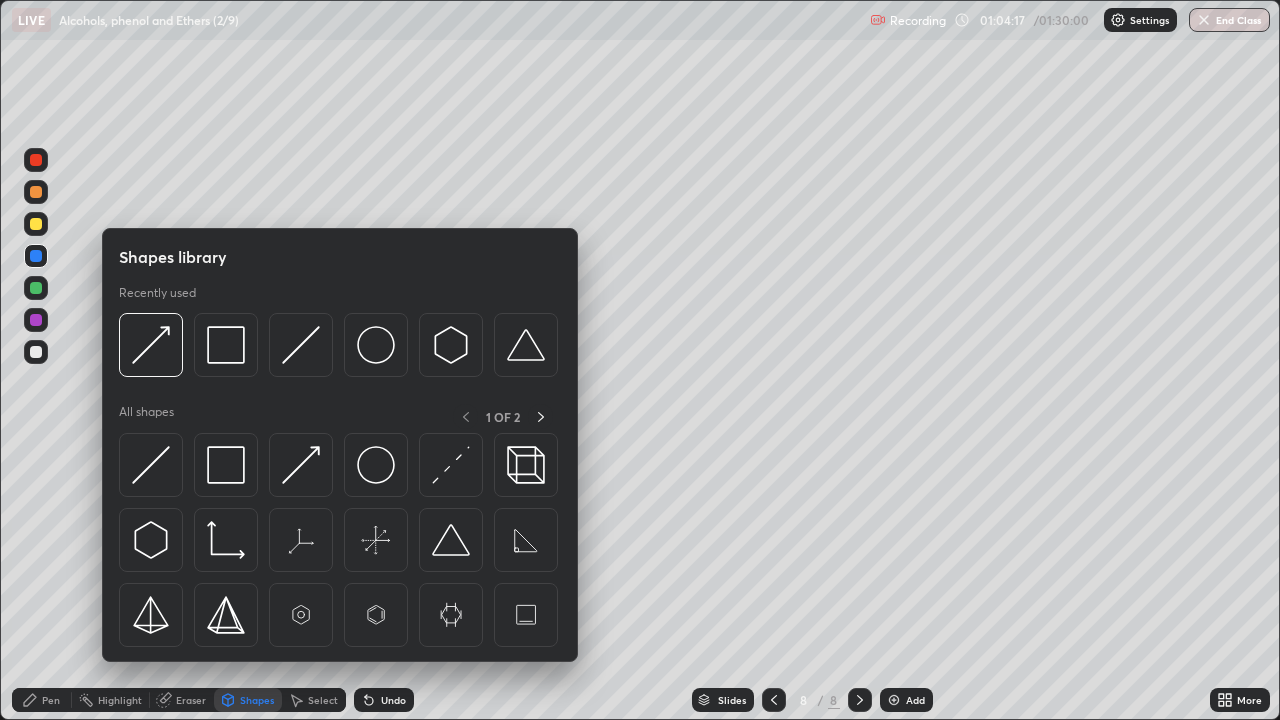 click at bounding box center (226, 345) 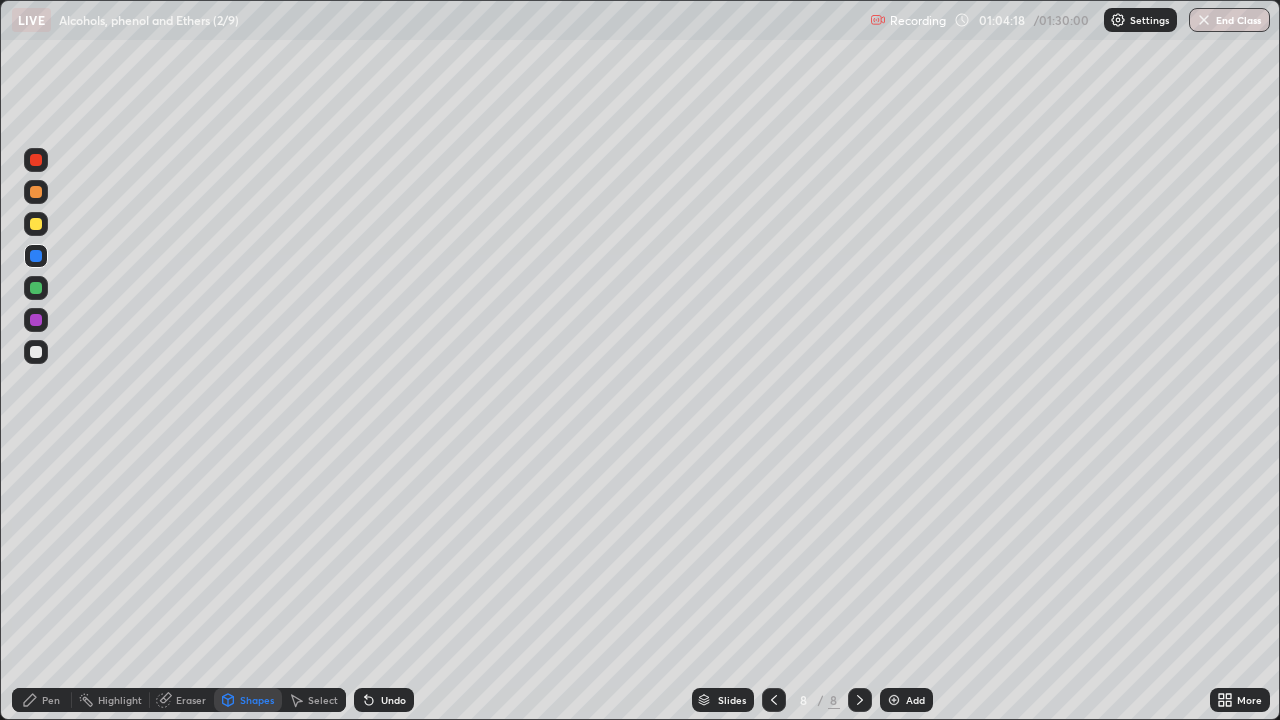 click at bounding box center (36, 224) 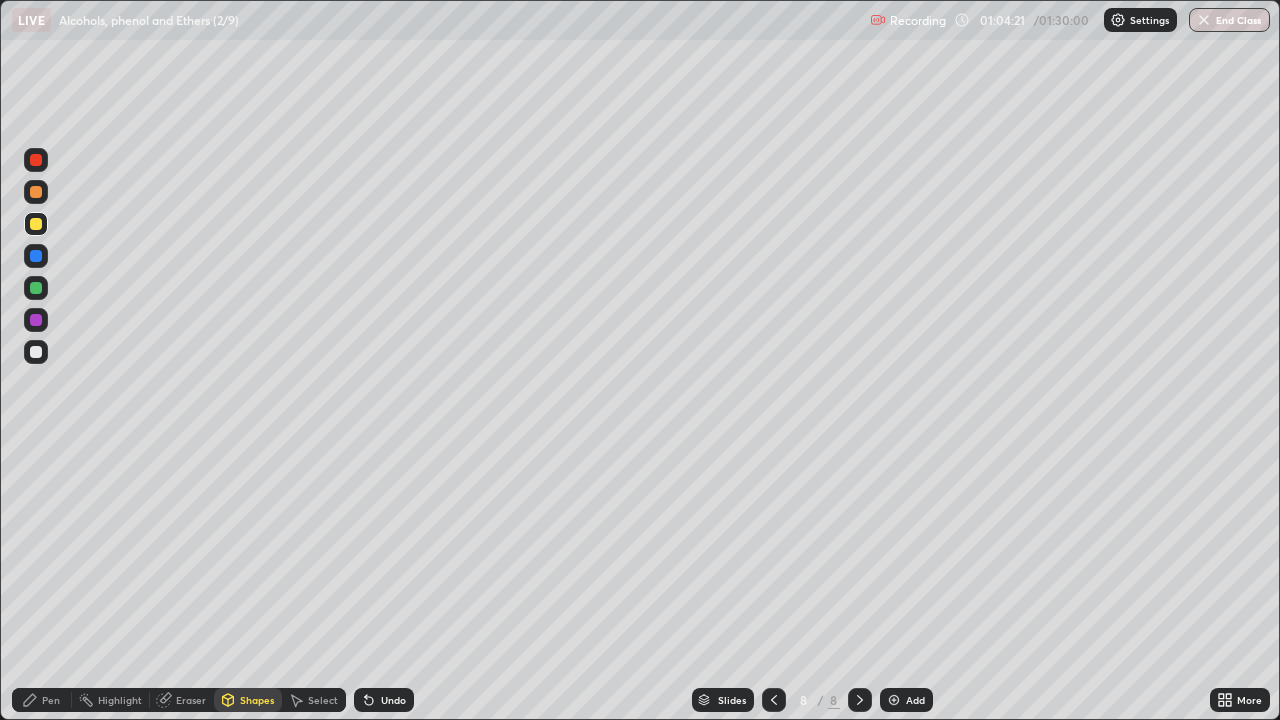 click on "Pen" at bounding box center [51, 700] 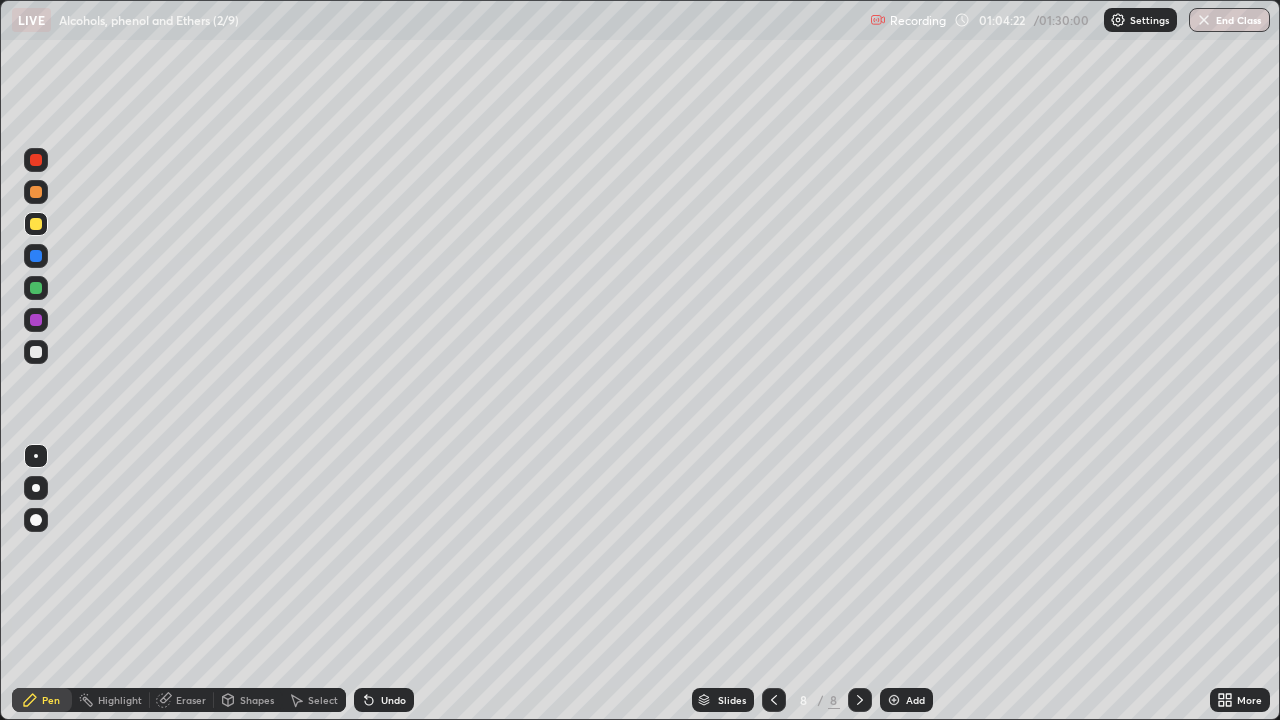 click at bounding box center [36, 352] 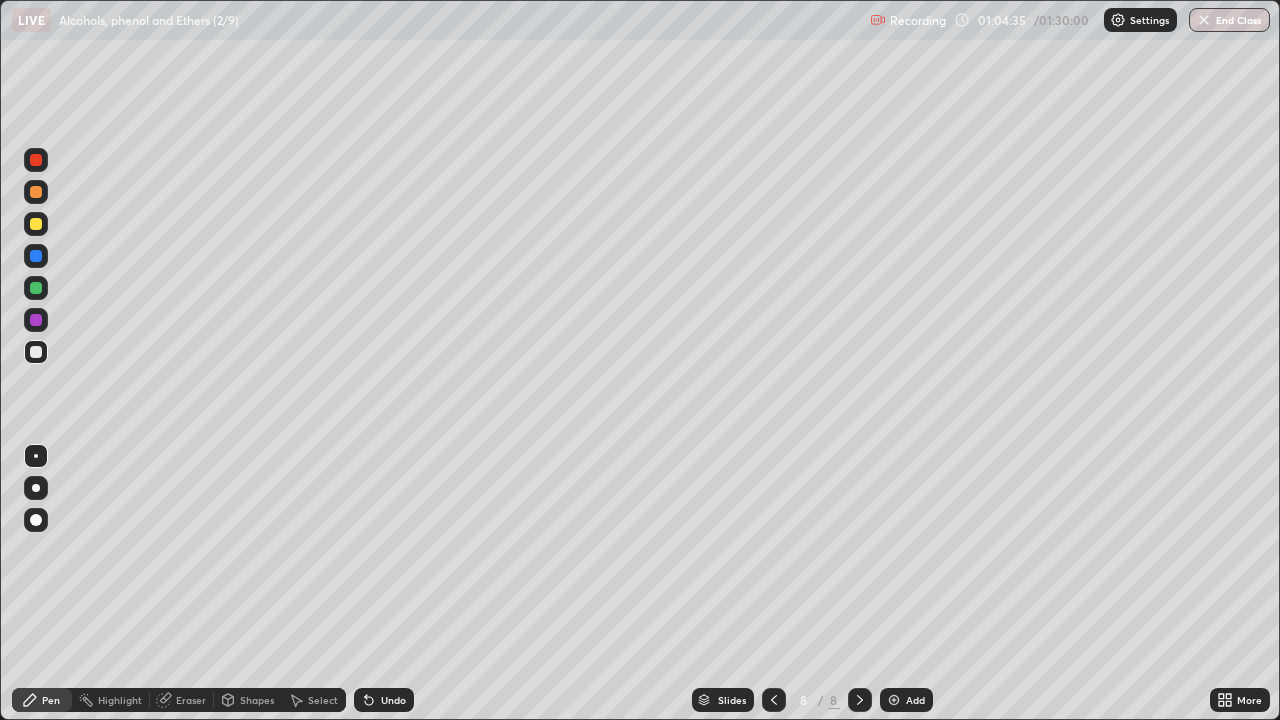 click on "Shapes" at bounding box center [248, 700] 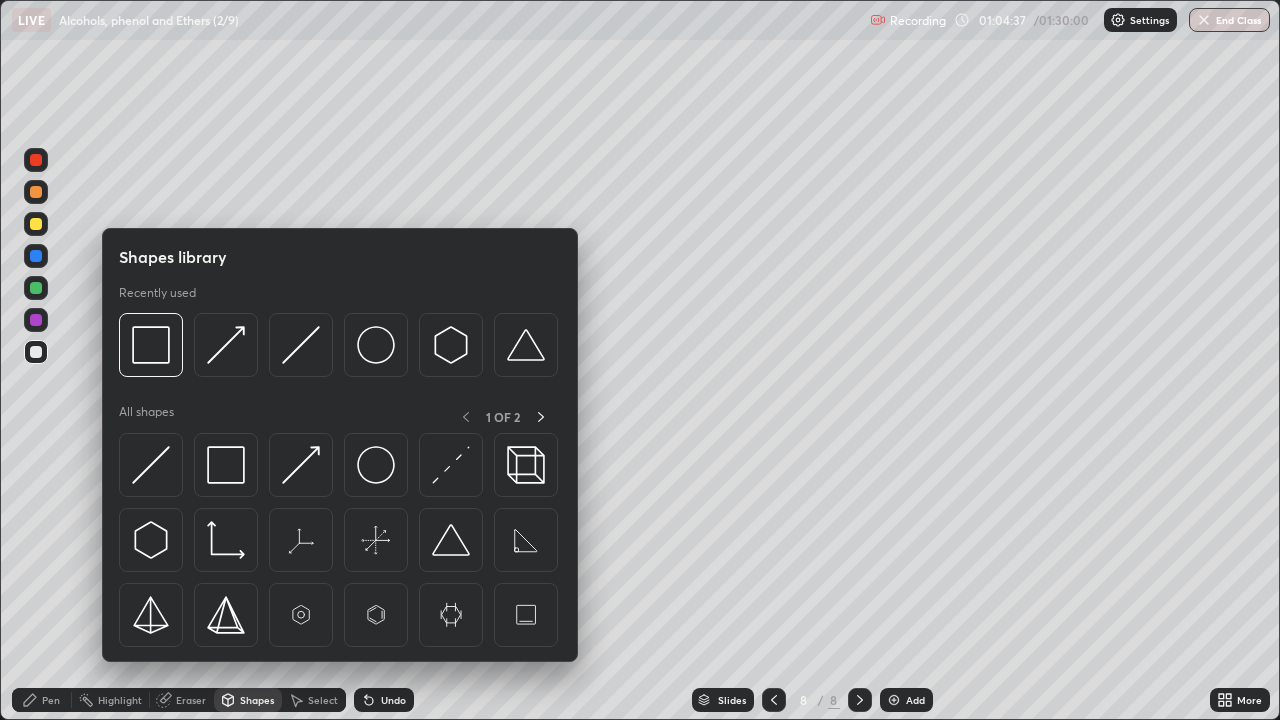 click at bounding box center (226, 540) 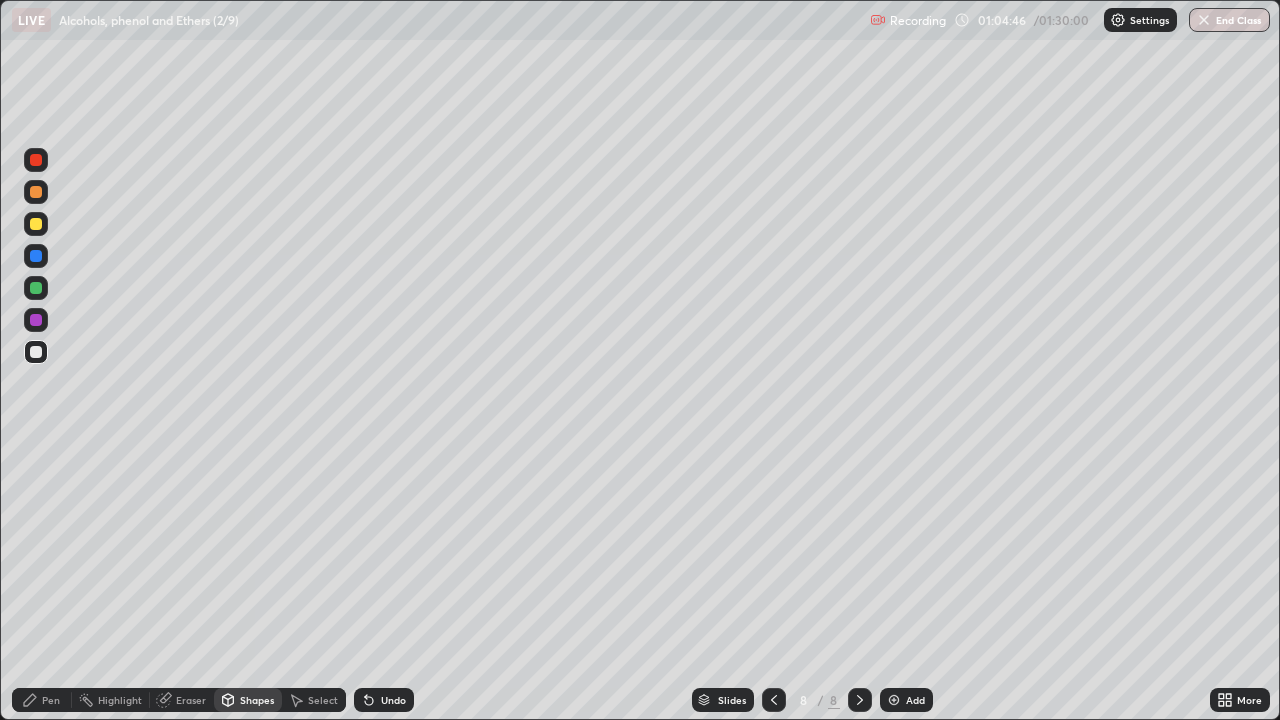 click on "Pen" at bounding box center [51, 700] 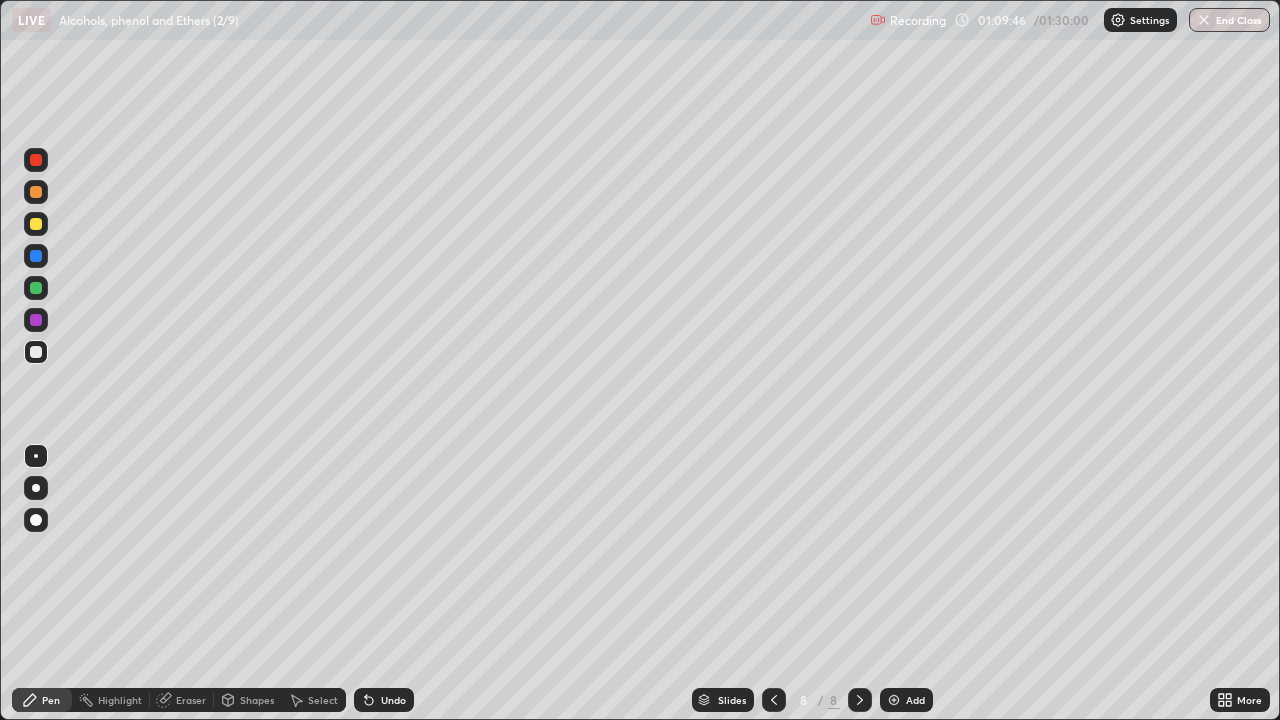click on "Shapes" at bounding box center [257, 700] 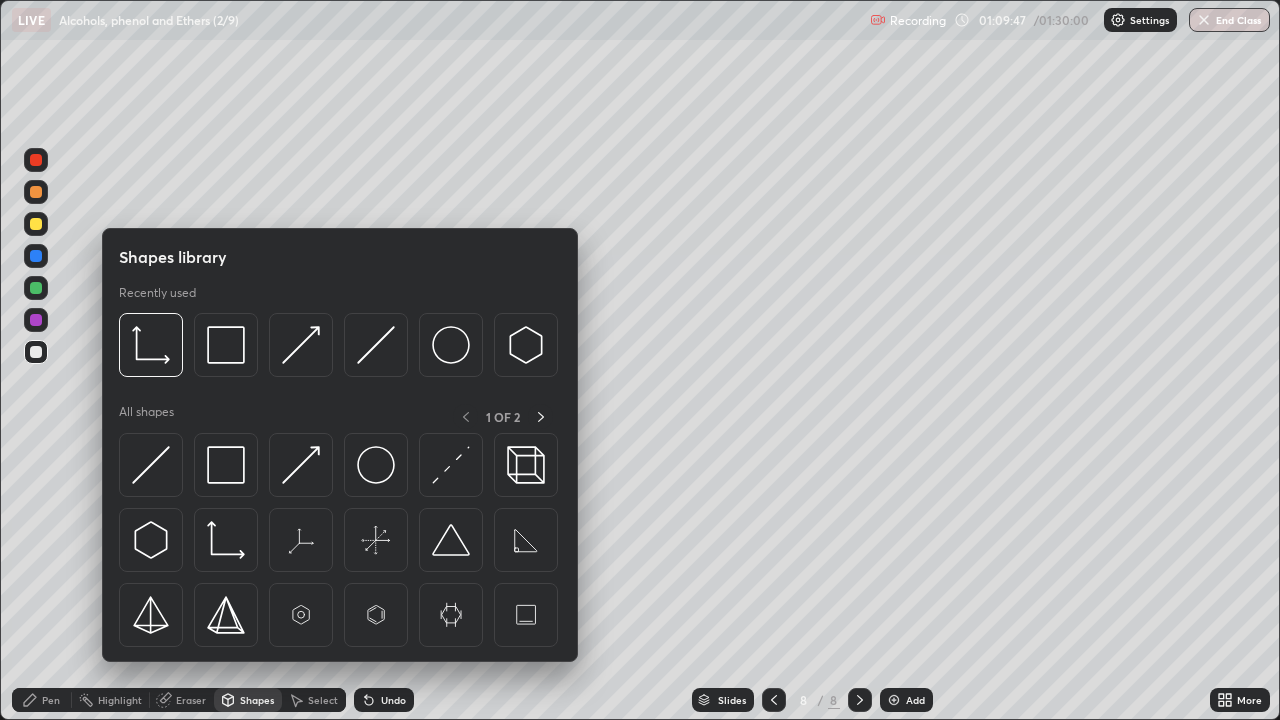 click at bounding box center (376, 345) 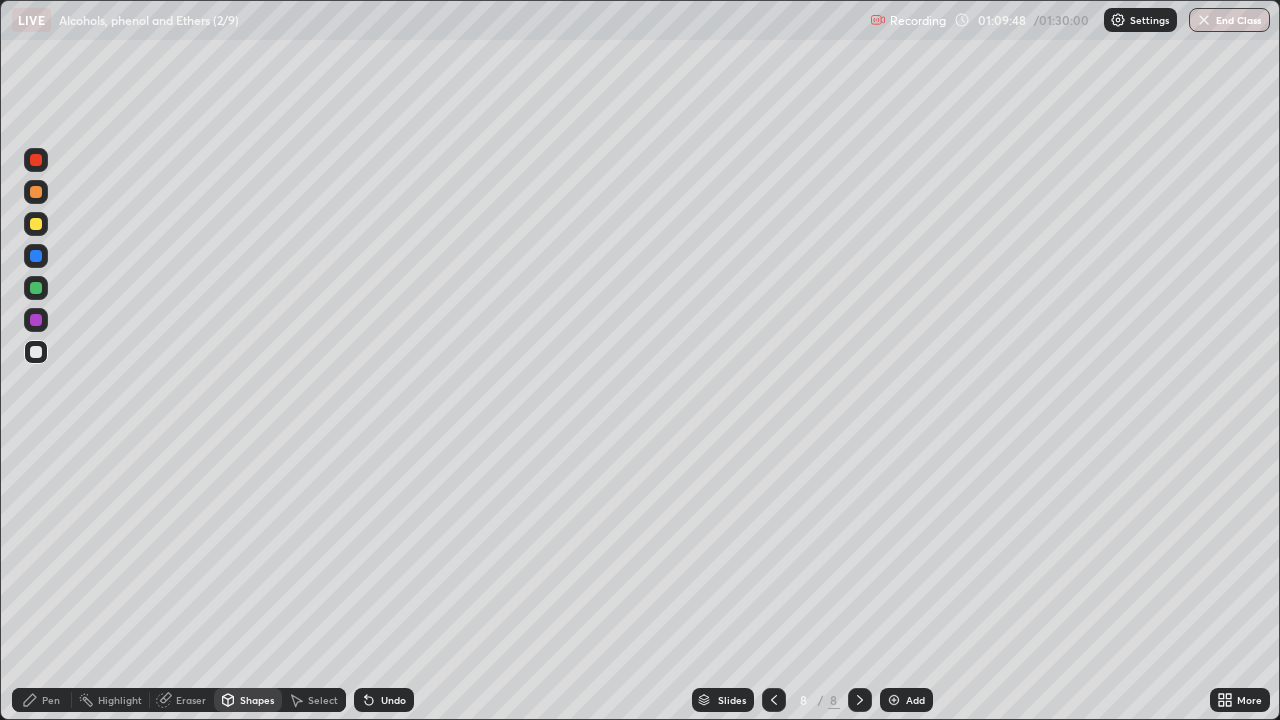 click at bounding box center [36, 320] 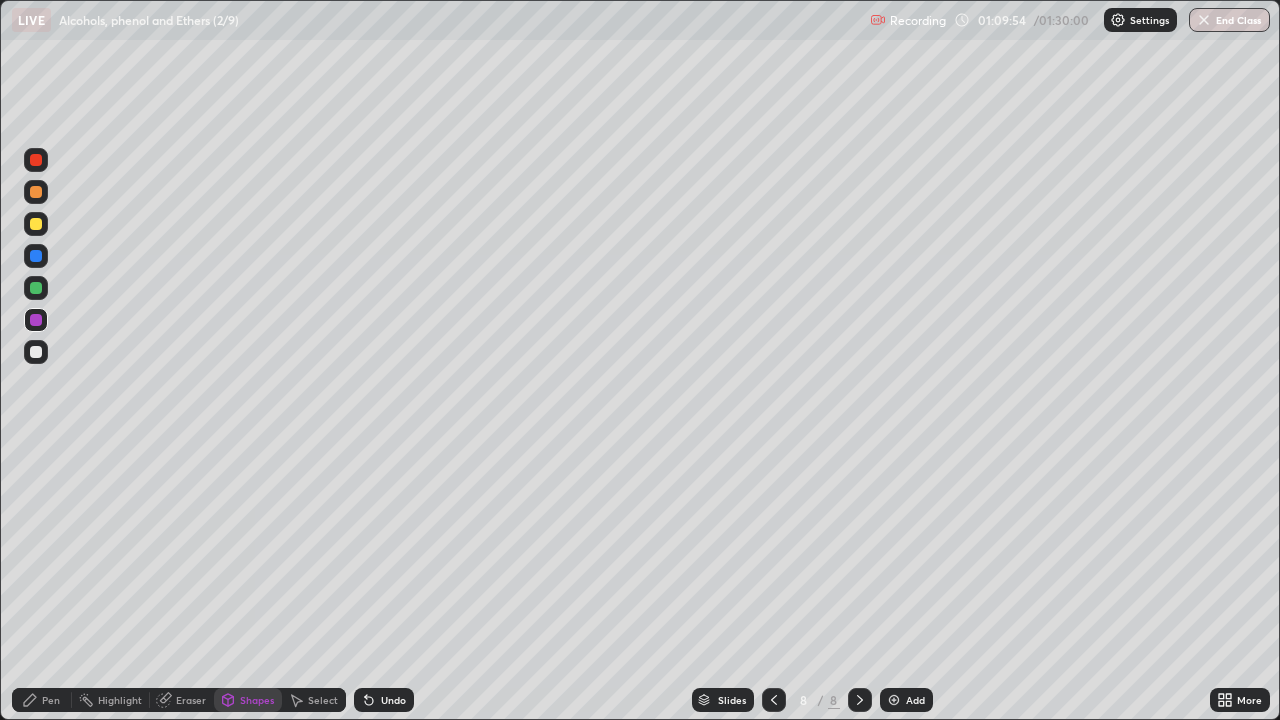 click on "Pen" at bounding box center (51, 700) 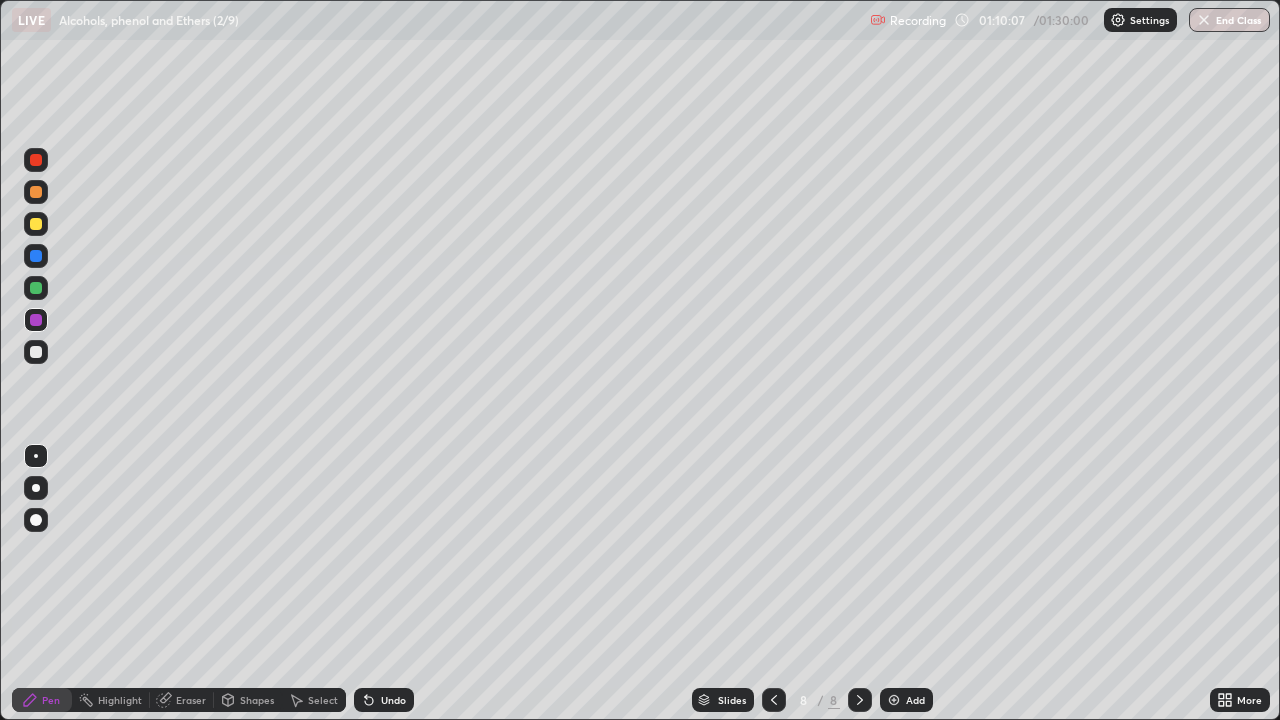 click at bounding box center [36, 352] 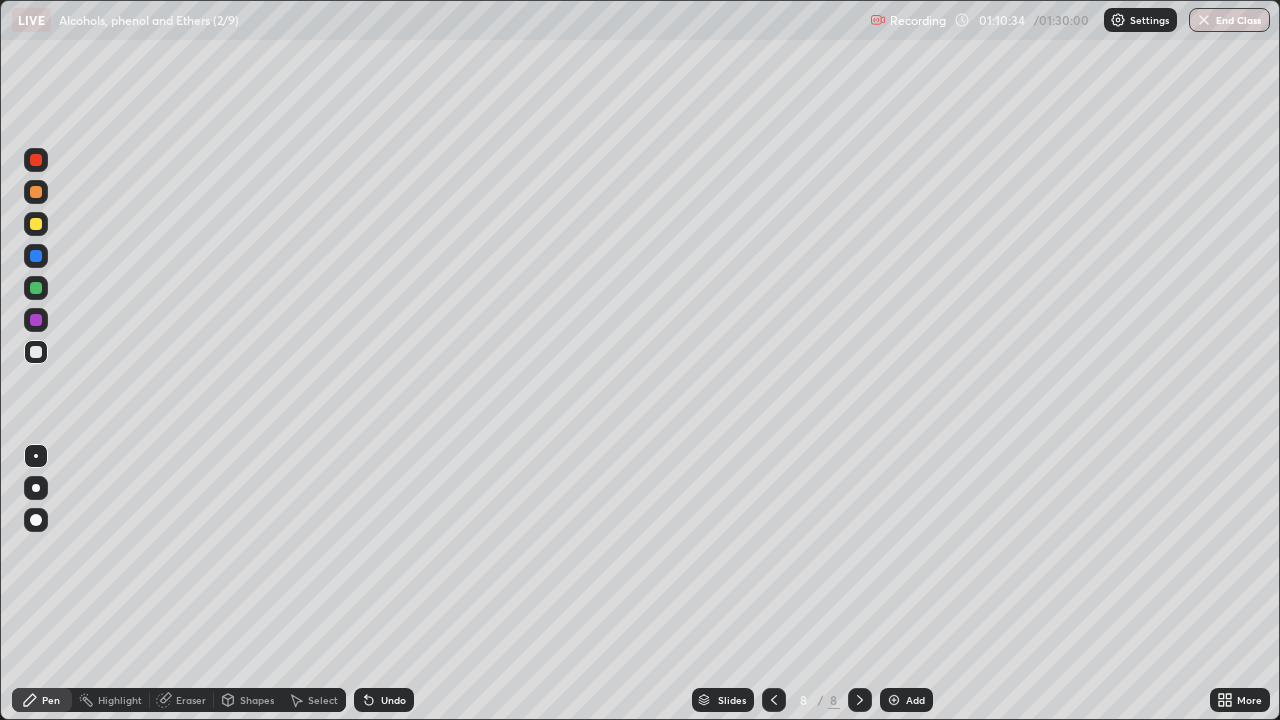 click at bounding box center [36, 288] 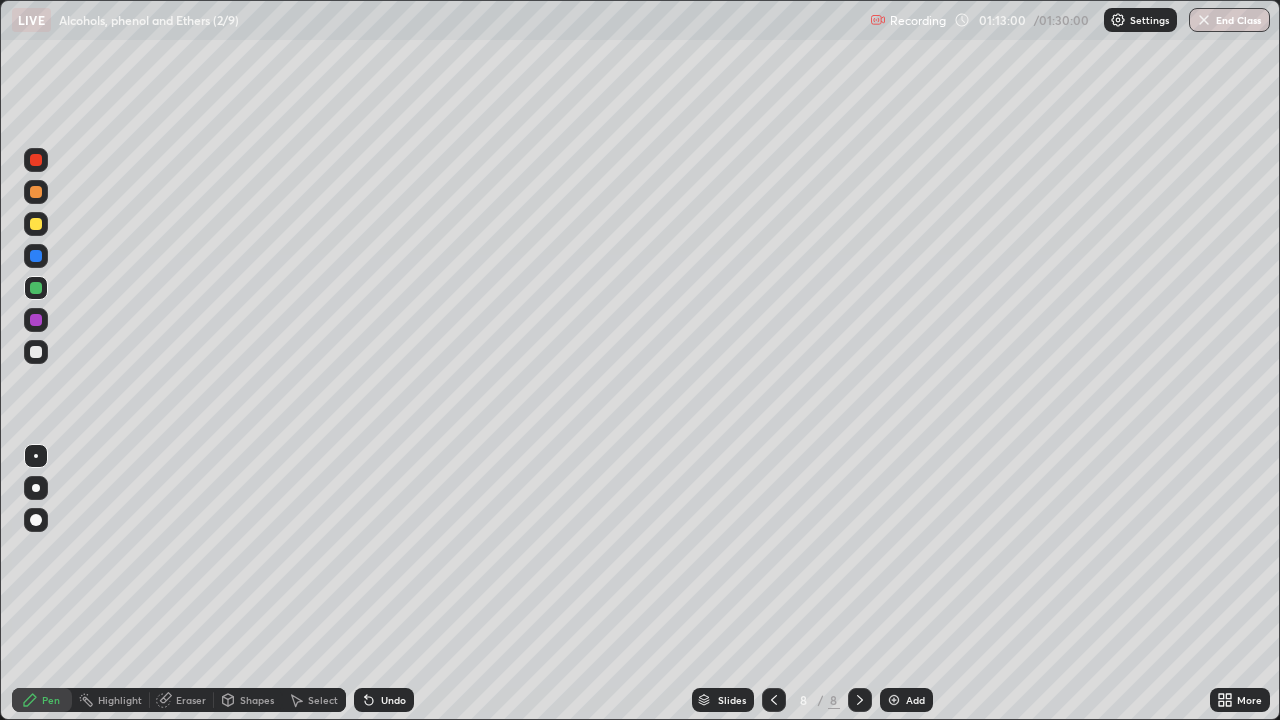click at bounding box center (894, 700) 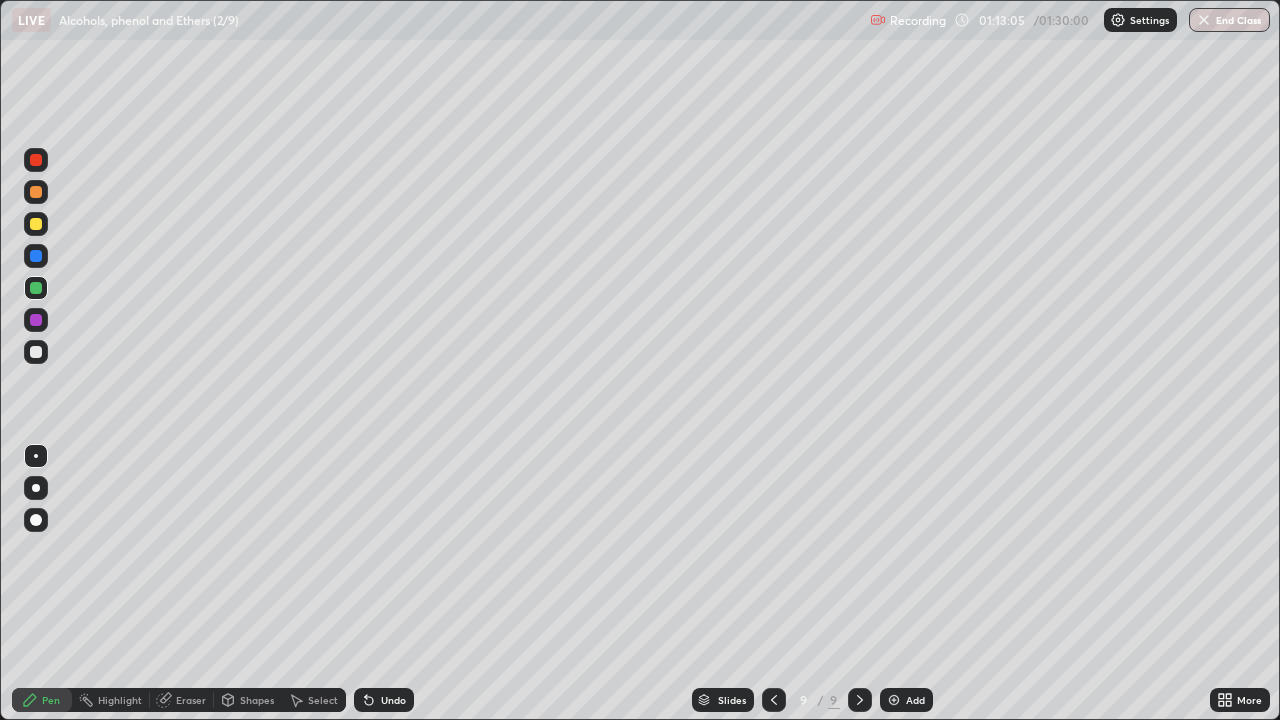 click at bounding box center [774, 700] 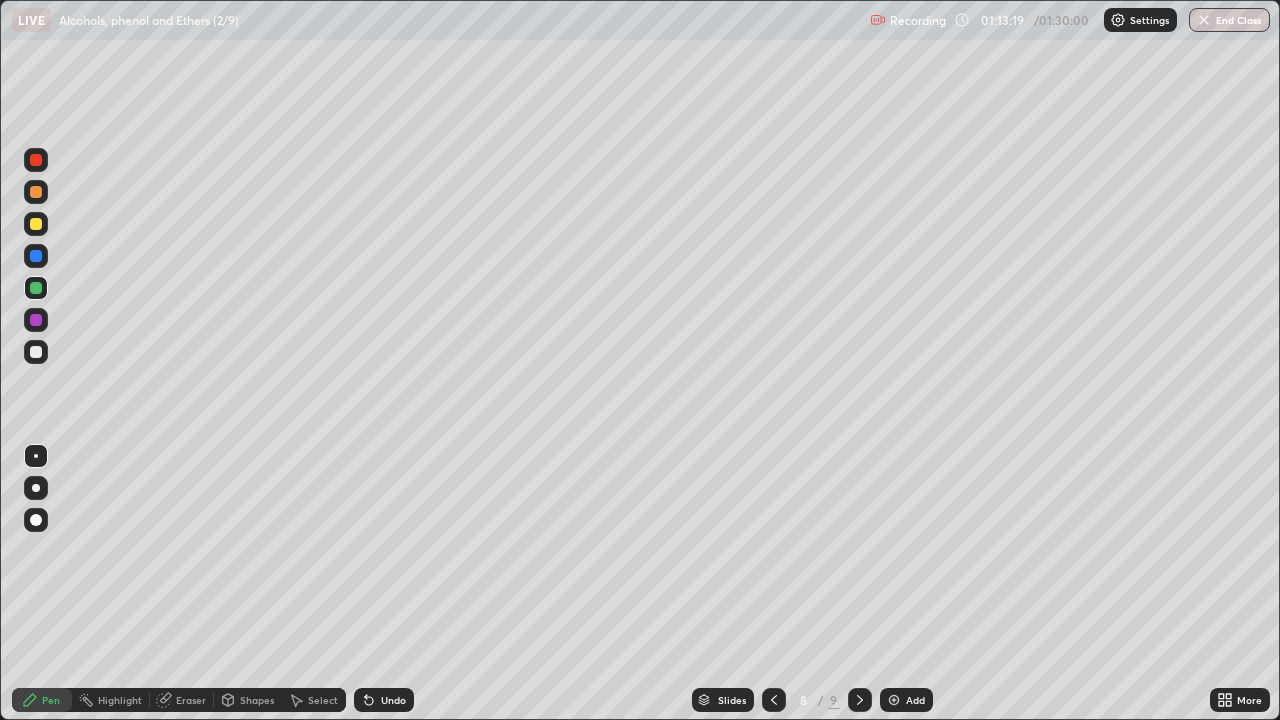 click at bounding box center (36, 352) 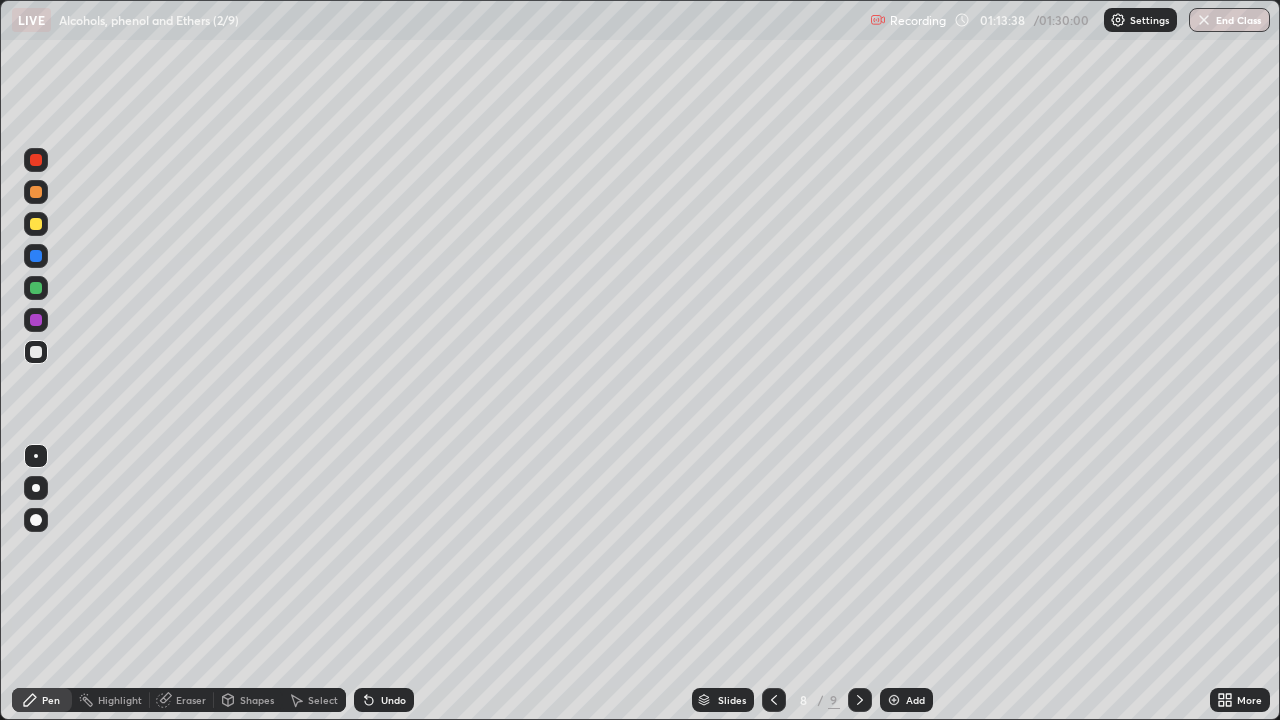 click on "Eraser" at bounding box center (191, 700) 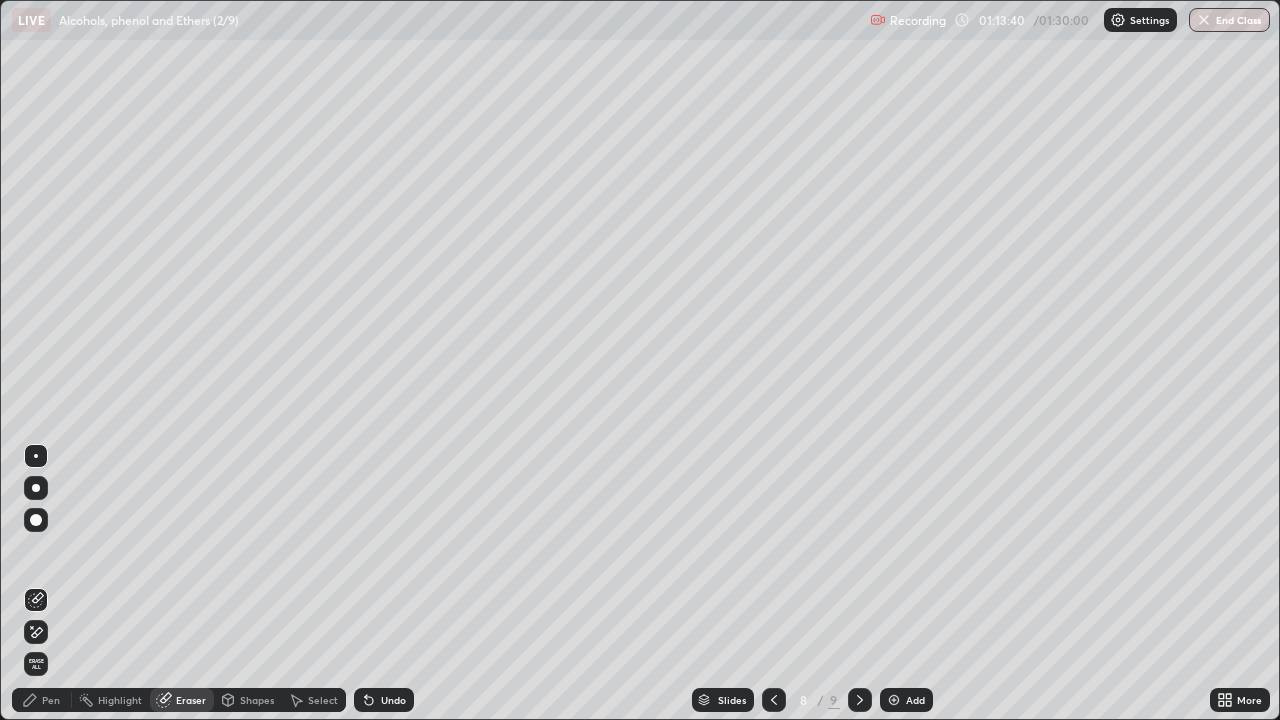 click on "Select" at bounding box center (323, 700) 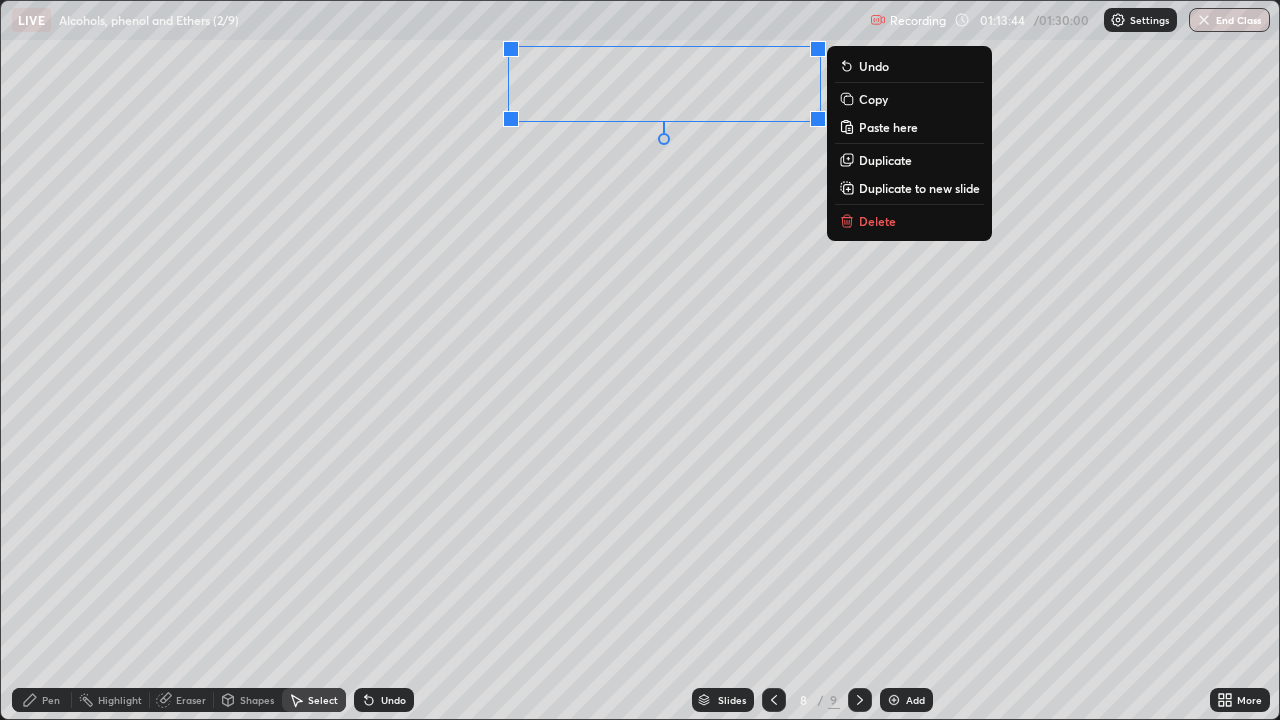 click on "Pen" at bounding box center [42, 700] 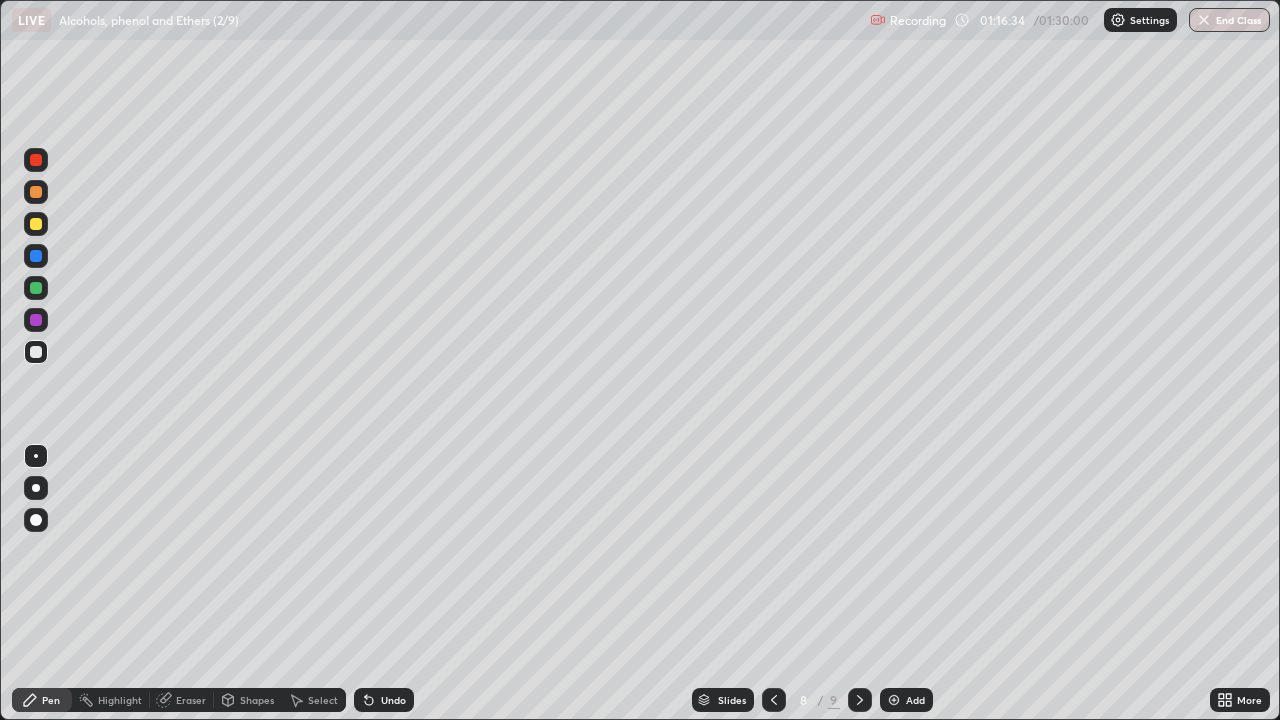 click 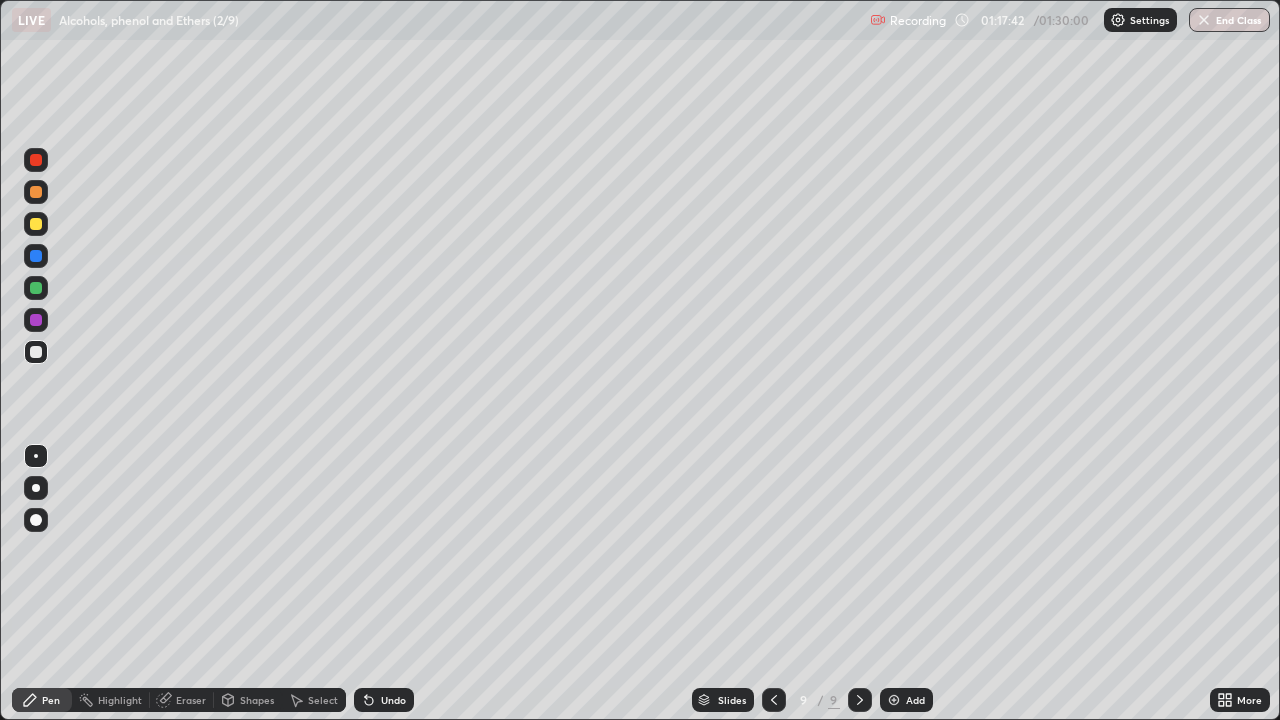 click on "Select" at bounding box center [323, 700] 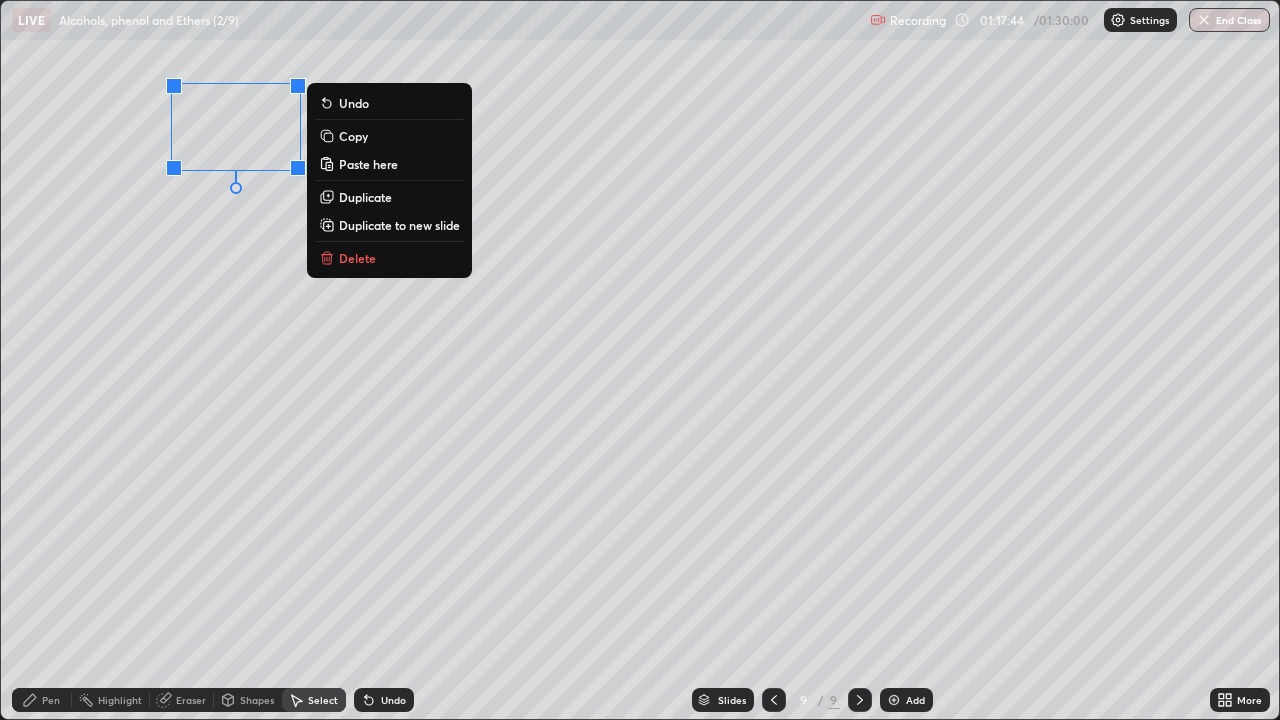 click on "Delete" at bounding box center (357, 258) 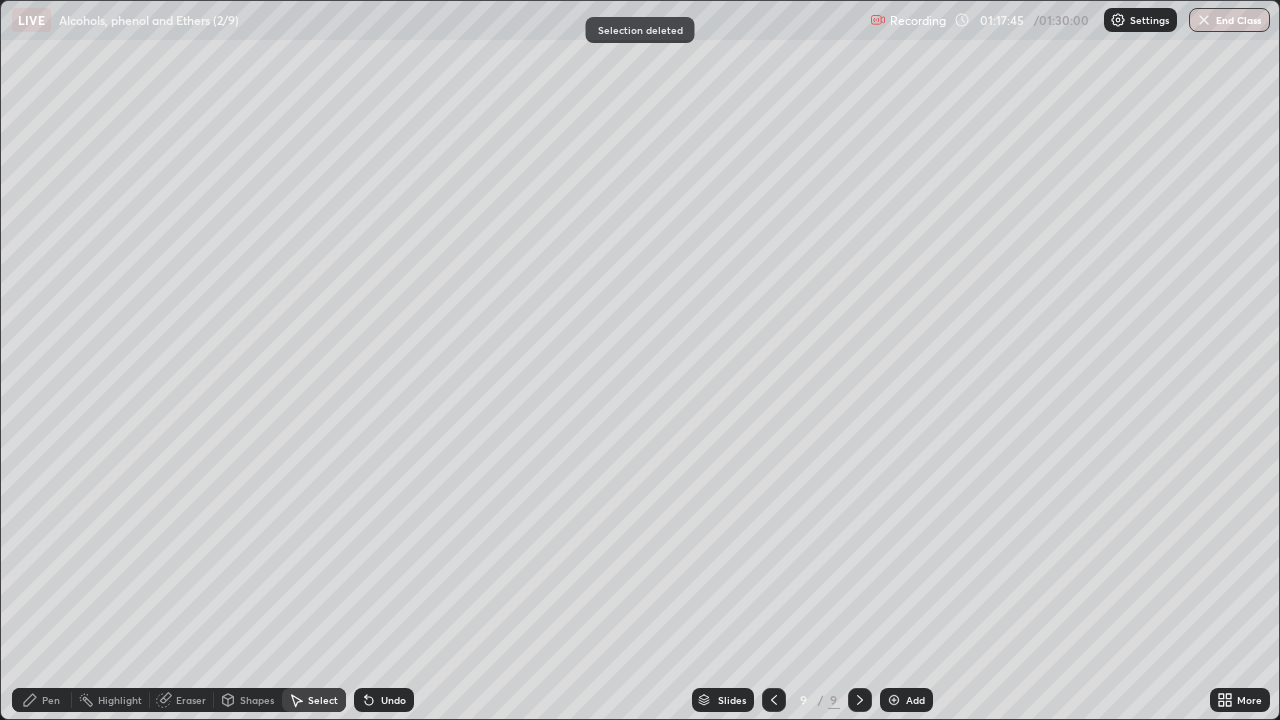 click on "Pen" at bounding box center [51, 700] 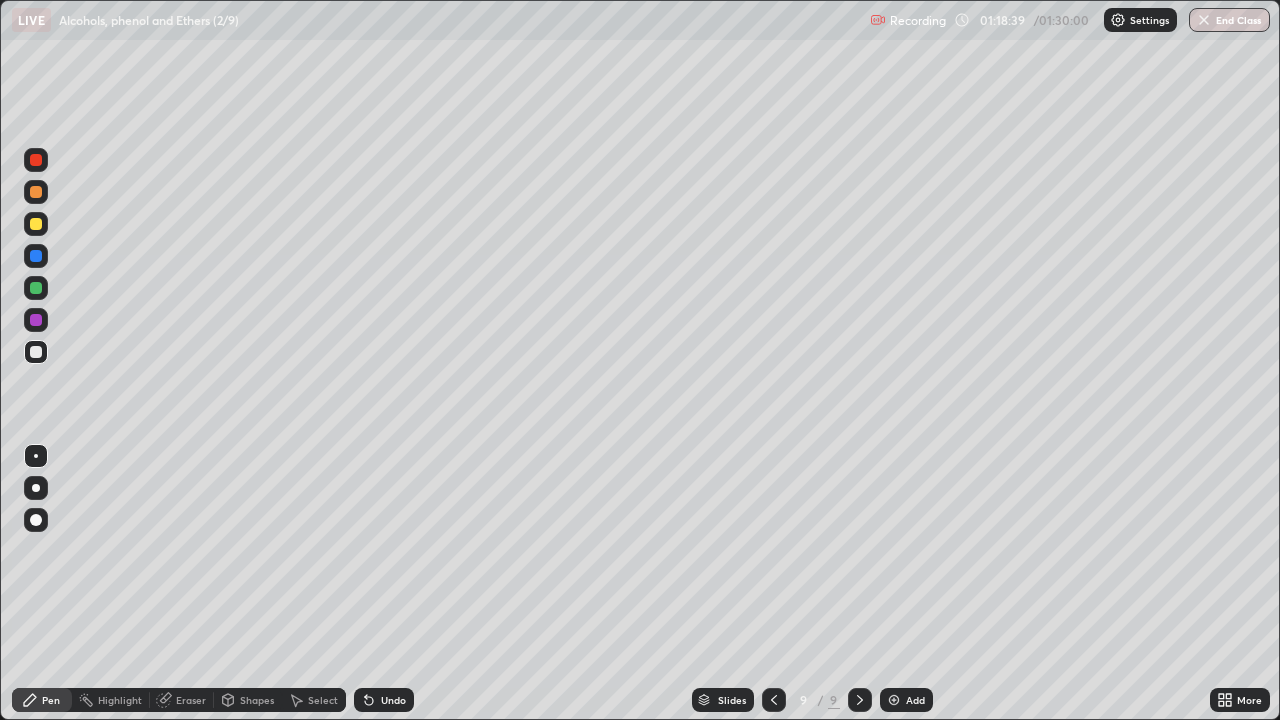 click at bounding box center [36, 192] 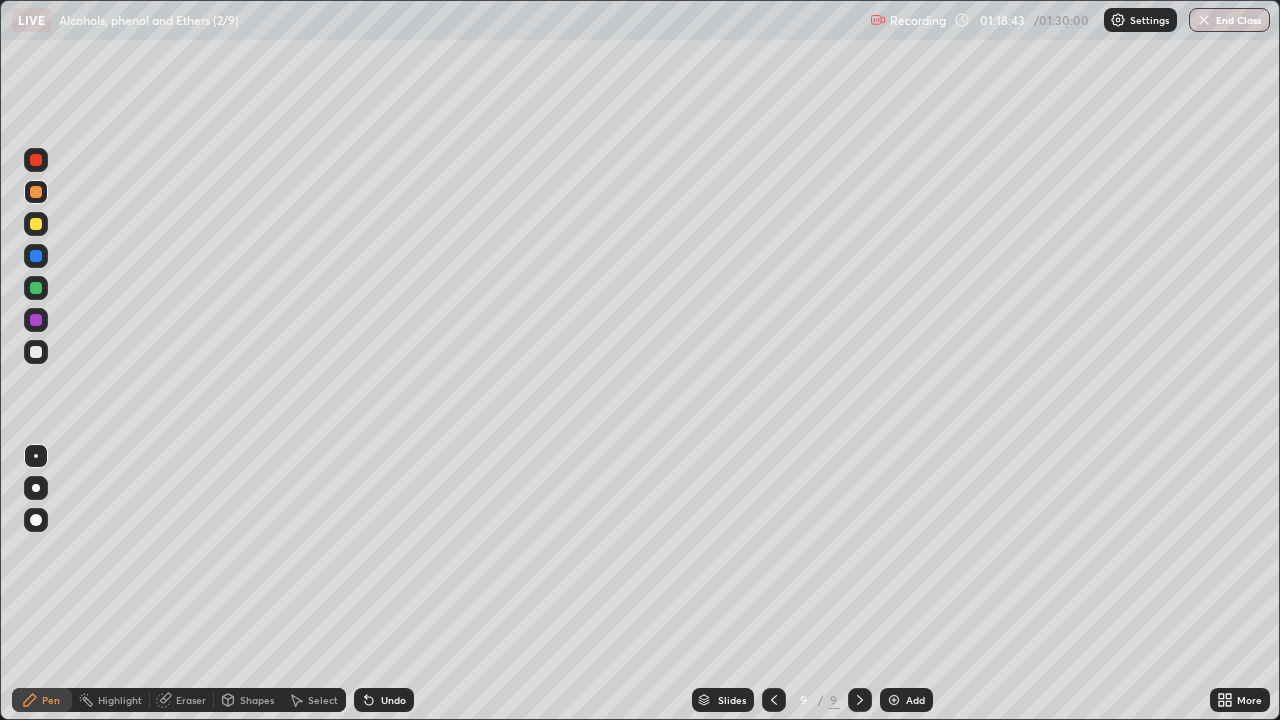 click at bounding box center (36, 352) 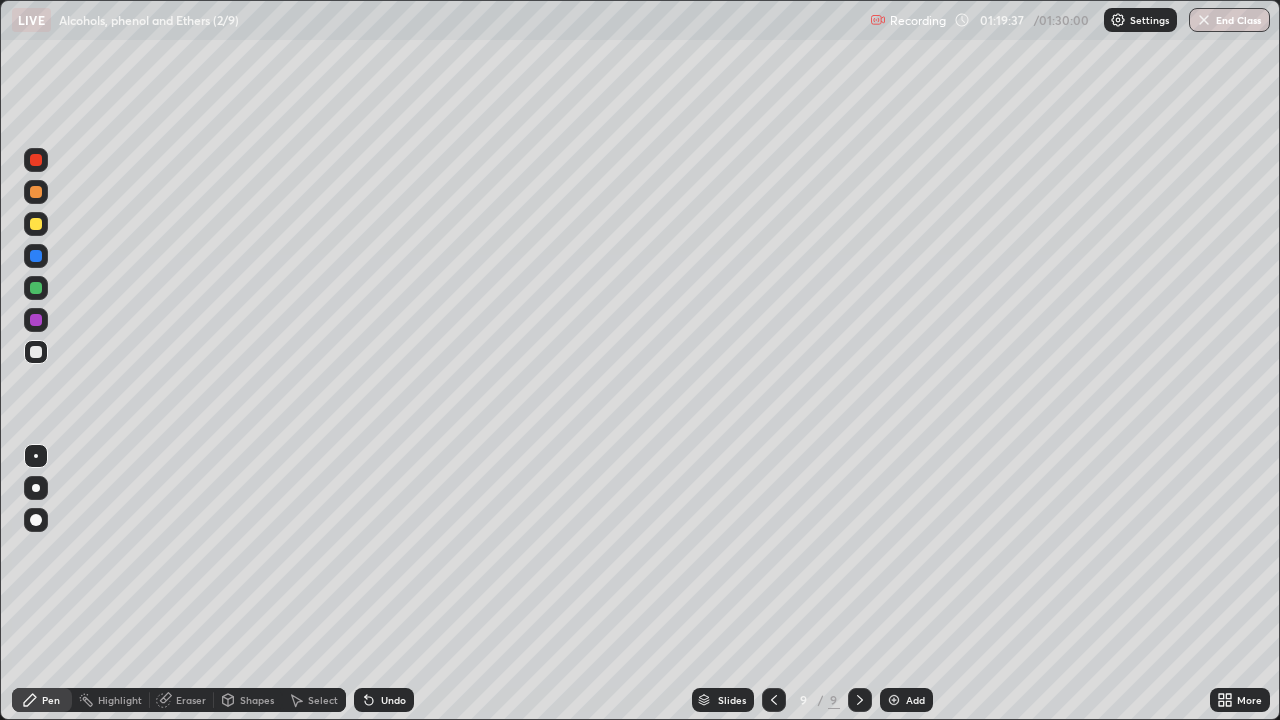 click on "Shapes" at bounding box center (257, 700) 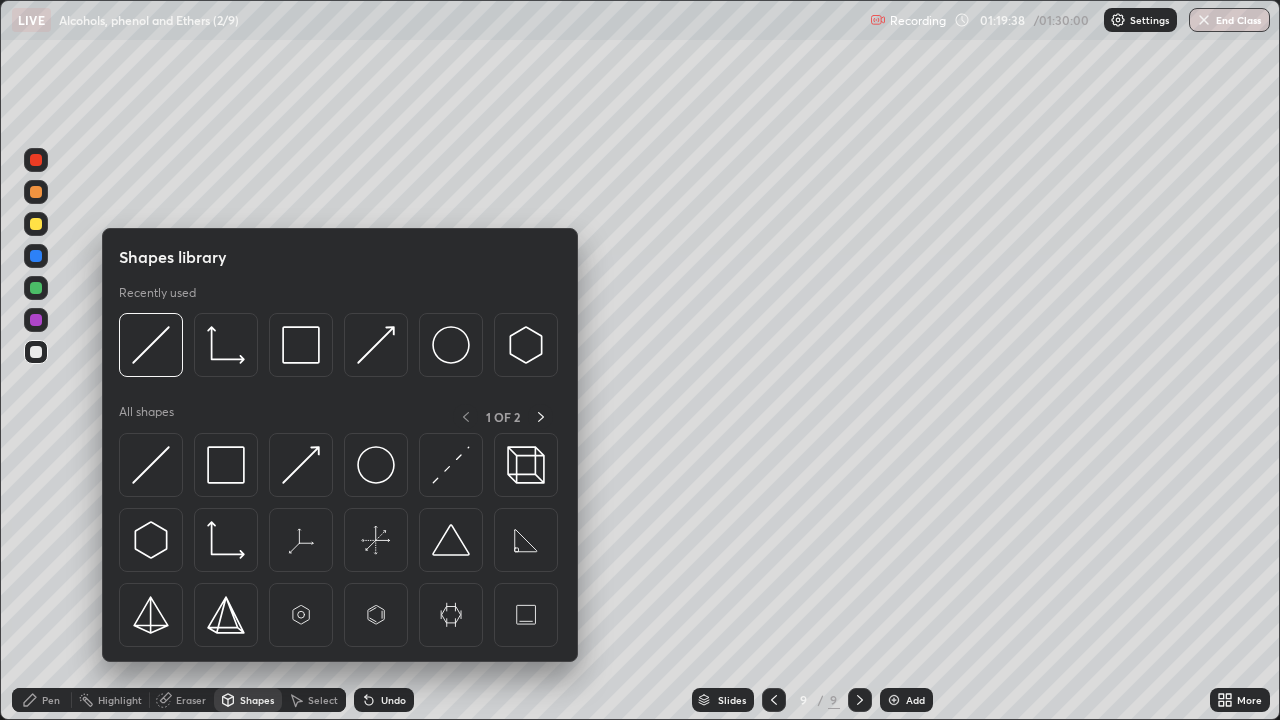 click at bounding box center [151, 540] 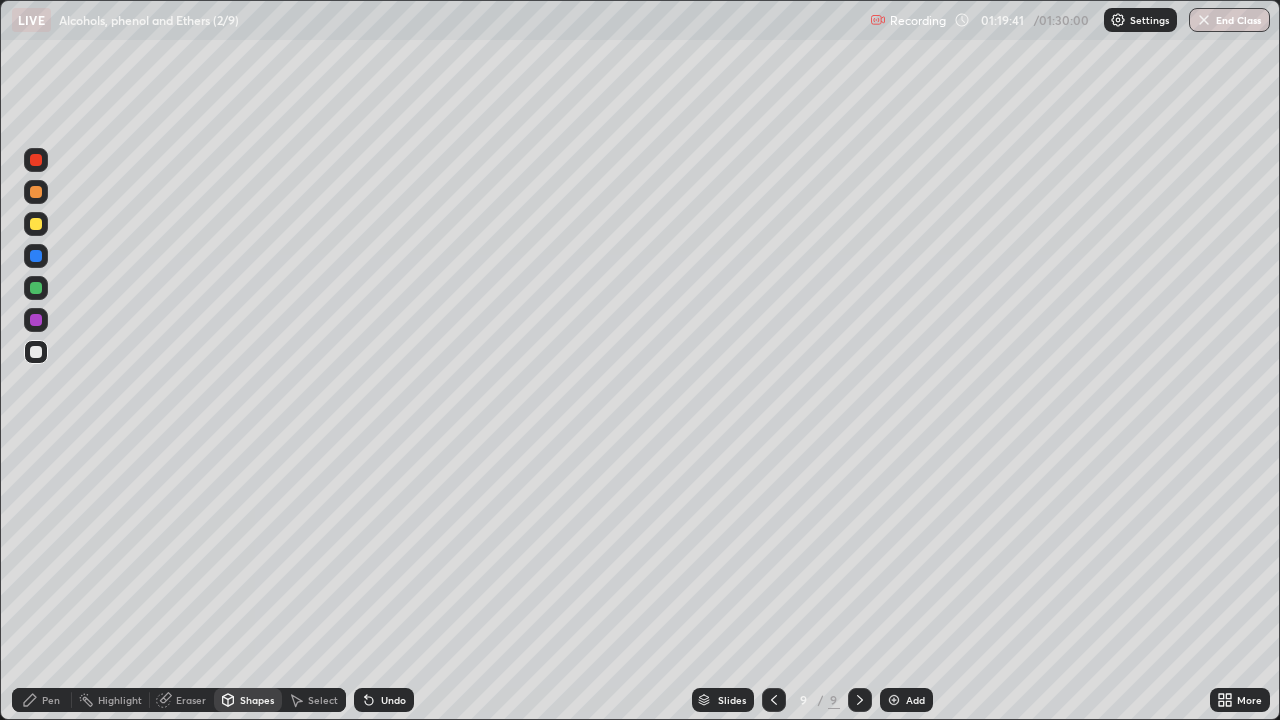 click on "Shapes" at bounding box center (257, 700) 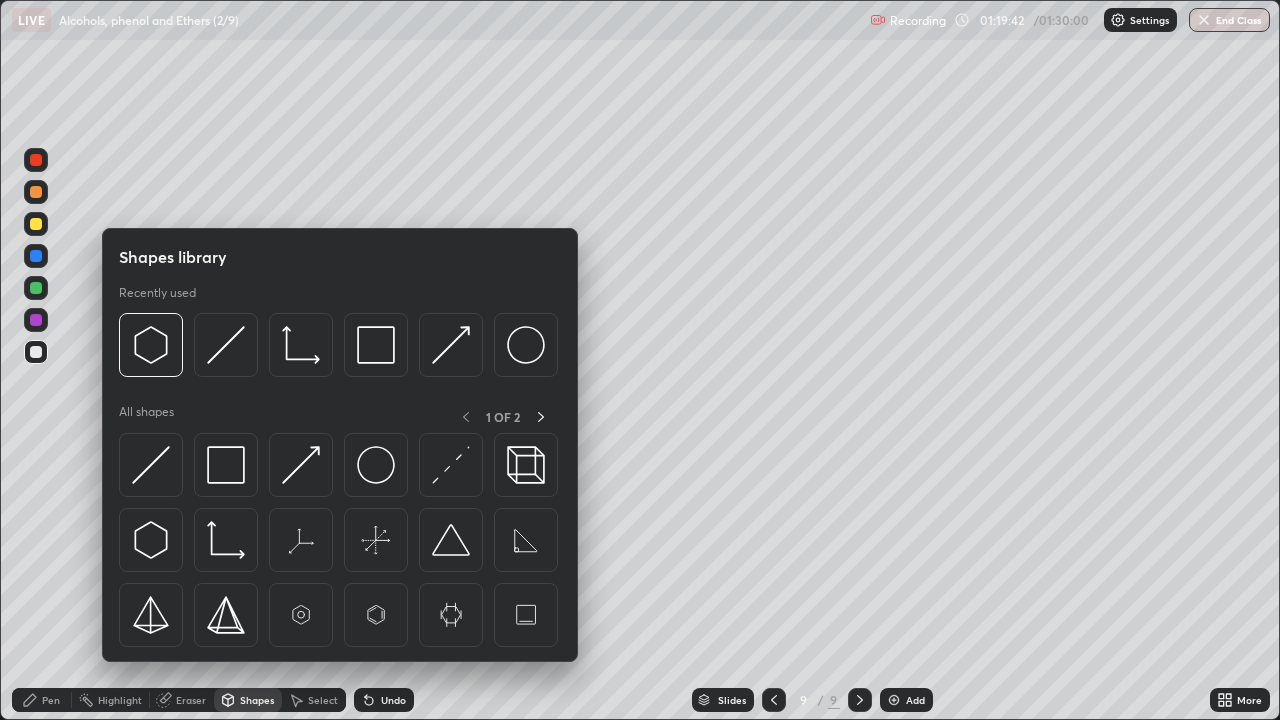 click at bounding box center [226, 345] 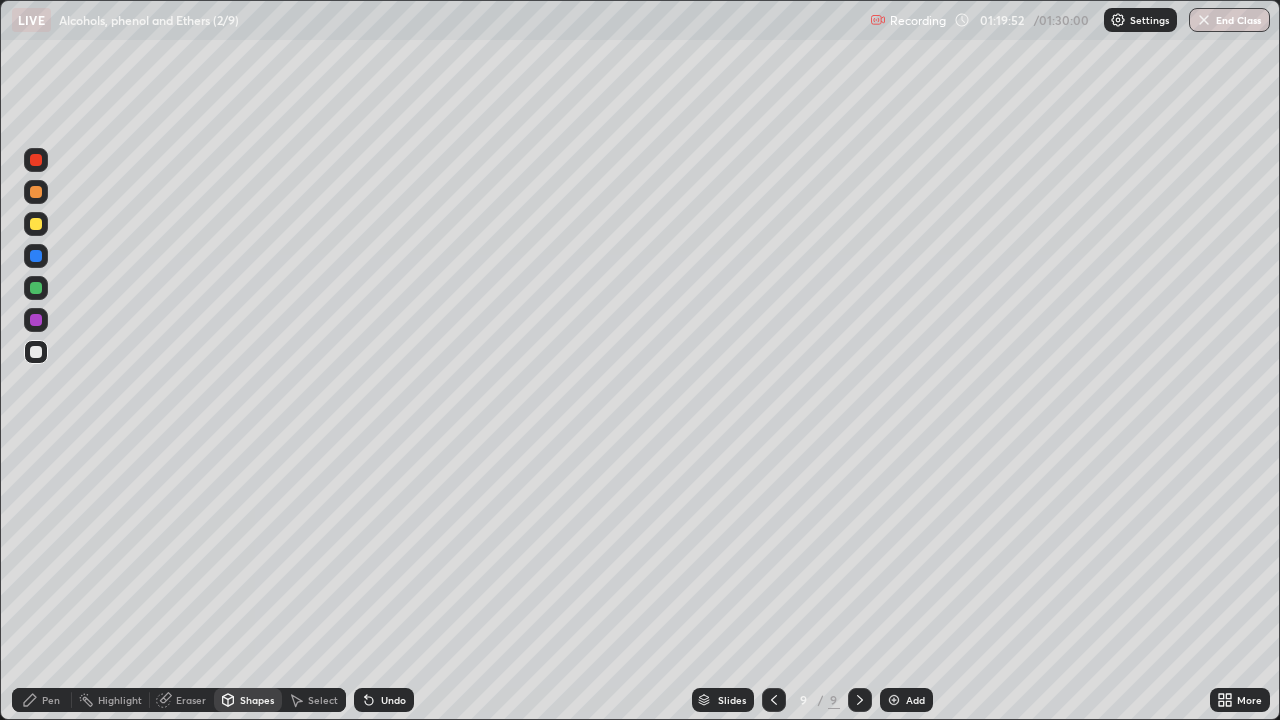 click on "Pen" at bounding box center (51, 700) 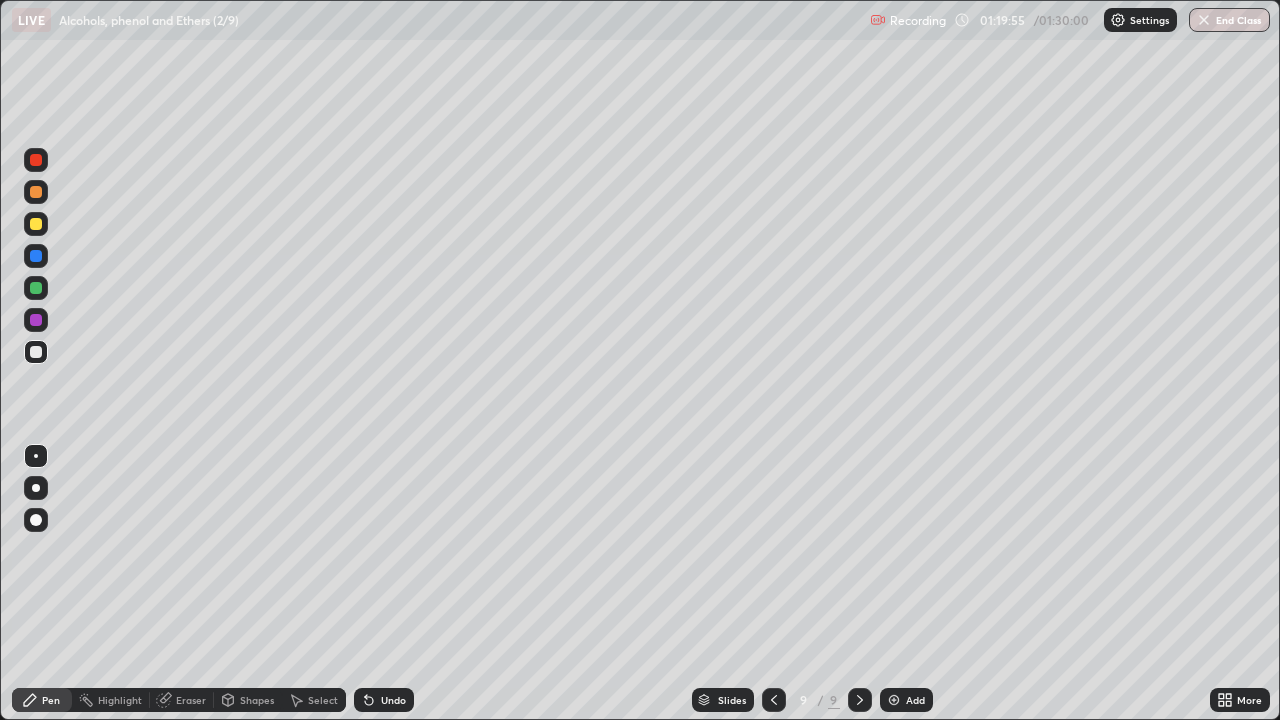 click on "Select" at bounding box center [323, 700] 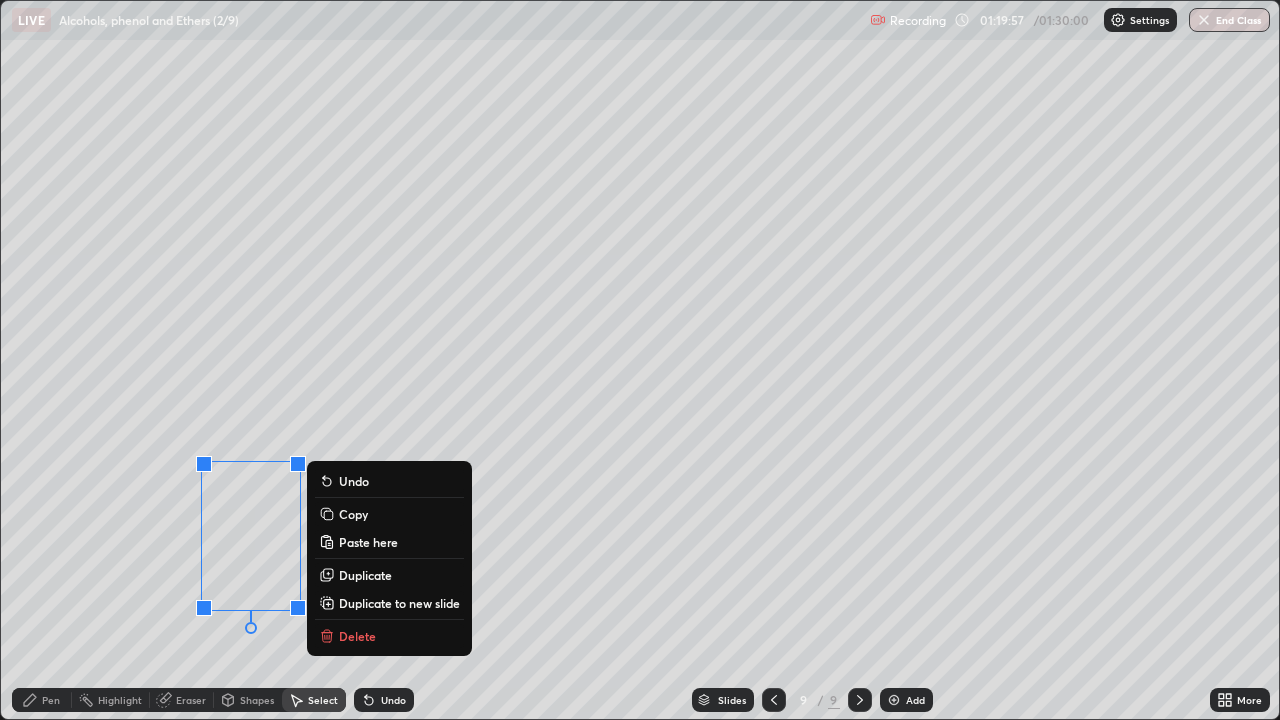 click on "Copy" at bounding box center (353, 514) 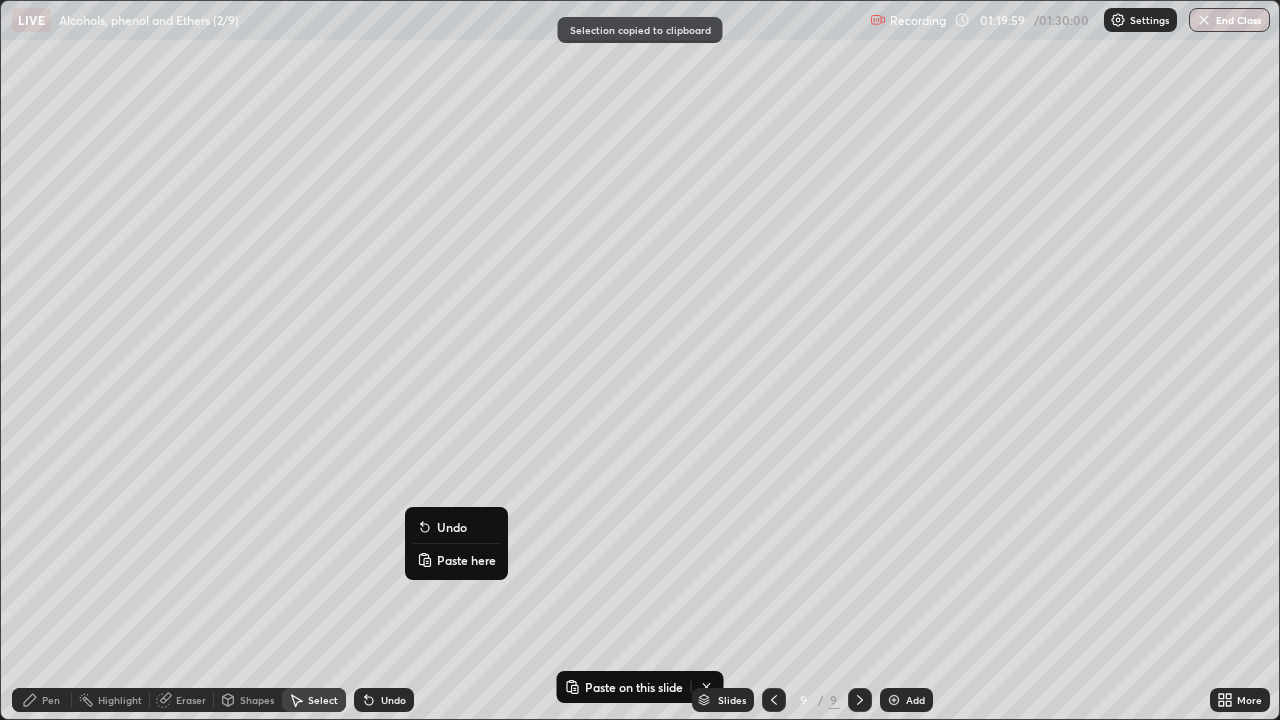 click on "Paste here" at bounding box center (456, 560) 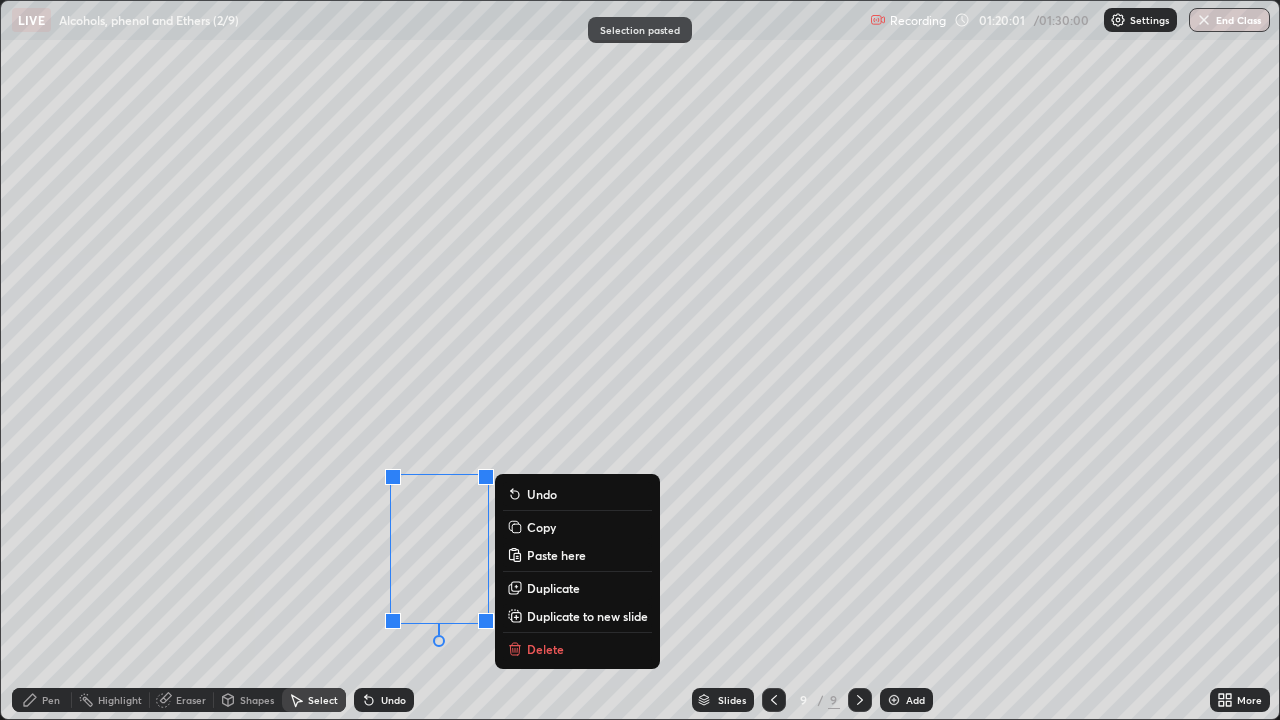 click on "0 ° Undo Copy Paste here Duplicate Duplicate to new slide Delete" at bounding box center (640, 360) 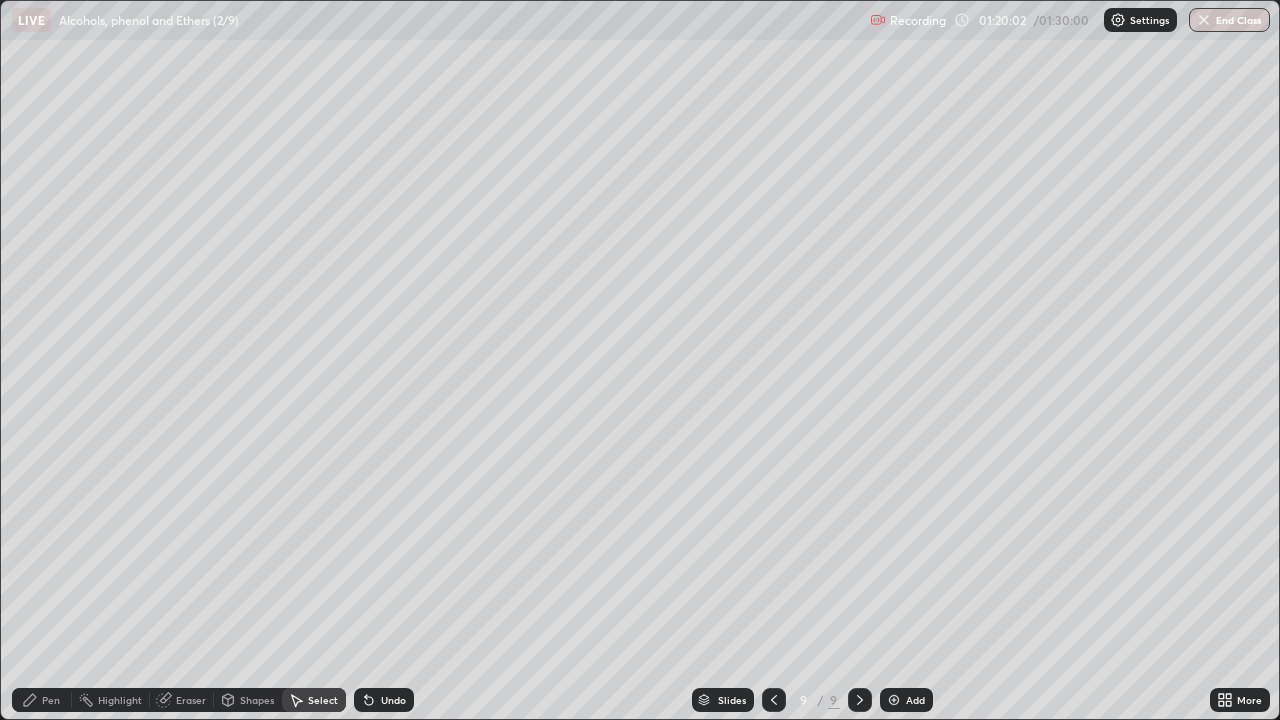 click on "Select" at bounding box center [314, 700] 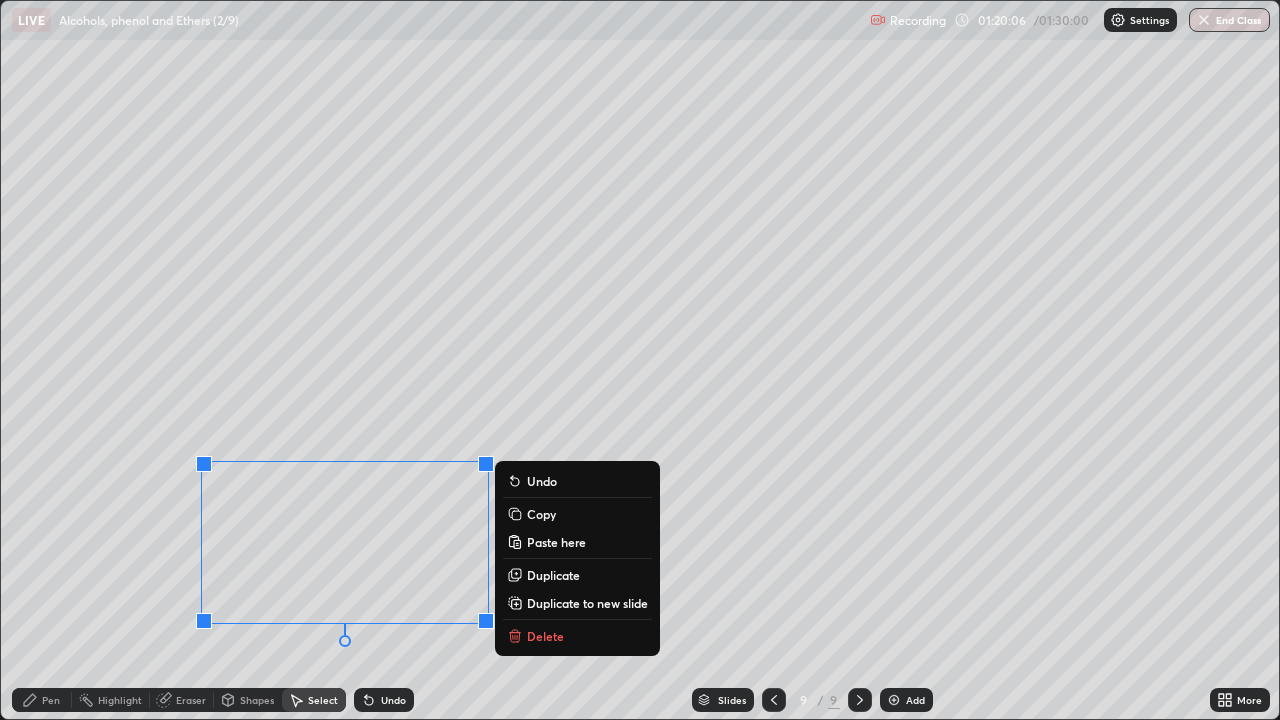 click on "Copy" at bounding box center [541, 514] 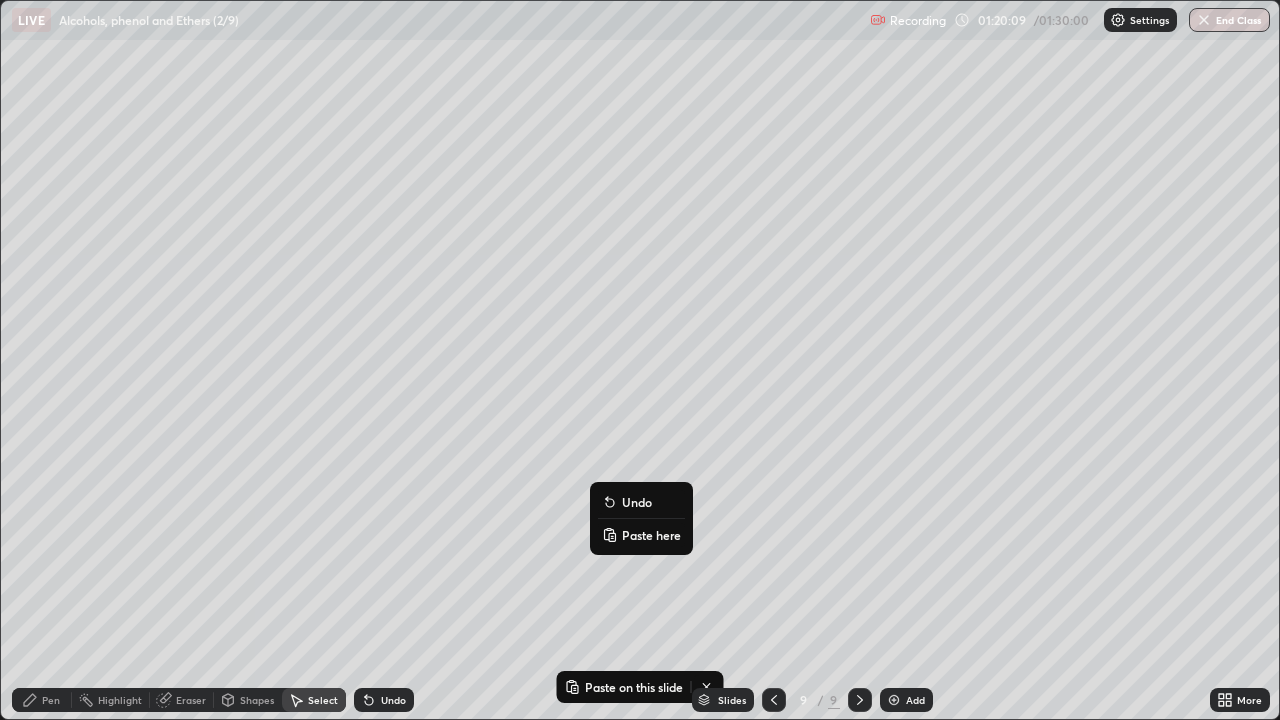 click on "Paste here" at bounding box center [641, 535] 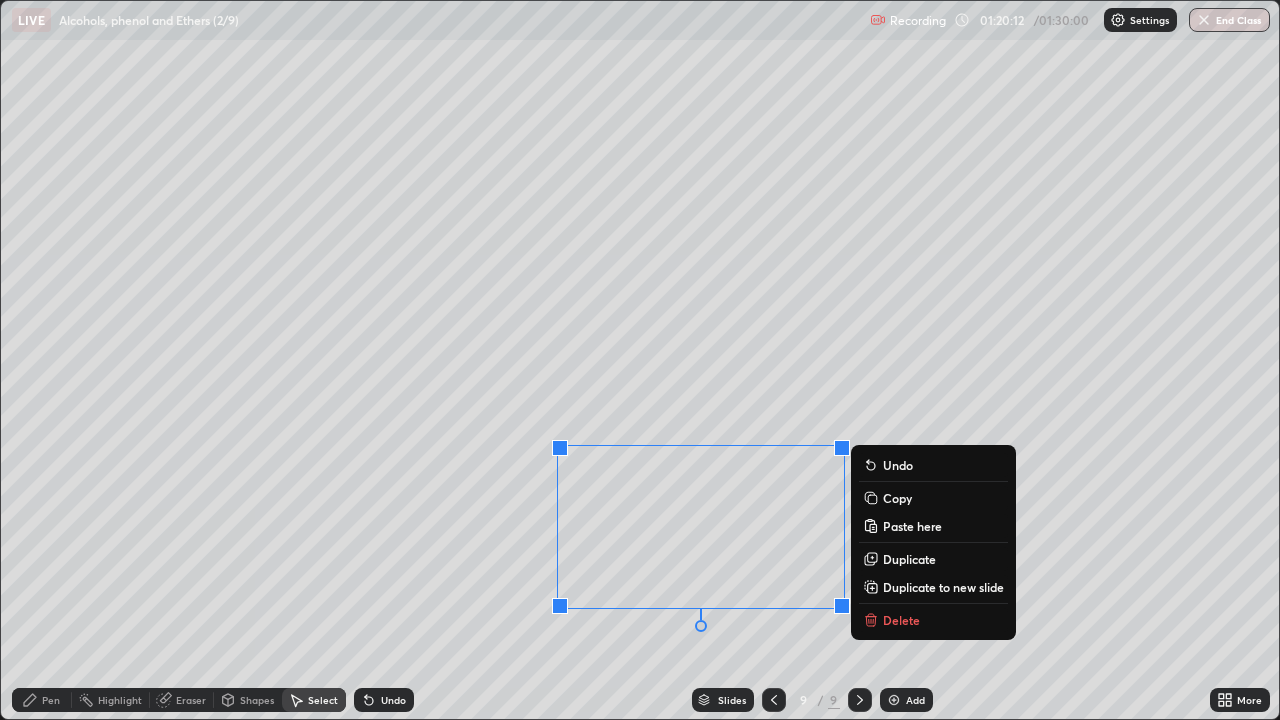 click on "Eraser" at bounding box center [191, 700] 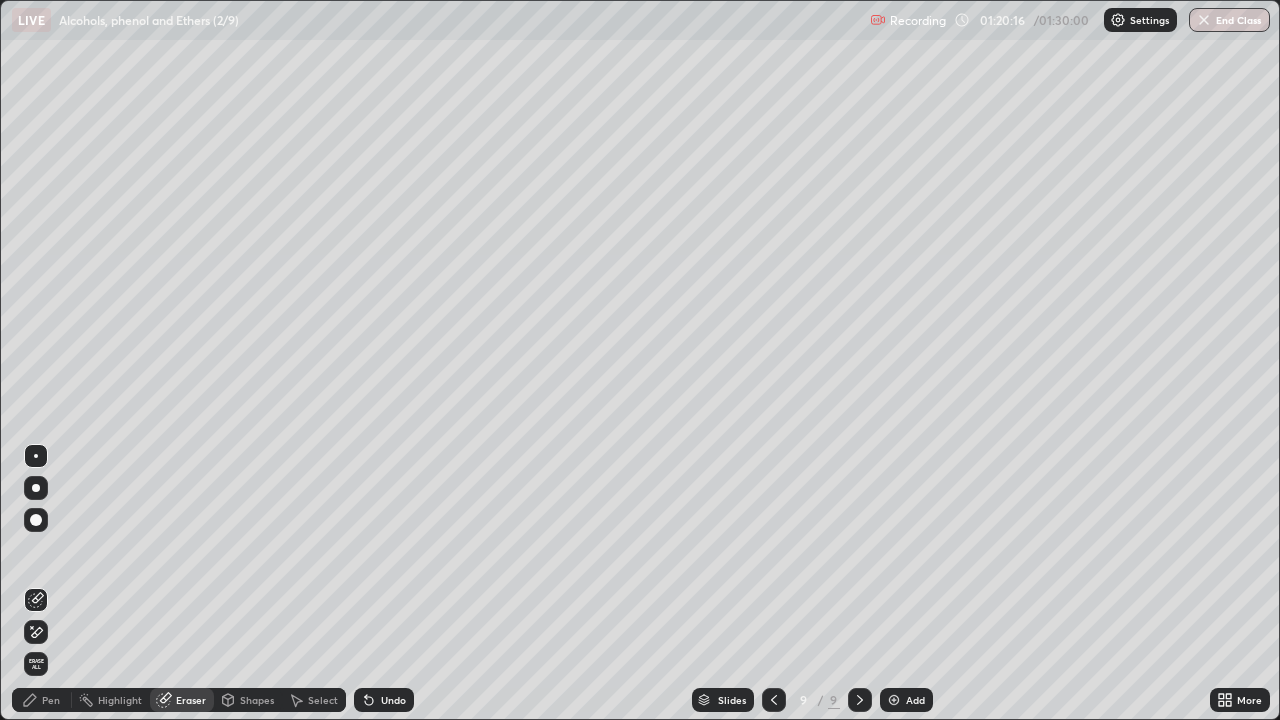 click on "Pen" at bounding box center (51, 700) 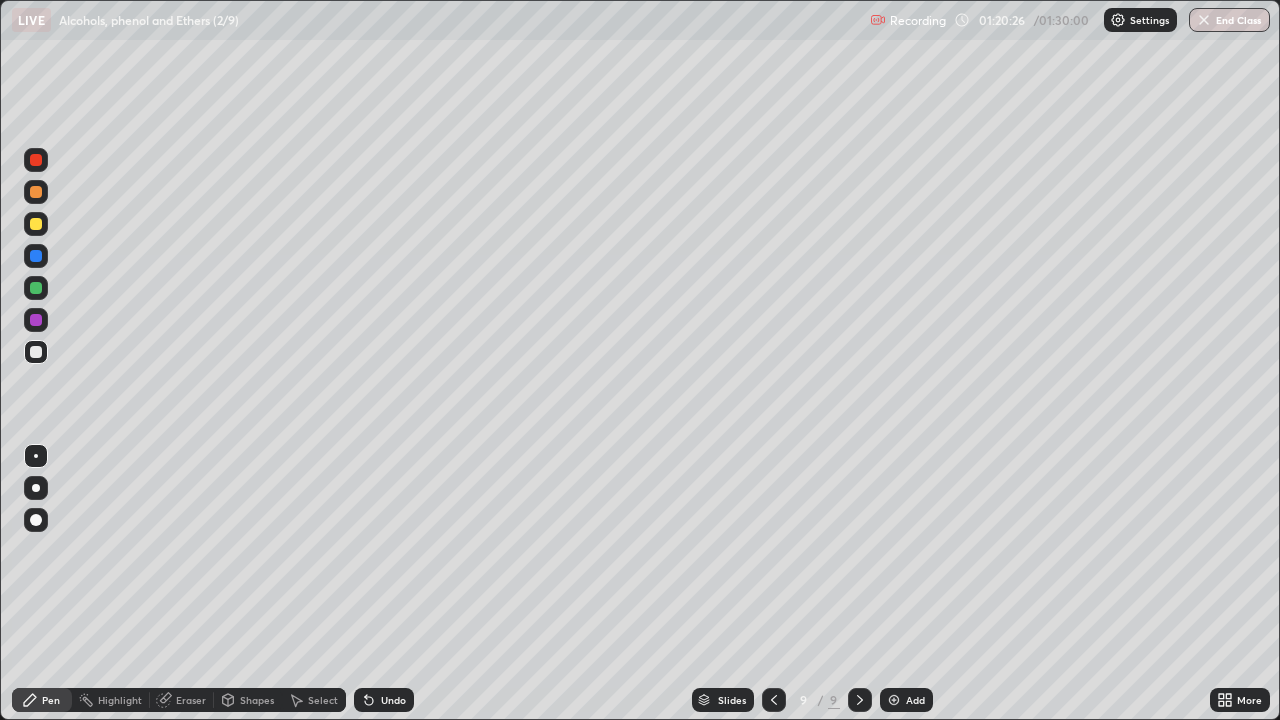 click at bounding box center [36, 320] 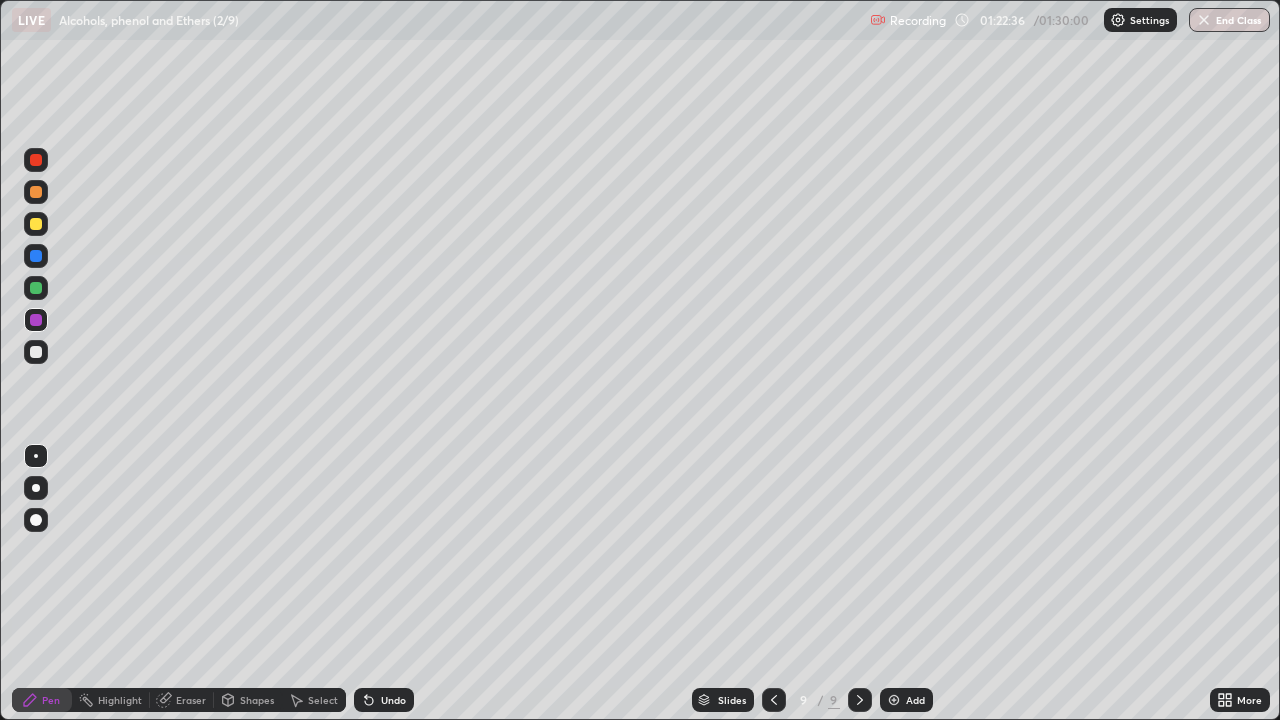 click at bounding box center [36, 224] 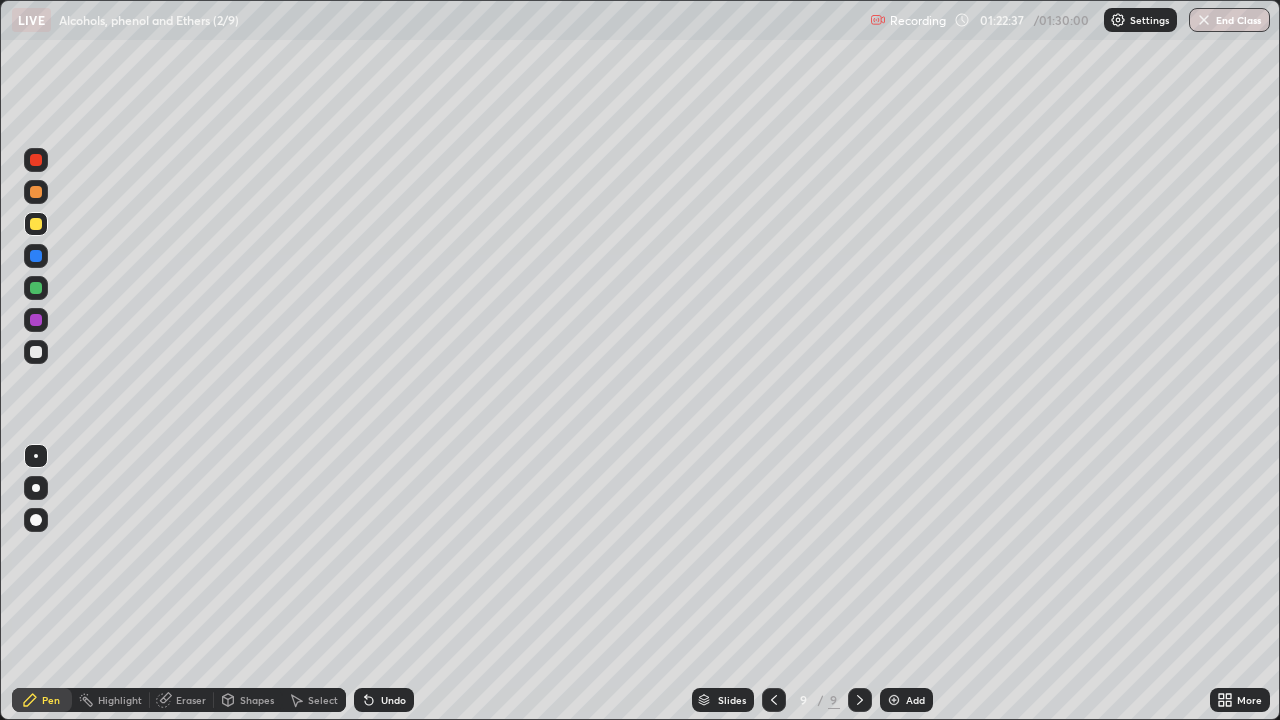 click on "Shapes" at bounding box center (248, 700) 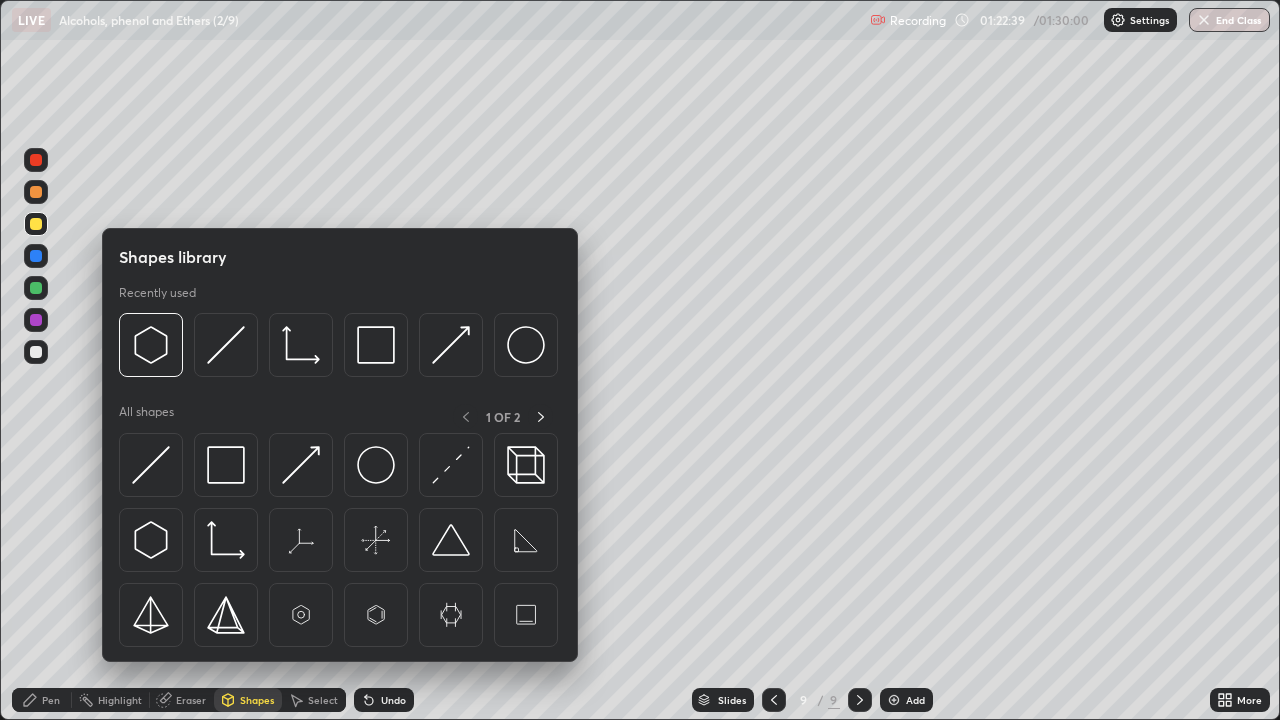 click at bounding box center (526, 345) 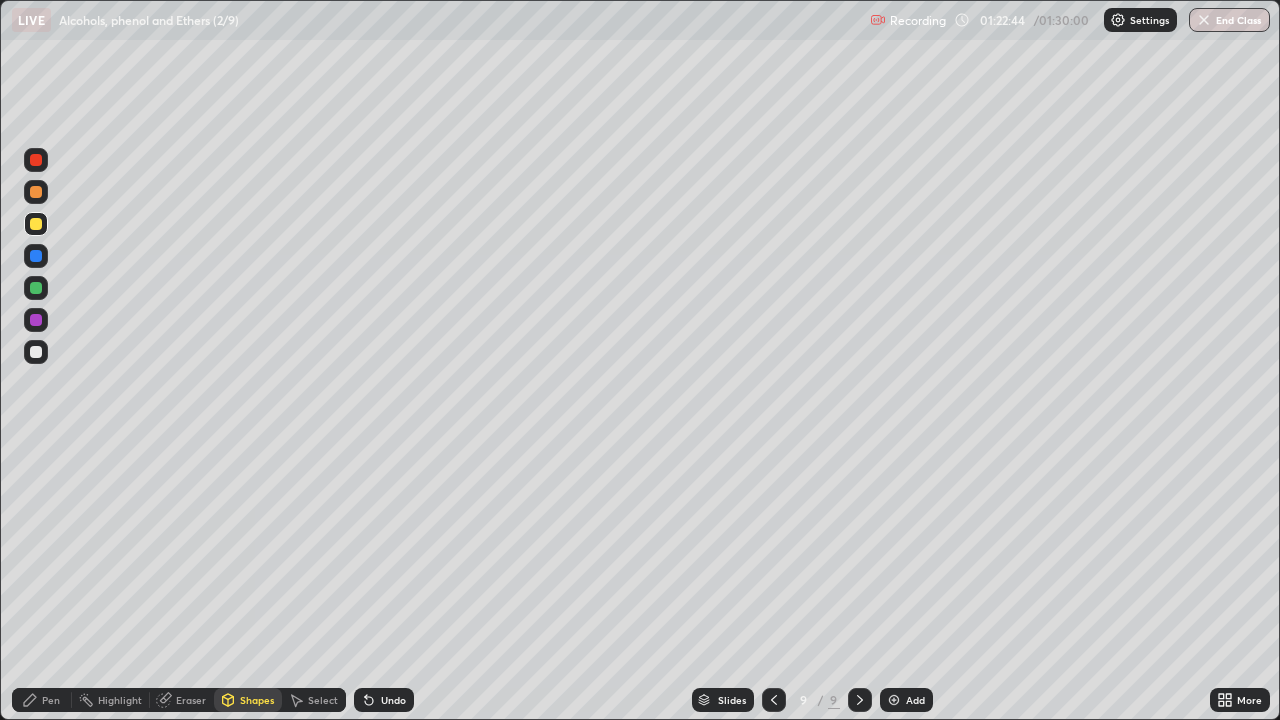 click on "Pen" at bounding box center (42, 700) 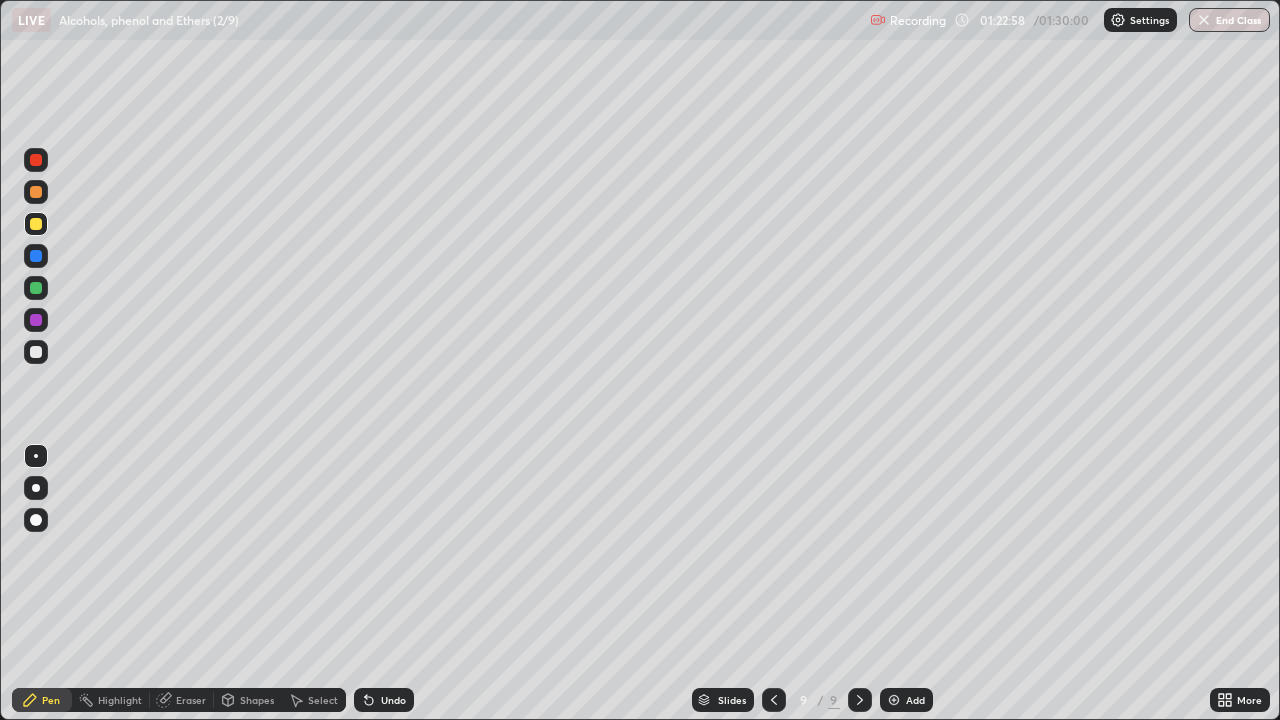 click on "Shapes" at bounding box center (257, 700) 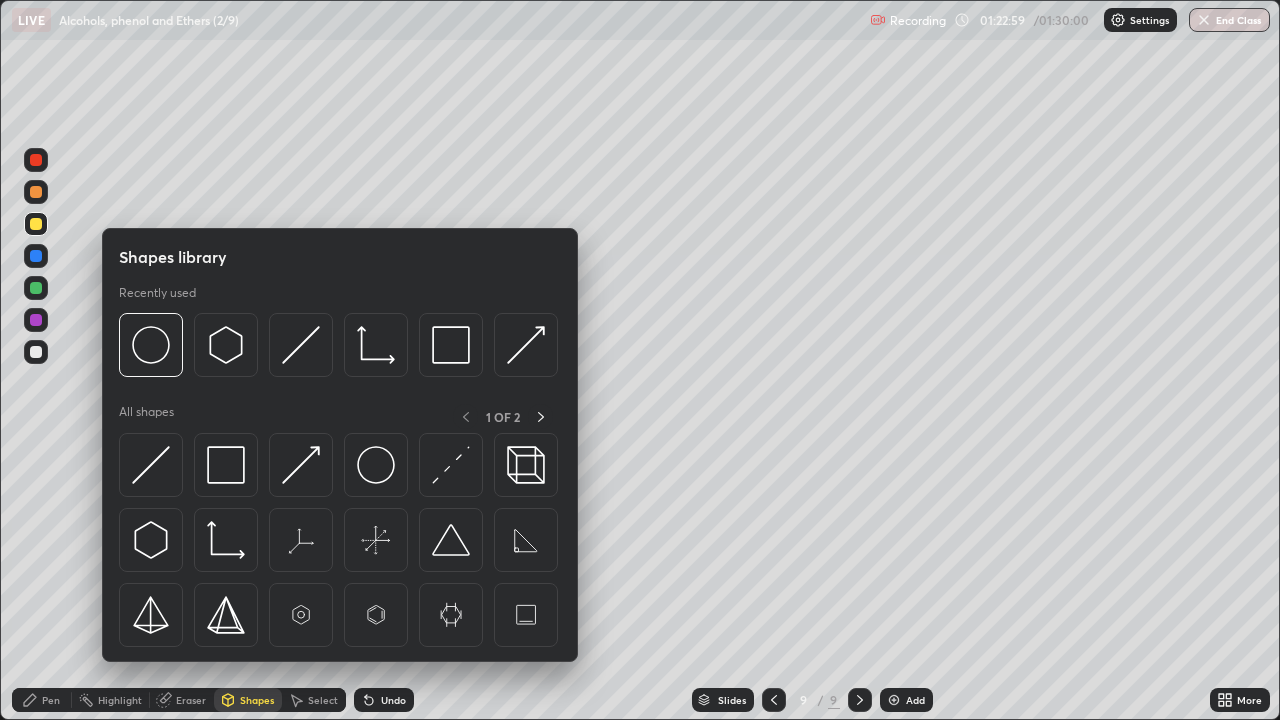 click at bounding box center (151, 345) 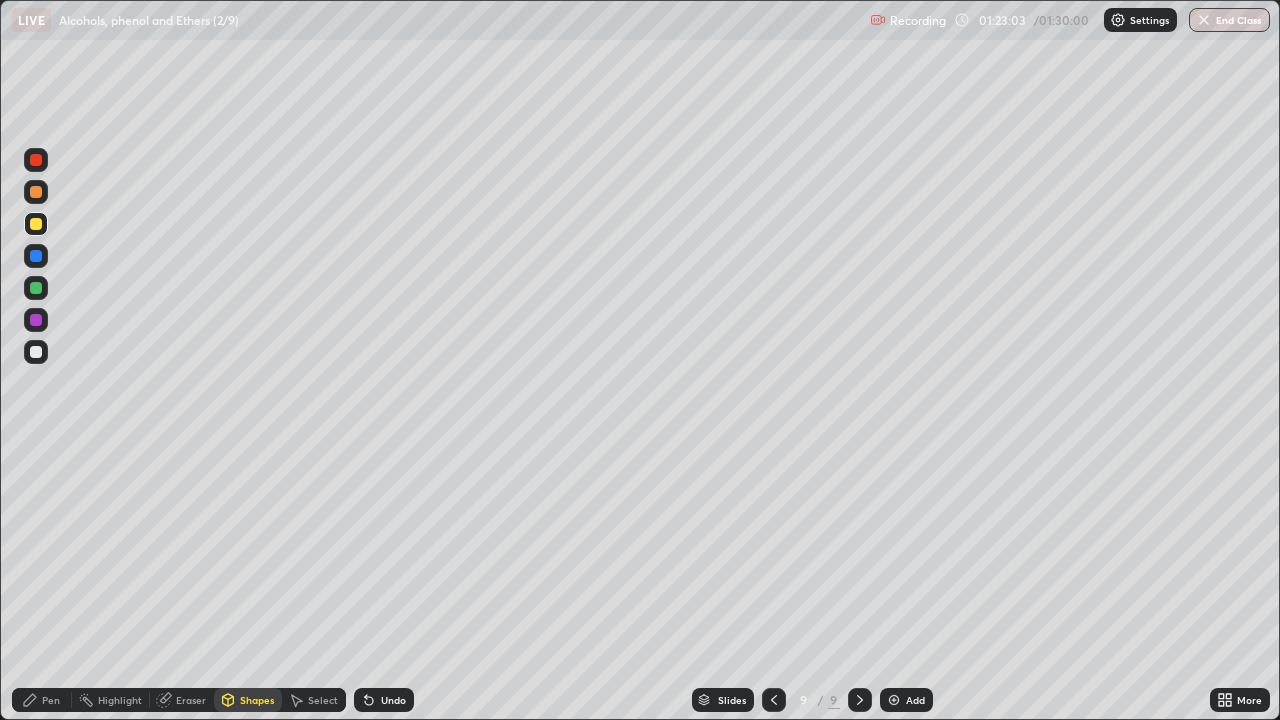 click on "Pen" at bounding box center [51, 700] 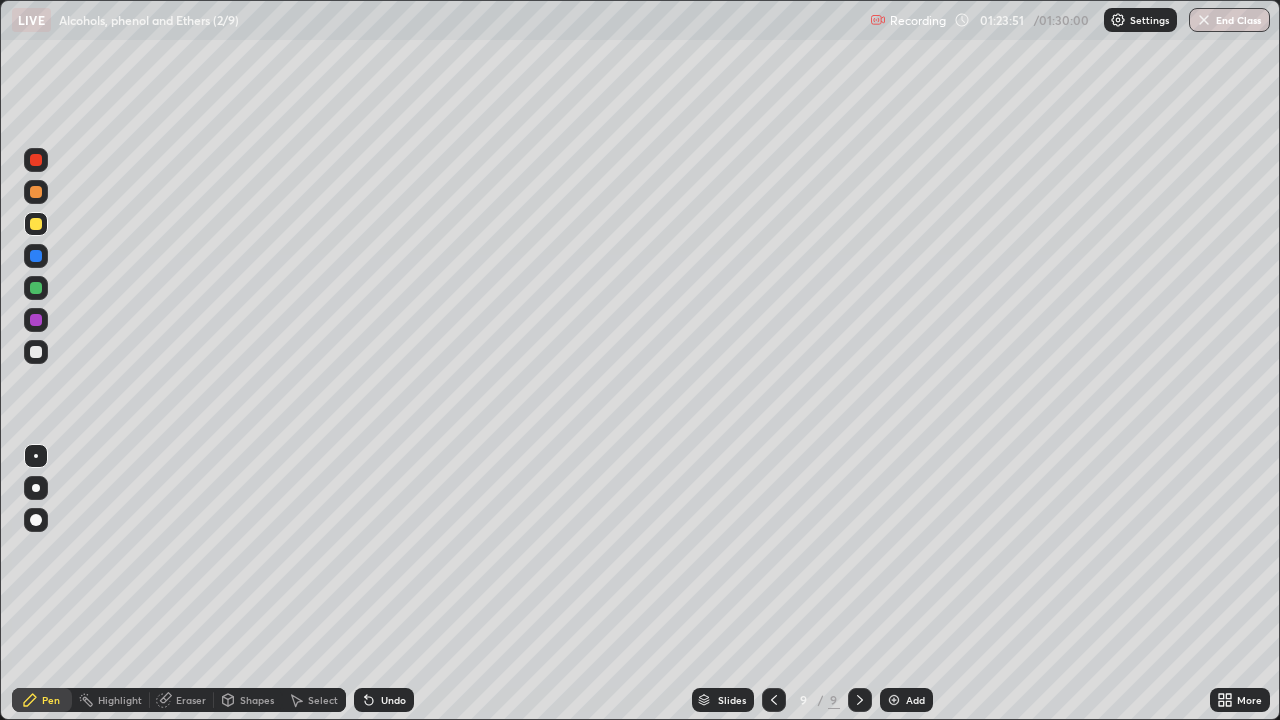click 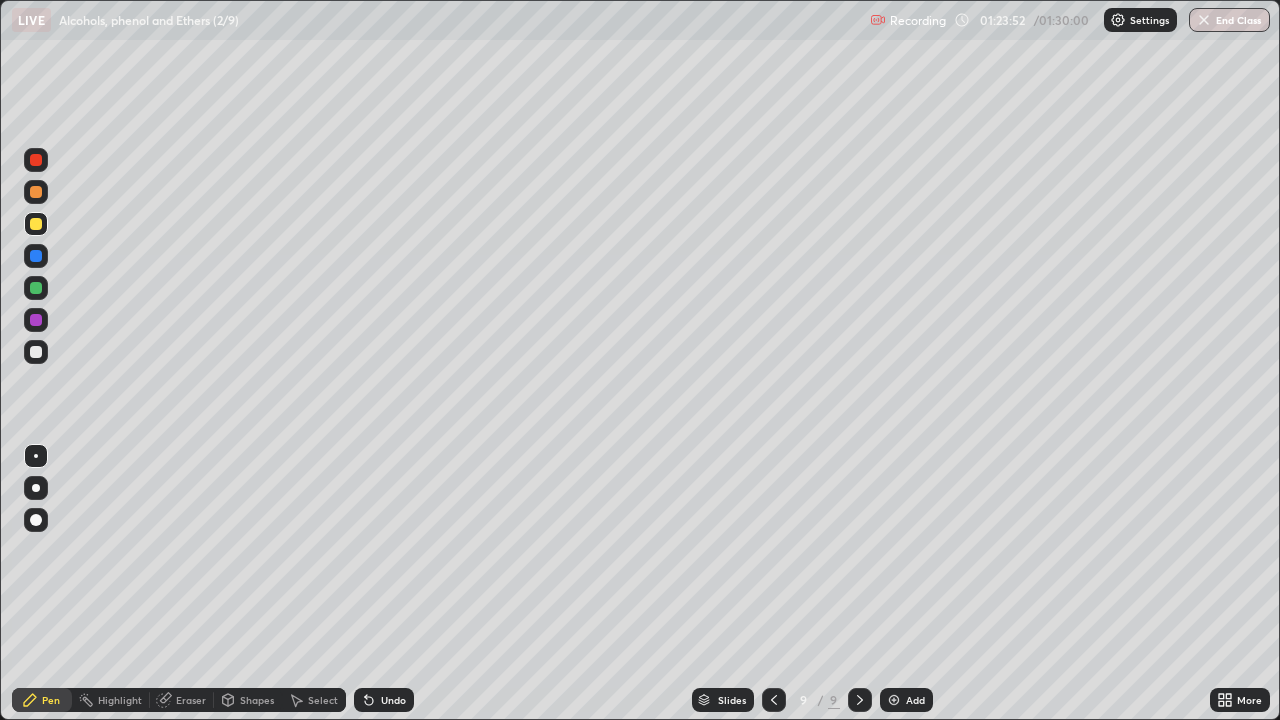 click on "Shapes" at bounding box center (257, 700) 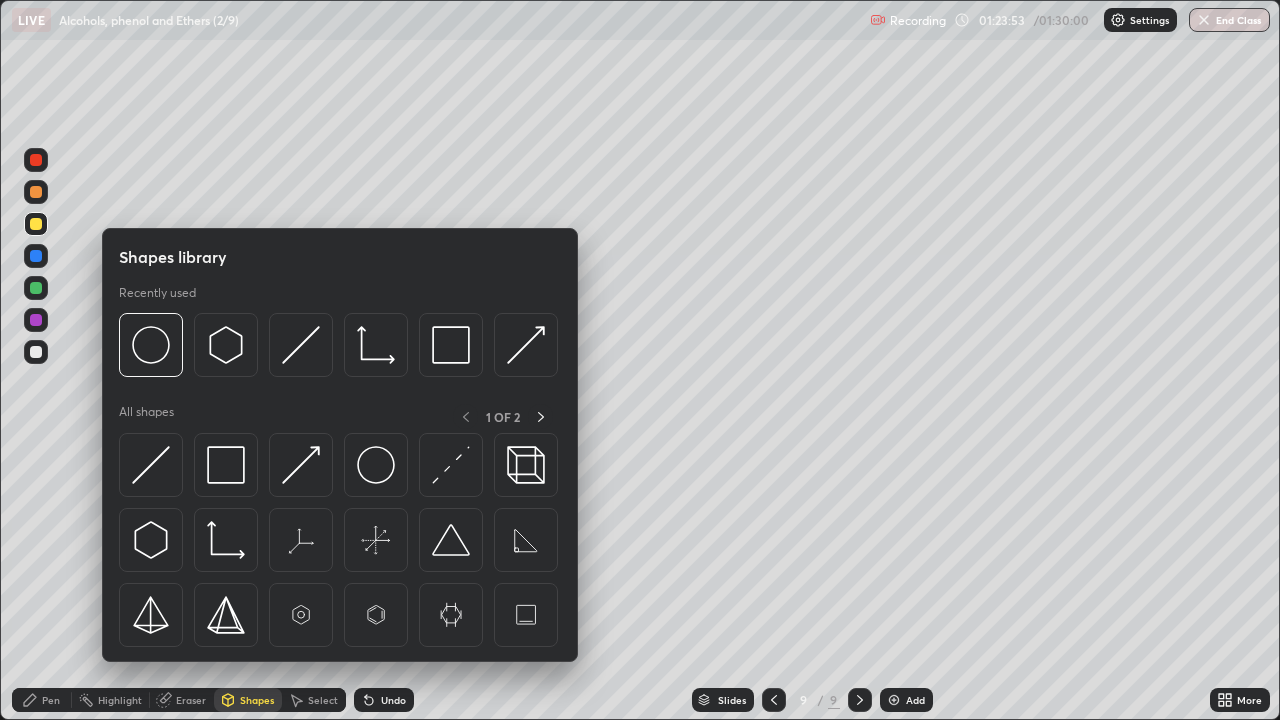click at bounding box center (151, 345) 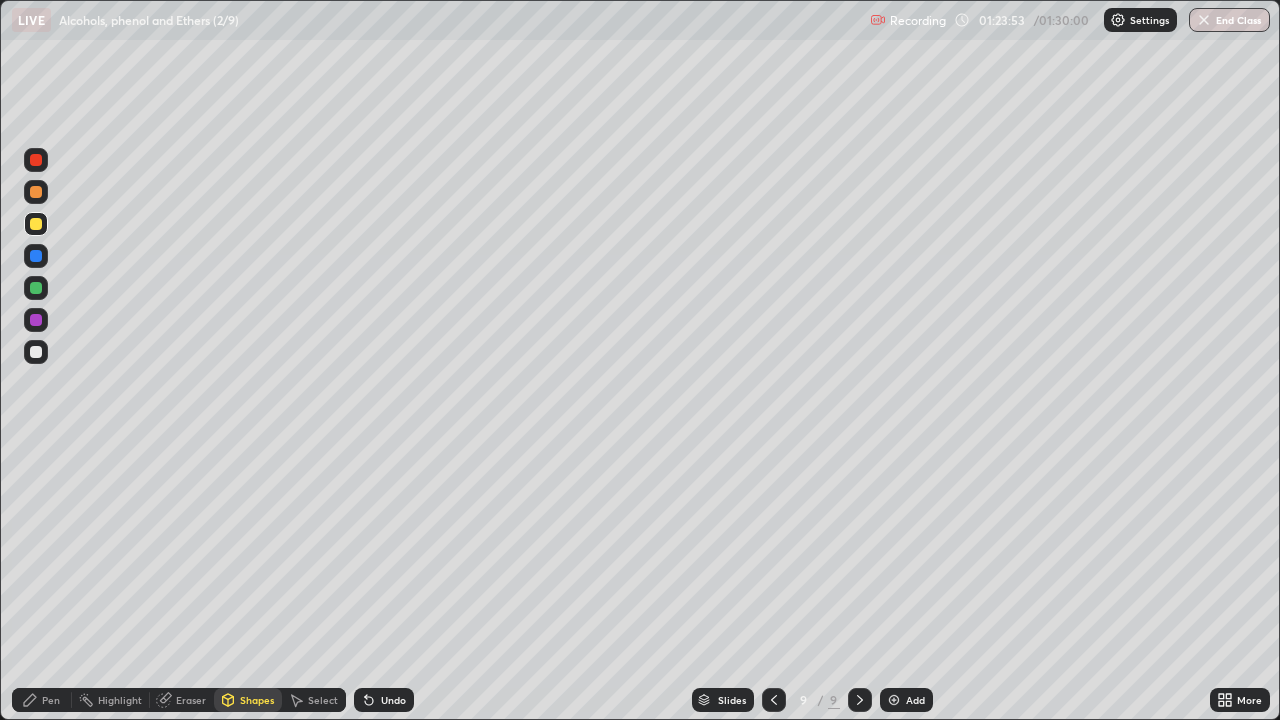 click at bounding box center [36, 320] 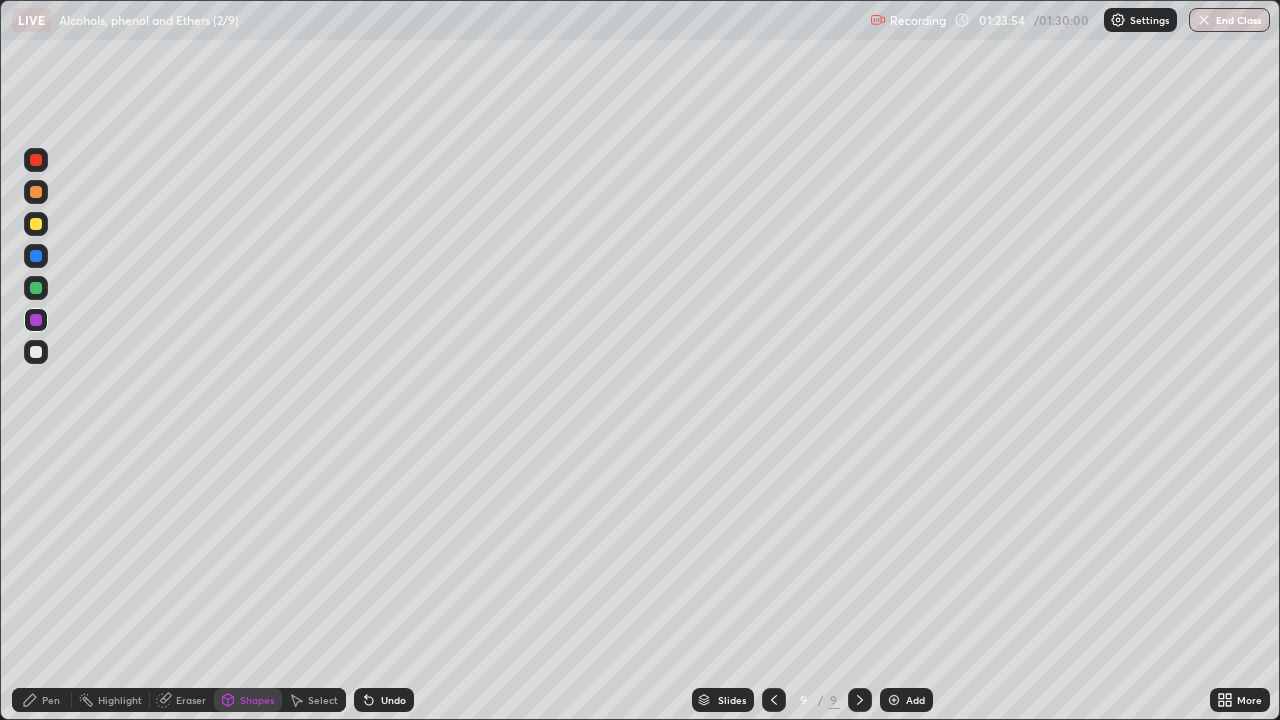 click at bounding box center (36, 288) 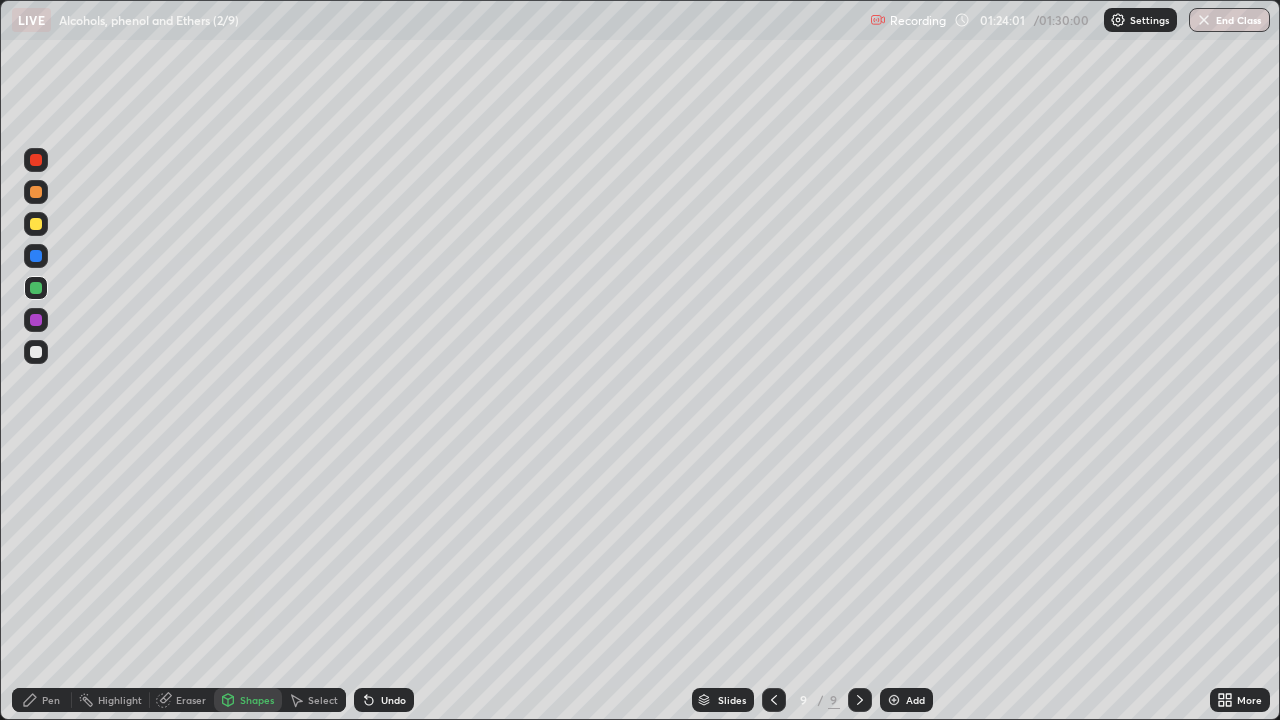 click on "Pen" at bounding box center (51, 700) 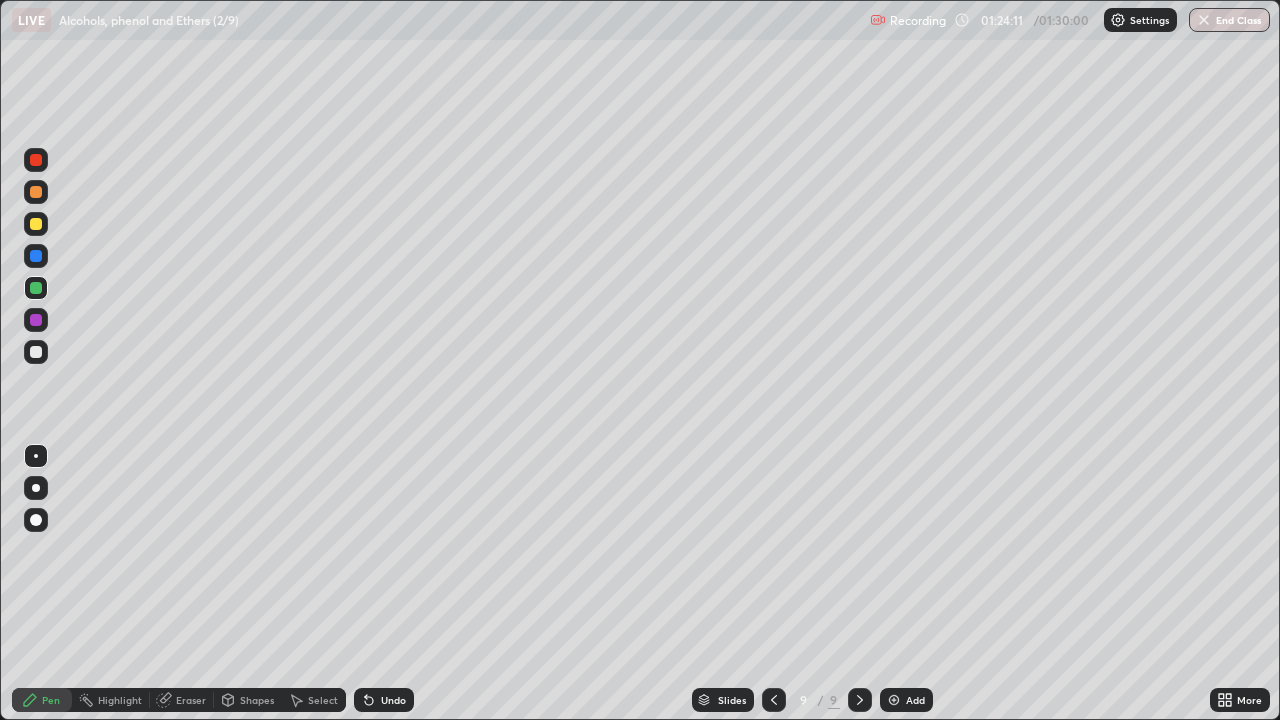 click at bounding box center (36, 352) 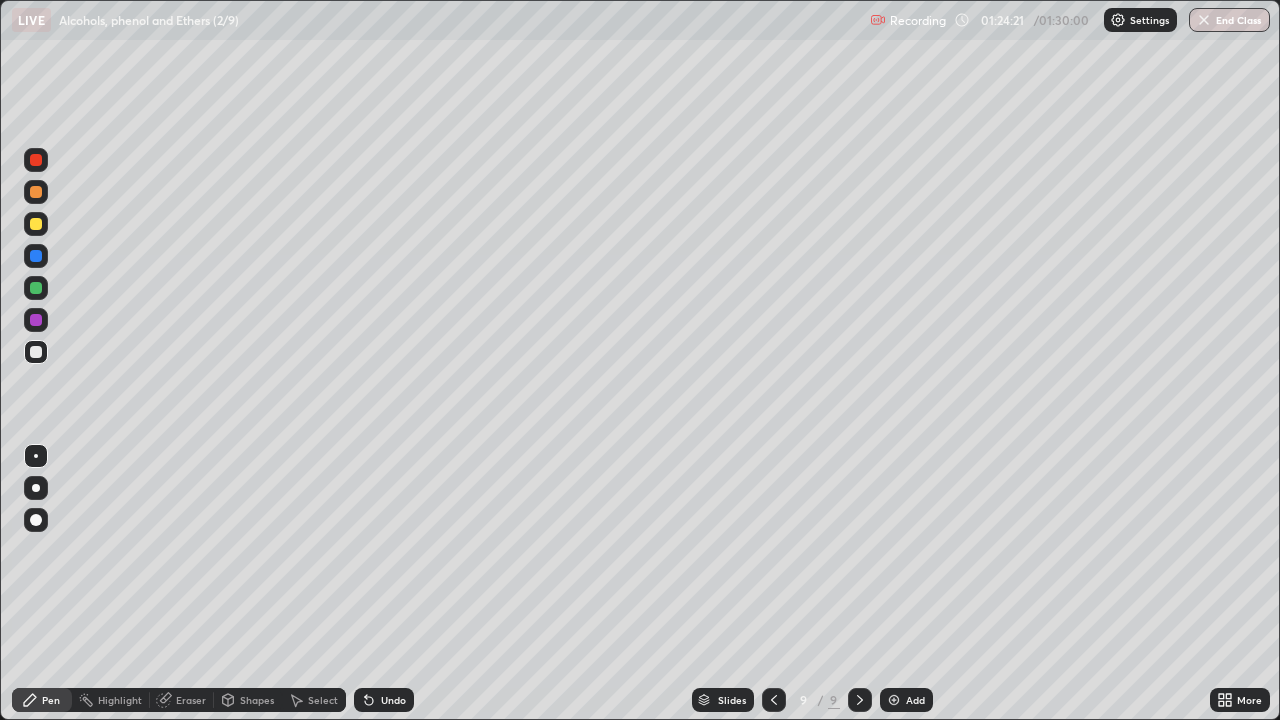 click on "Shapes" at bounding box center (257, 700) 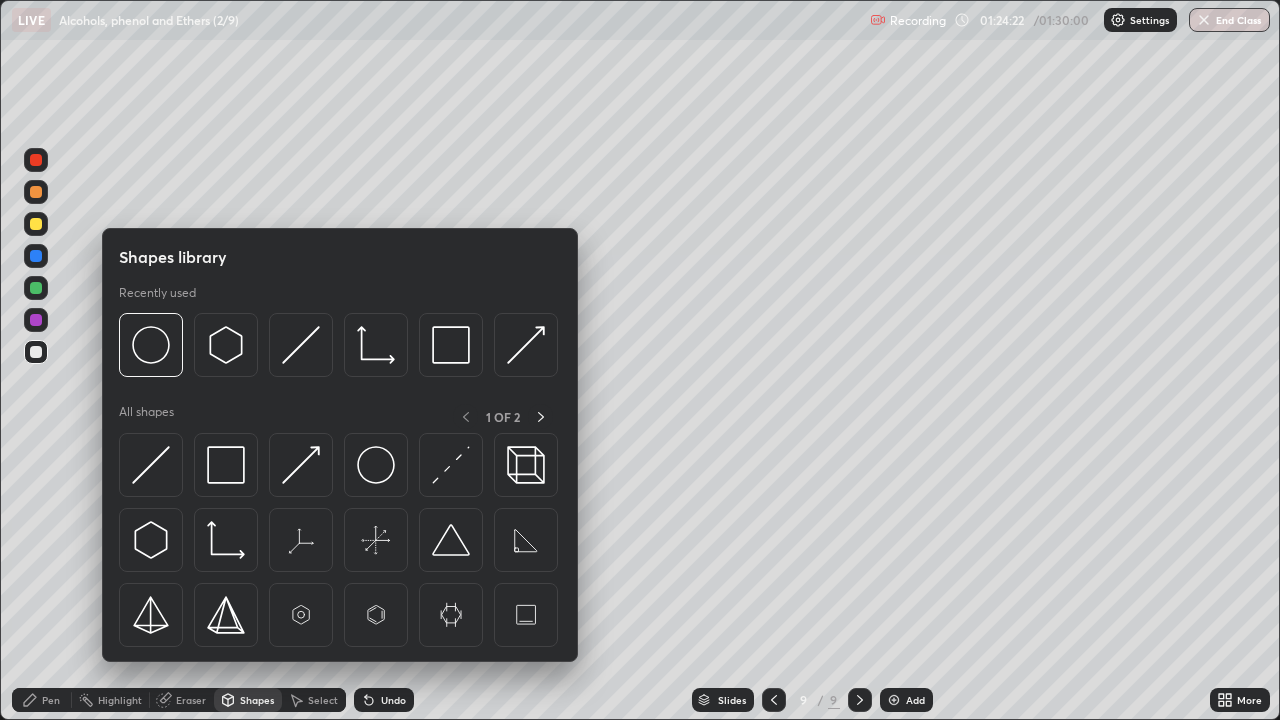 click at bounding box center (151, 345) 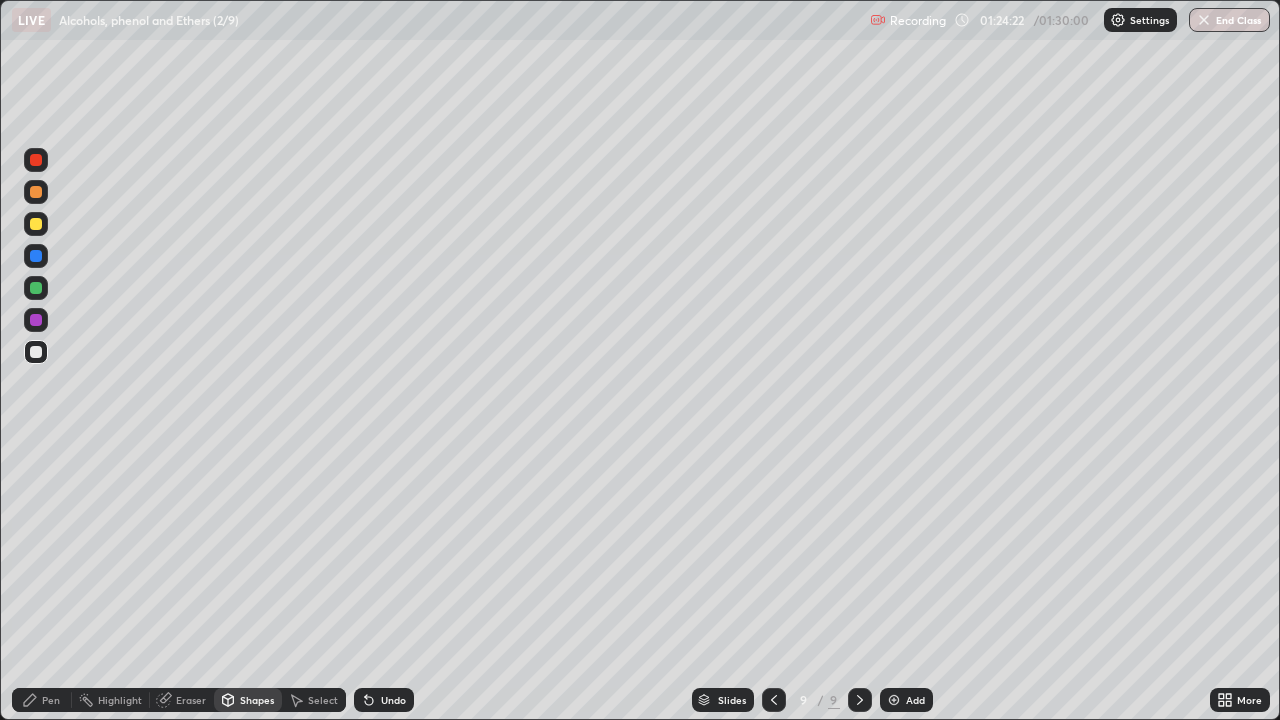 click at bounding box center (36, 320) 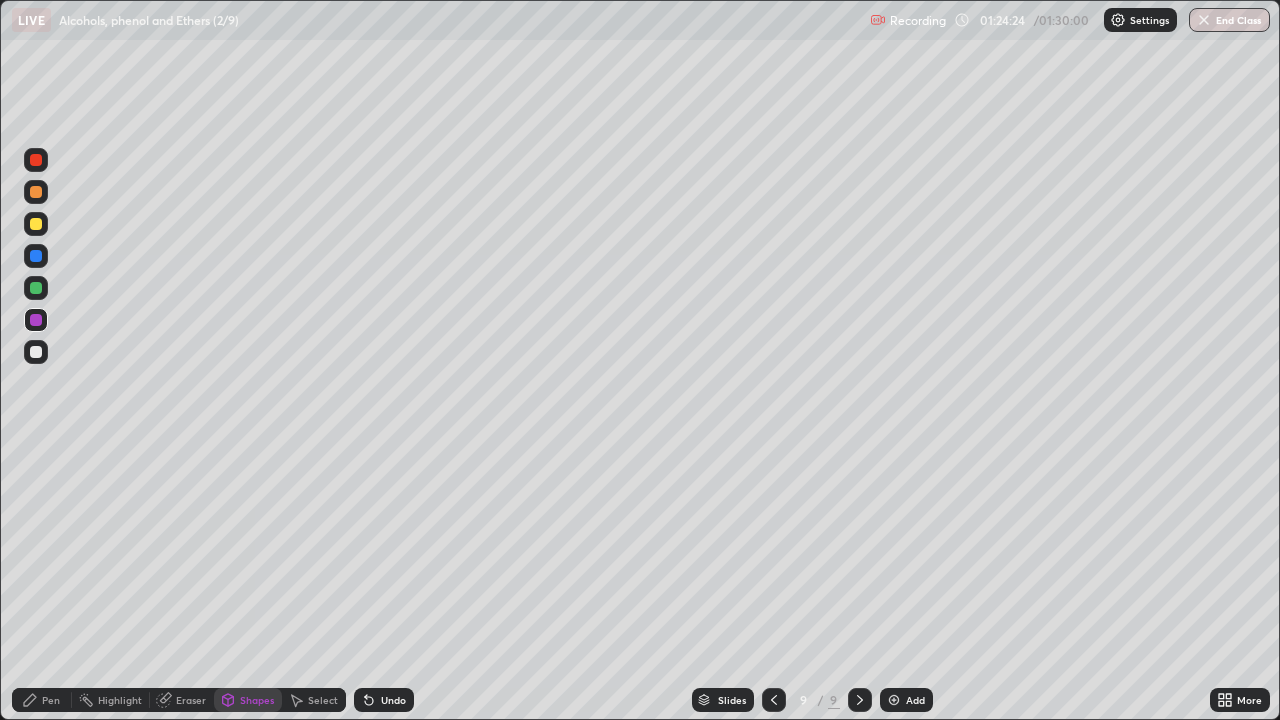 click at bounding box center [36, 224] 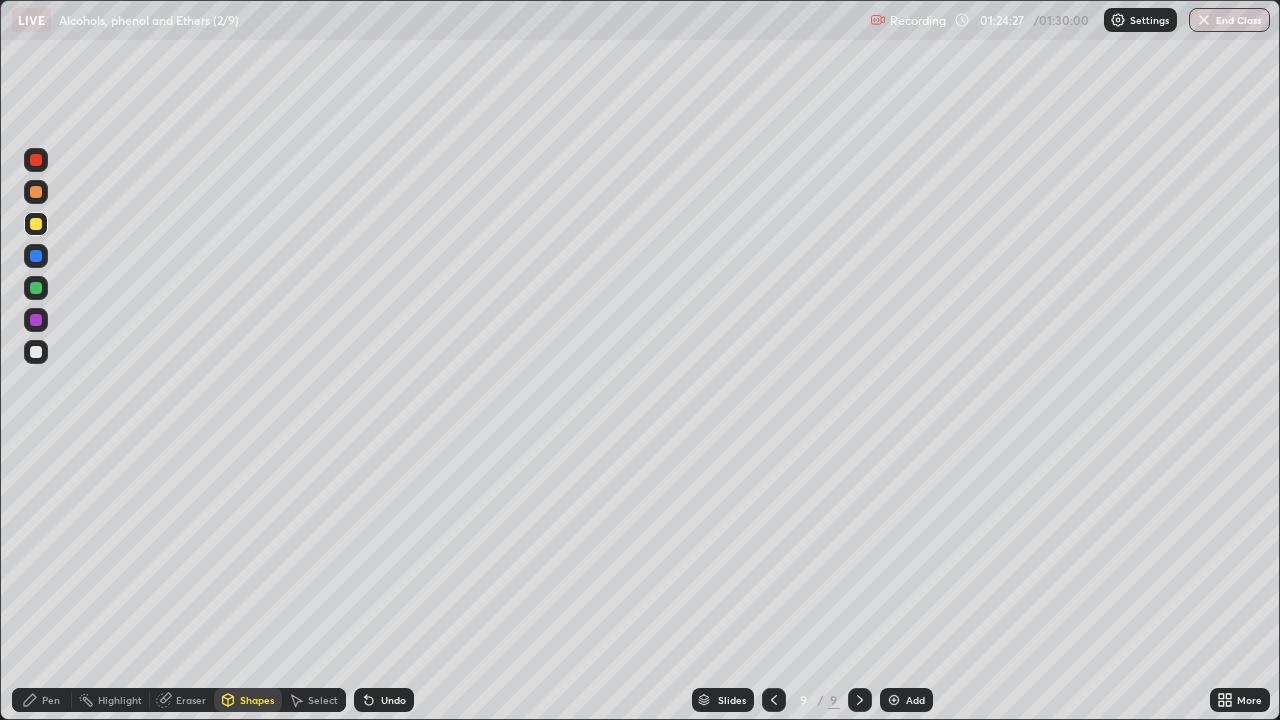 click 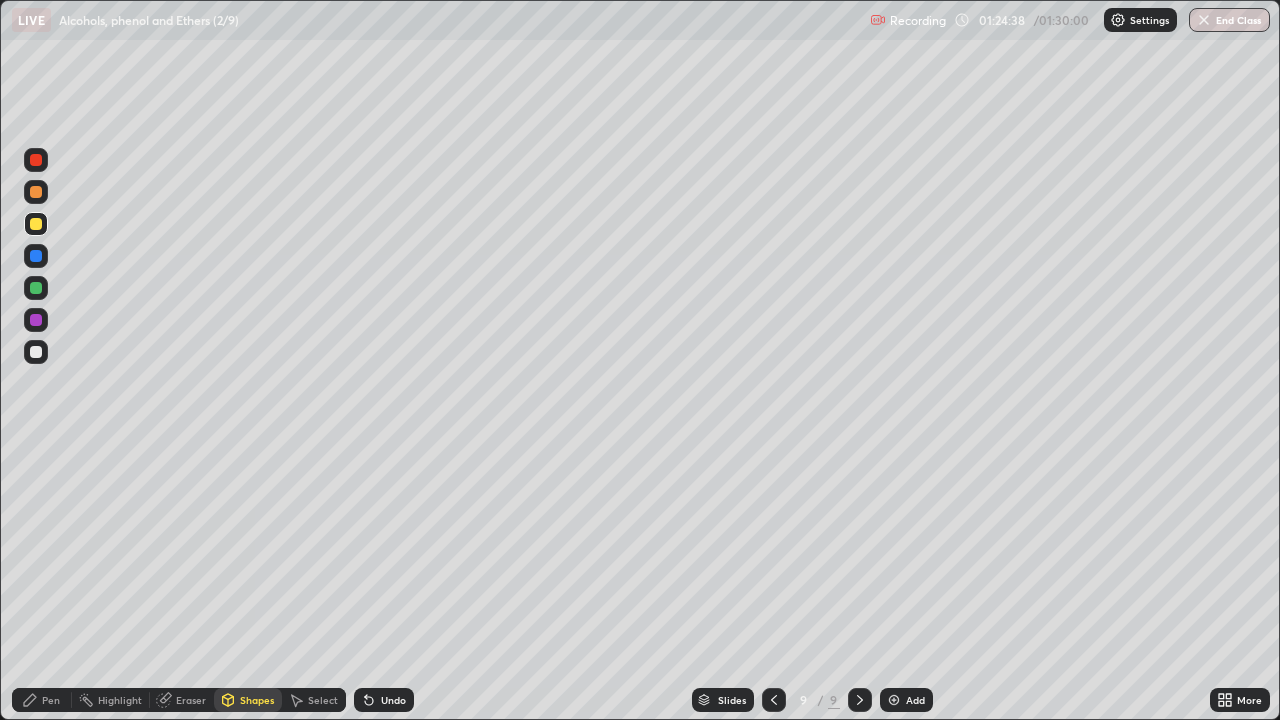 click 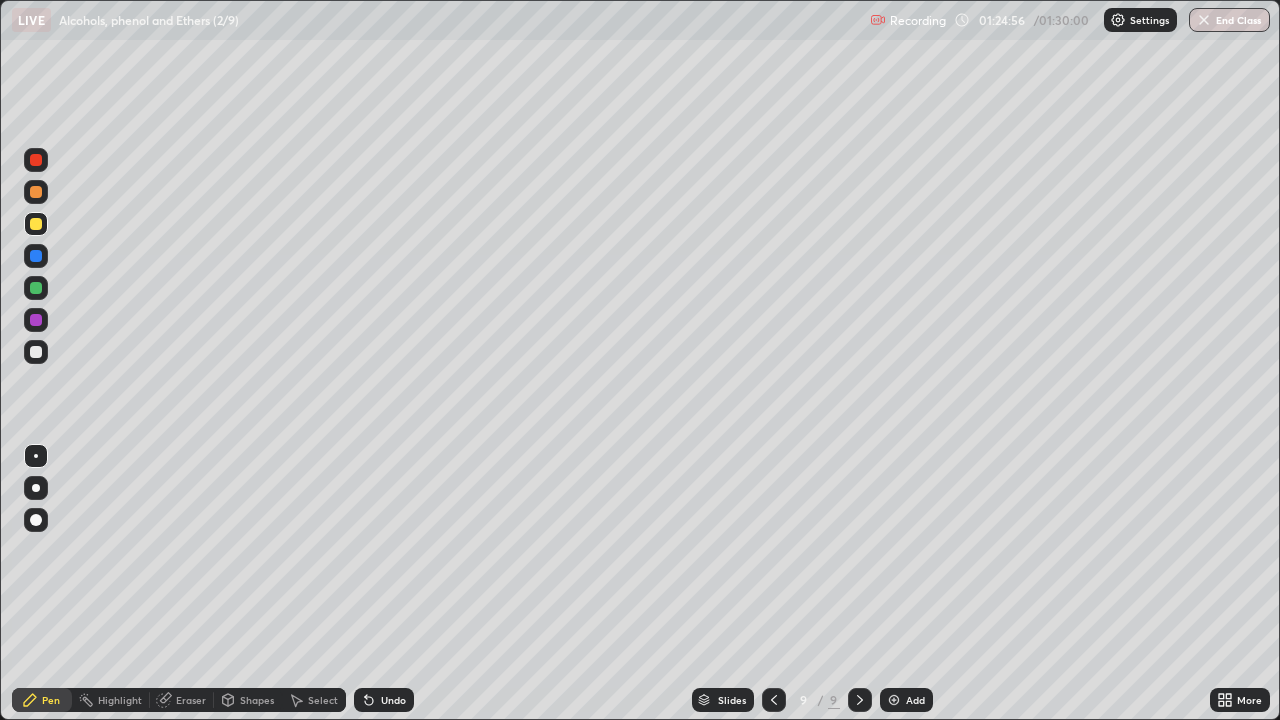 click at bounding box center [36, 352] 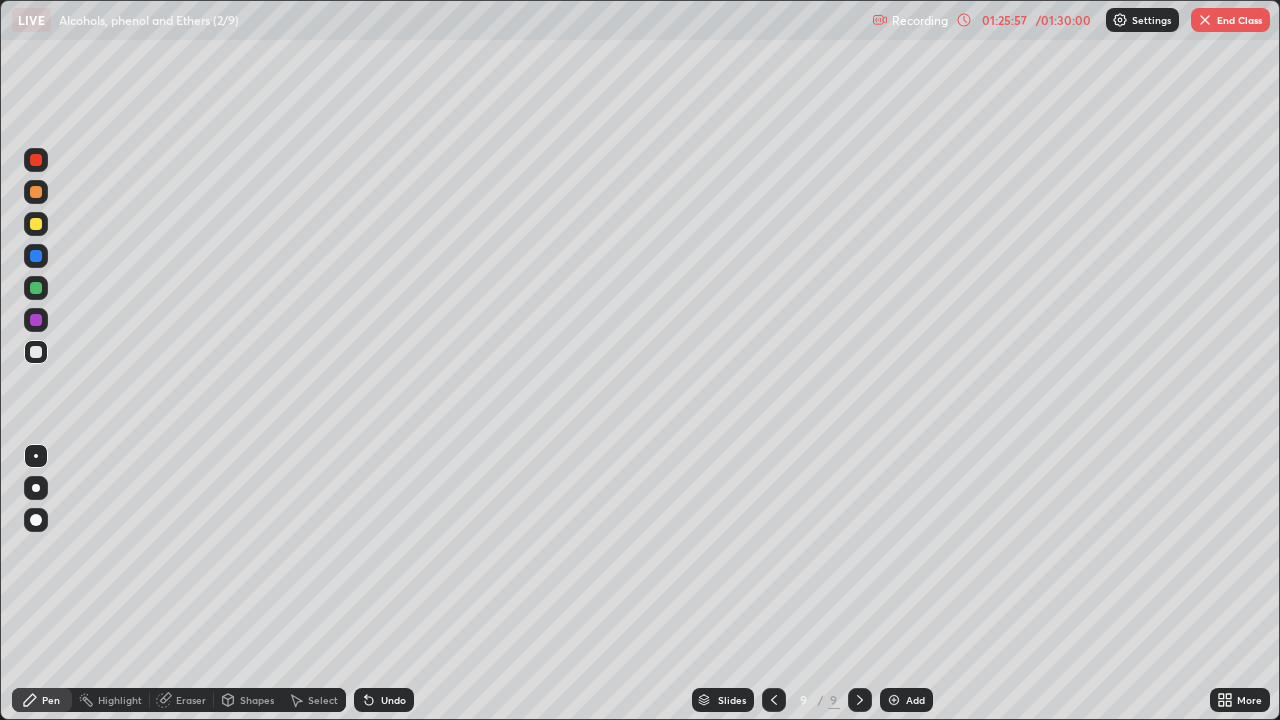click at bounding box center (894, 700) 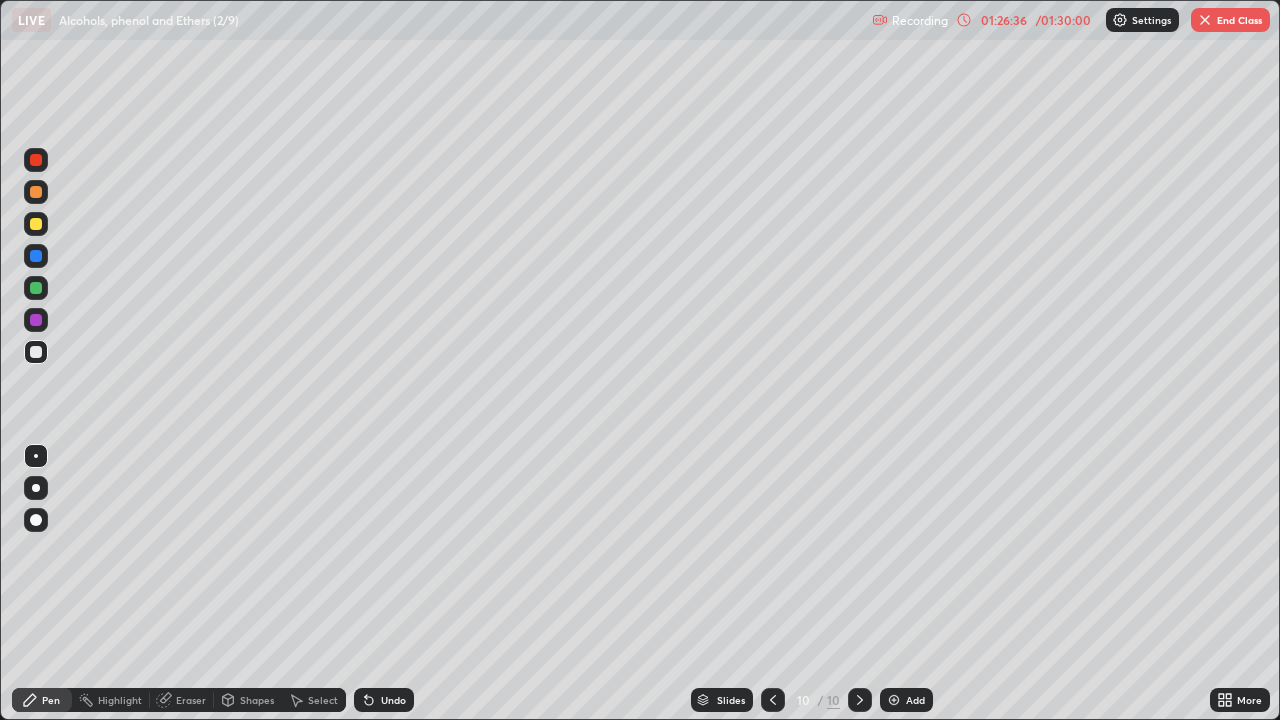 click at bounding box center (36, 192) 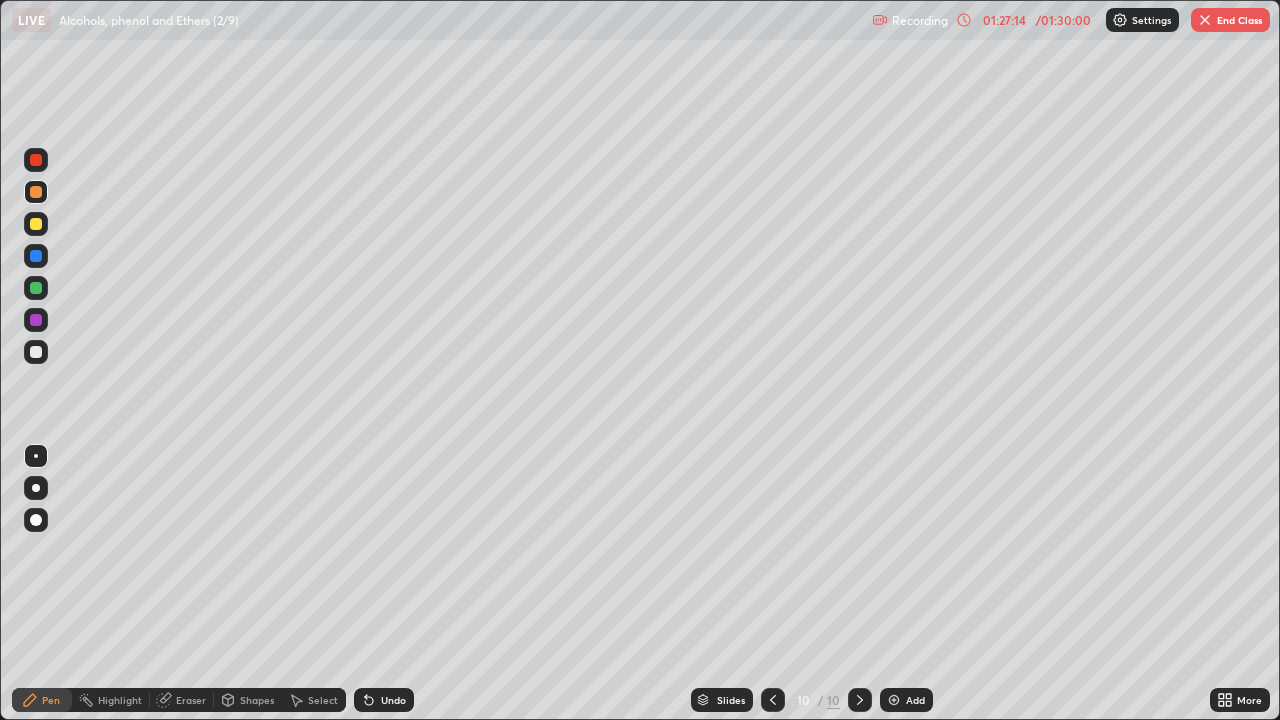click at bounding box center [36, 352] 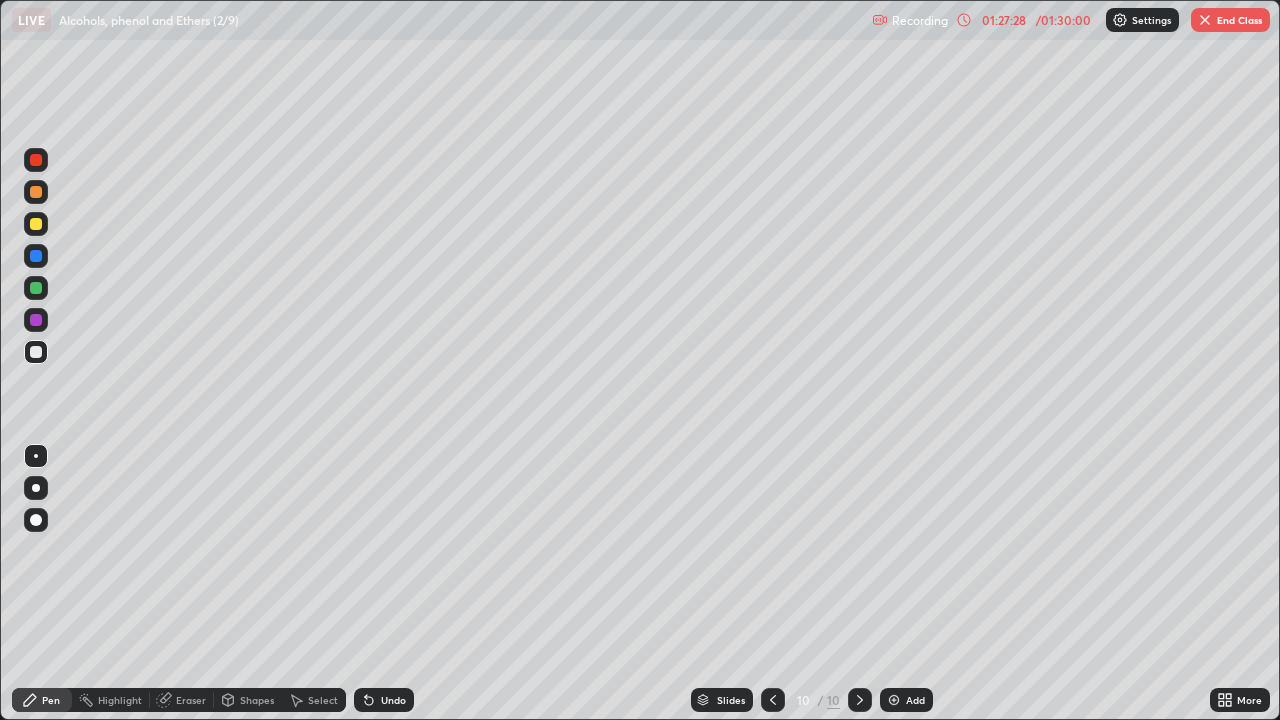 click at bounding box center (36, 224) 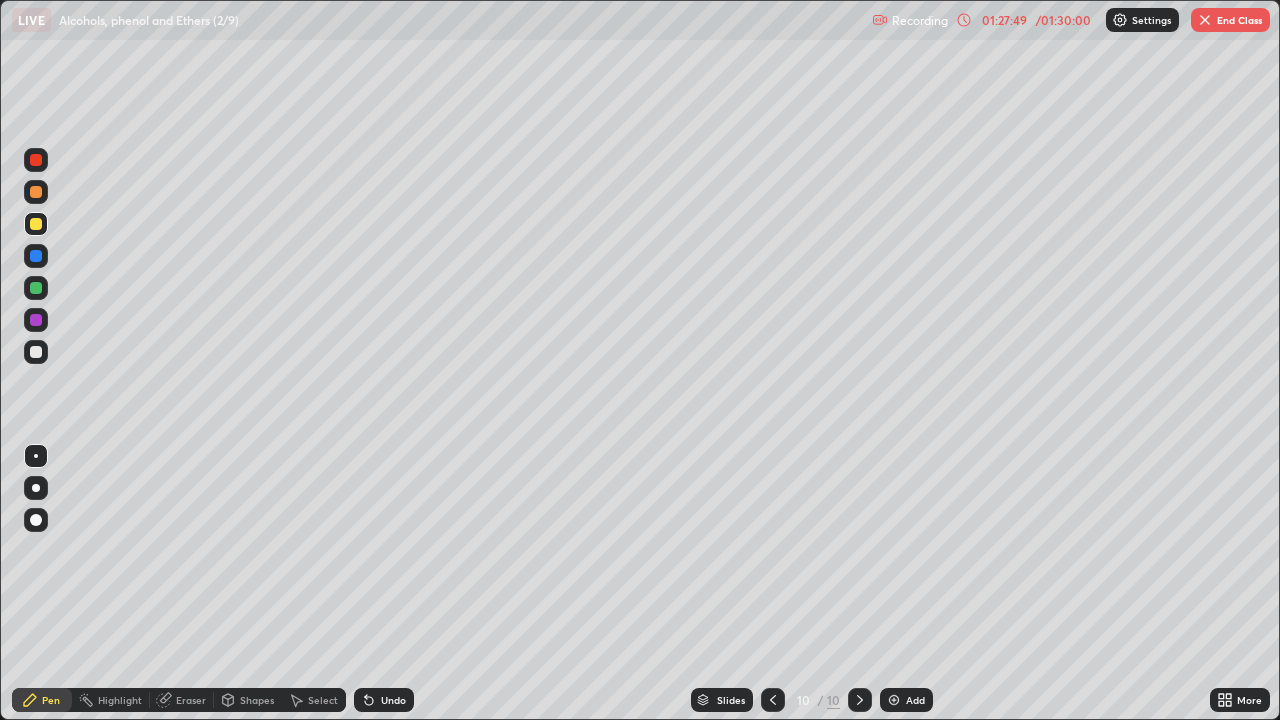 click at bounding box center (36, 320) 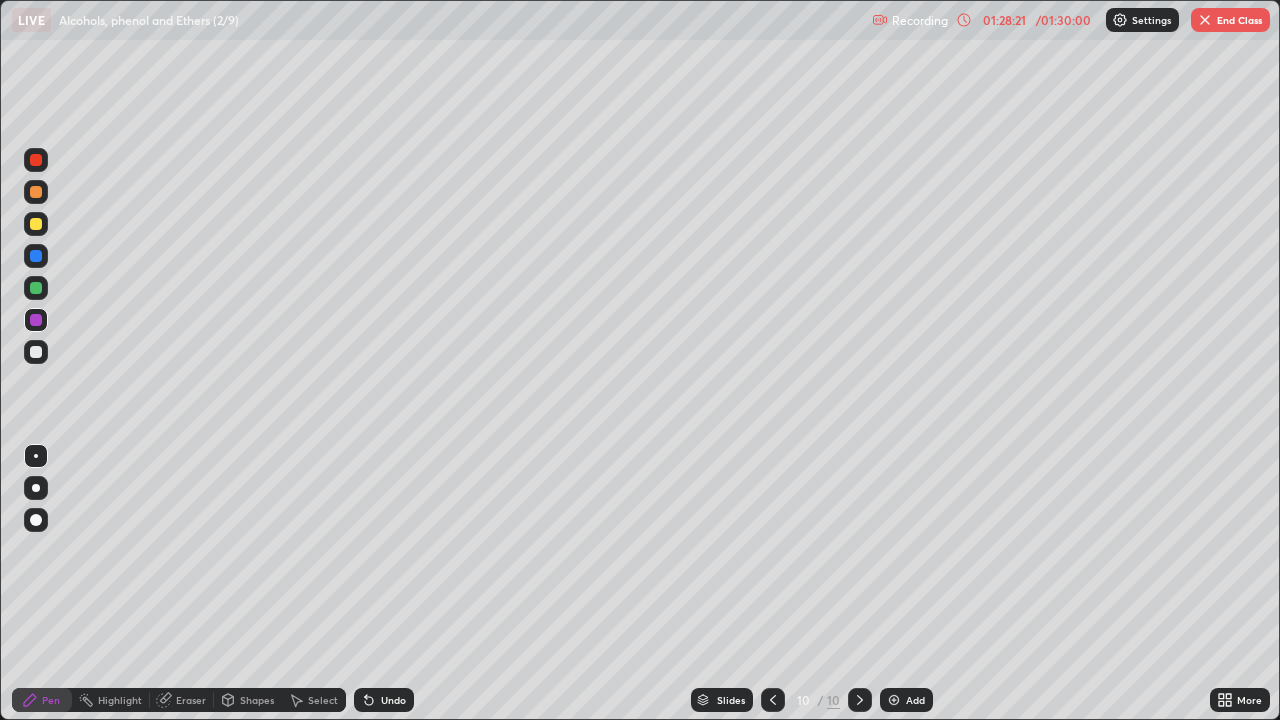 click at bounding box center (36, 192) 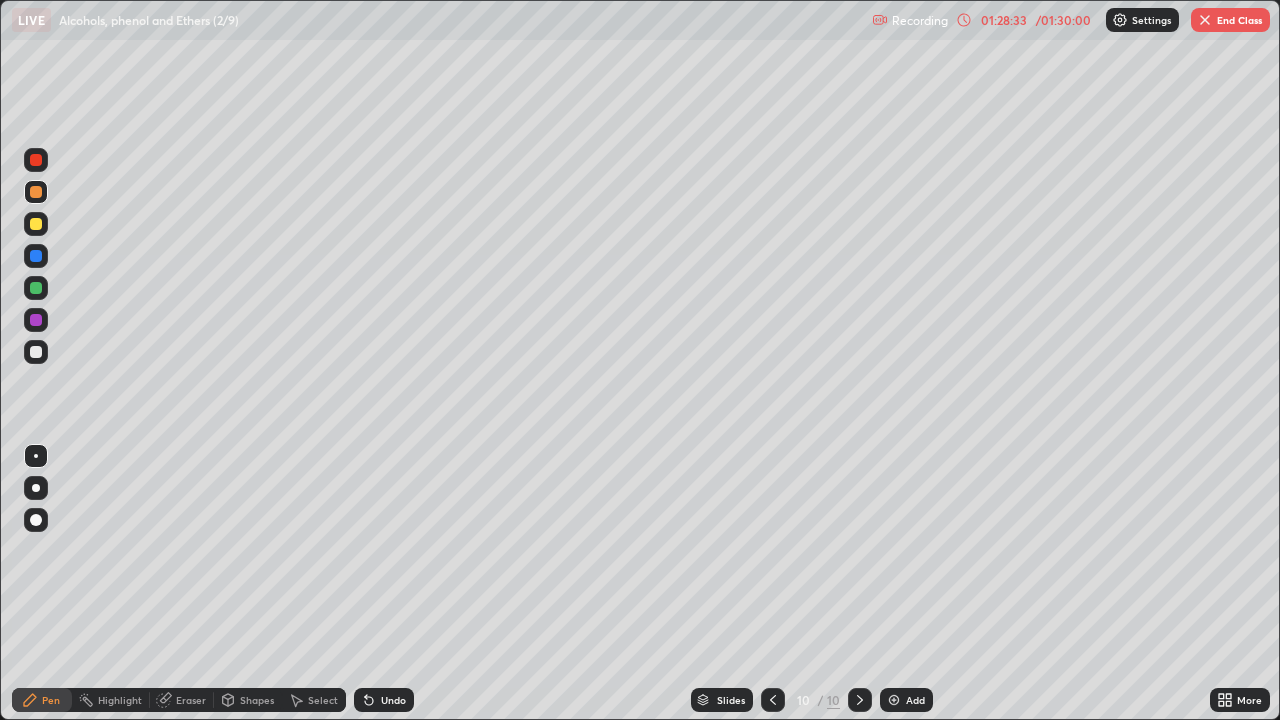 click 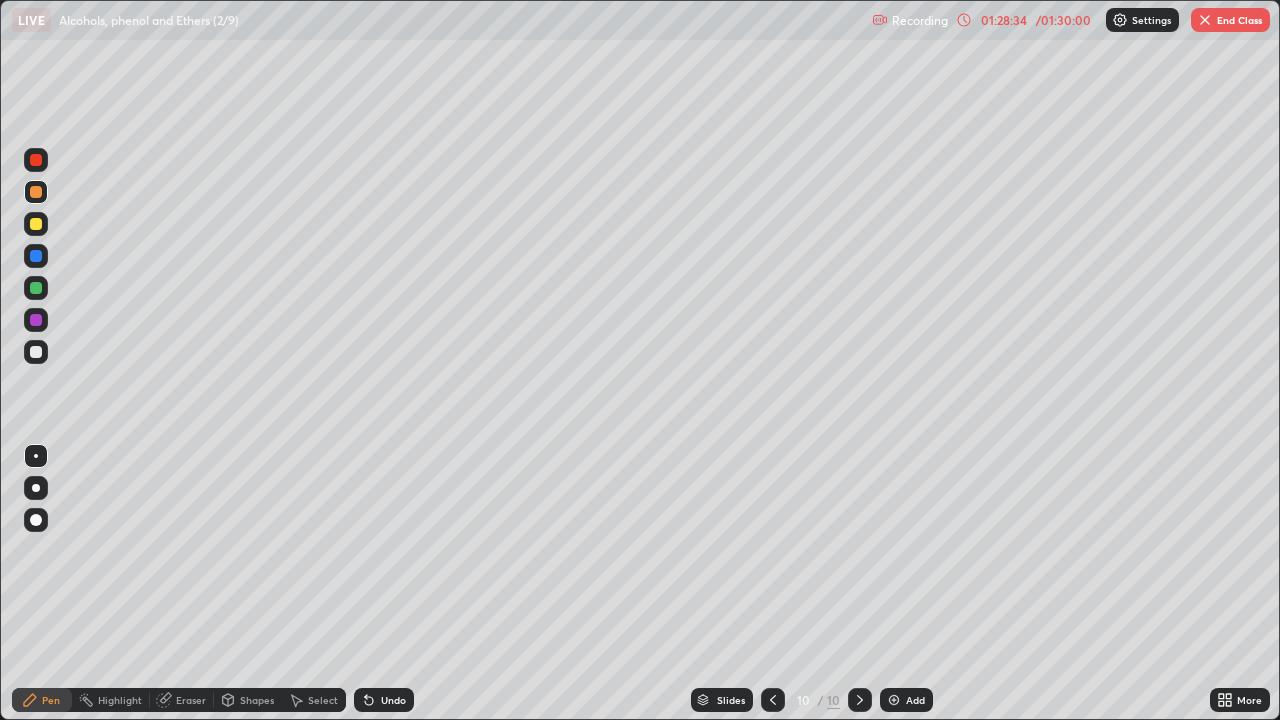 click on "Undo" at bounding box center (384, 700) 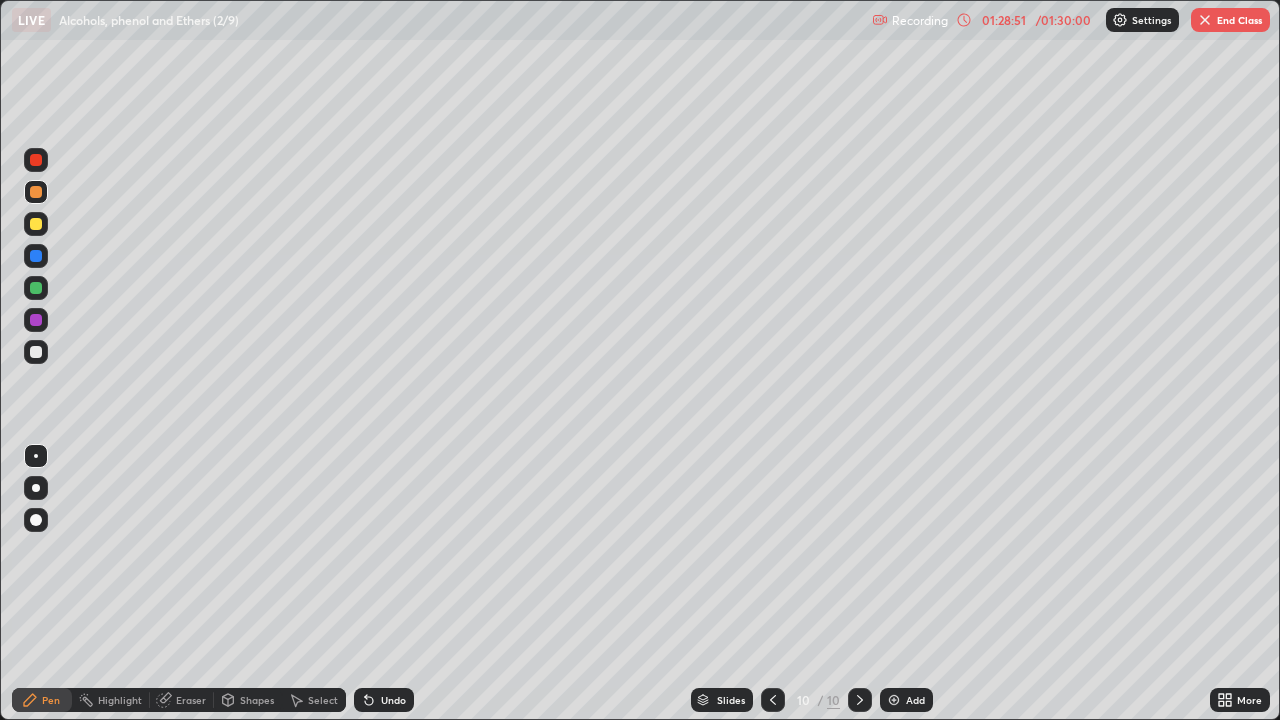 click at bounding box center [36, 352] 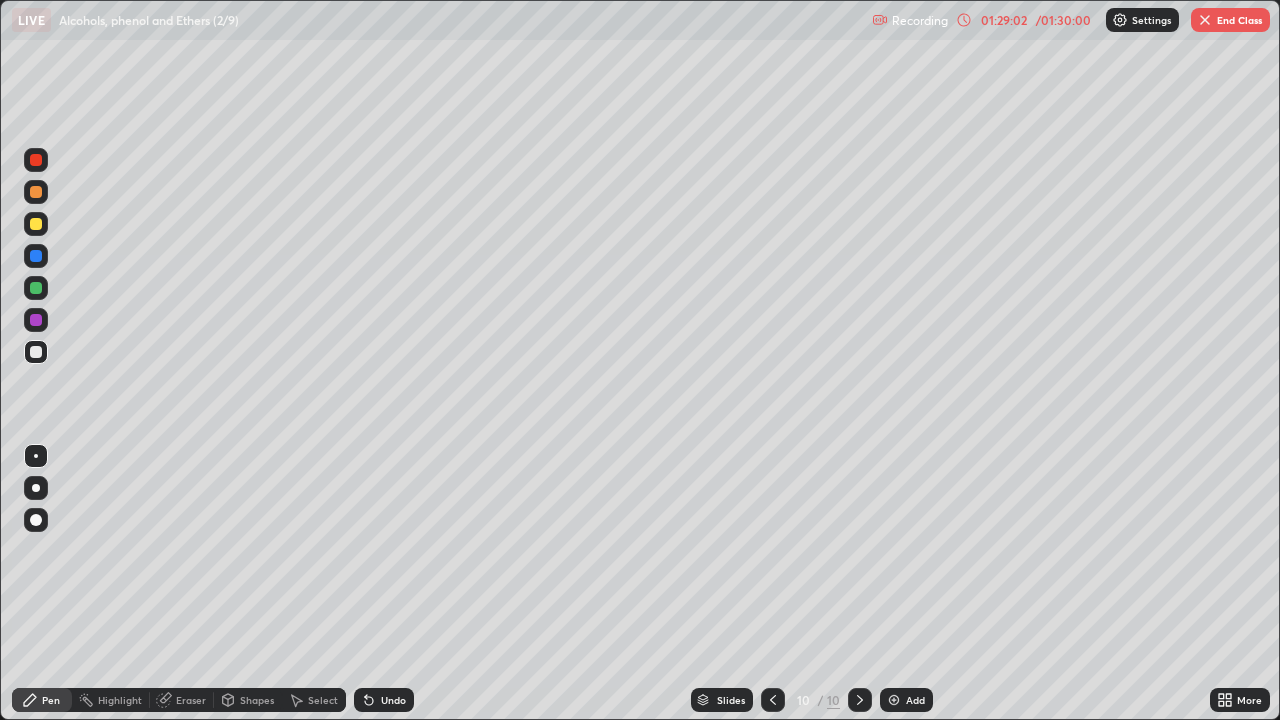 click at bounding box center [36, 288] 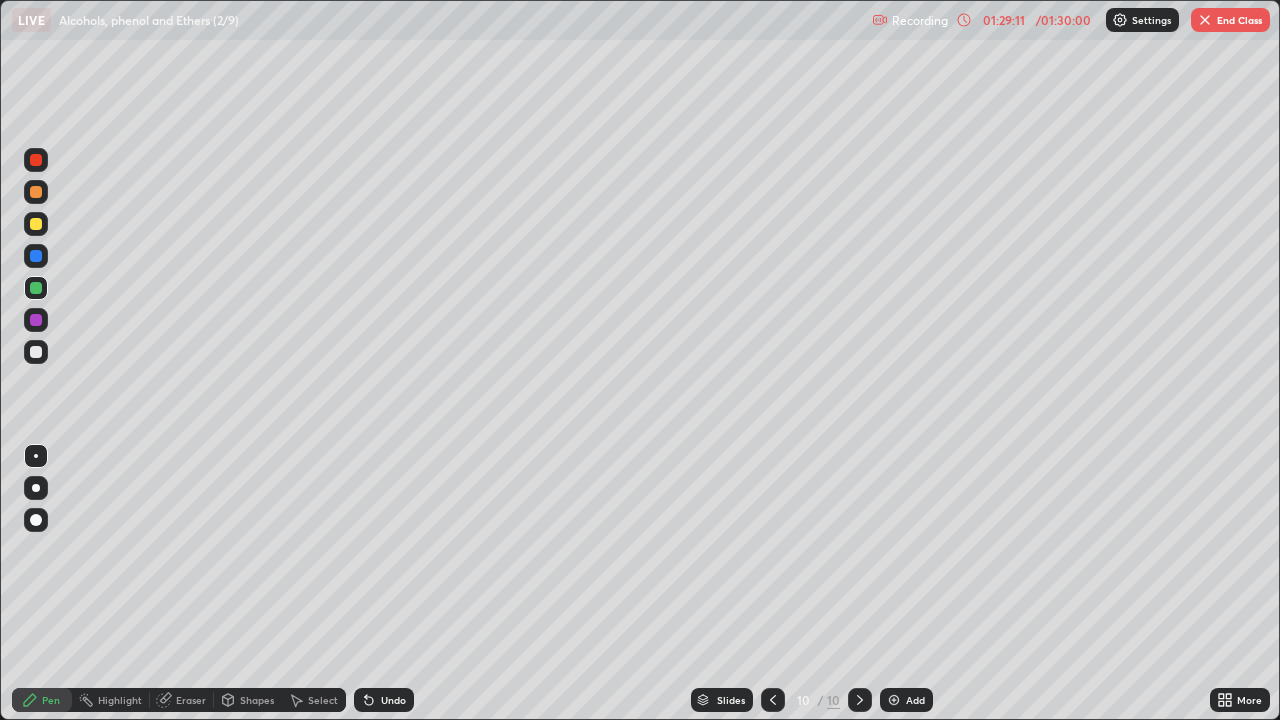 click 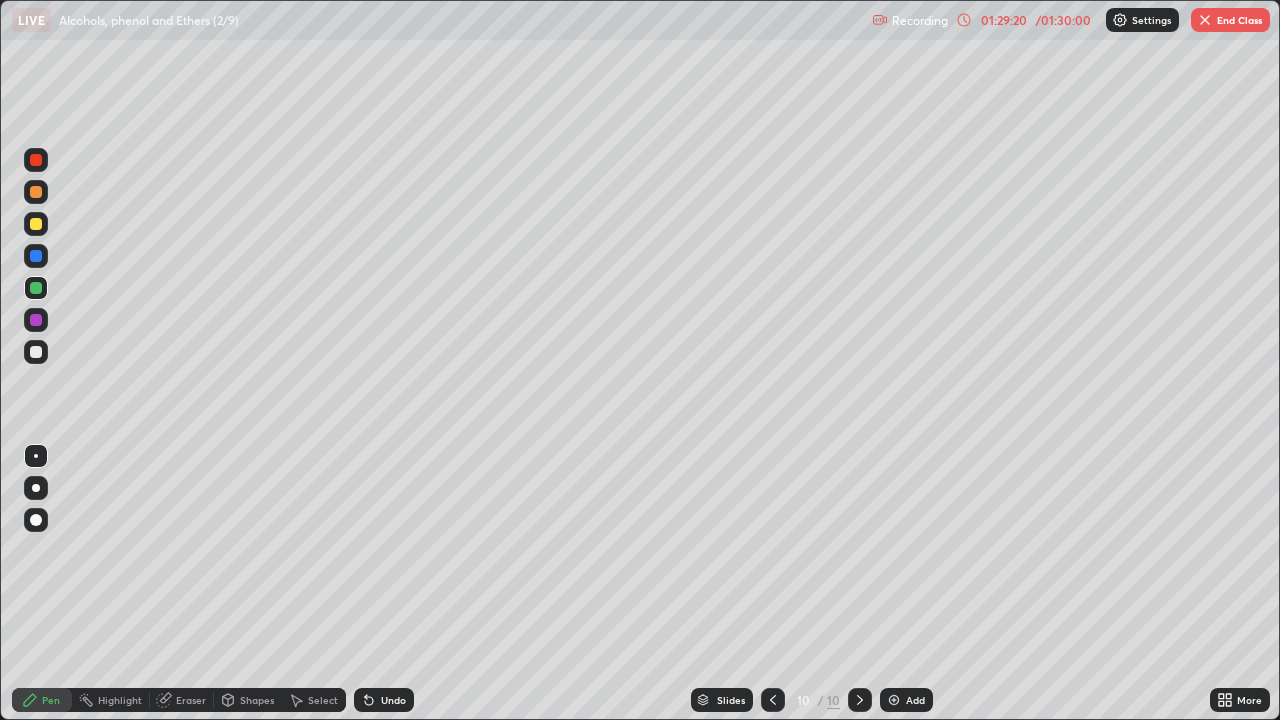 click at bounding box center (36, 352) 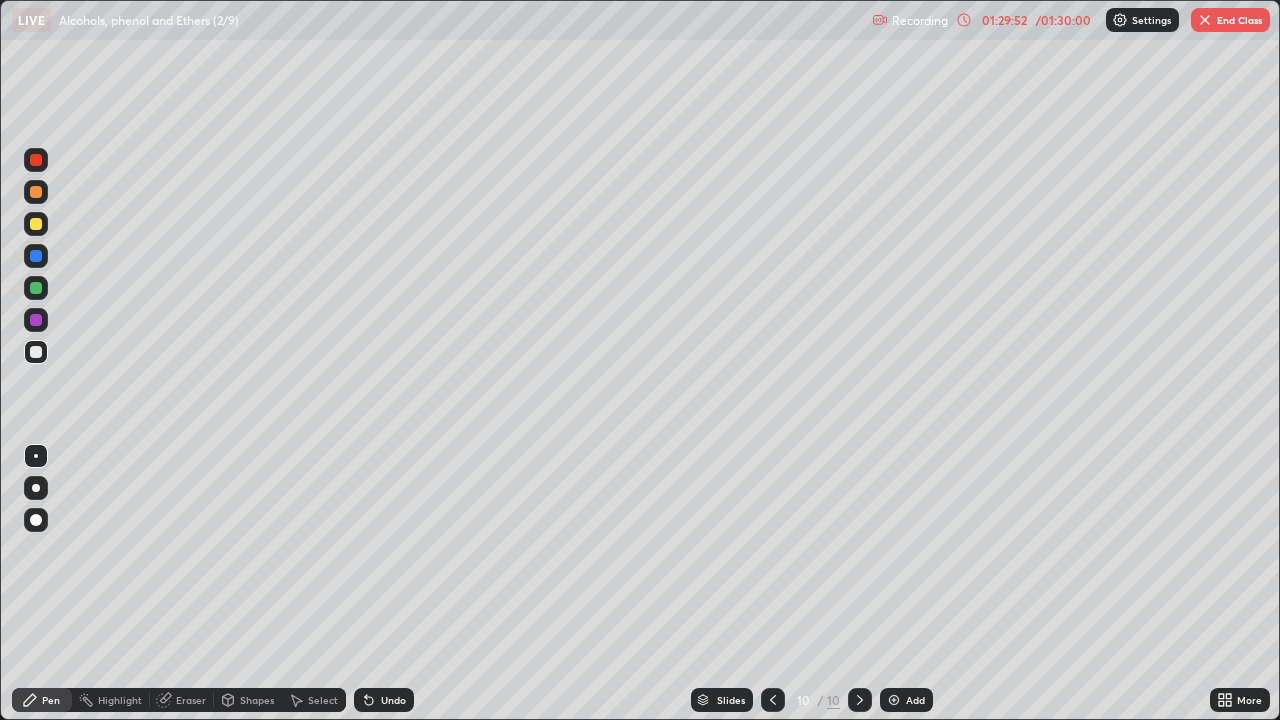click at bounding box center [36, 224] 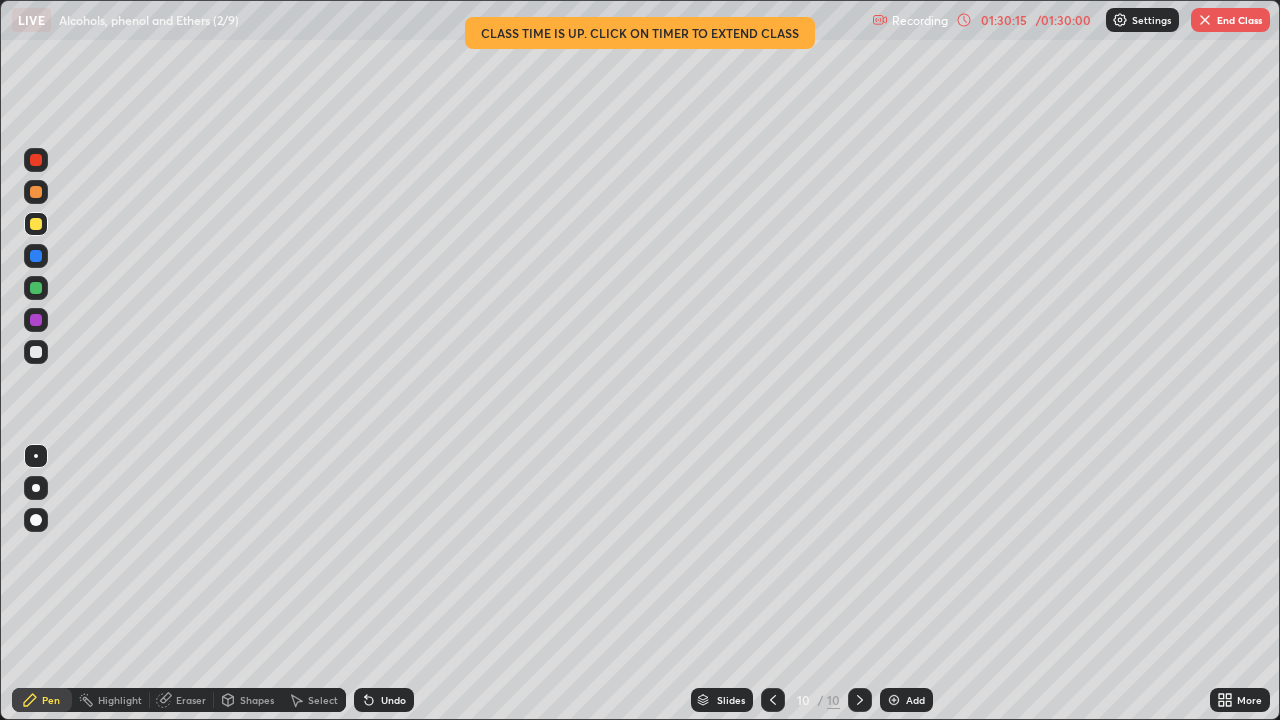 click at bounding box center [36, 352] 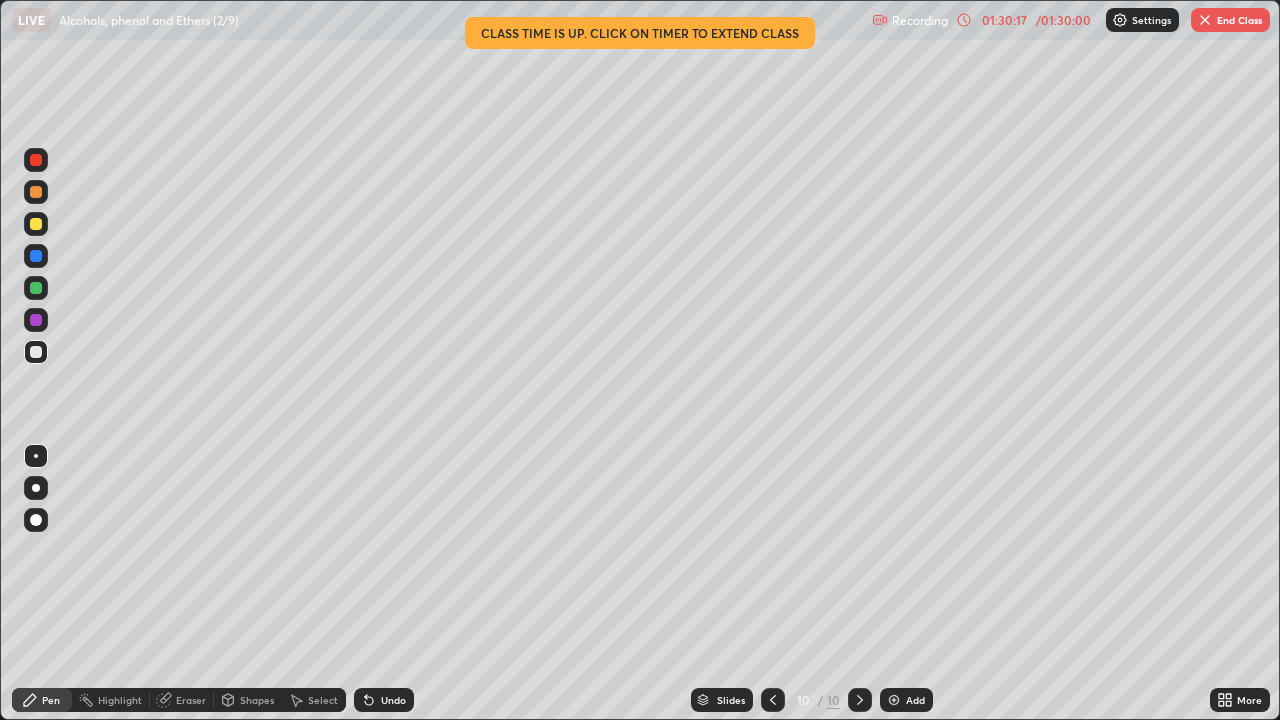 click at bounding box center (36, 160) 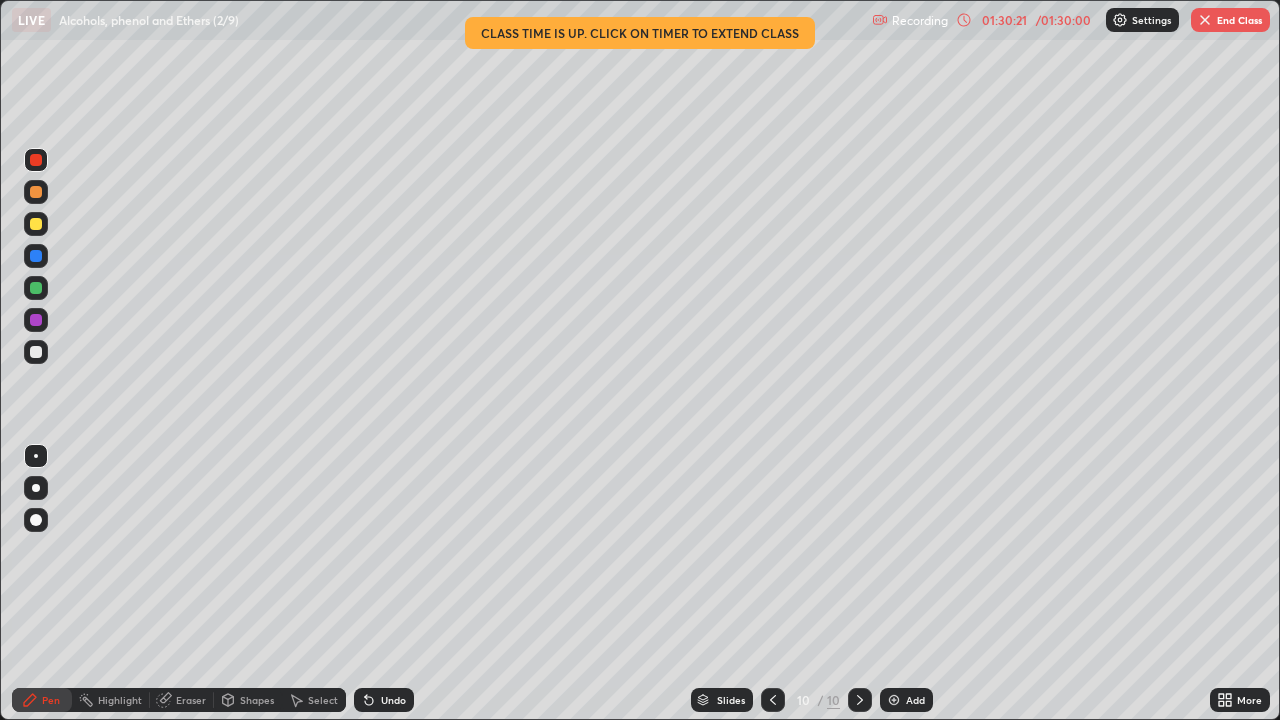 click at bounding box center (36, 352) 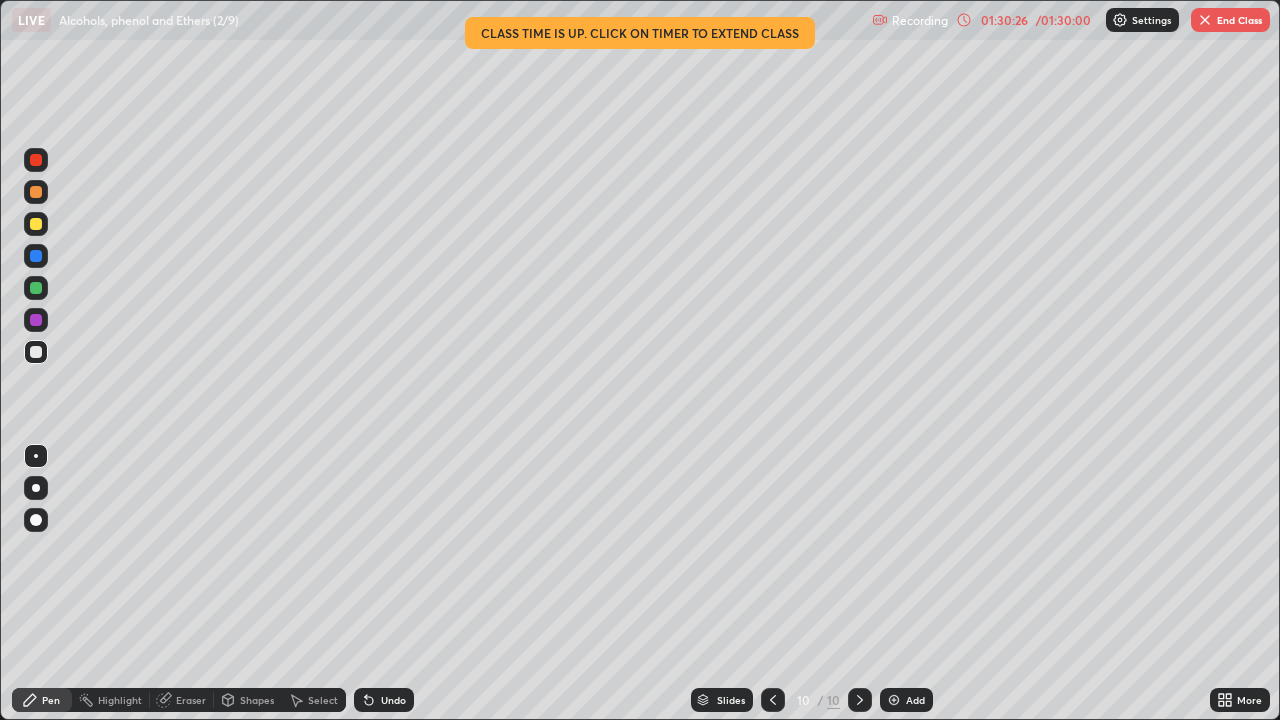 click at bounding box center [36, 288] 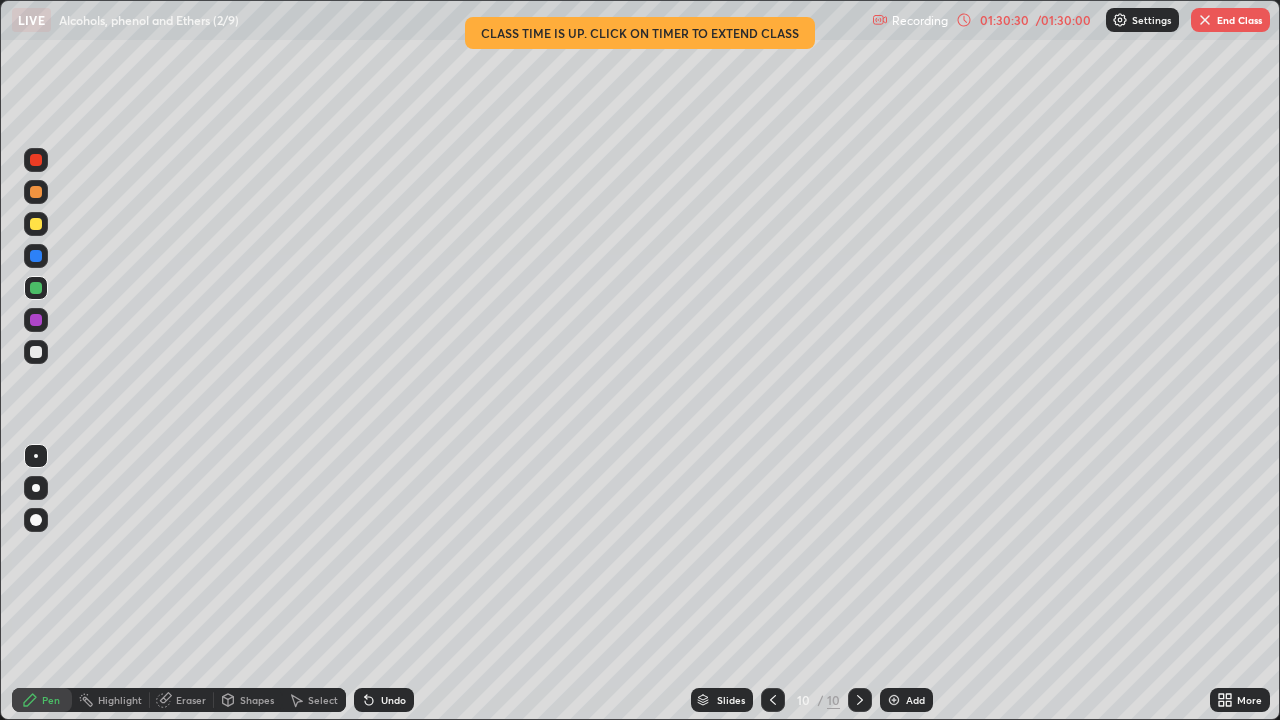 click at bounding box center [36, 224] 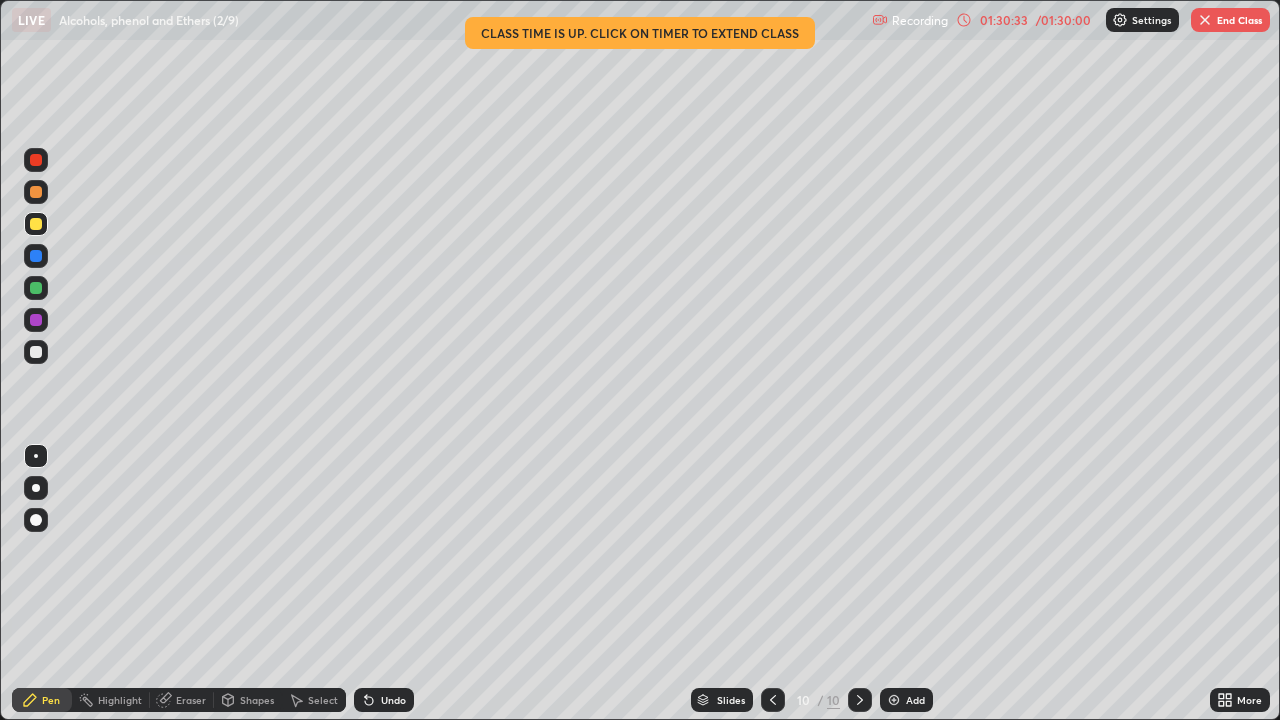 click at bounding box center [36, 352] 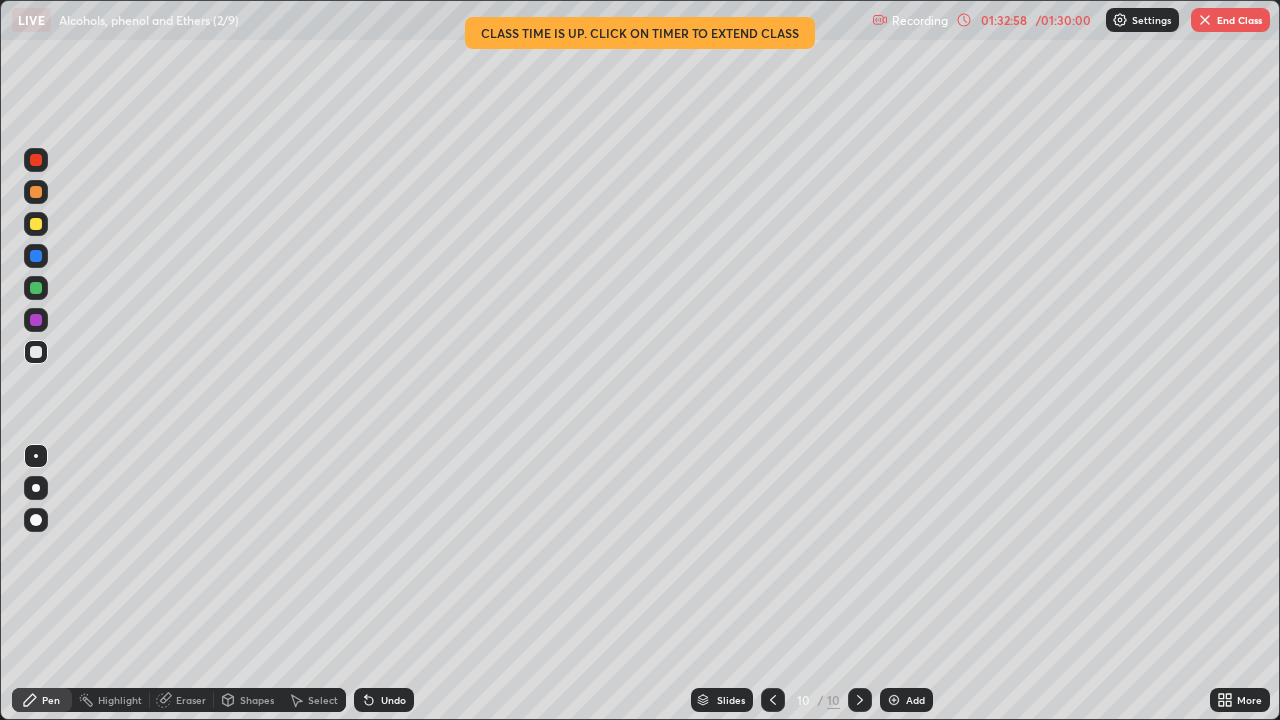 click on "Eraser" at bounding box center (191, 700) 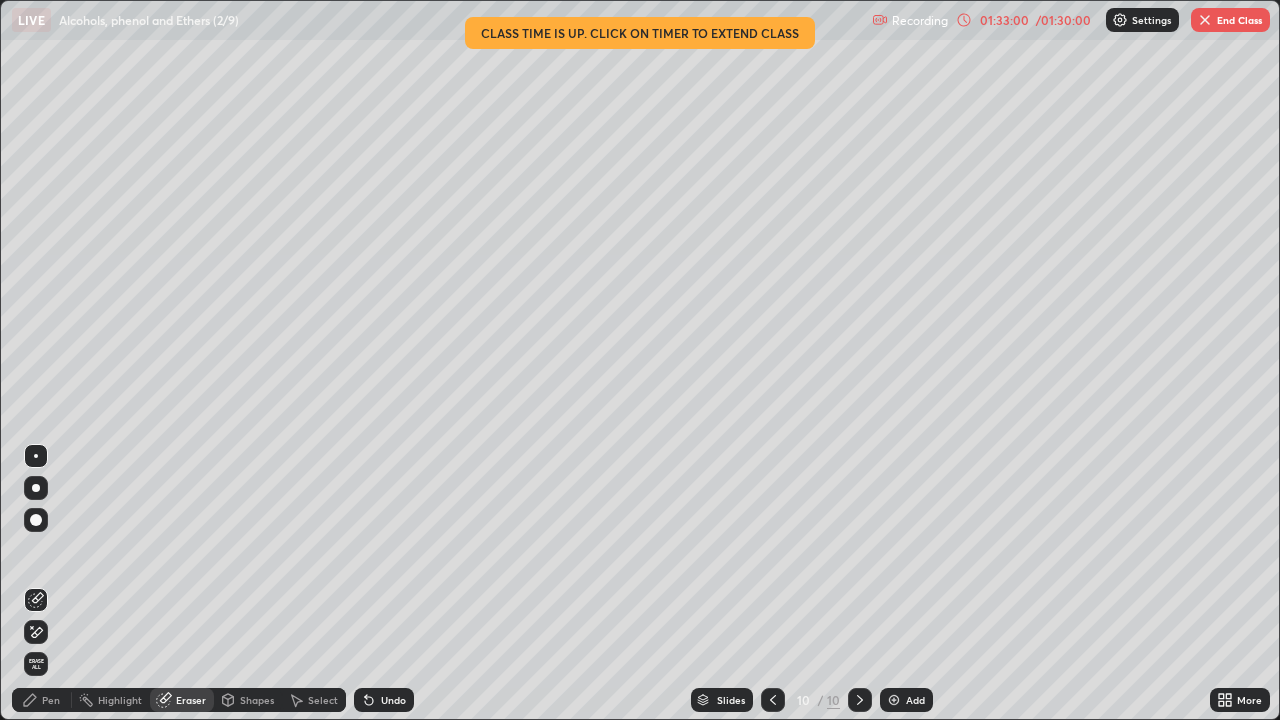 click on "Pen" at bounding box center (51, 700) 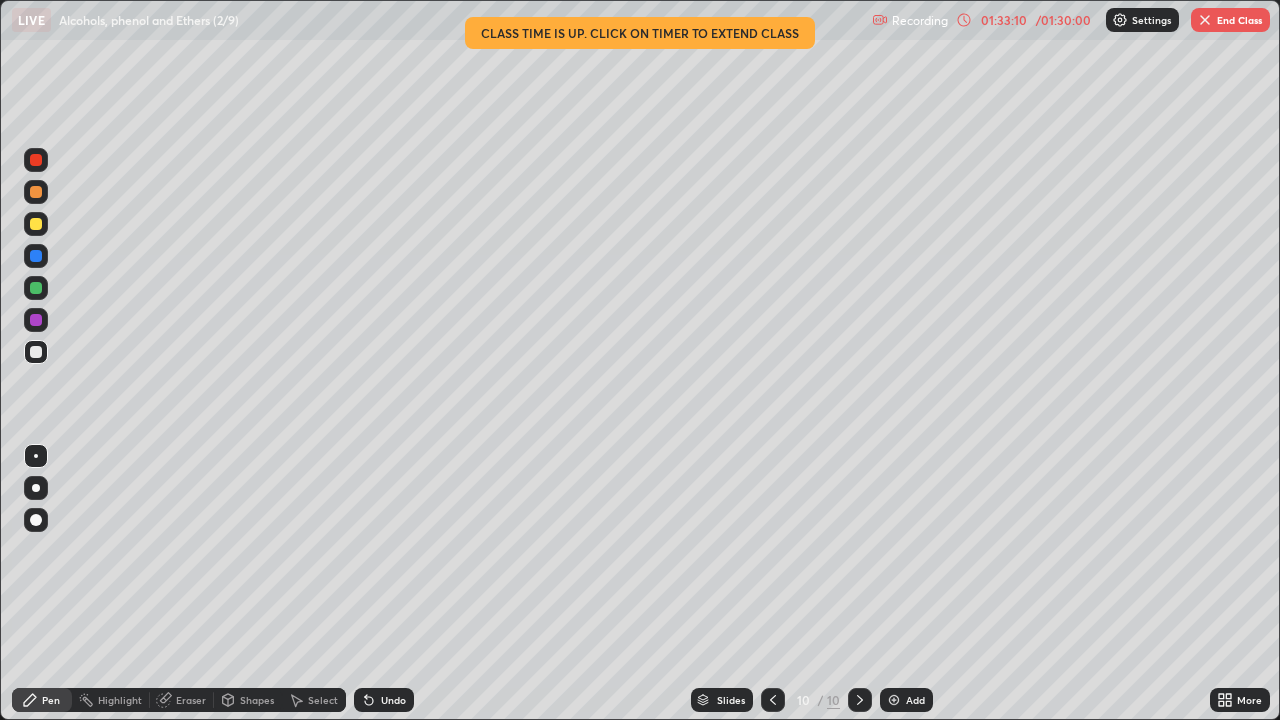 click on "End Class" at bounding box center (1230, 20) 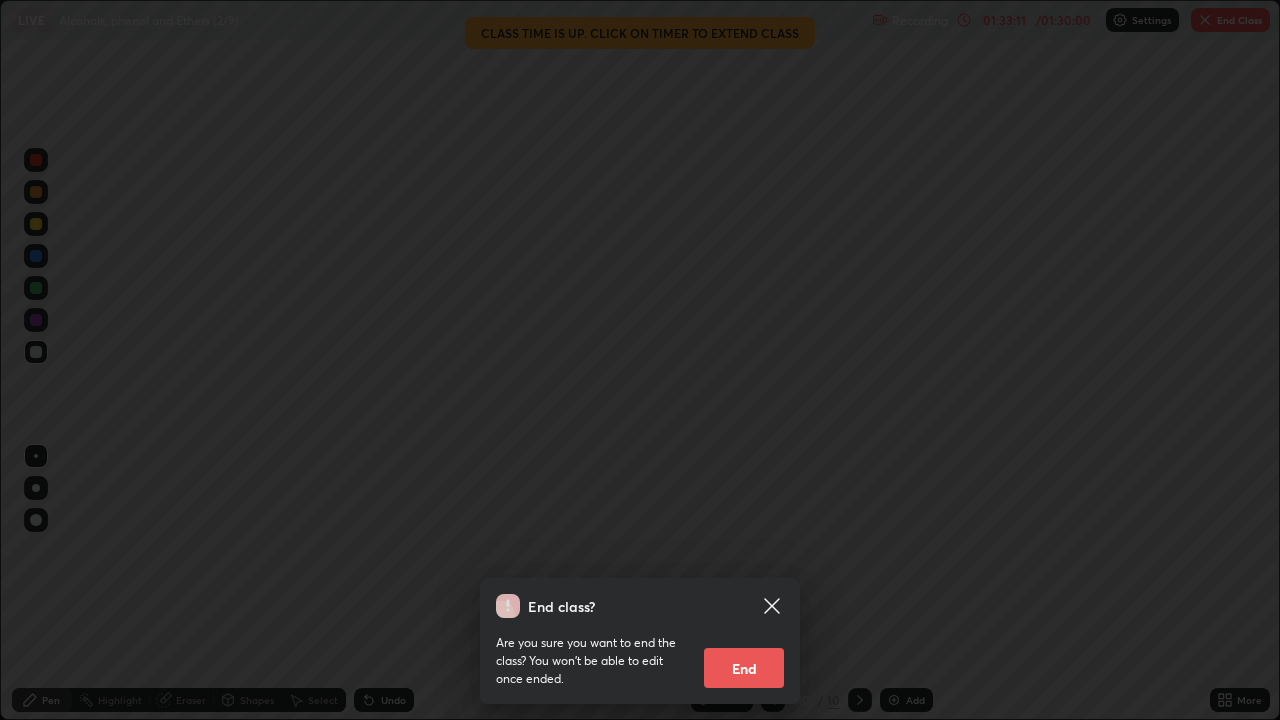 click on "End" at bounding box center [744, 668] 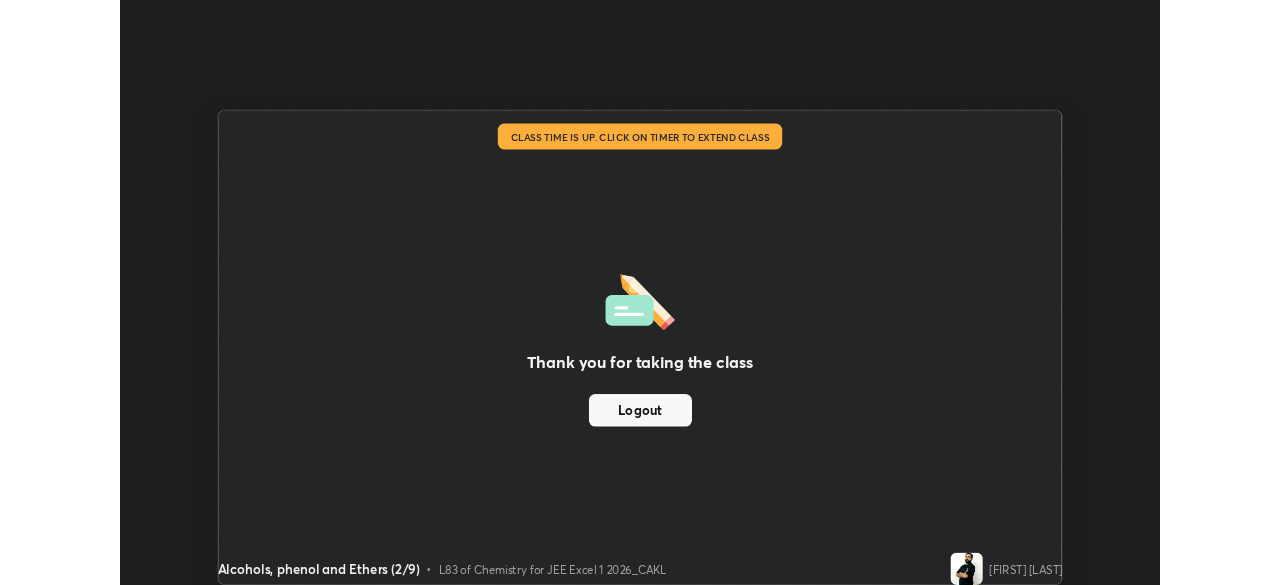 scroll, scrollTop: 585, scrollLeft: 1280, axis: both 